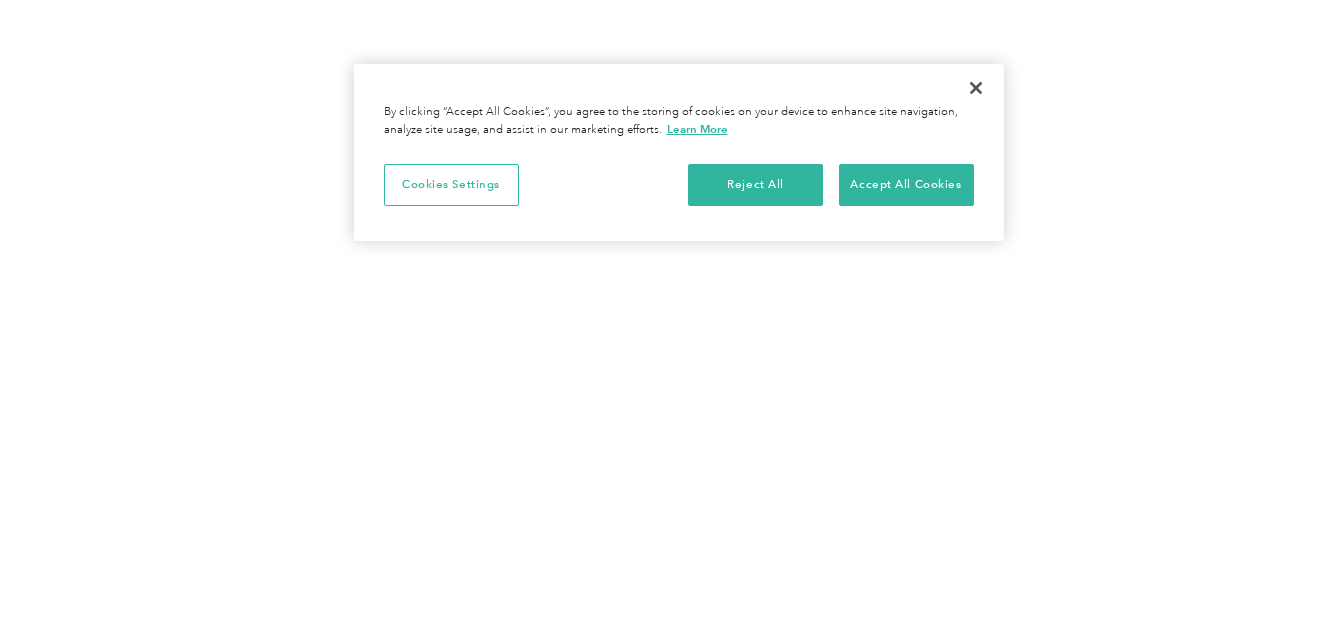 scroll, scrollTop: 0, scrollLeft: 0, axis: both 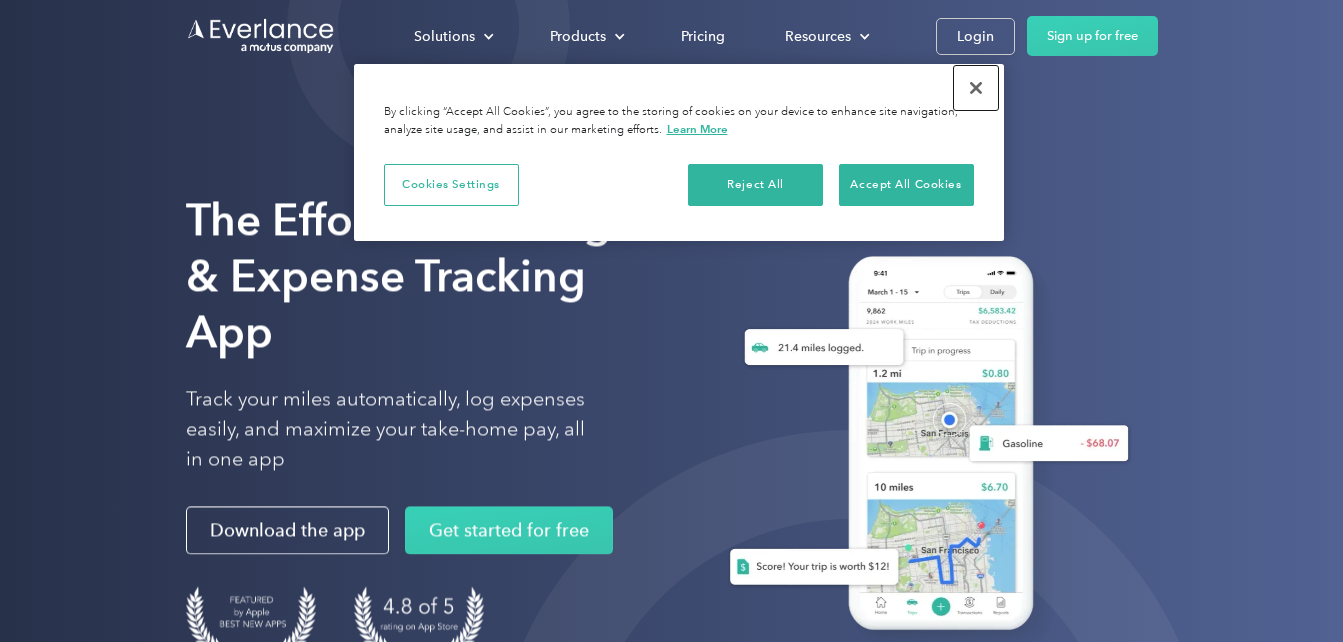 click at bounding box center (976, 88) 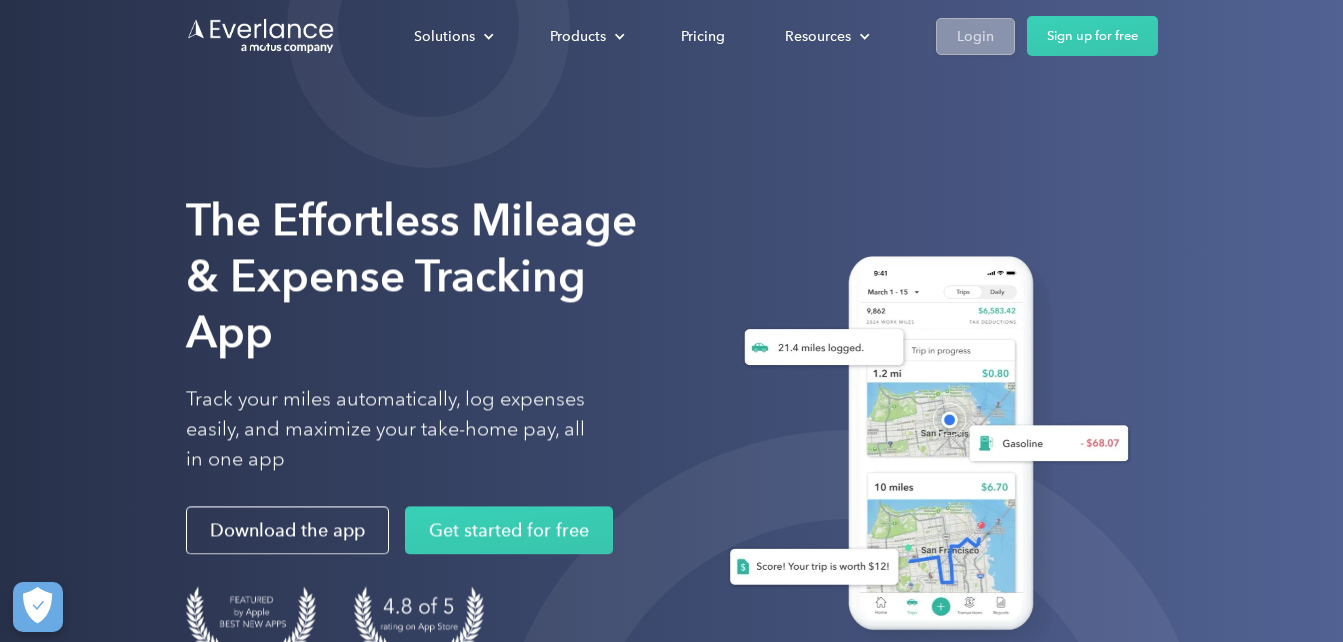 click on "Login" at bounding box center [975, 36] 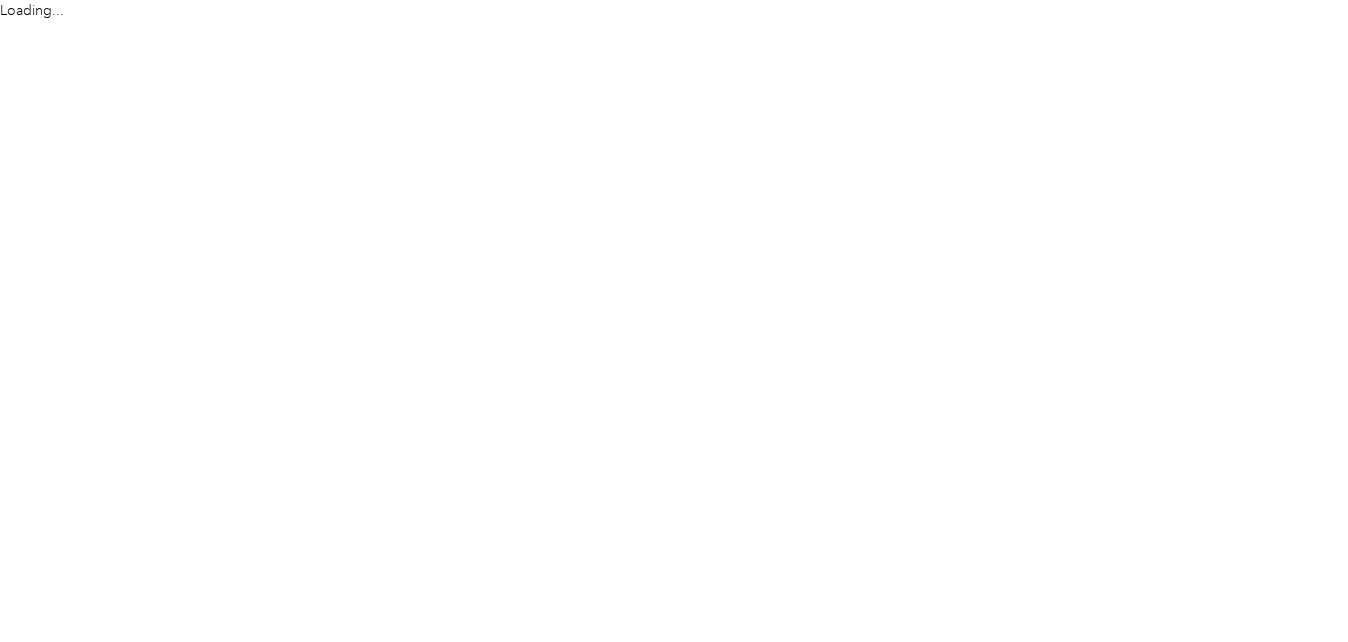 scroll, scrollTop: 0, scrollLeft: 0, axis: both 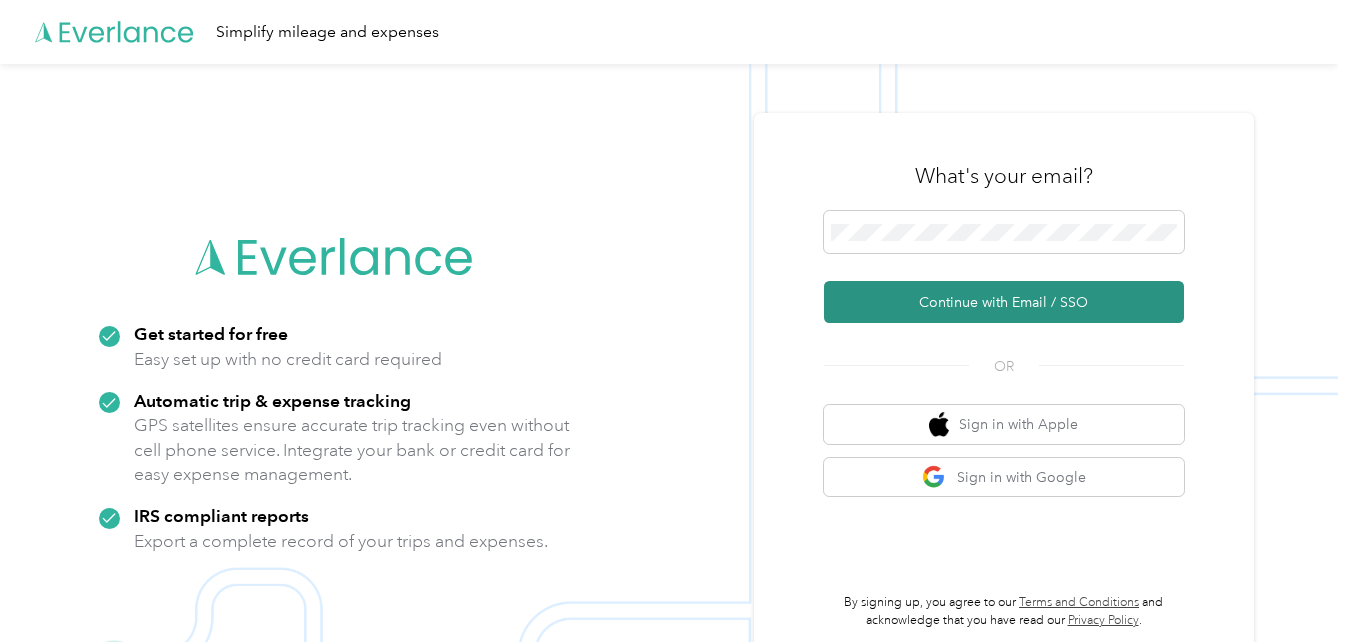 click on "Continue with Email / SSO" at bounding box center [1004, 302] 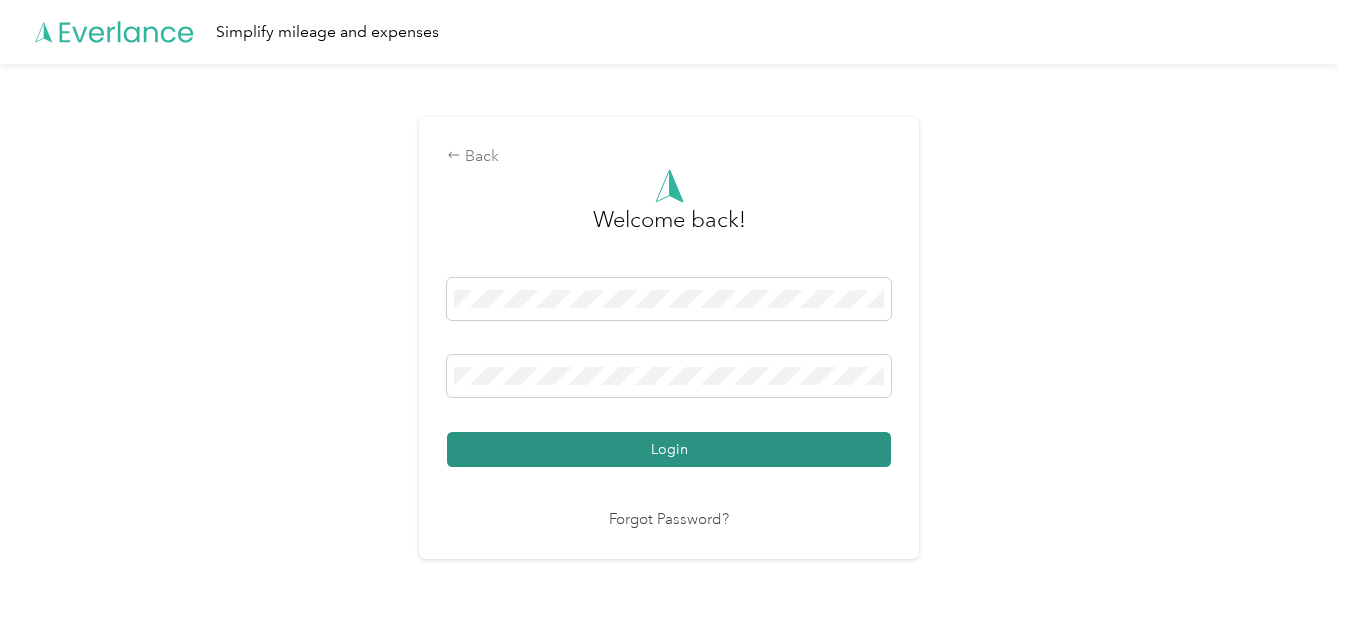 click on "Login" at bounding box center [669, 449] 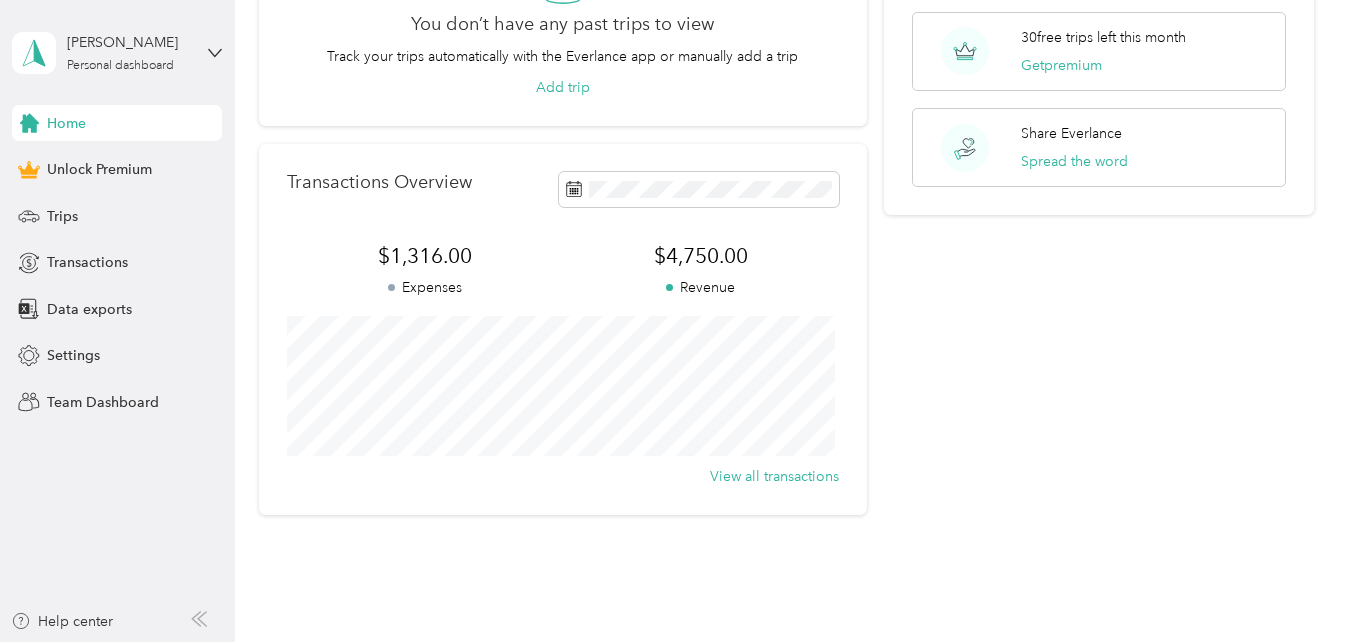 scroll, scrollTop: 0, scrollLeft: 0, axis: both 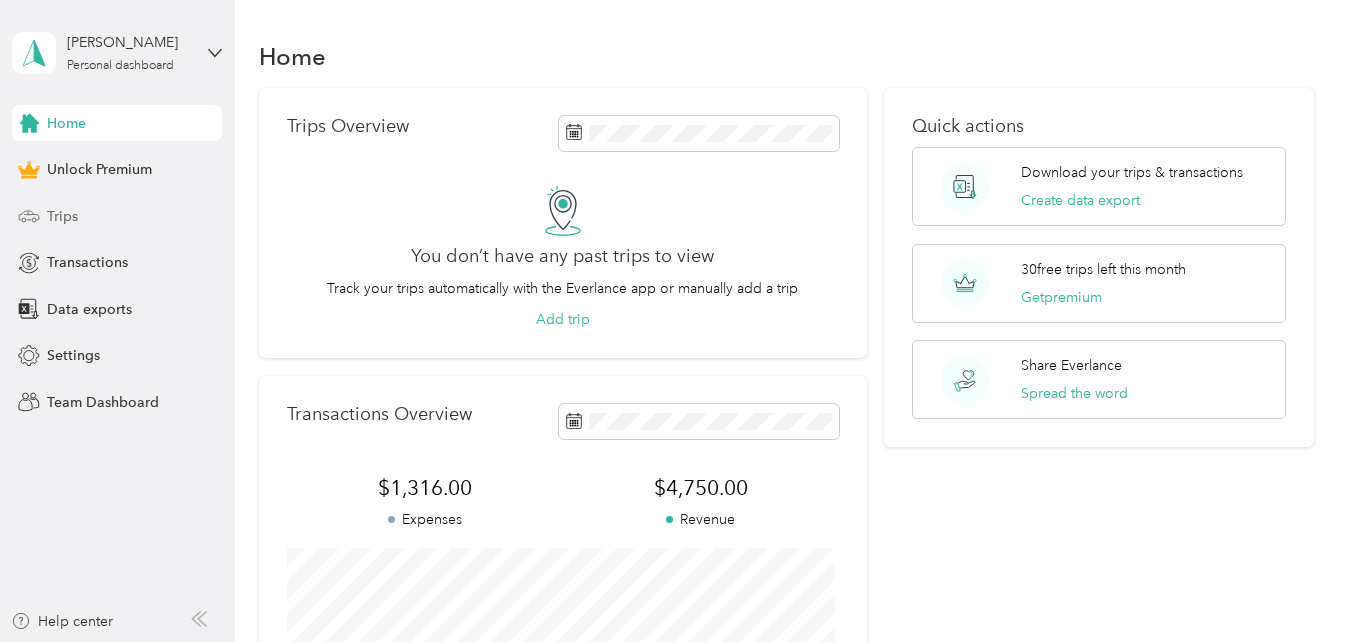 click on "Trips" at bounding box center (62, 216) 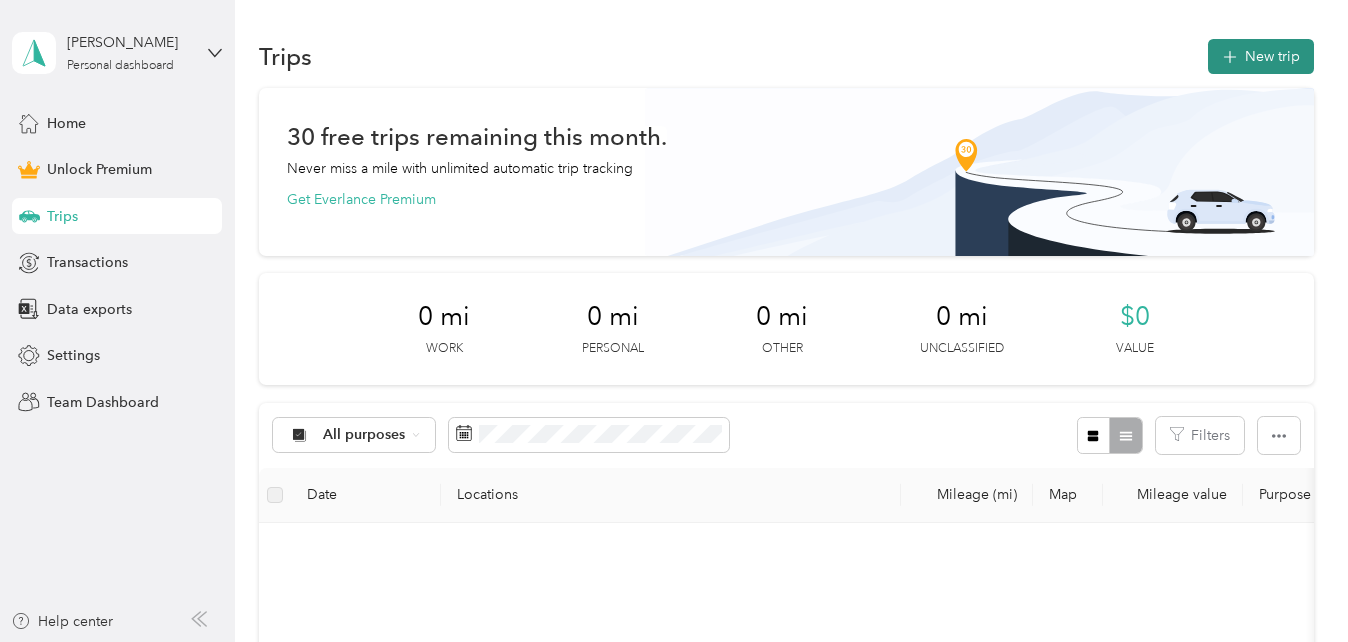 click on "New trip" at bounding box center (1261, 56) 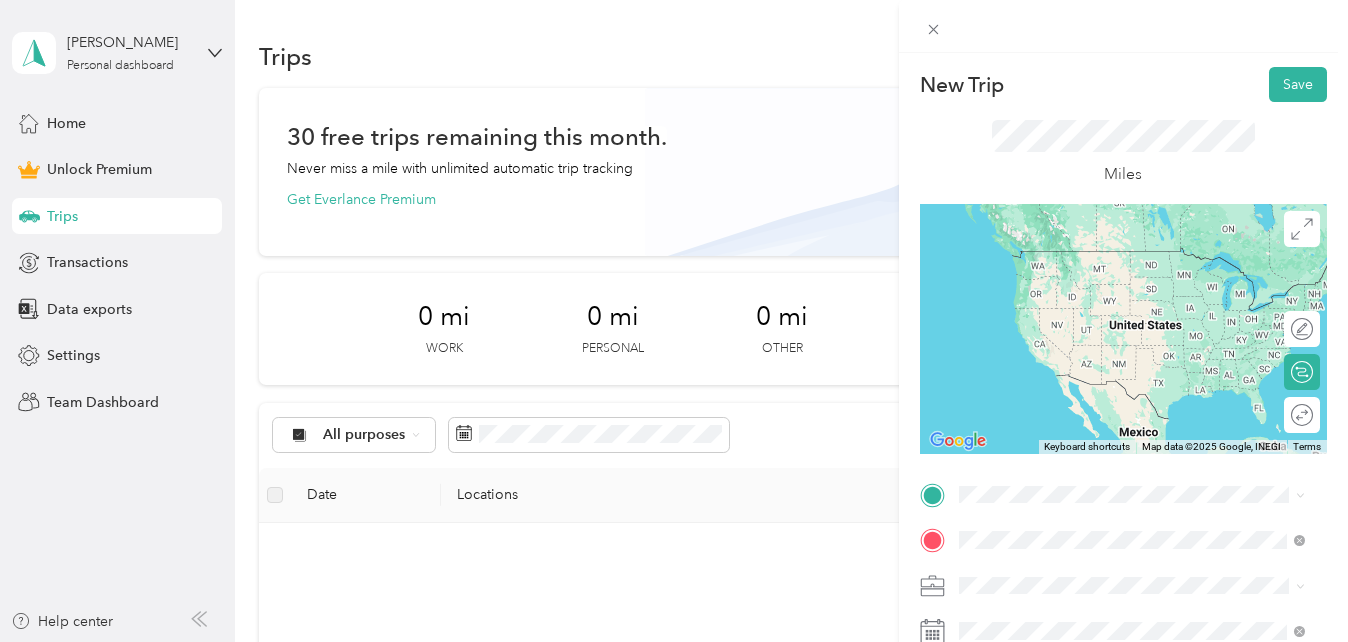 click on "[STREET_ADDRESS][US_STATE]" at bounding box center [1132, 297] 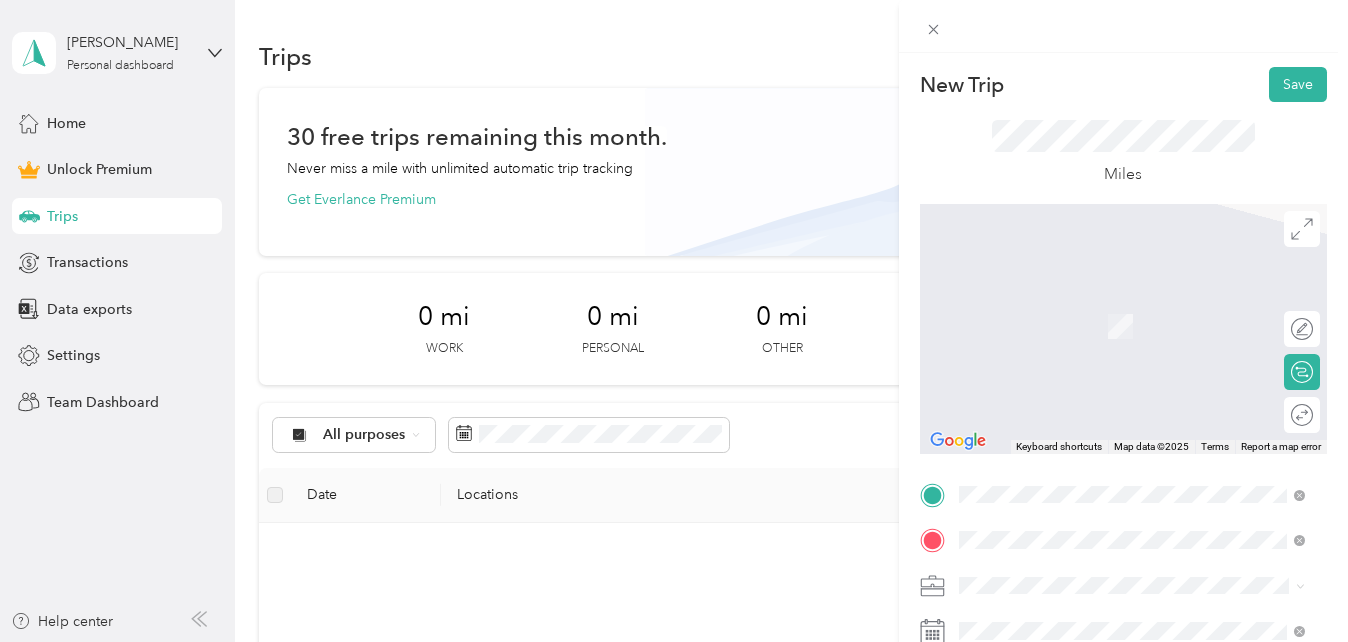 click on "[STREET_ADDRESS][US_STATE]" at bounding box center [1132, 252] 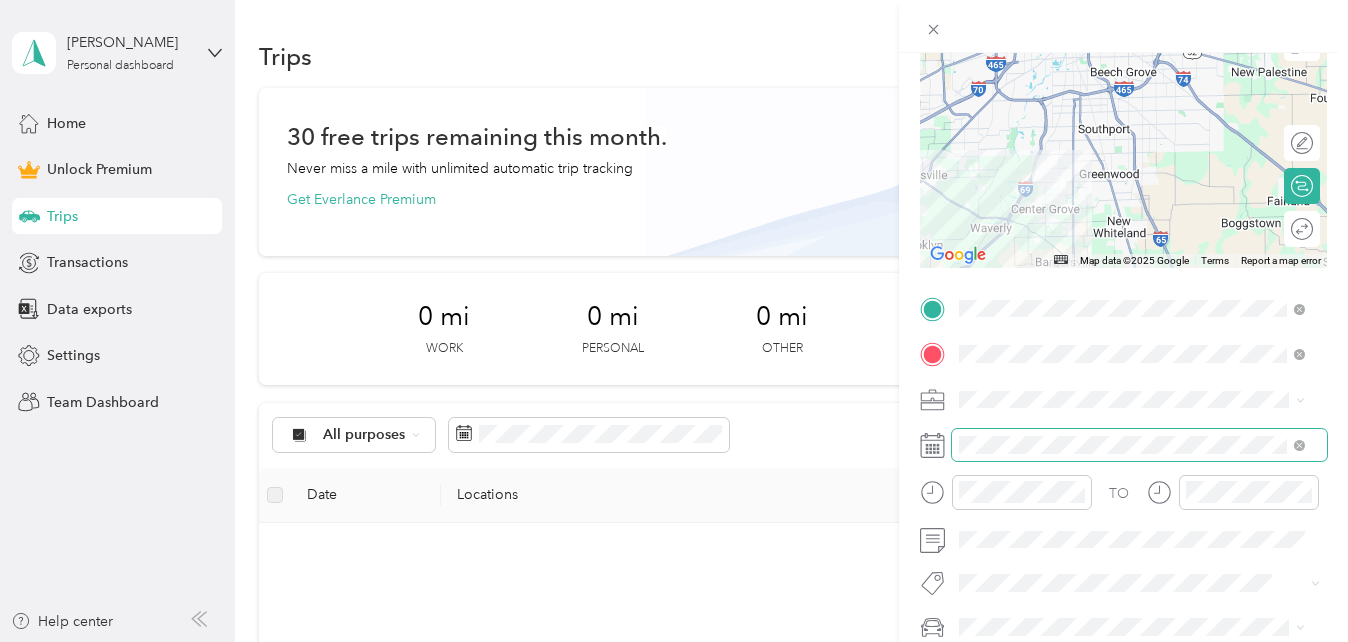 scroll, scrollTop: 192, scrollLeft: 0, axis: vertical 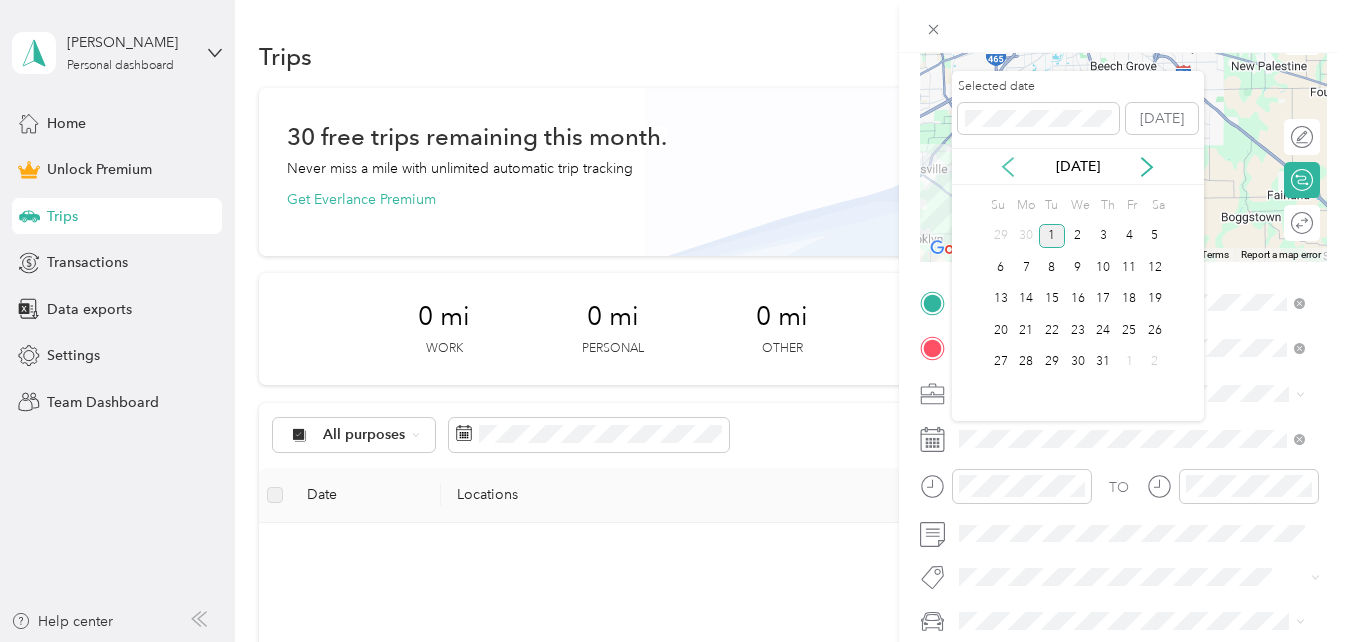 click 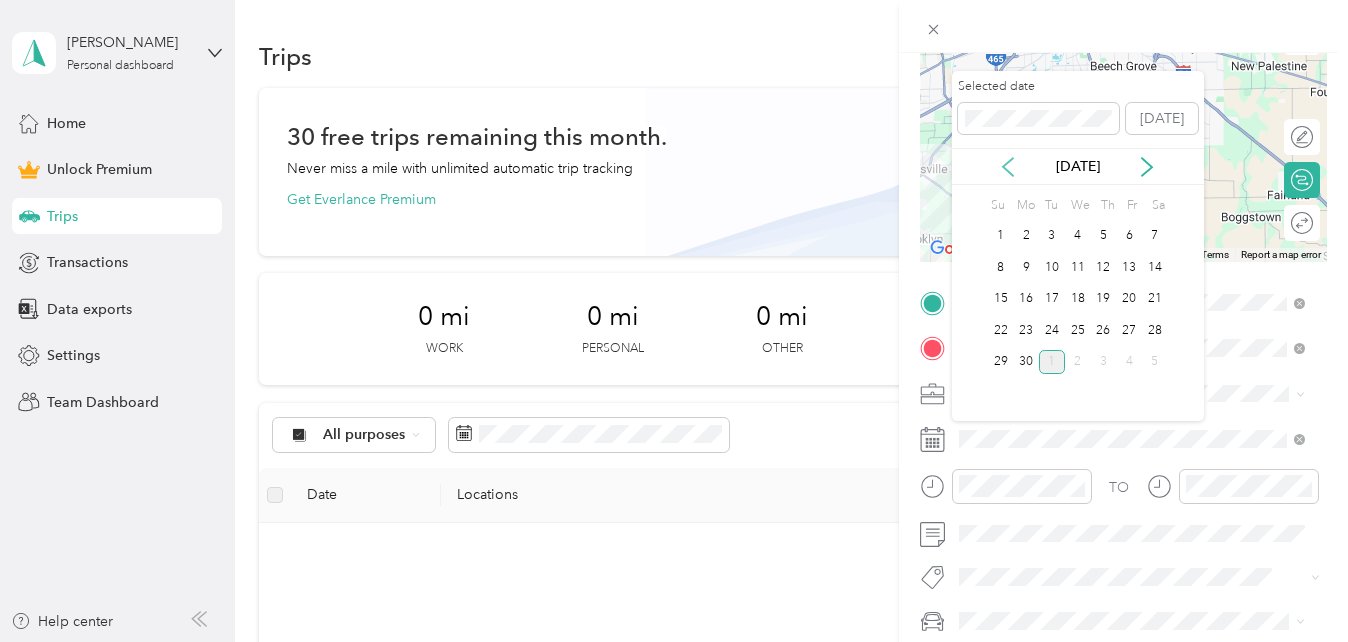 click 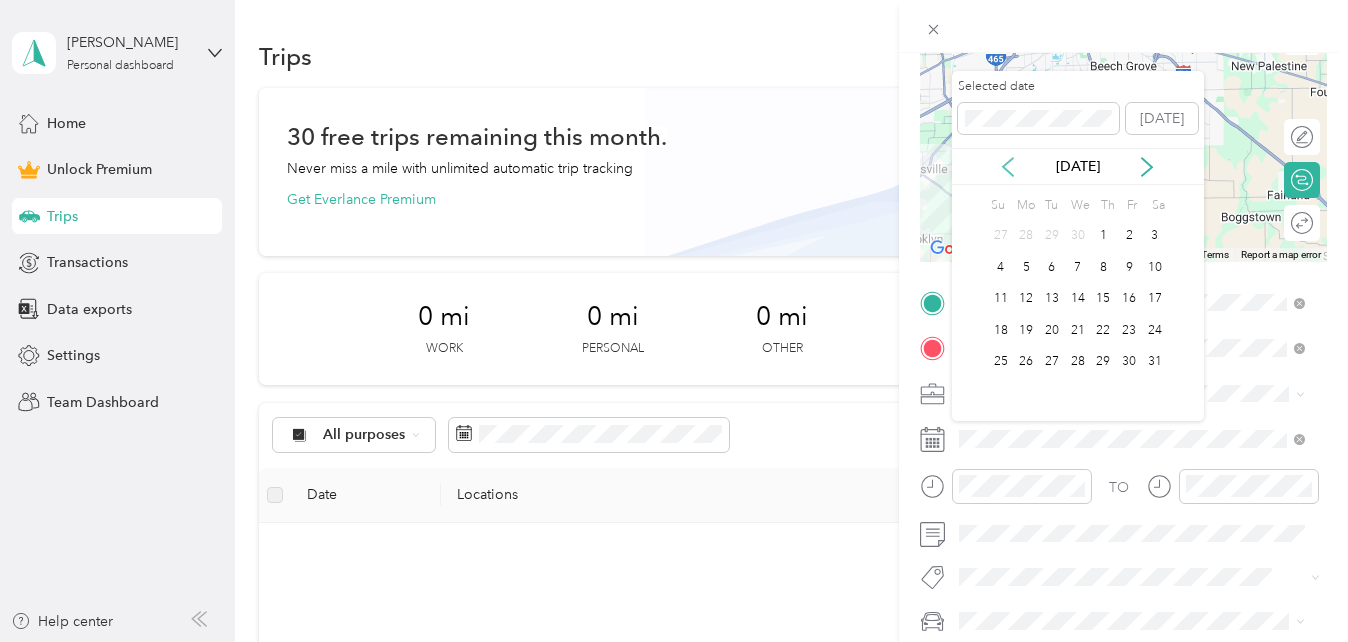 click 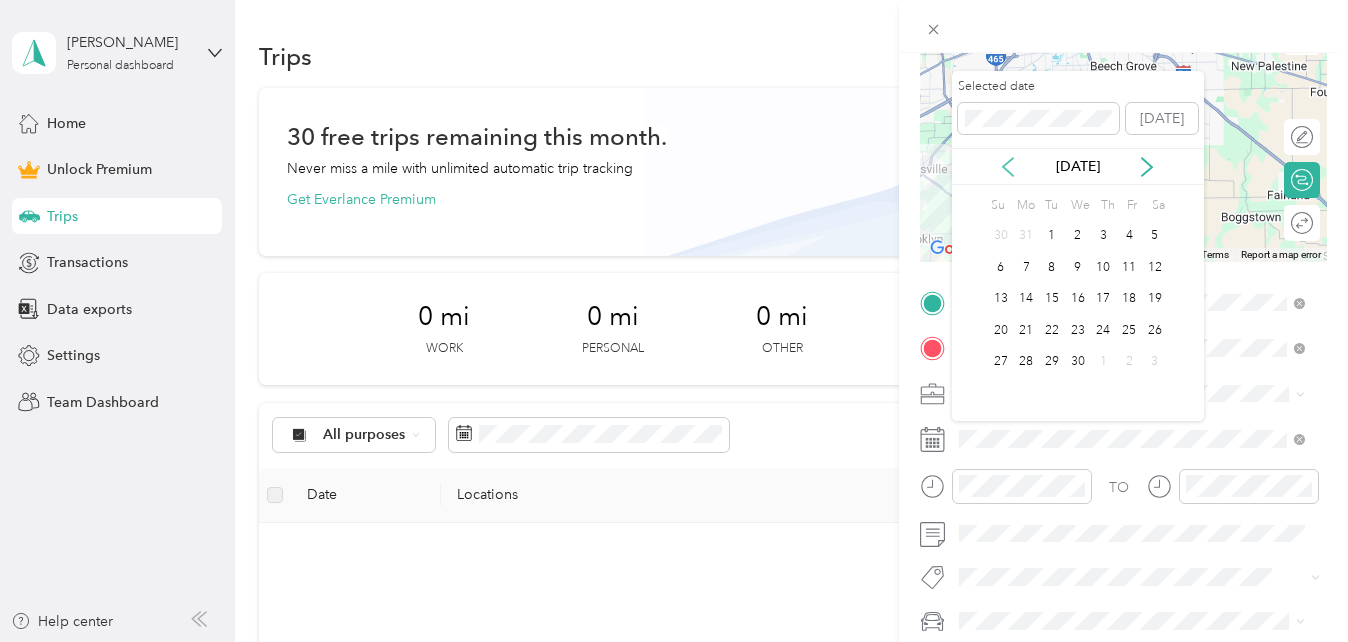 click 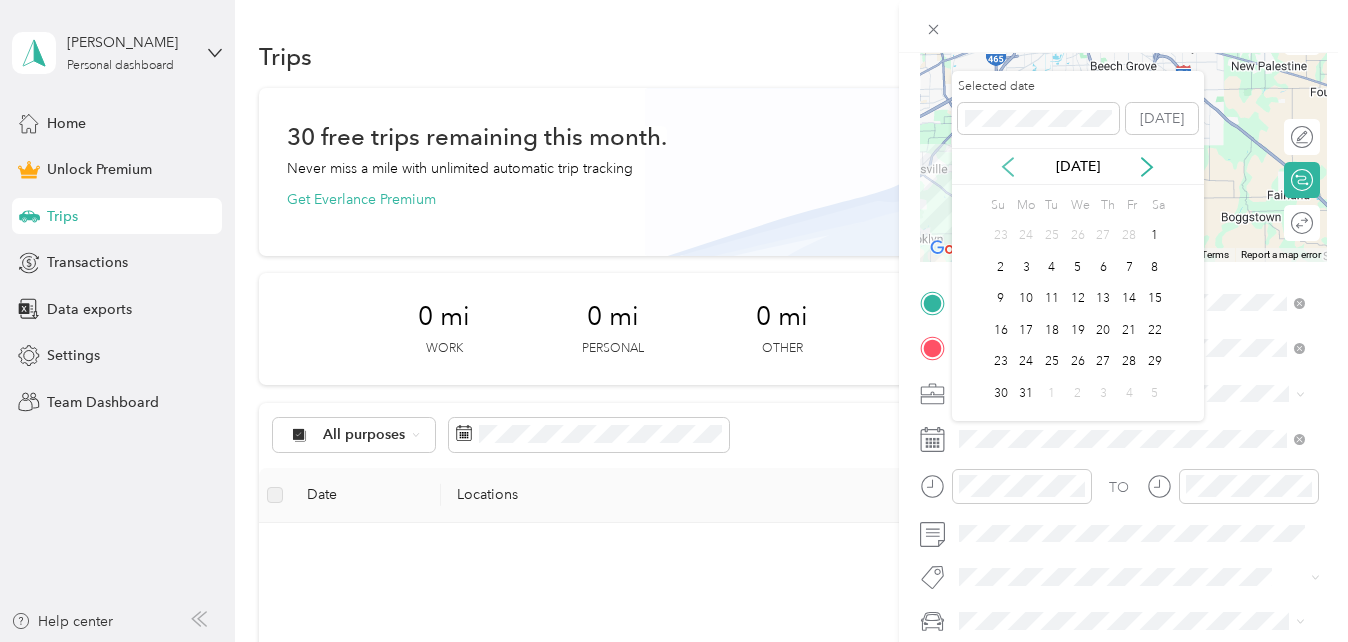 click 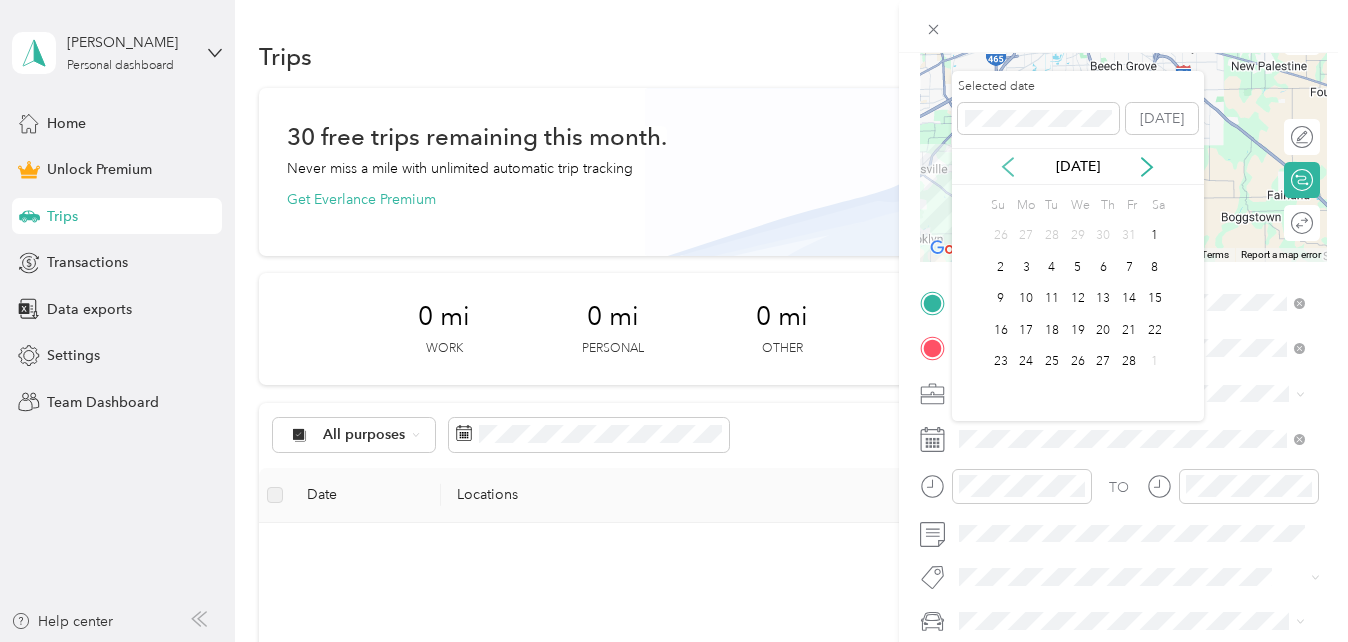 click 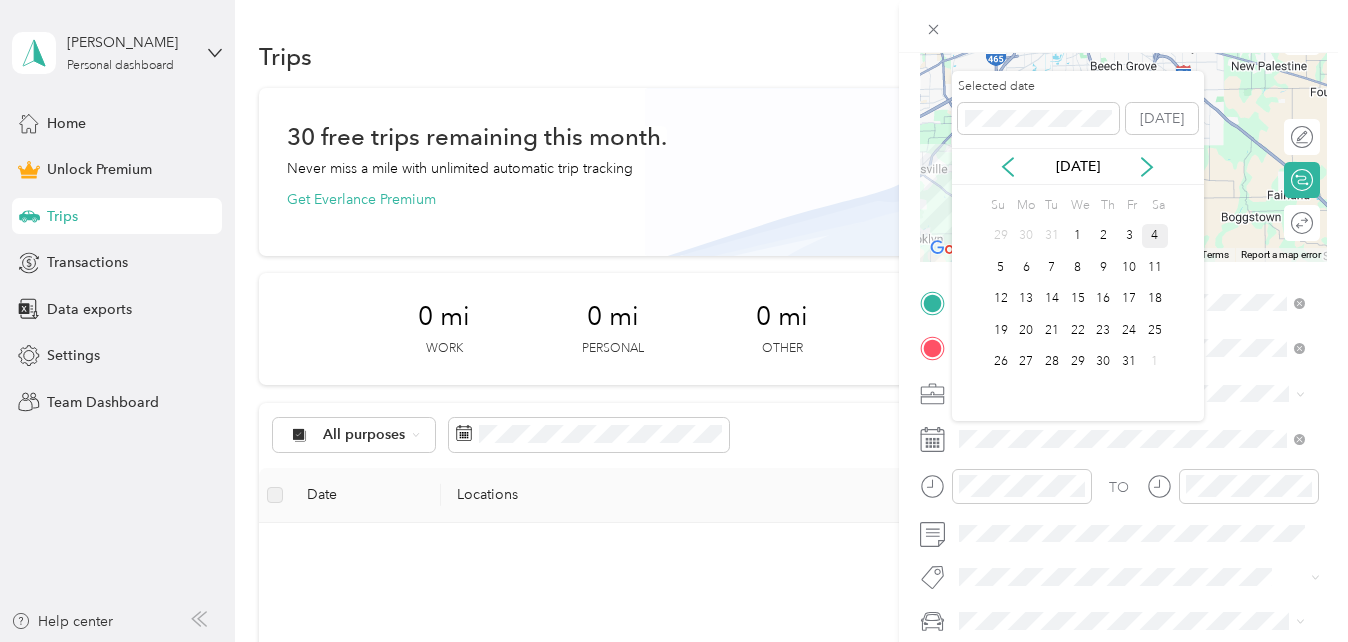 click on "4" at bounding box center (1155, 236) 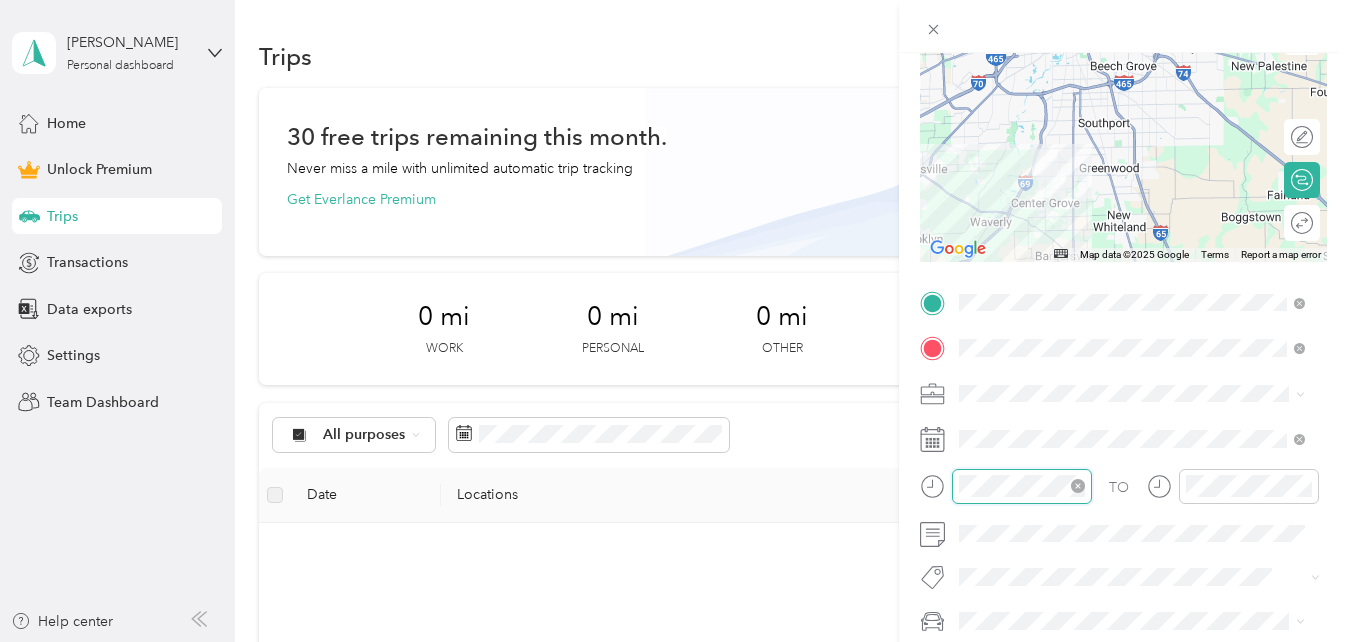 scroll, scrollTop: 120, scrollLeft: 0, axis: vertical 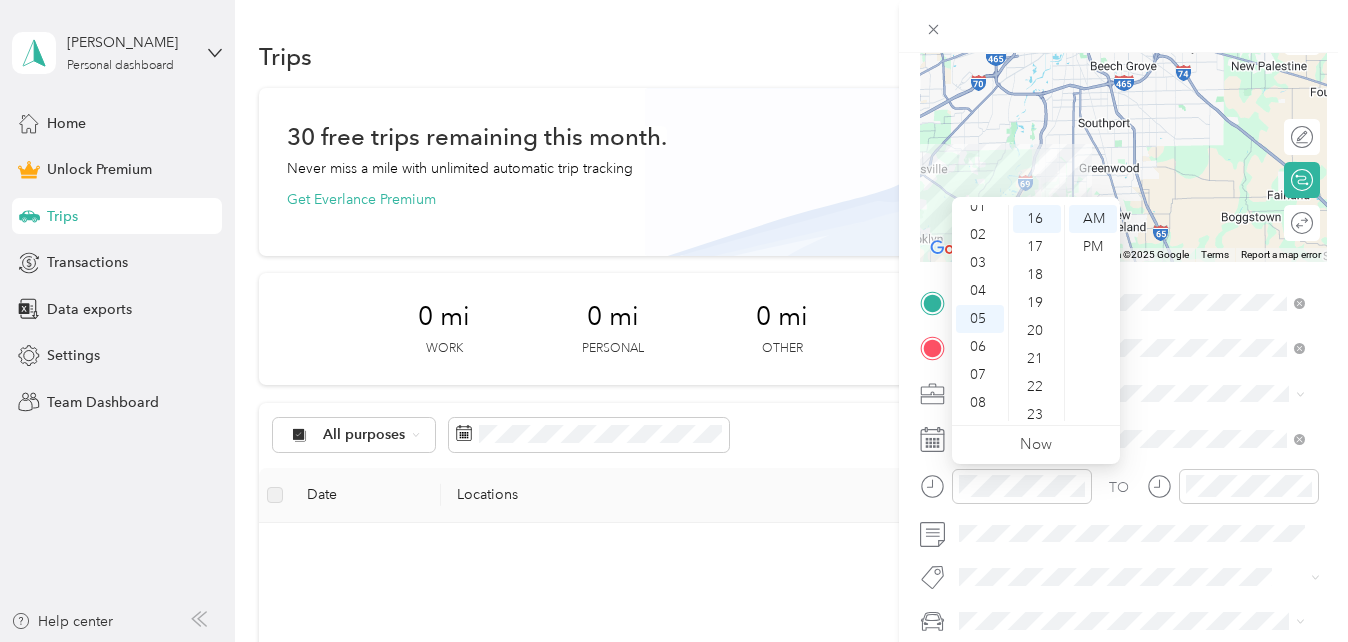 click on "12 01 02 03 04 05 06 07 08 09 10 11 00 01 02 03 04 05 06 07 08 09 10 11 12 13 14 15 16 17 18 19 20 21 22 23 24 25 26 27 28 29 30 31 32 33 34 35 36 37 38 39 40 41 42 43 44 45 46 47 48 49 50 51 52 53 54 55 56 57 58 59 AM PM" at bounding box center (1036, 313) 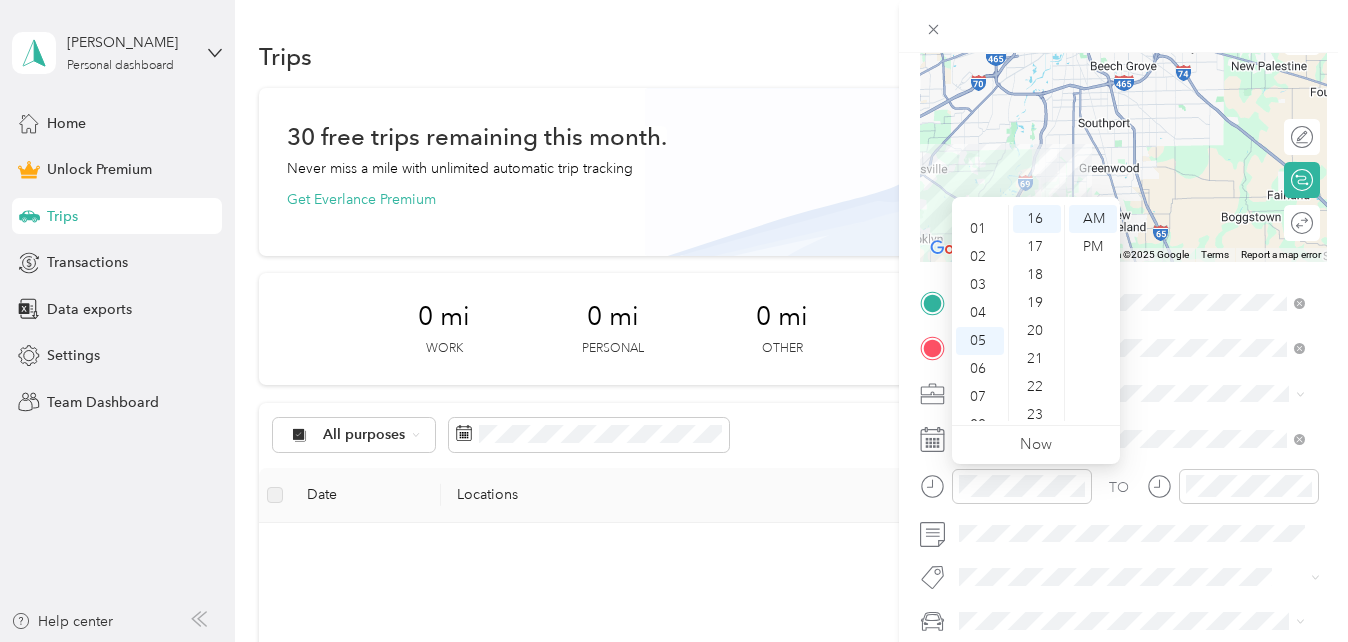 scroll, scrollTop: 0, scrollLeft: 0, axis: both 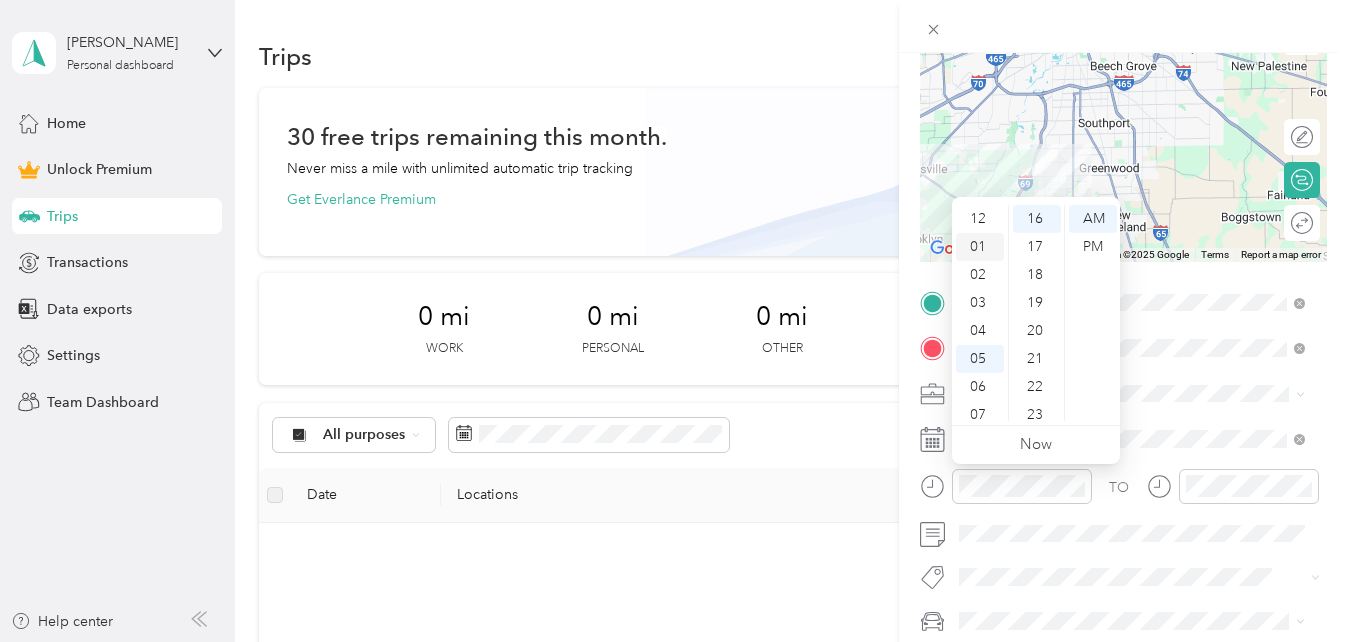 click on "01" at bounding box center (980, 247) 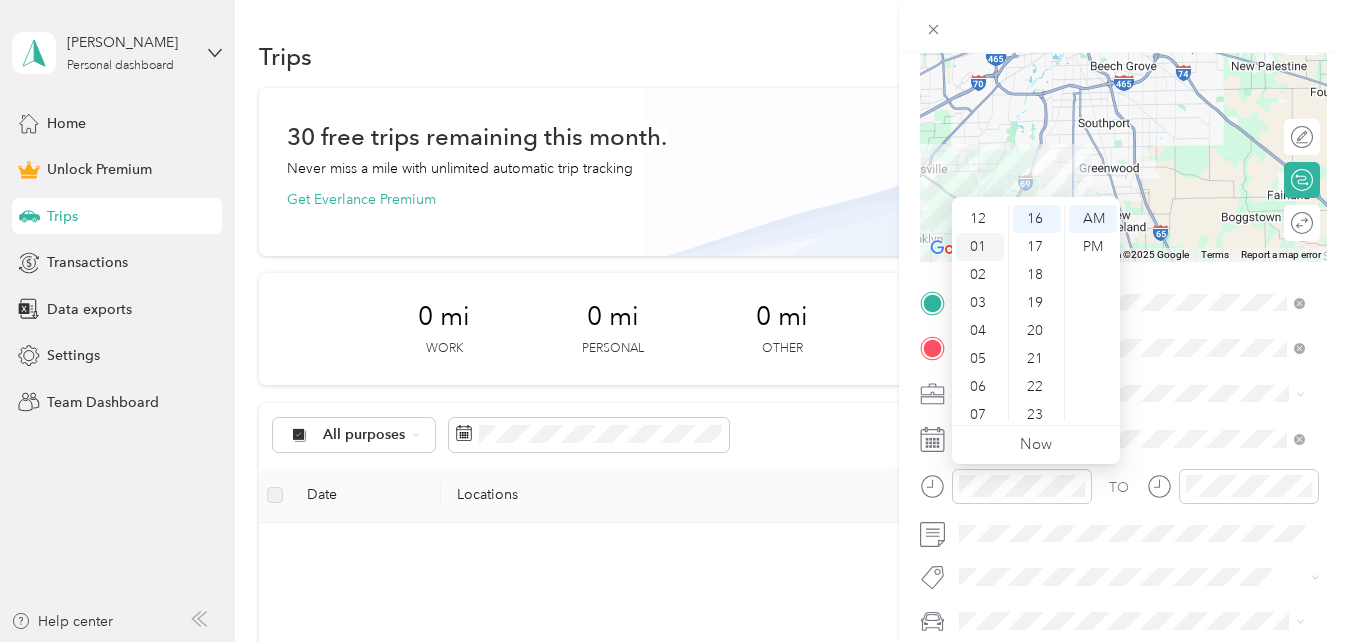 scroll, scrollTop: 28, scrollLeft: 0, axis: vertical 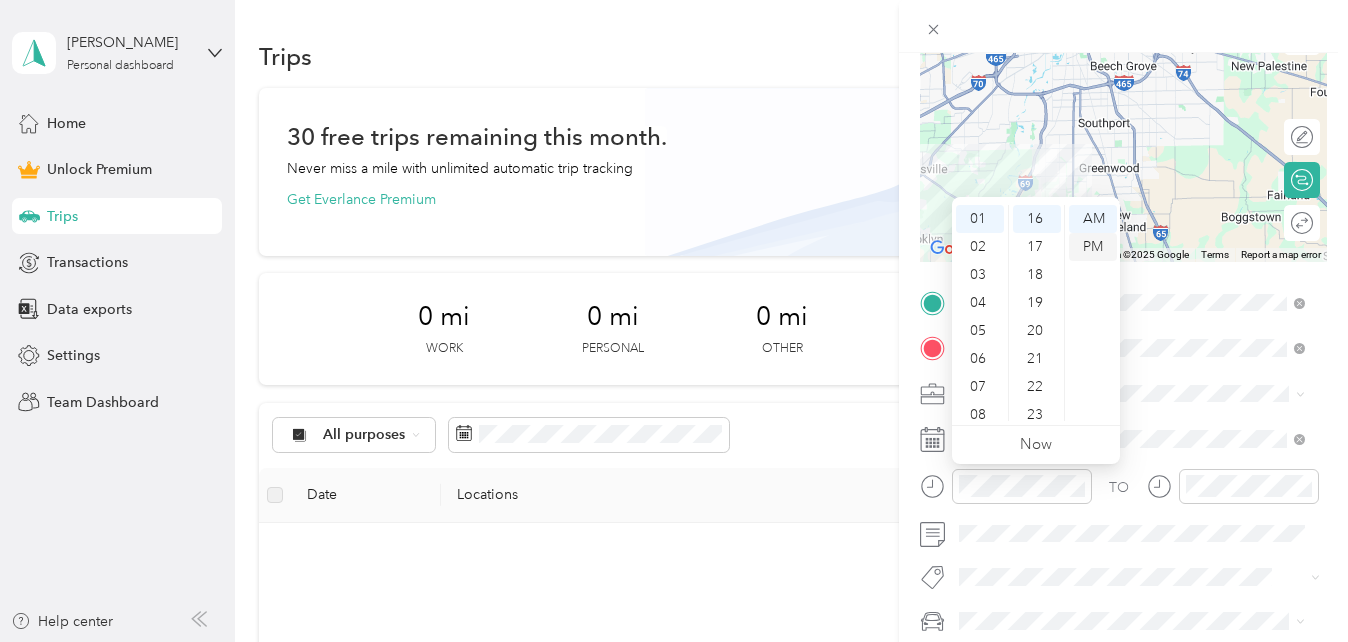 click on "PM" at bounding box center (1093, 247) 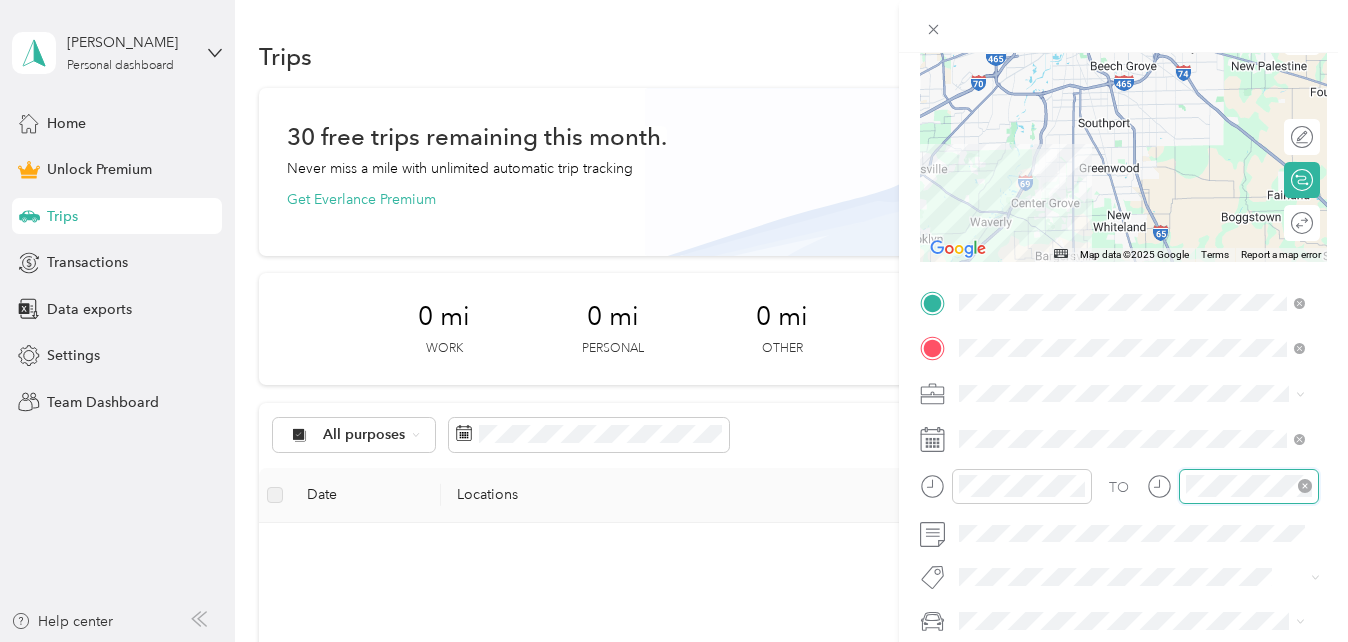 scroll, scrollTop: 120, scrollLeft: 0, axis: vertical 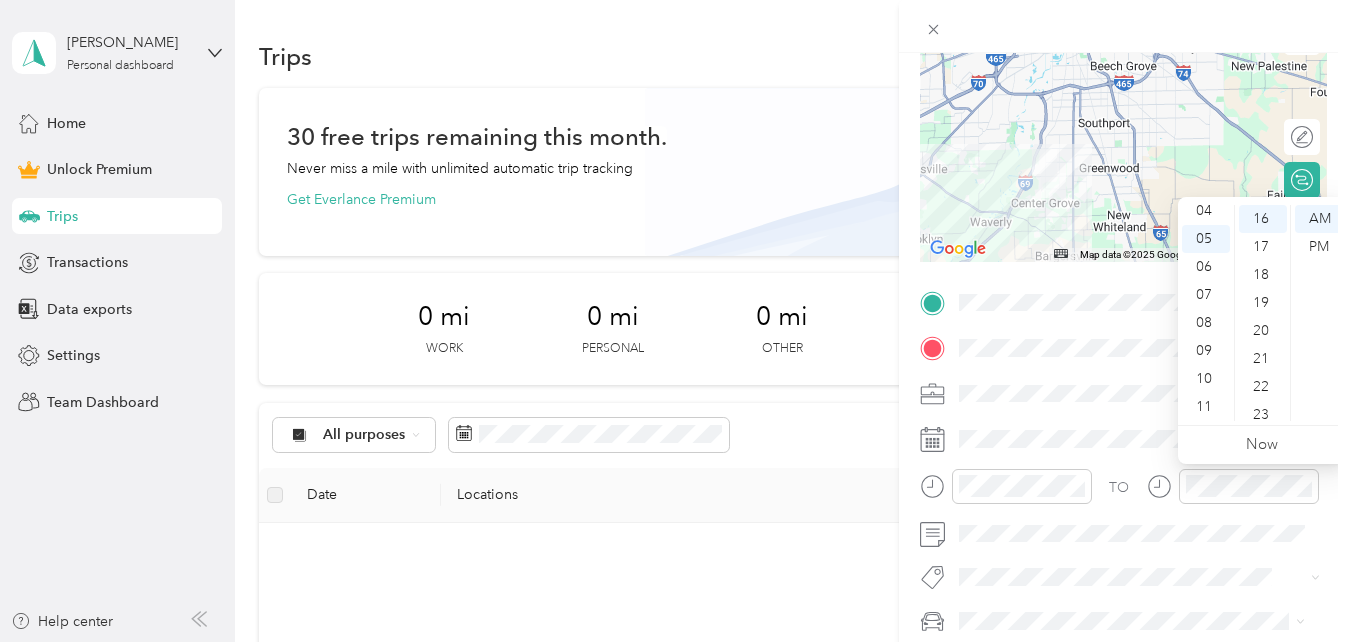 click on "00 01 02 03 04 05 06 07 08 09 10 11 12 13 14 15 16 17 18 19 20 21 22 23 24 25 26 27 28 29 30 31 32 33 34 35 36 37 38 39 40 41 42 43 44 45 46 47 48 49 50 51 52 53 54 55 56 57 58 59" at bounding box center [1262, 313] 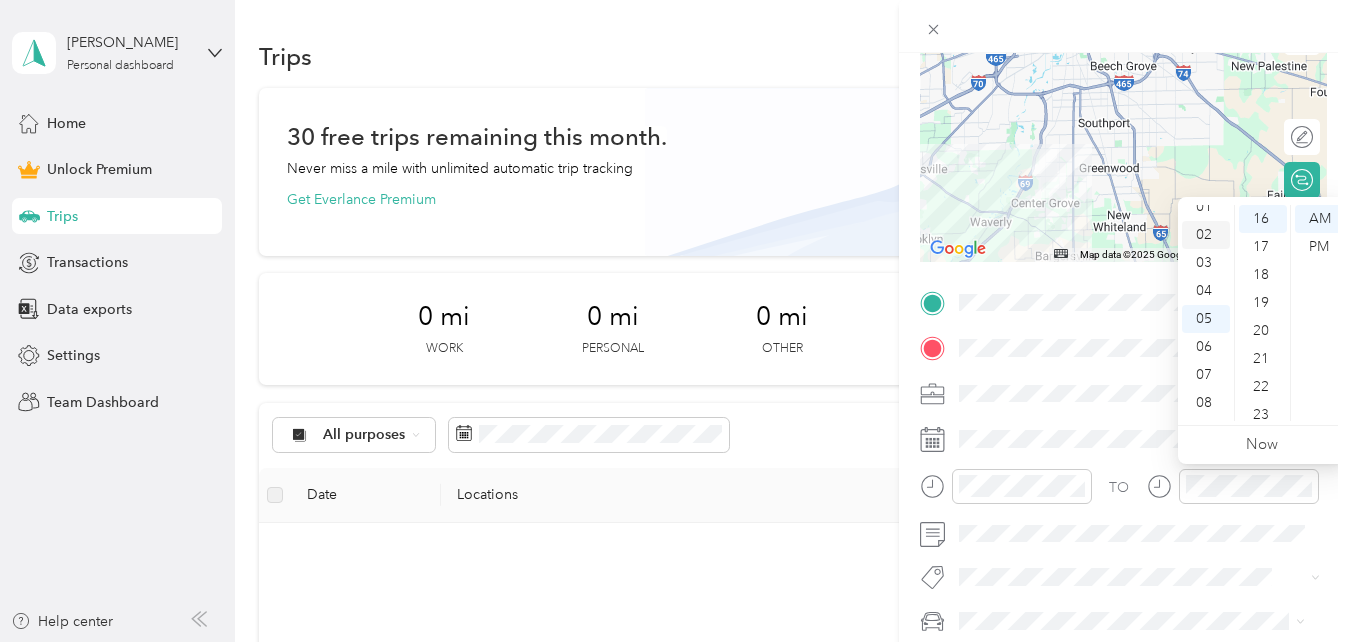 click on "02" at bounding box center (1206, 235) 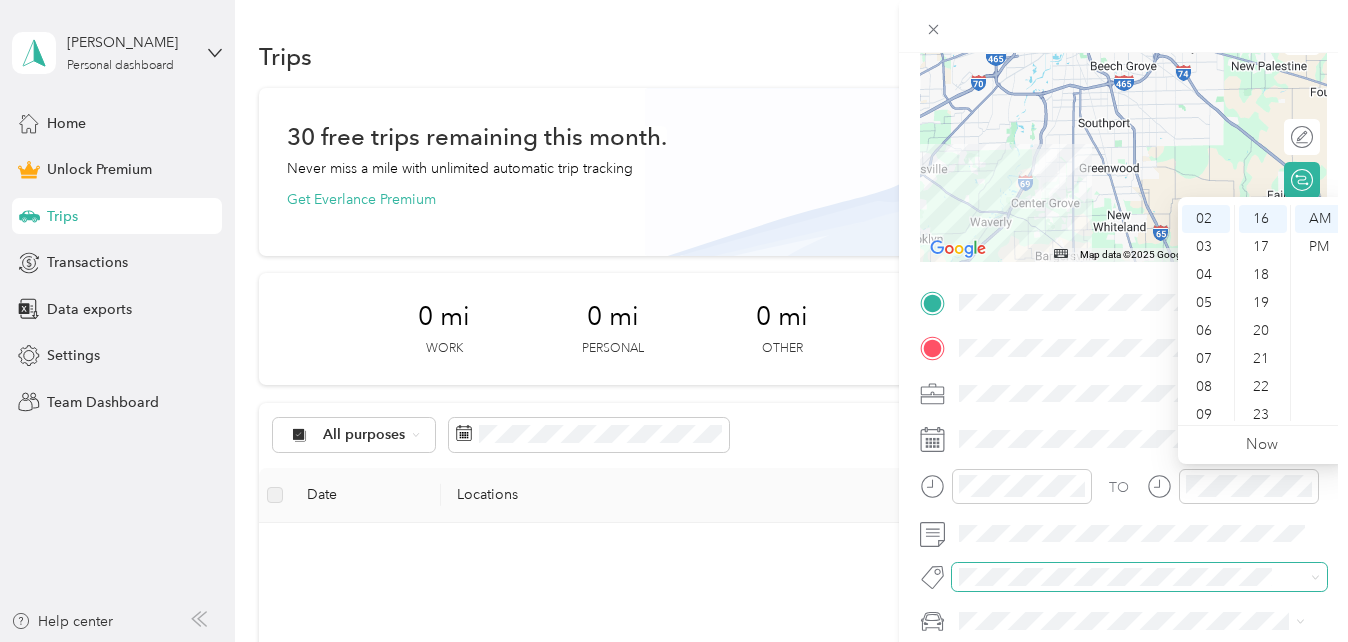 click at bounding box center (1123, 577) 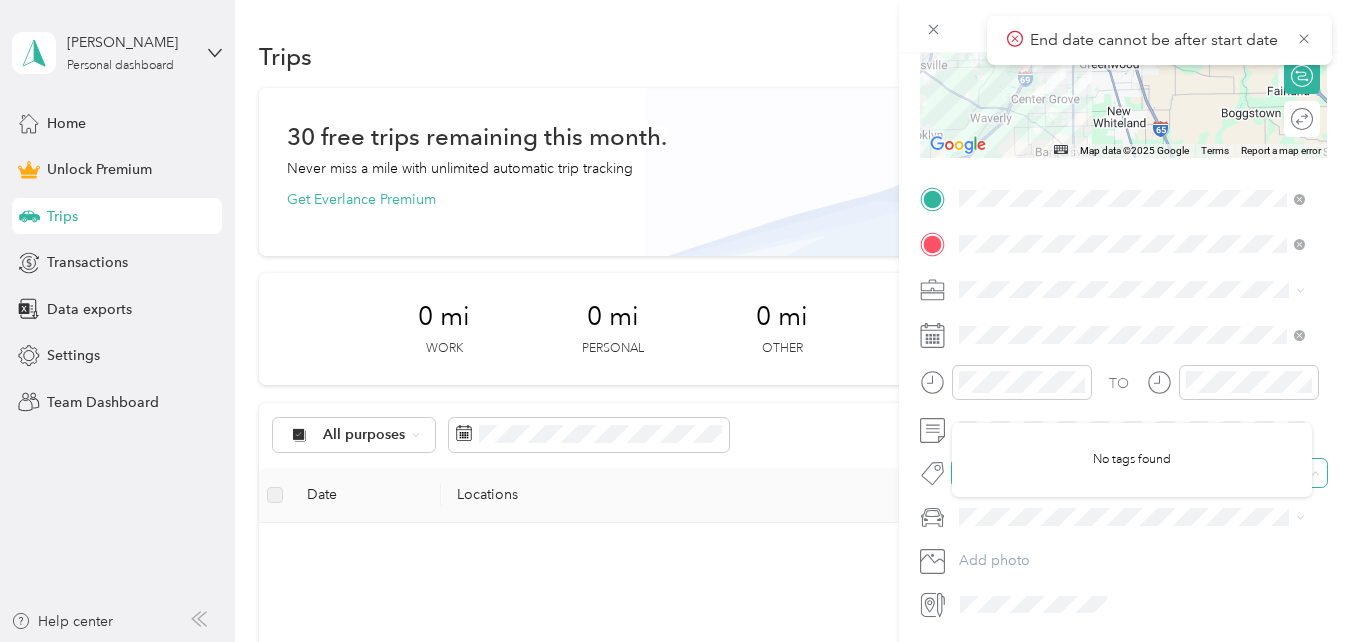 scroll, scrollTop: 362, scrollLeft: 0, axis: vertical 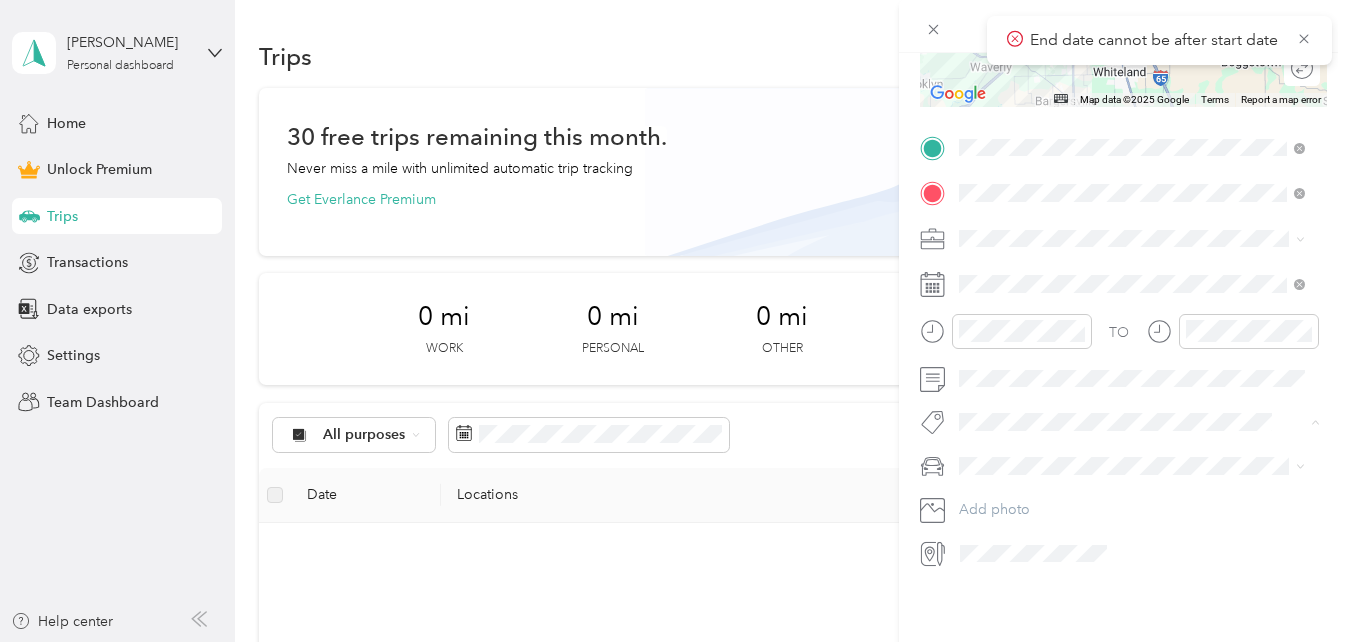 click on "New Trip Save This trip cannot be edited because it is either under review, approved, or paid. Contact your Team Manager to edit it. Miles ← Move left → Move right ↑ Move up ↓ Move down + Zoom in - Zoom out Home Jump left by 75% End Jump right by 75% Page Up Jump up by 75% Page Down Jump down by 75% To navigate, press the arrow keys. Map Data Map data ©2025 Google Map data ©2025 Google 5 km  Click to toggle between metric and imperial units Terms Report a map error Edit route Calculate route Round trip TO Add photo" at bounding box center (1123, 374) 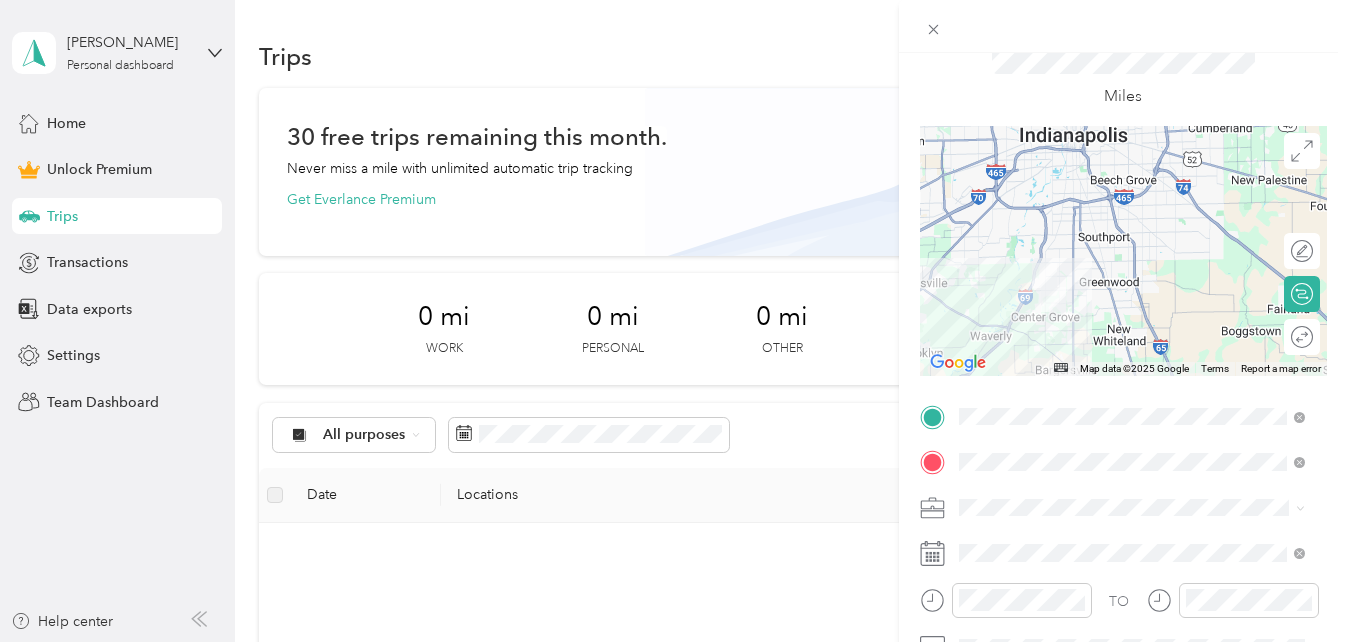 scroll, scrollTop: 0, scrollLeft: 0, axis: both 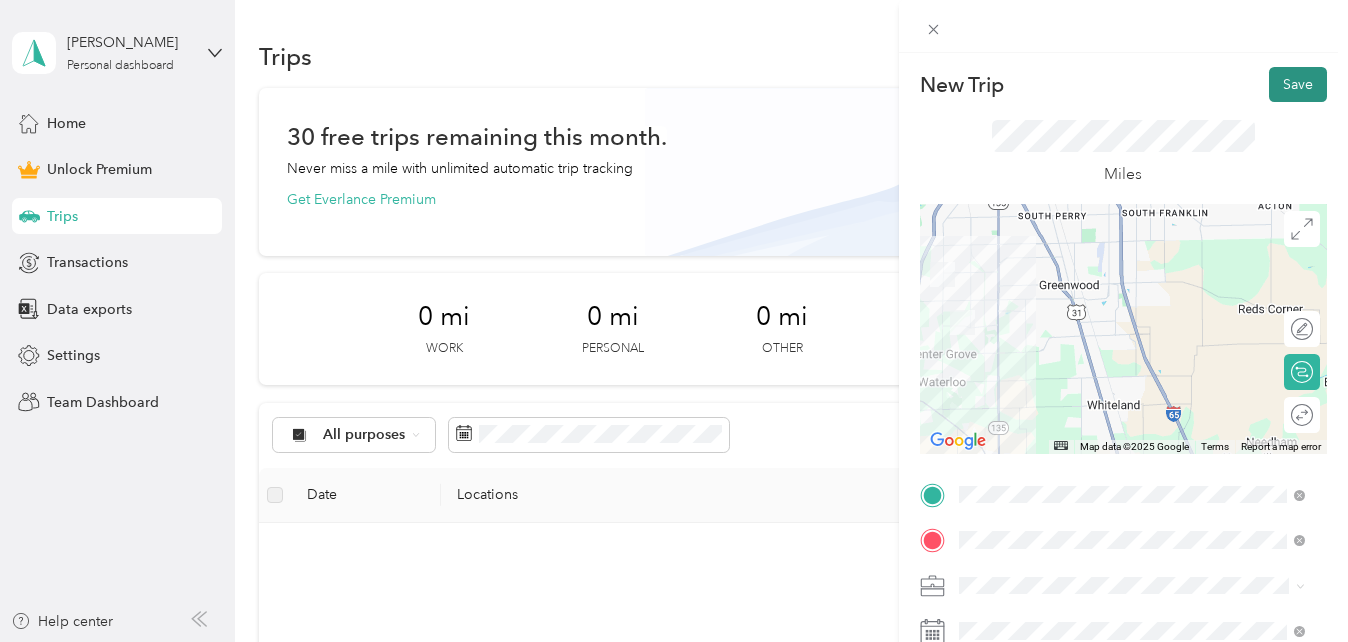 click on "Save" at bounding box center (1298, 84) 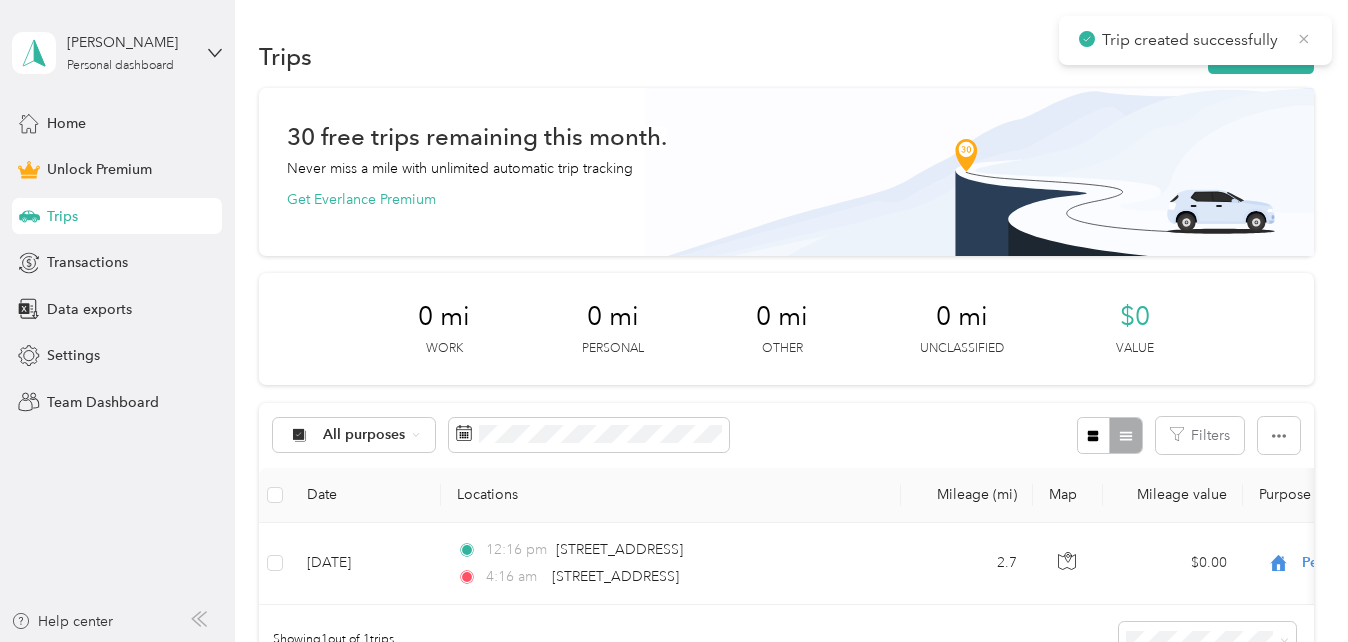 click 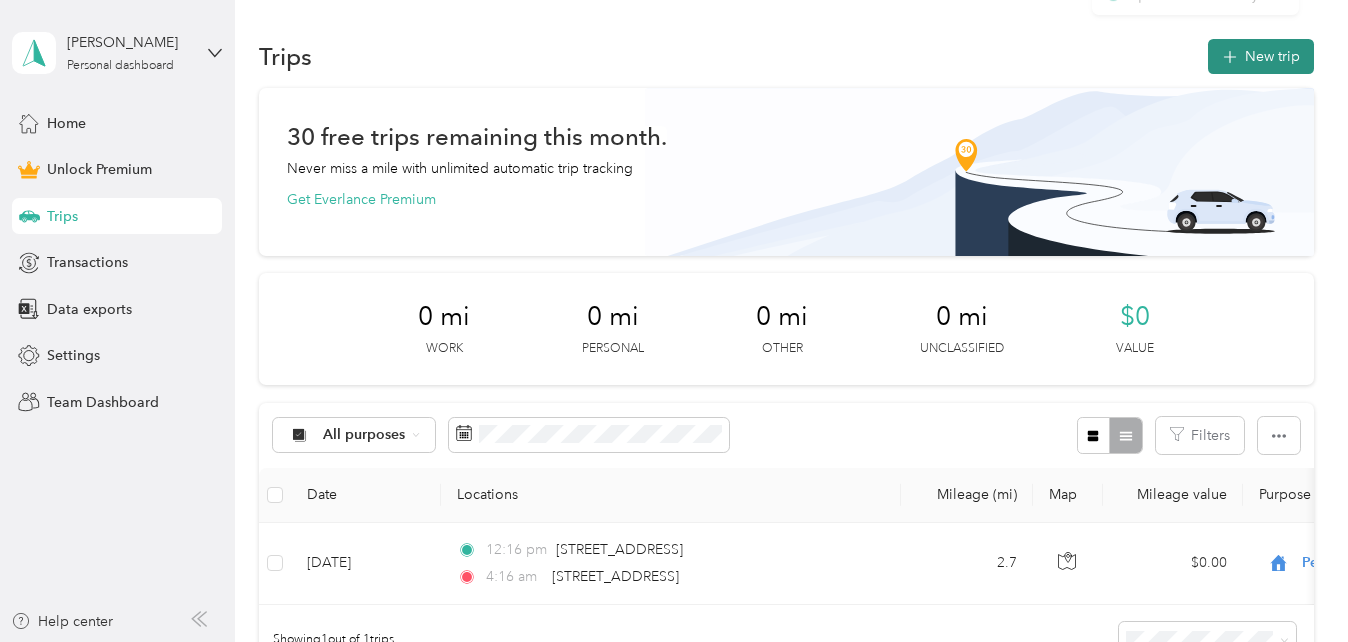 click on "New trip" at bounding box center (1261, 56) 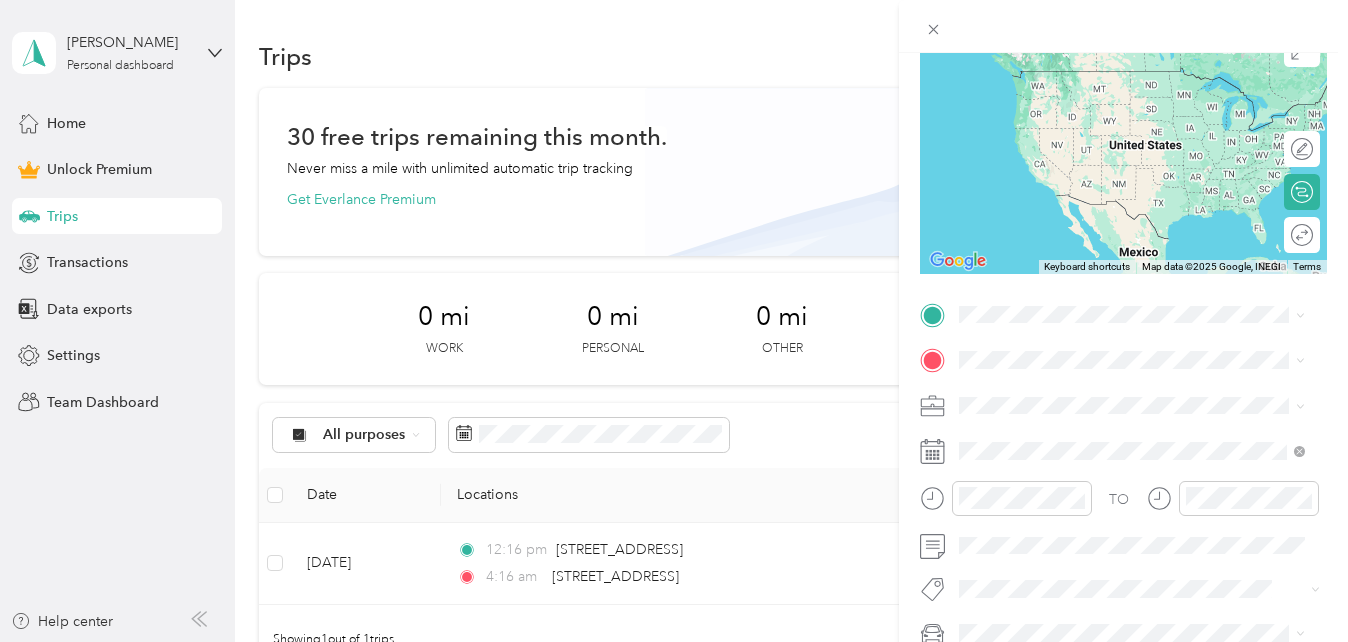 scroll, scrollTop: 181, scrollLeft: 0, axis: vertical 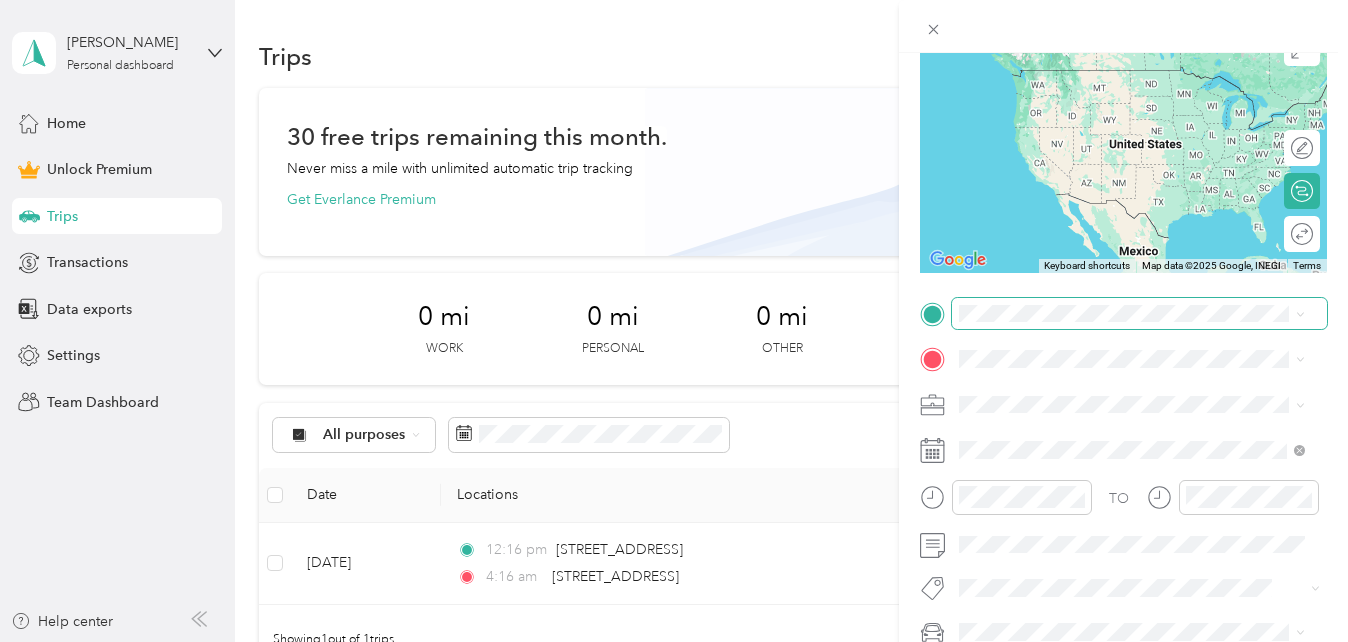 click at bounding box center (1139, 314) 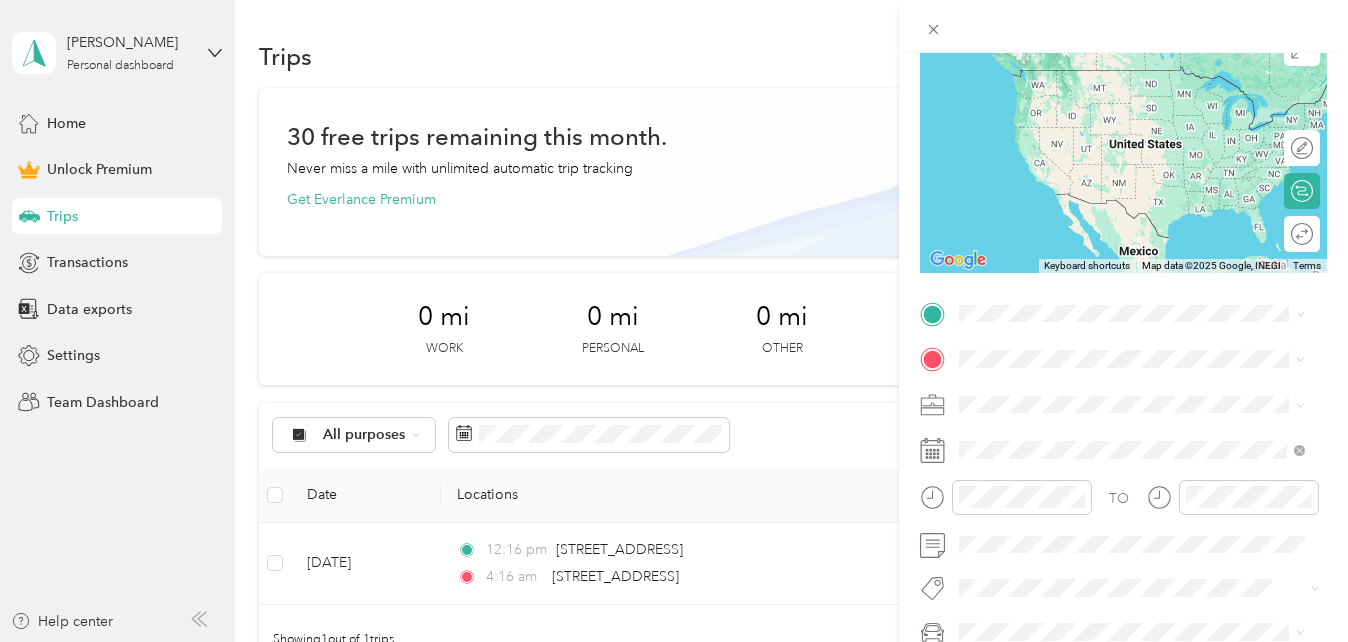 click on "[STREET_ADDRESS]" at bounding box center [1059, 412] 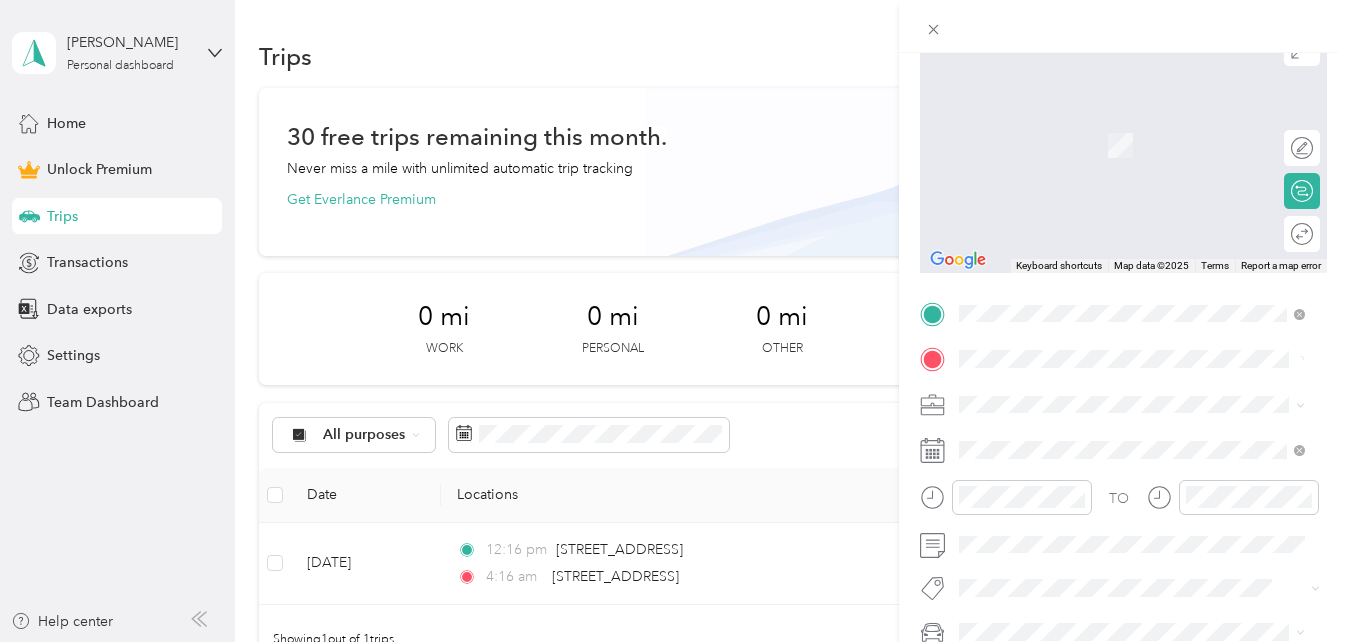 click on "[STREET_ADDRESS][US_STATE]" at bounding box center (1096, 114) 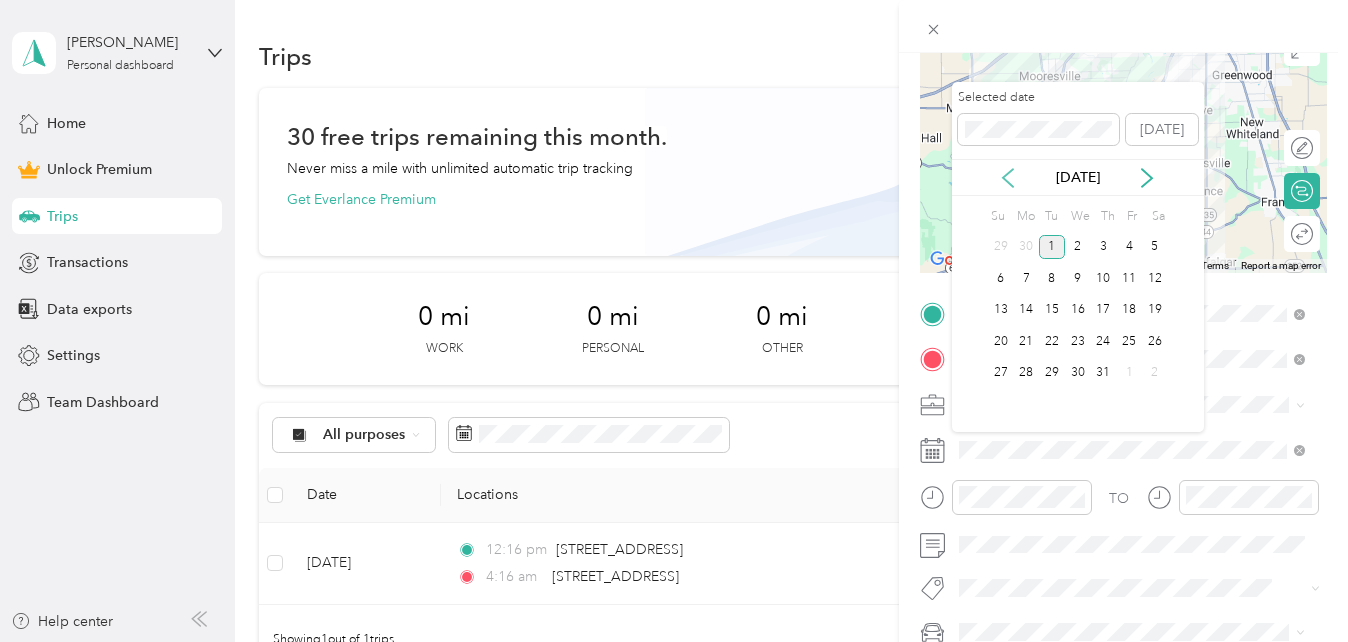 click 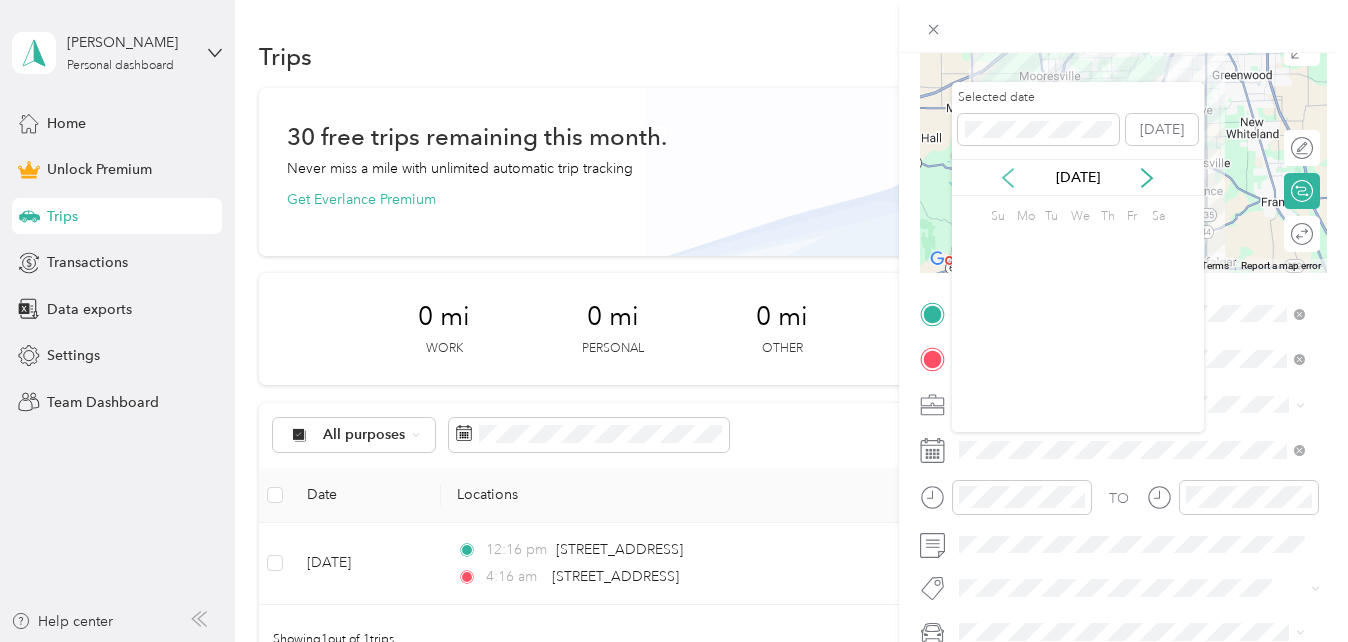 click 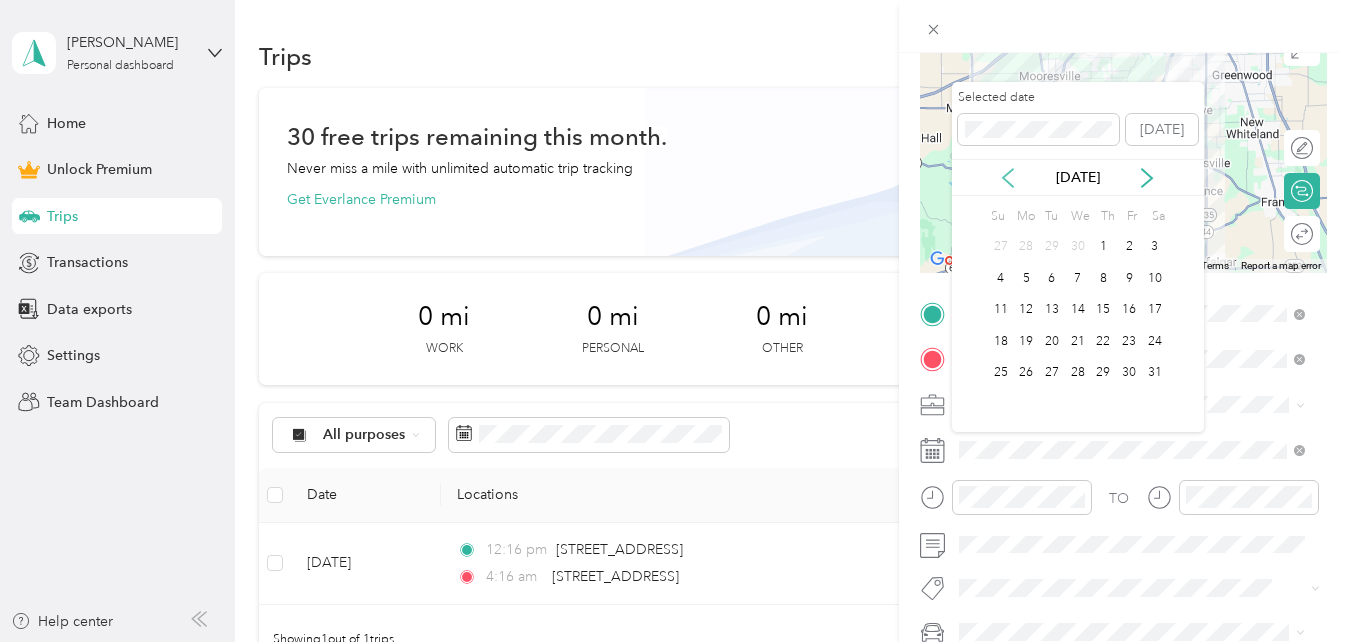 click 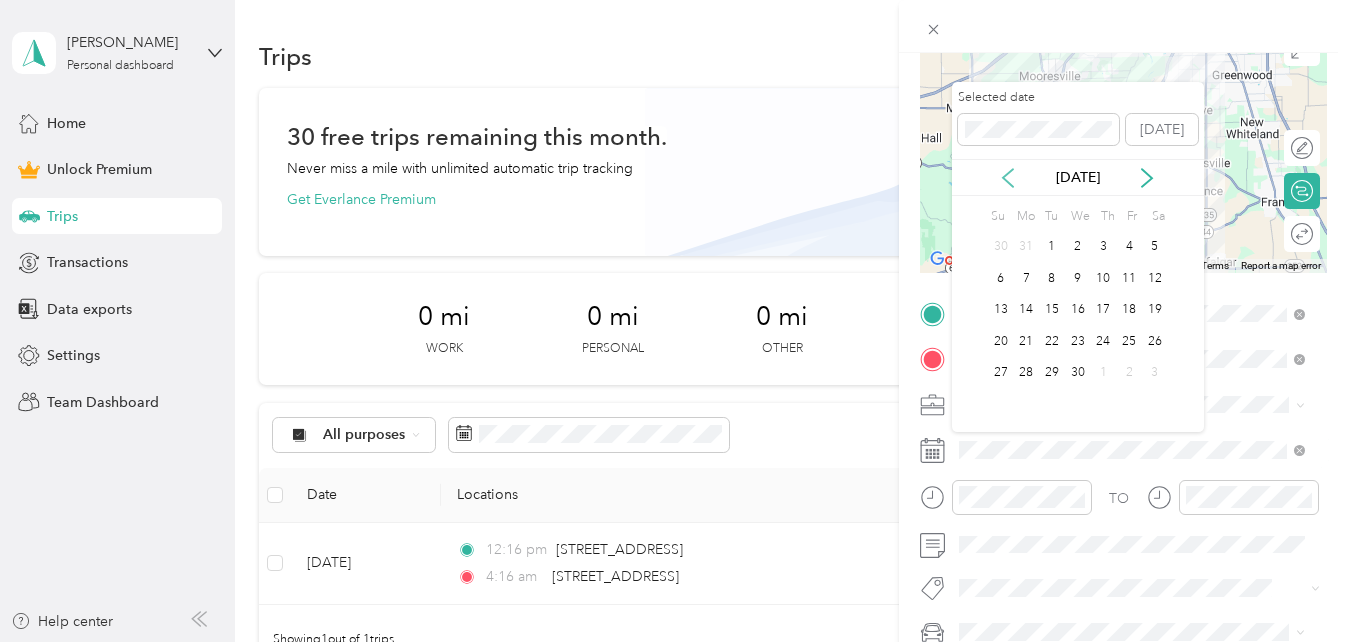click 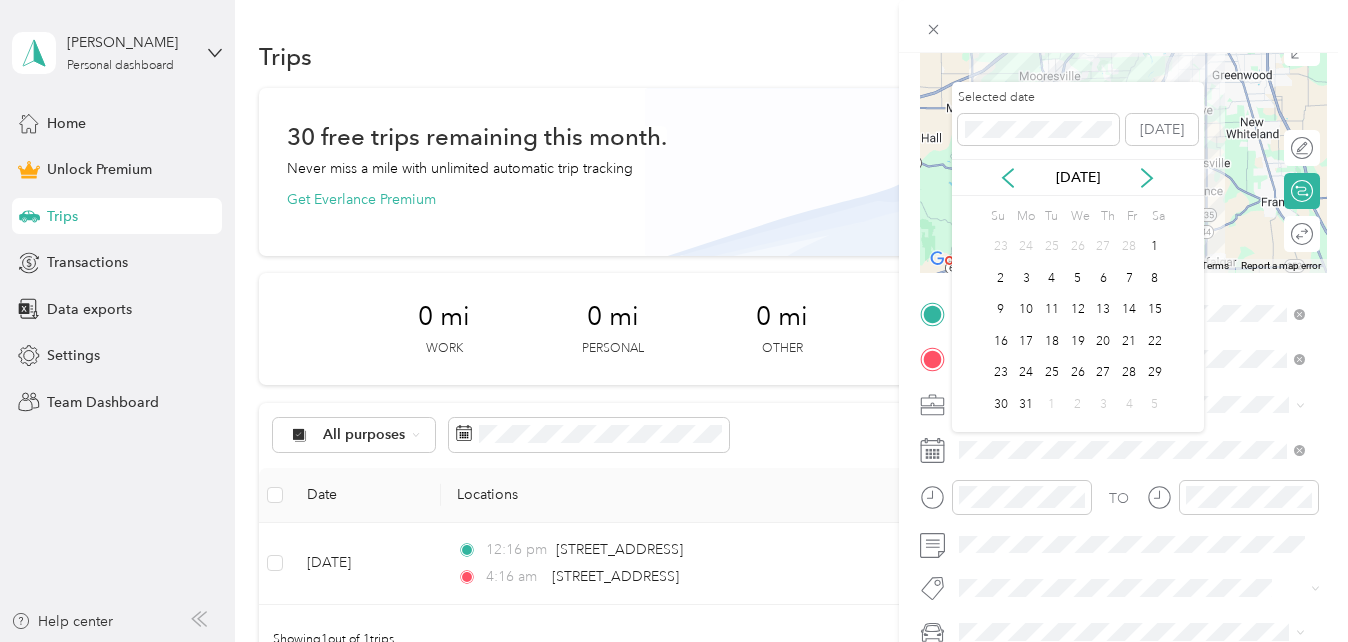 click on "[DATE]" at bounding box center [1078, 177] 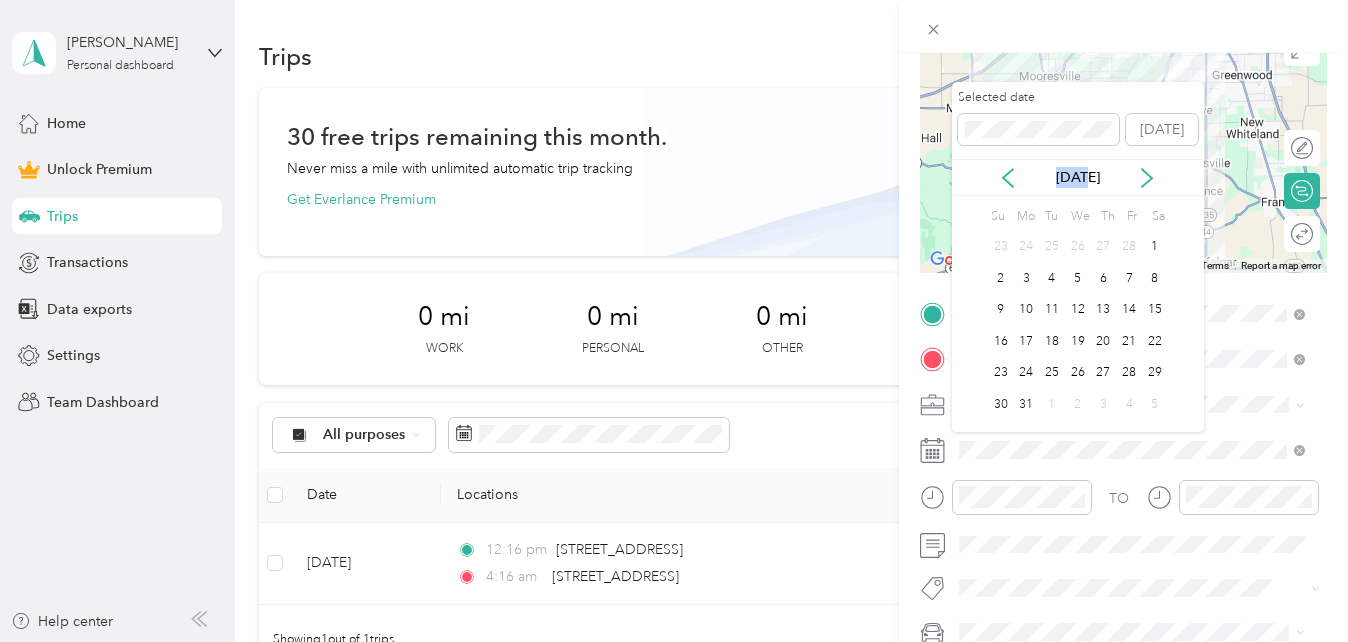 click on "[DATE]" at bounding box center (1078, 177) 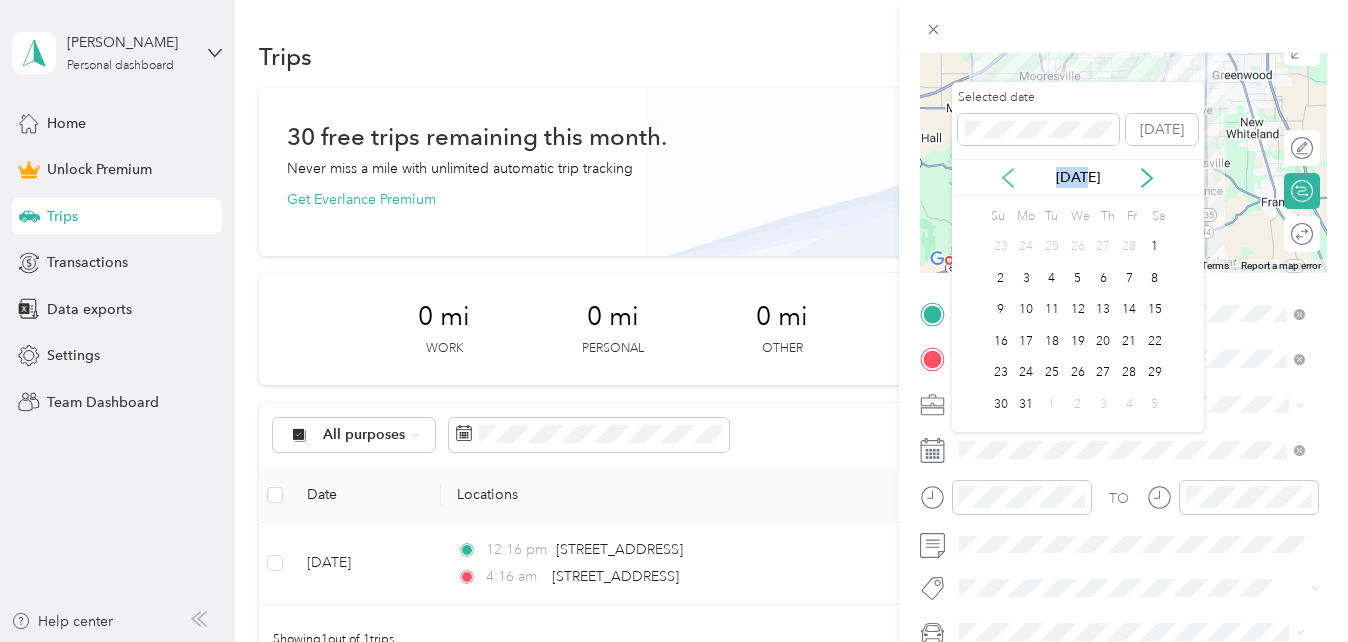 drag, startPoint x: 1014, startPoint y: 166, endPoint x: 1004, endPoint y: 177, distance: 14.866069 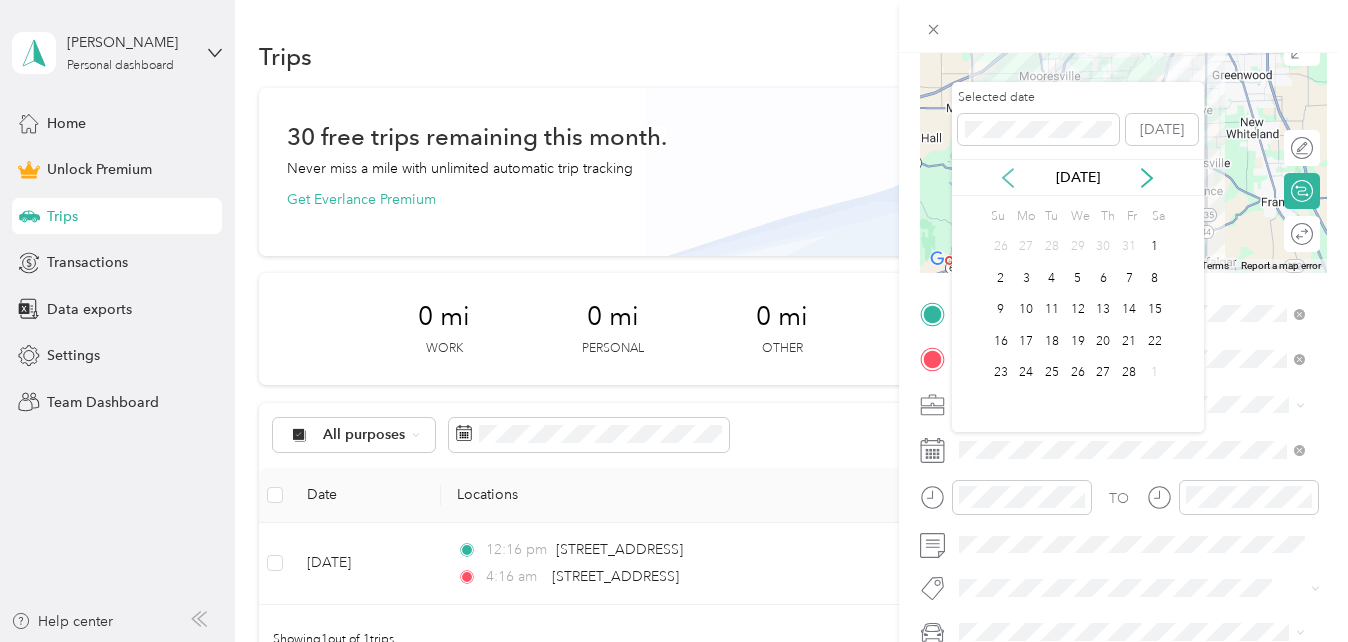 click 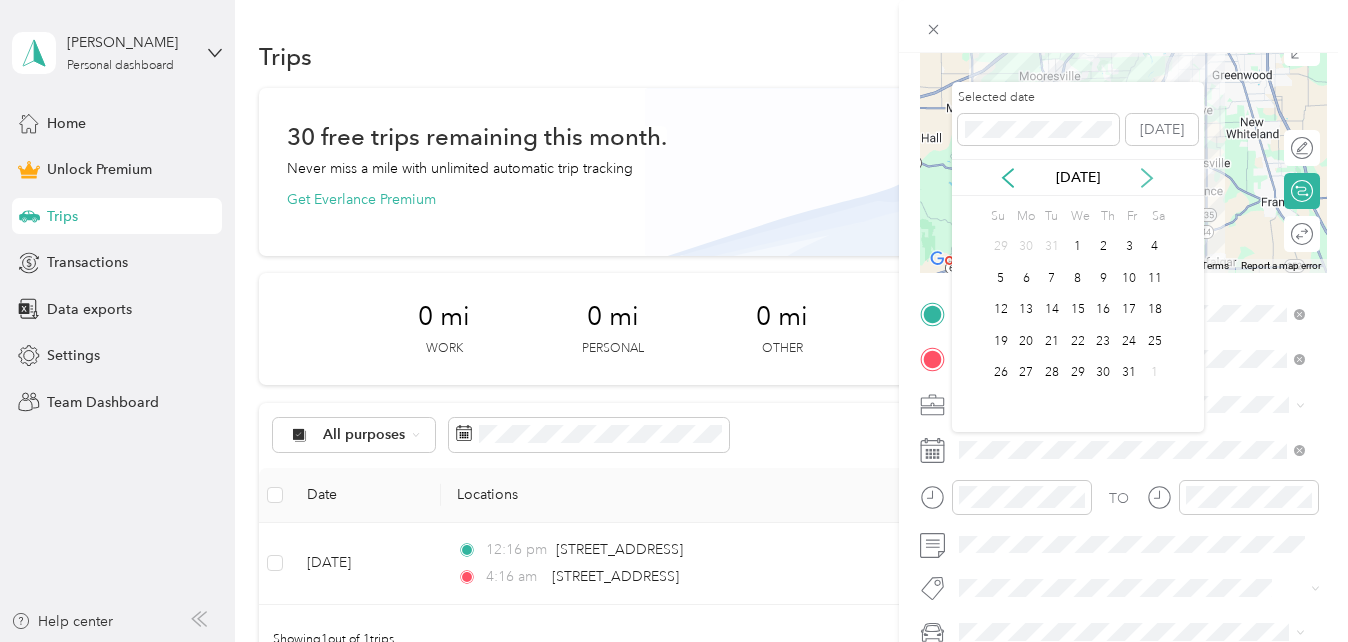 click 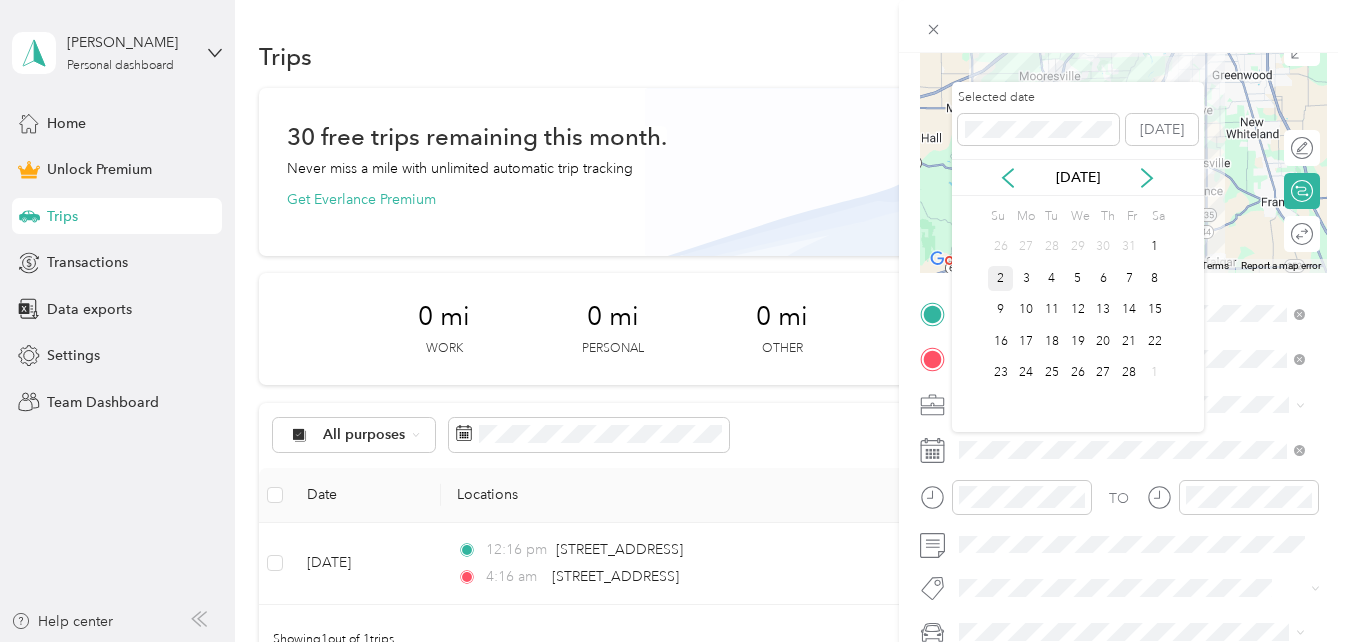 click on "2" at bounding box center [1001, 278] 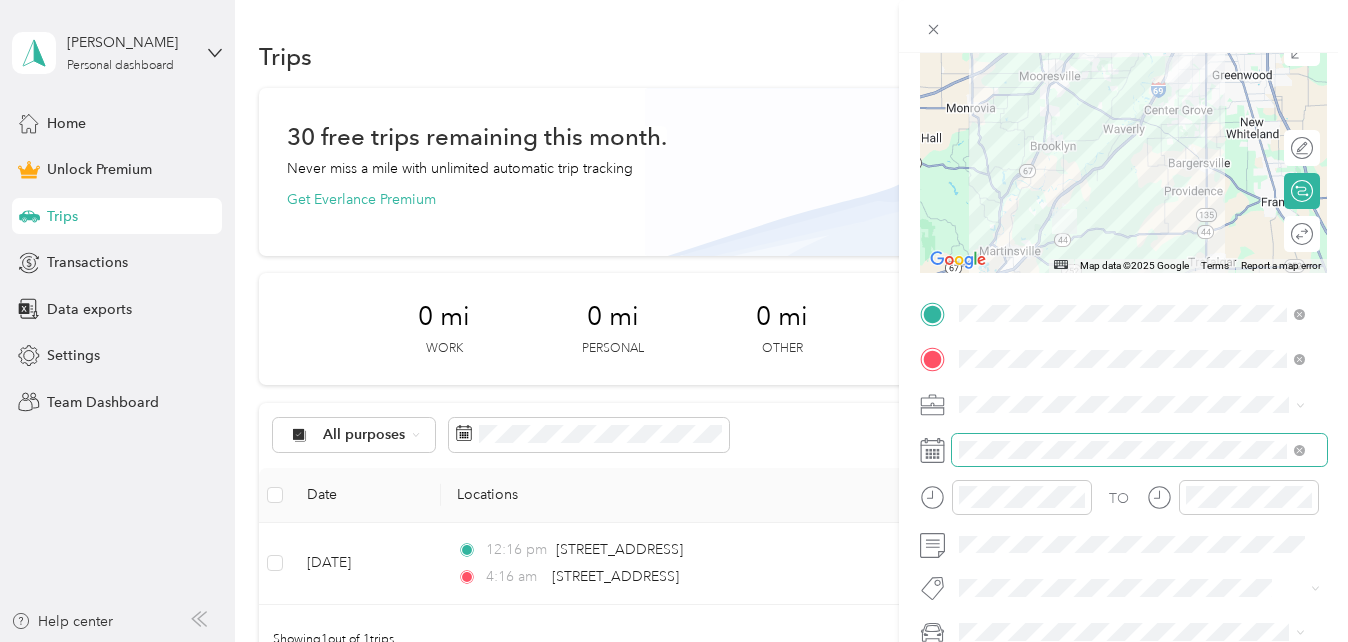 scroll, scrollTop: 0, scrollLeft: 0, axis: both 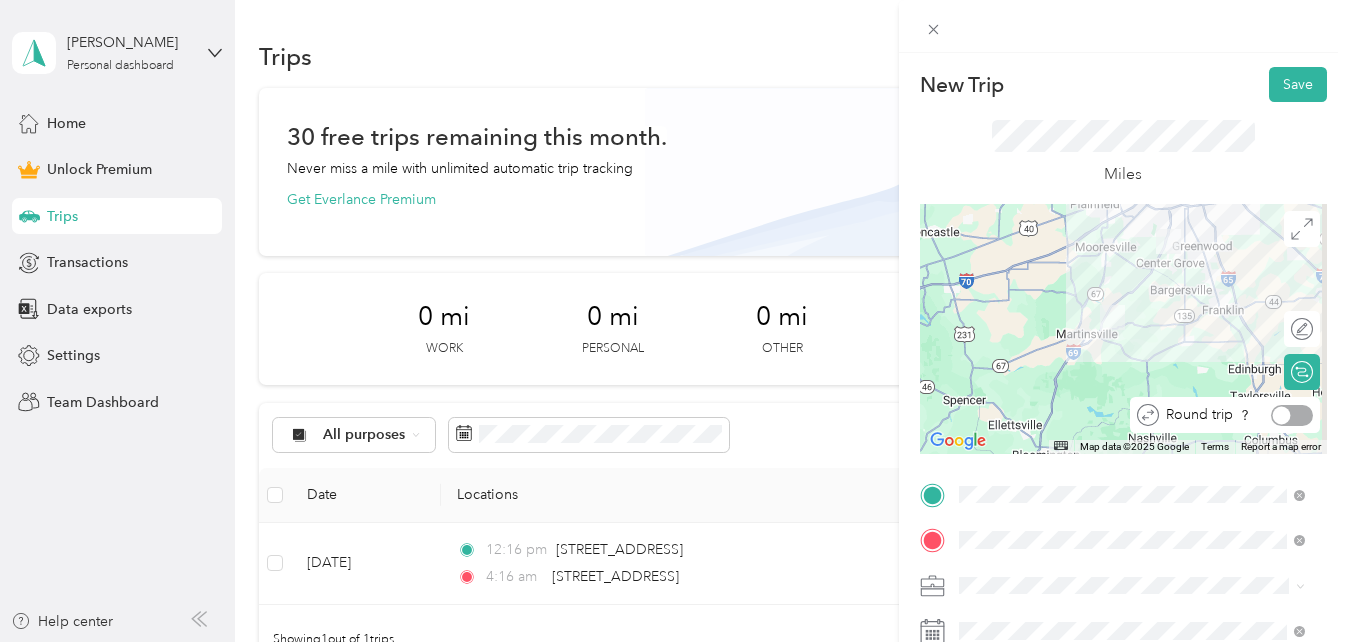 click at bounding box center [1292, 415] 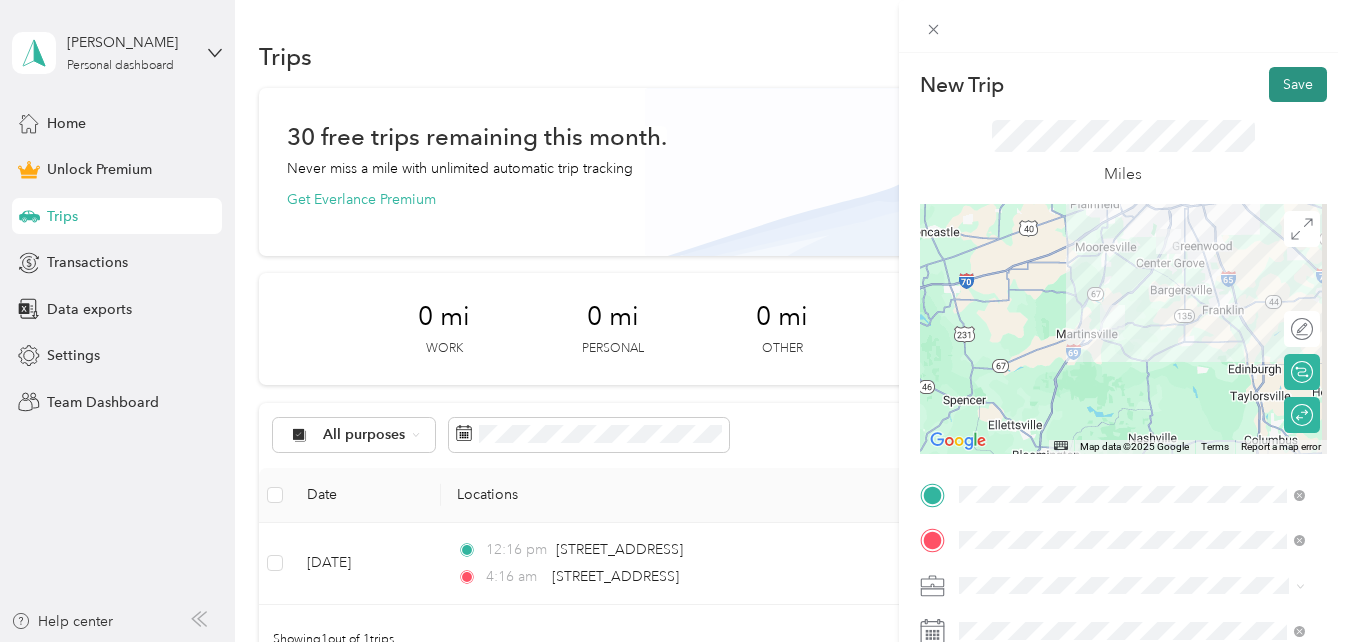 click on "Save" at bounding box center (1298, 84) 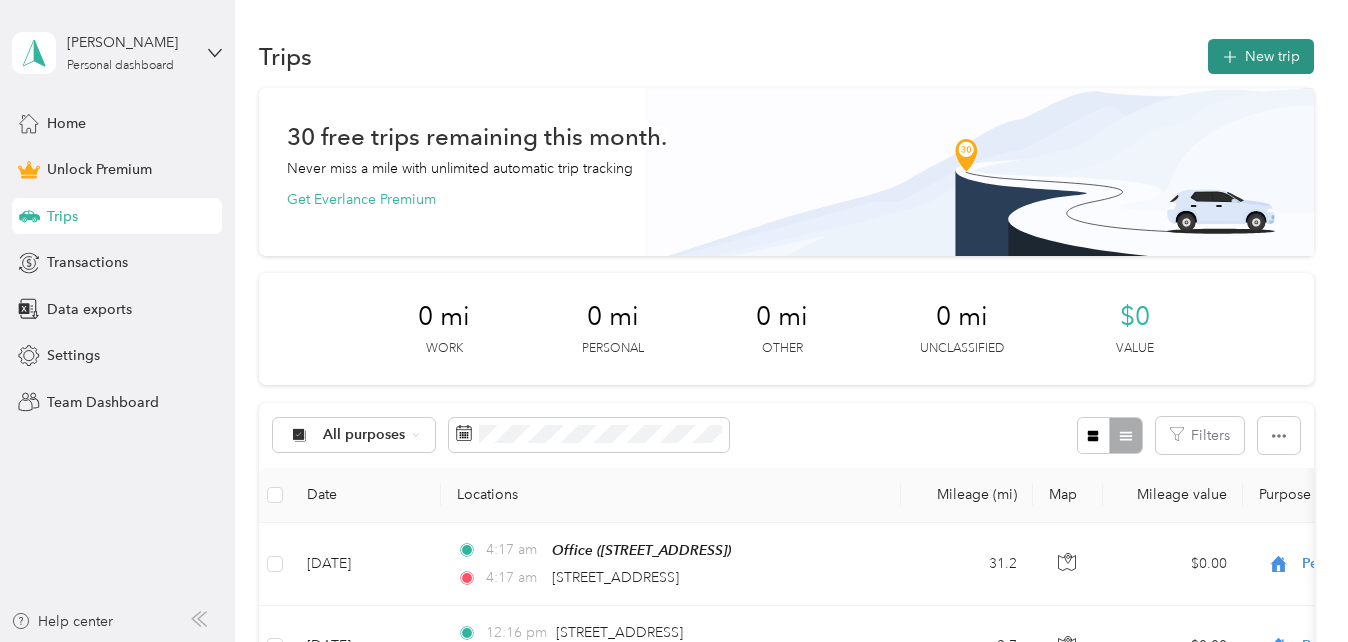 click on "New trip" at bounding box center [1261, 56] 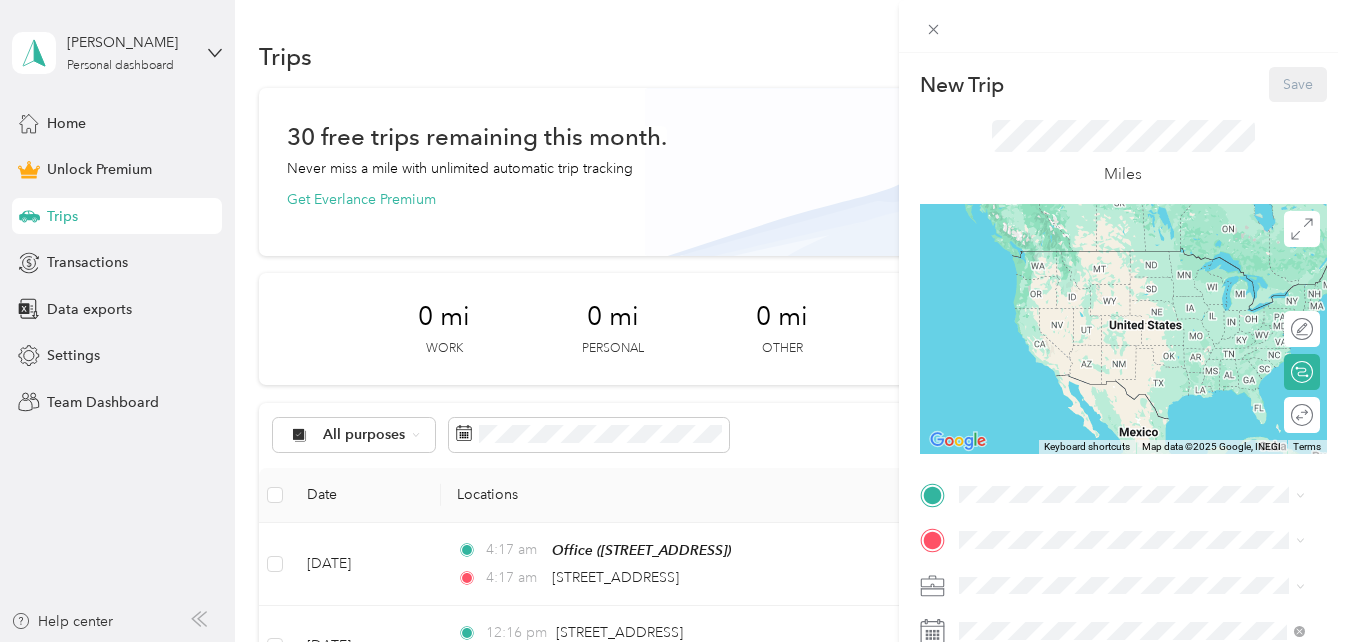 click on "Office [STREET_ADDRESS]" at bounding box center [1059, 576] 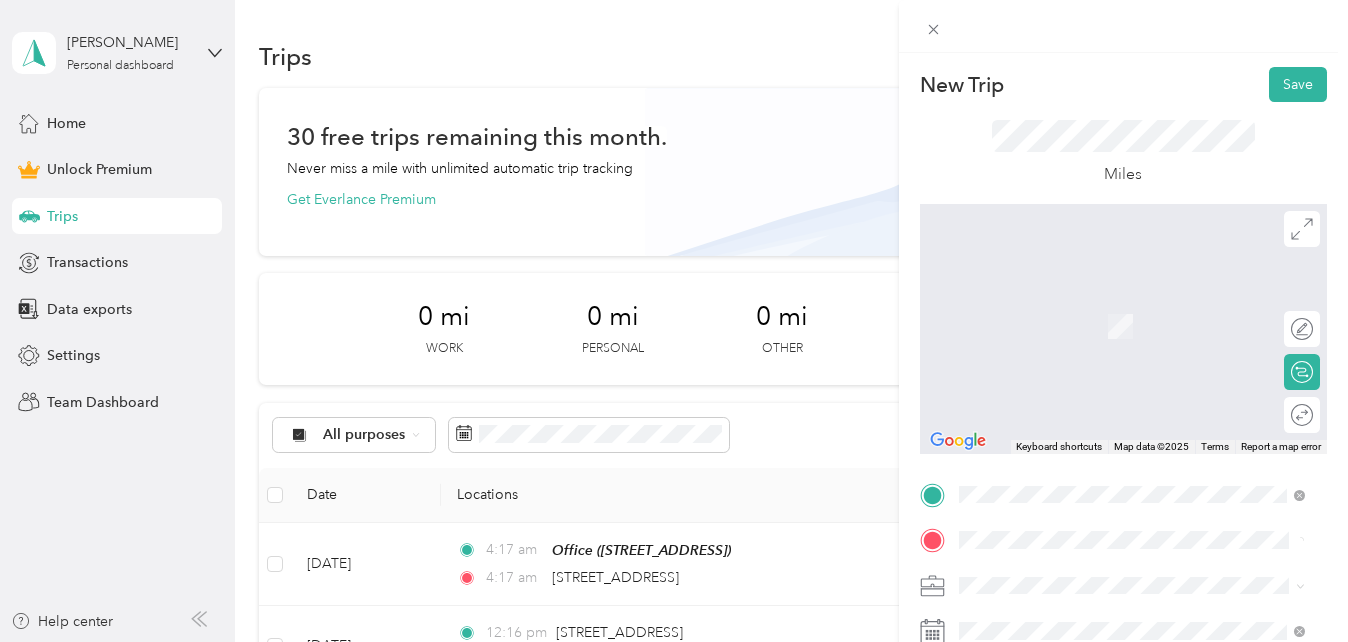 click on "[STREET_ADDRESS][US_STATE]" at bounding box center [1132, 297] 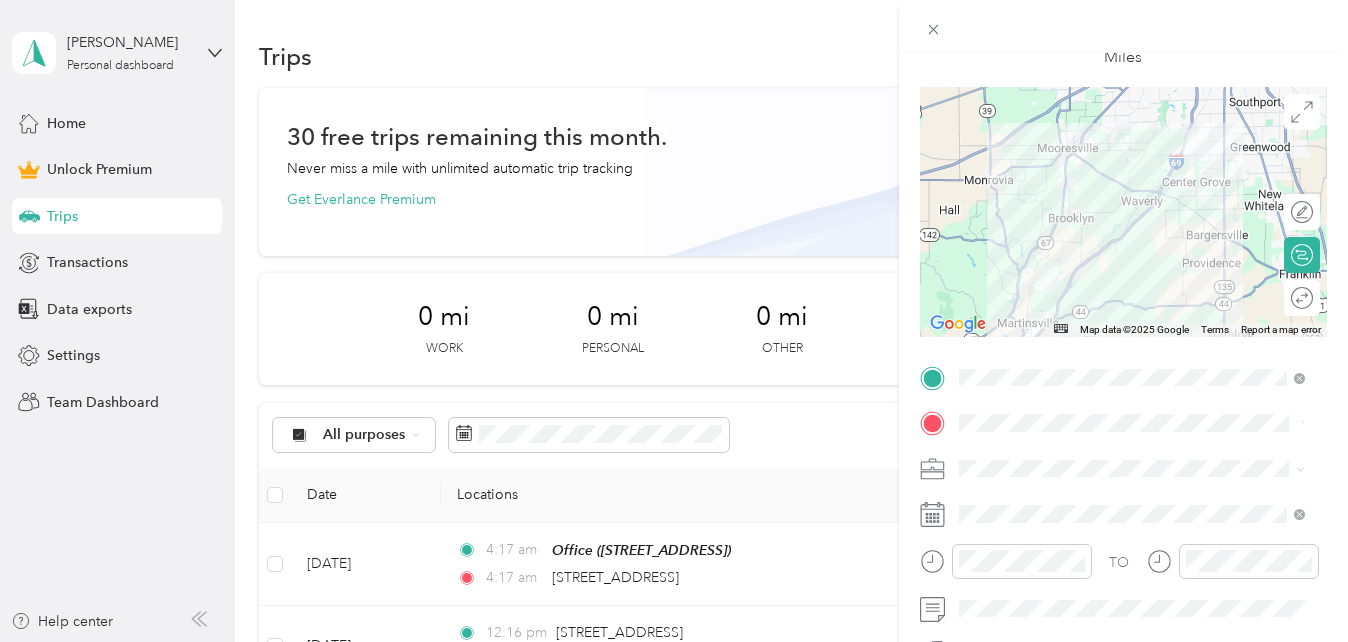 scroll, scrollTop: 118, scrollLeft: 0, axis: vertical 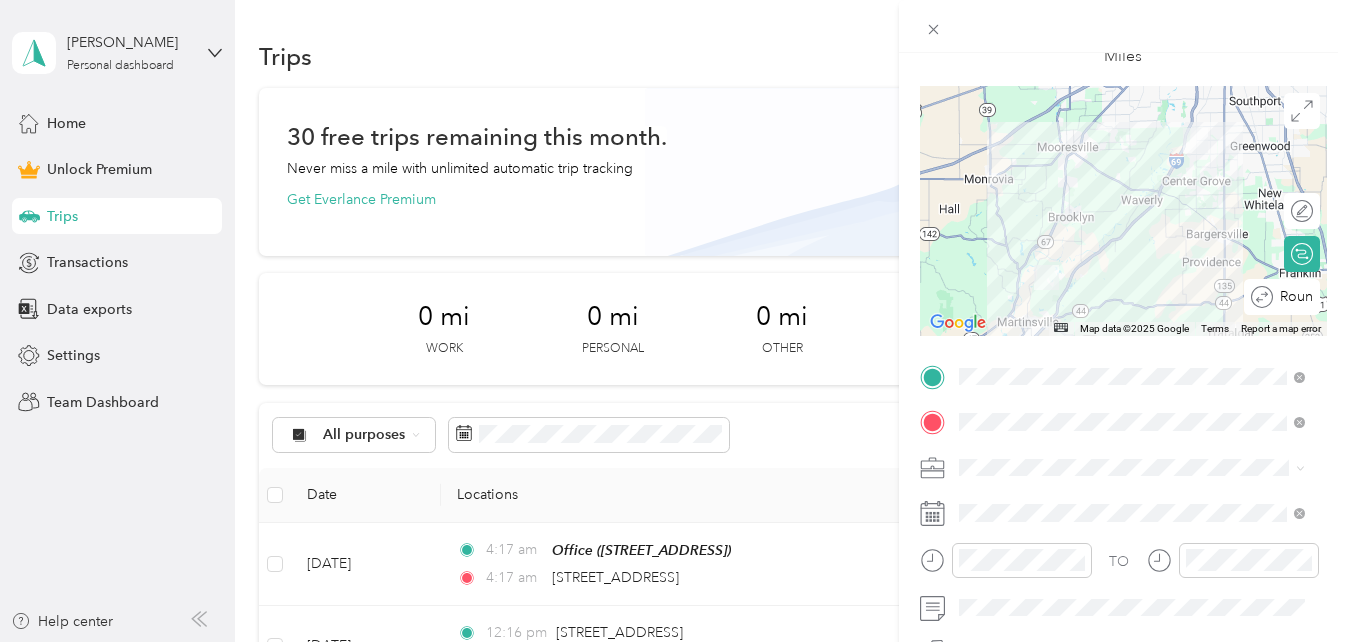 click on "Round trip" at bounding box center (1293, 297) 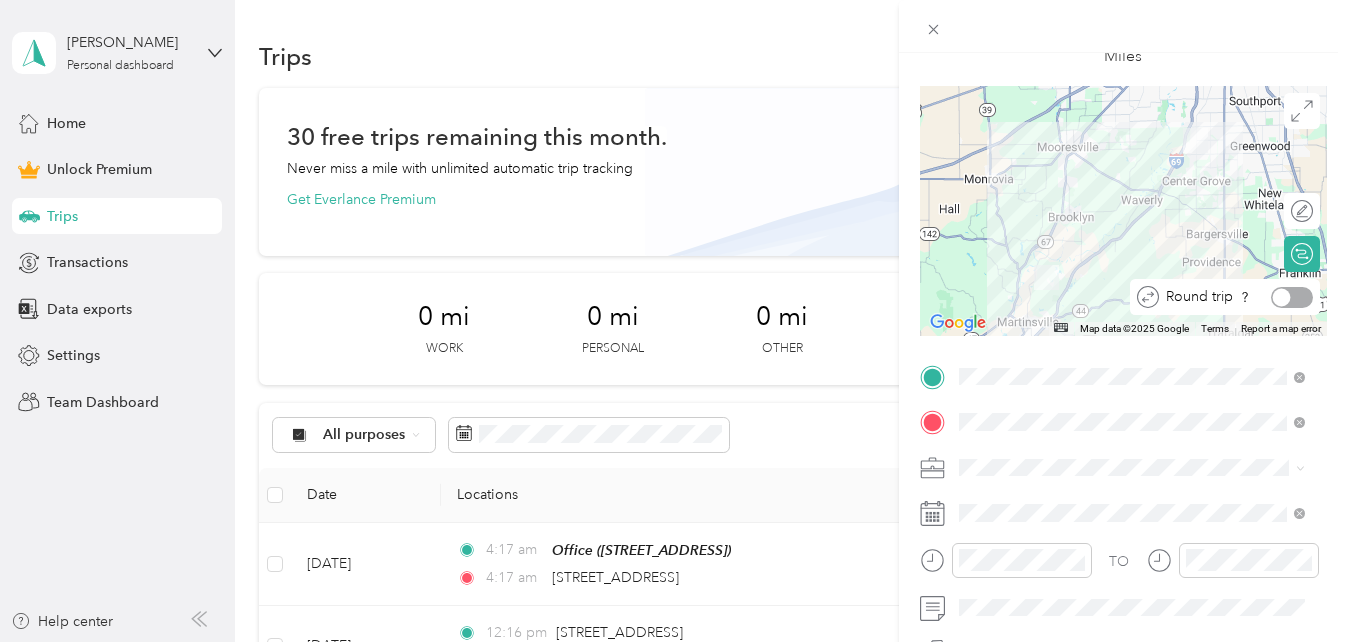 click at bounding box center [1292, 297] 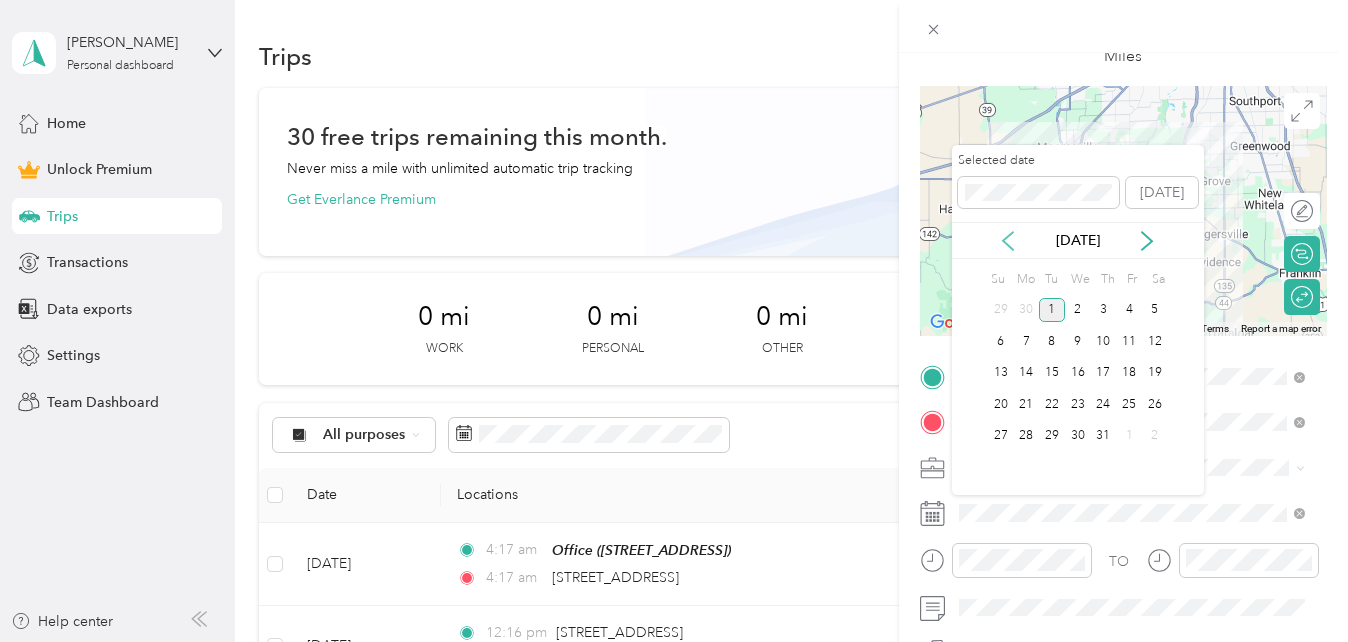click 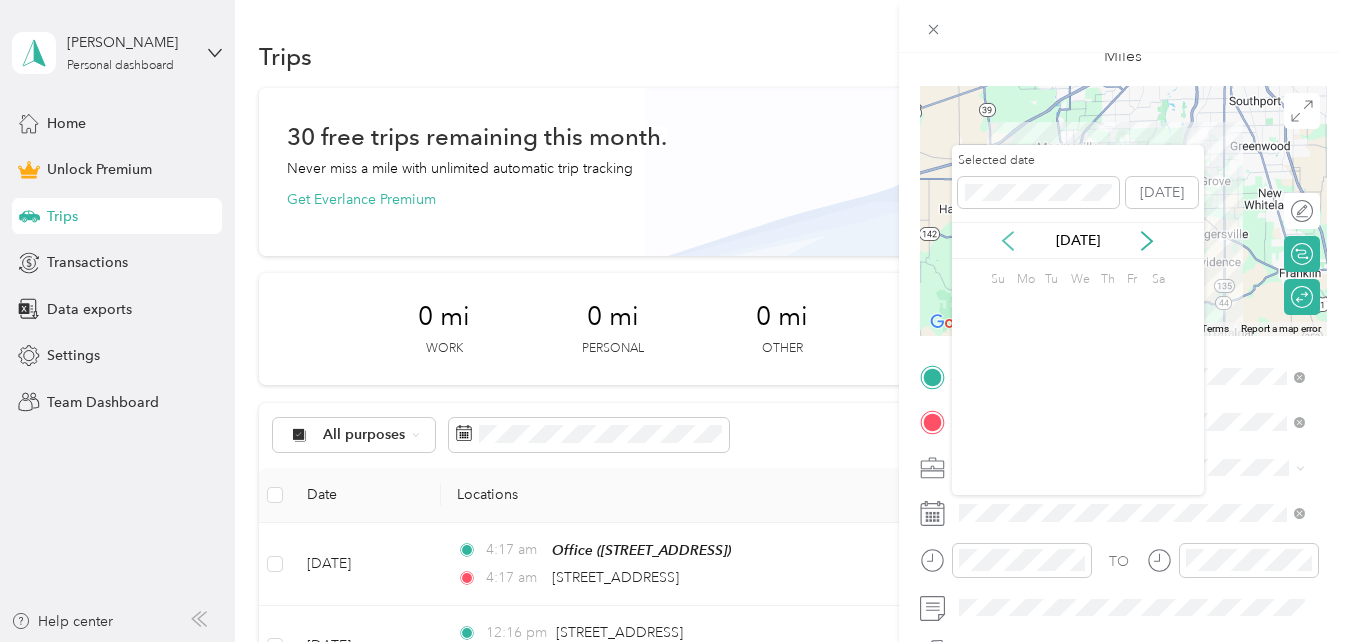 click 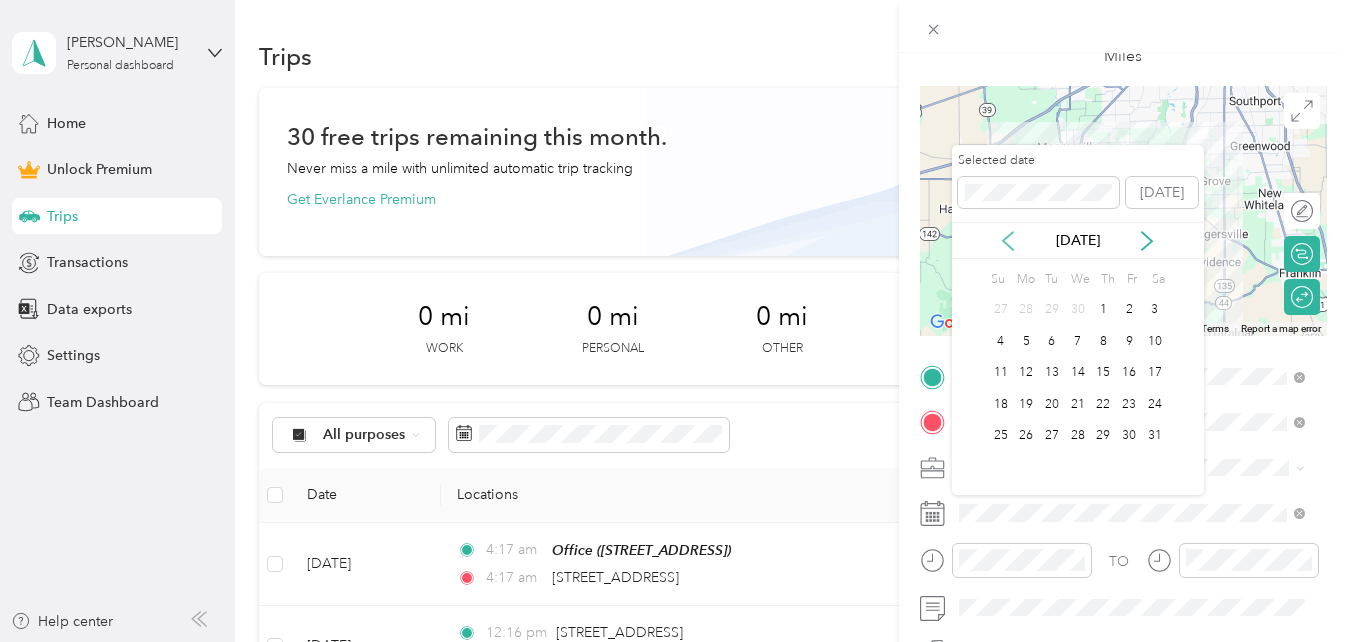 click 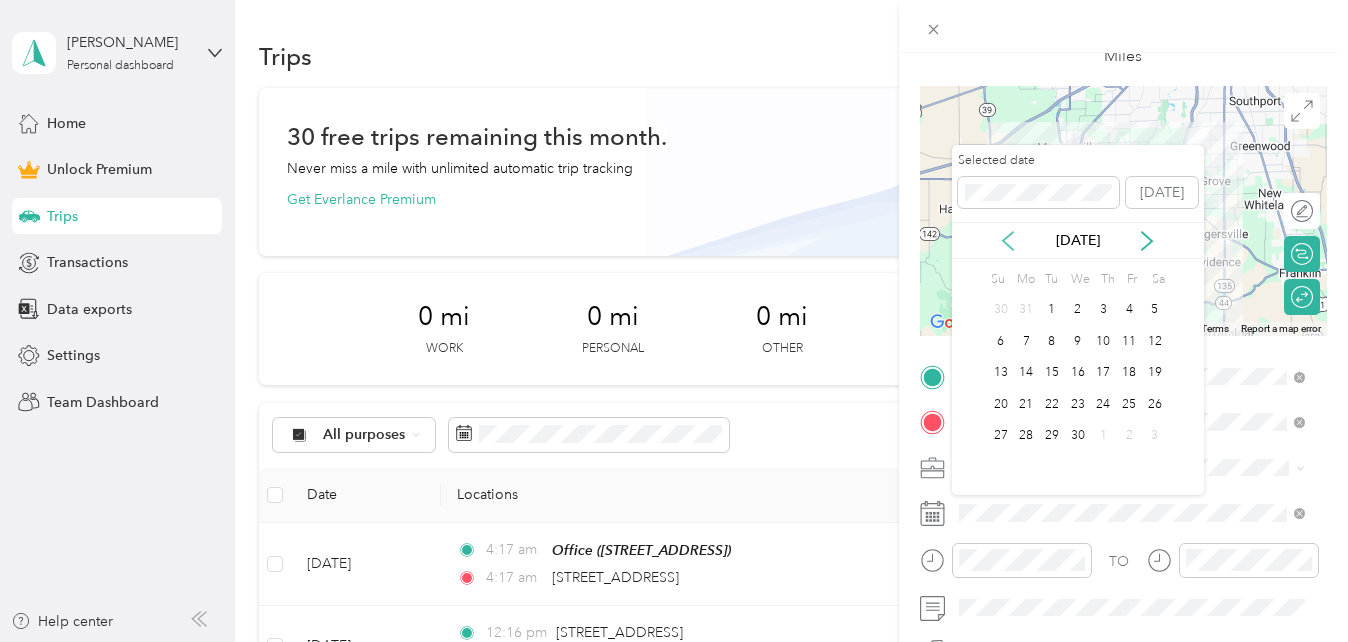 click 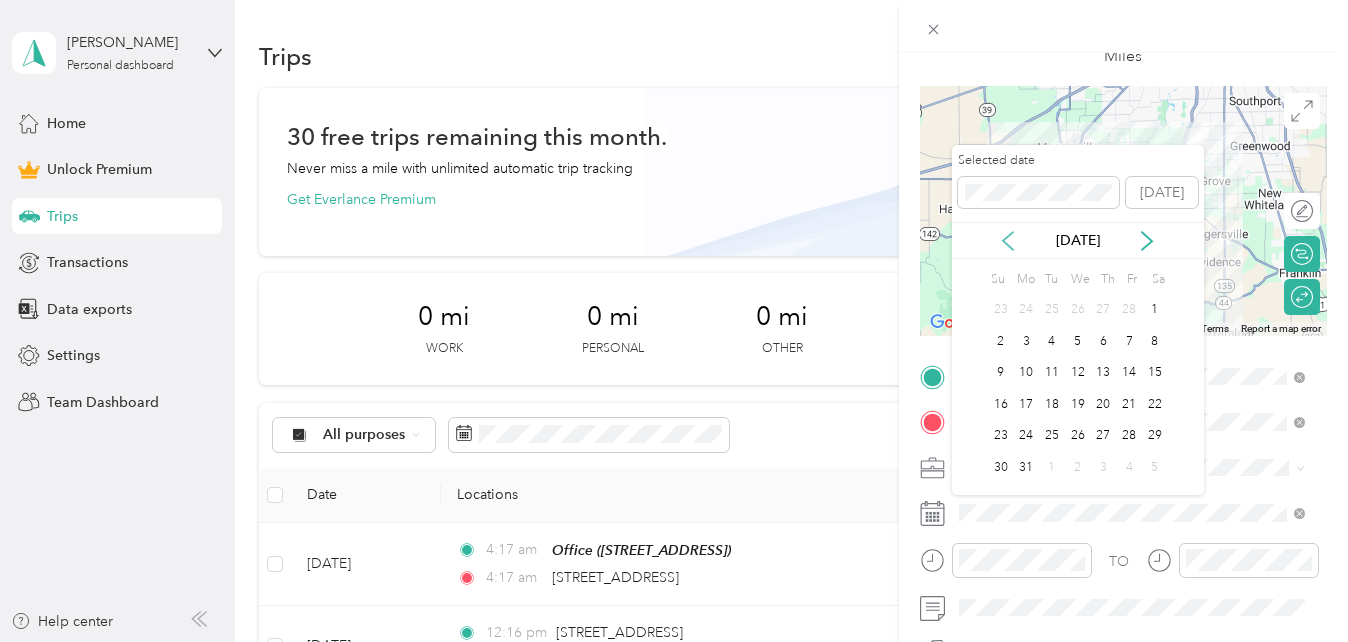 click 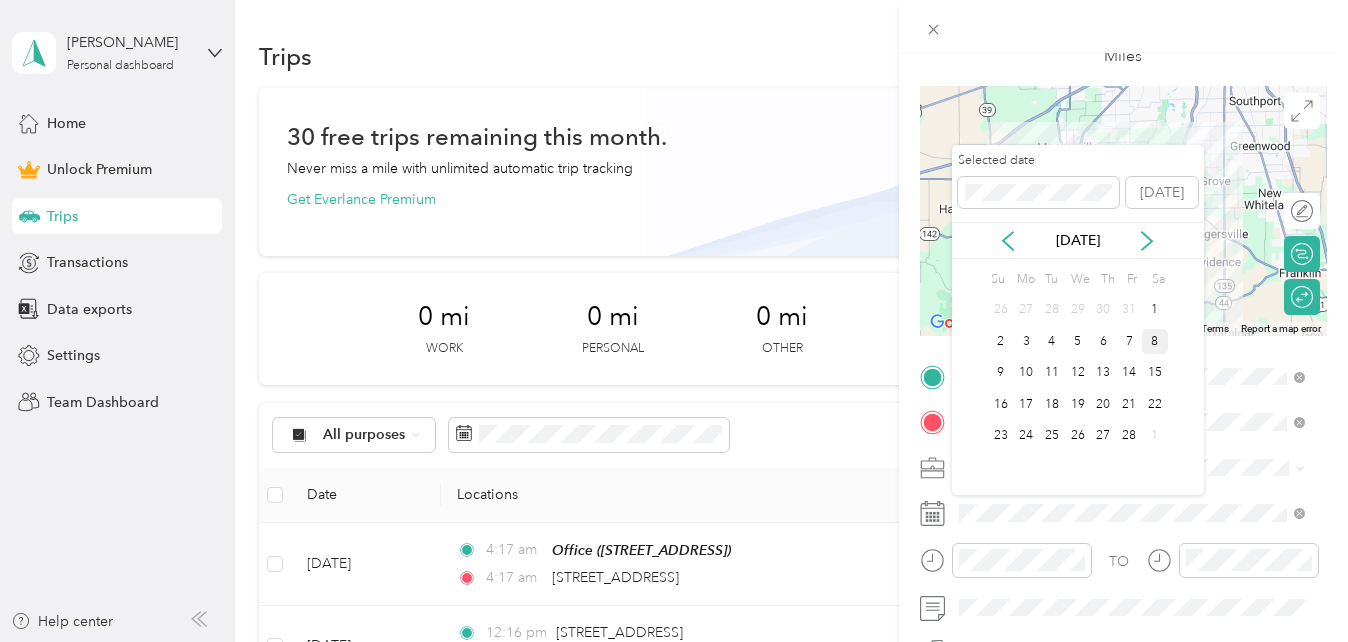 click on "8" at bounding box center [1155, 341] 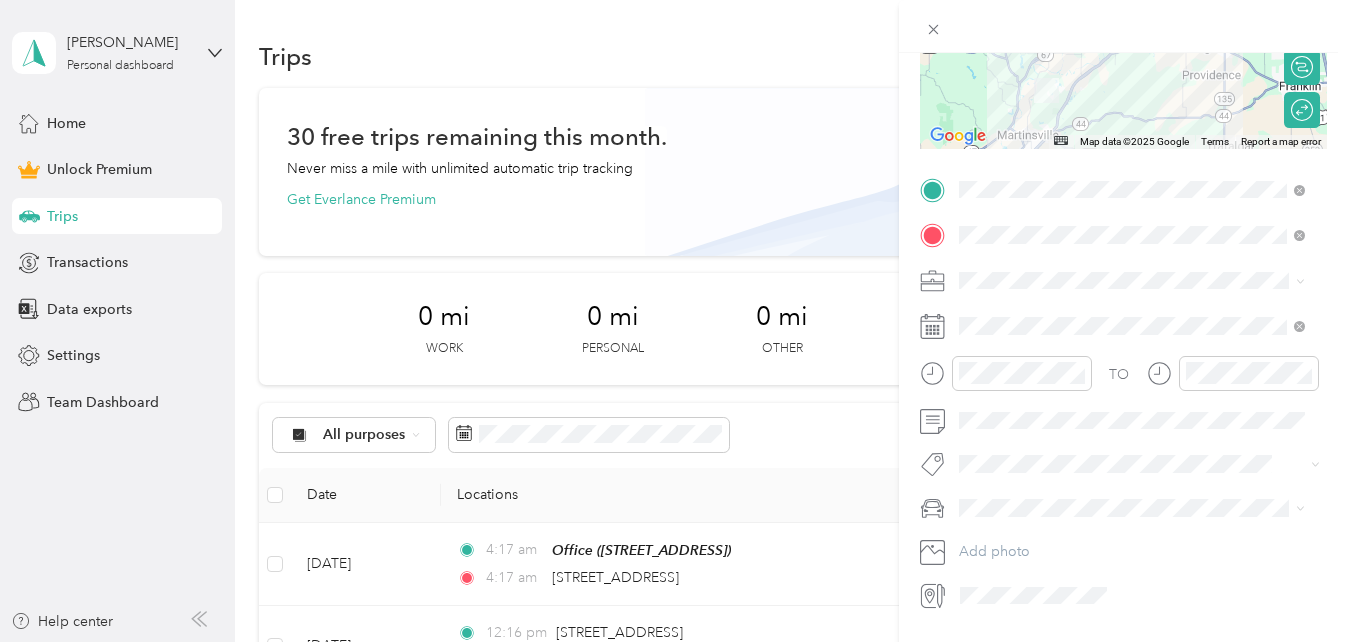 scroll, scrollTop: 0, scrollLeft: 0, axis: both 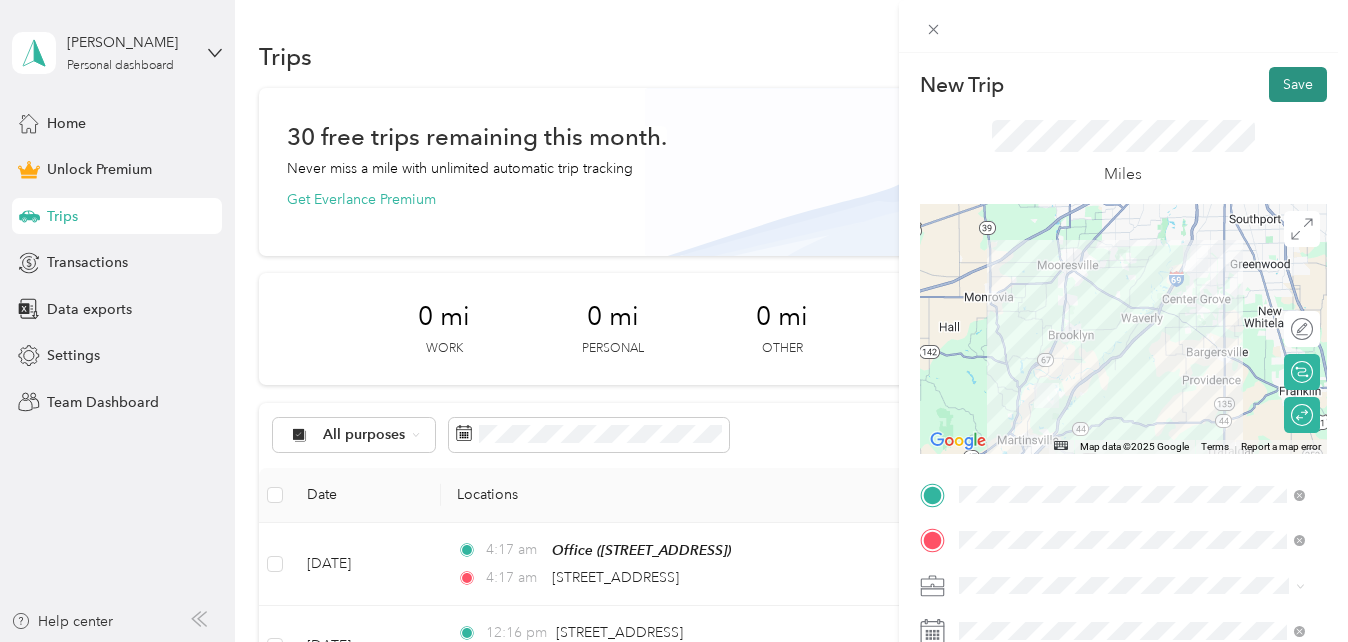 click on "Save" at bounding box center (1298, 84) 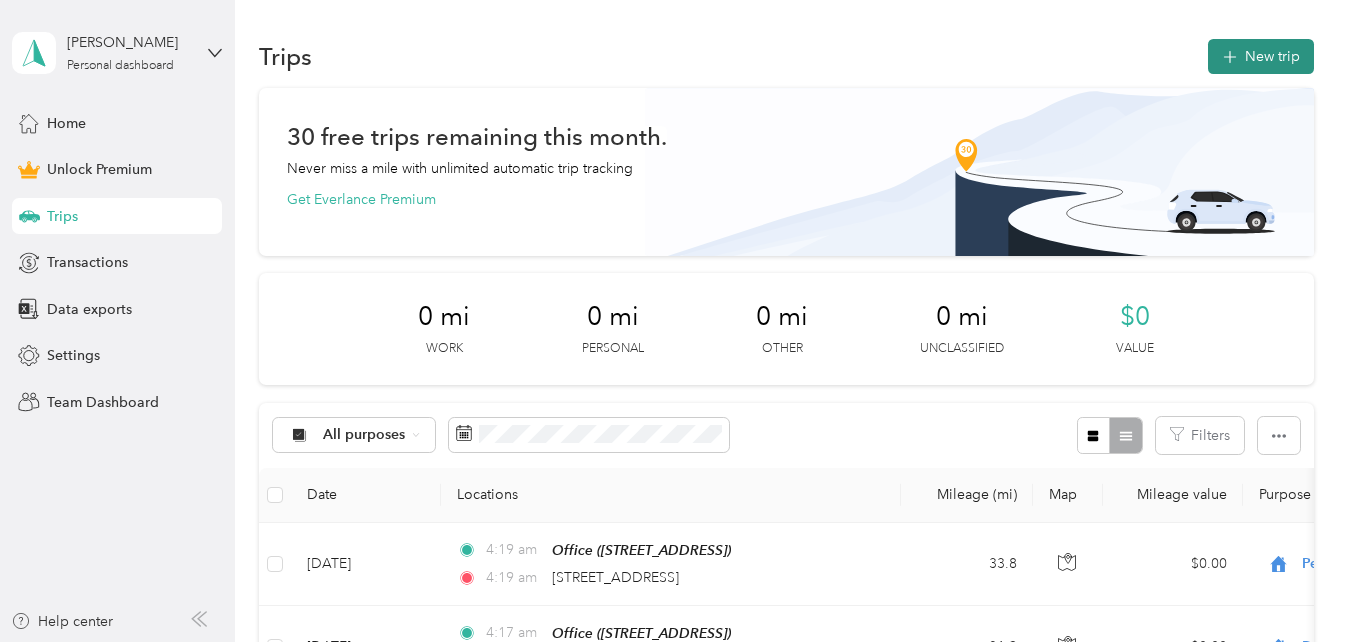click on "New trip" at bounding box center (1261, 56) 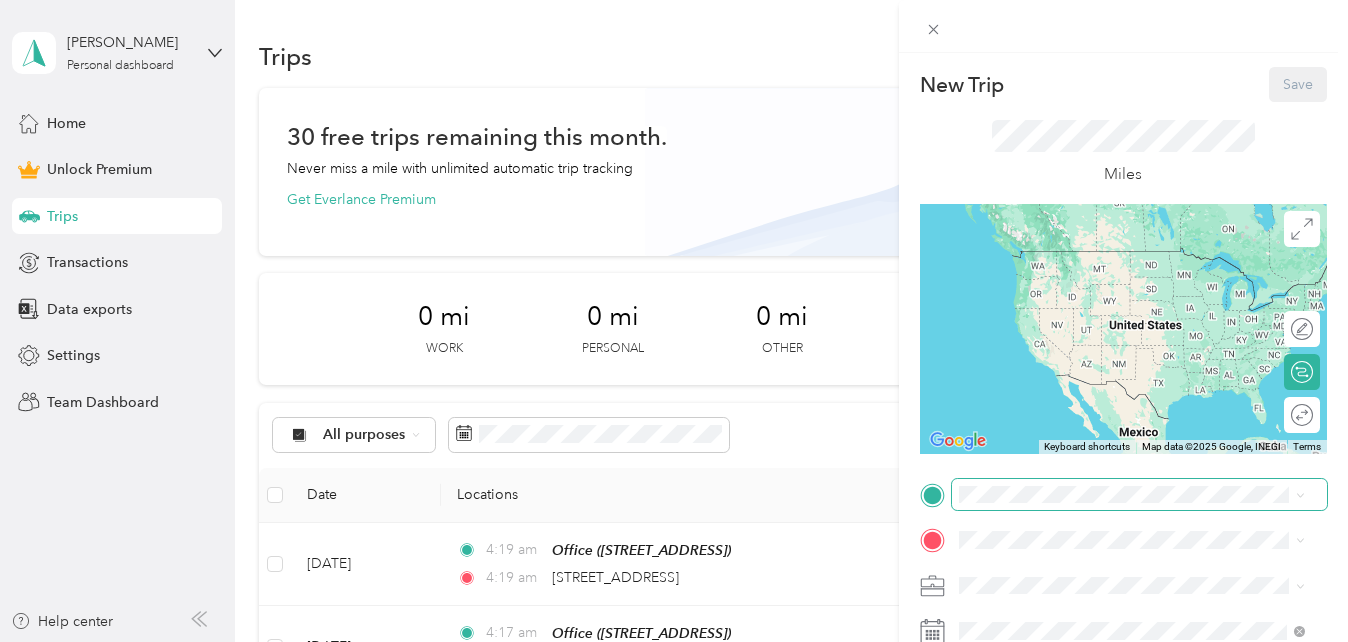 click at bounding box center [1139, 495] 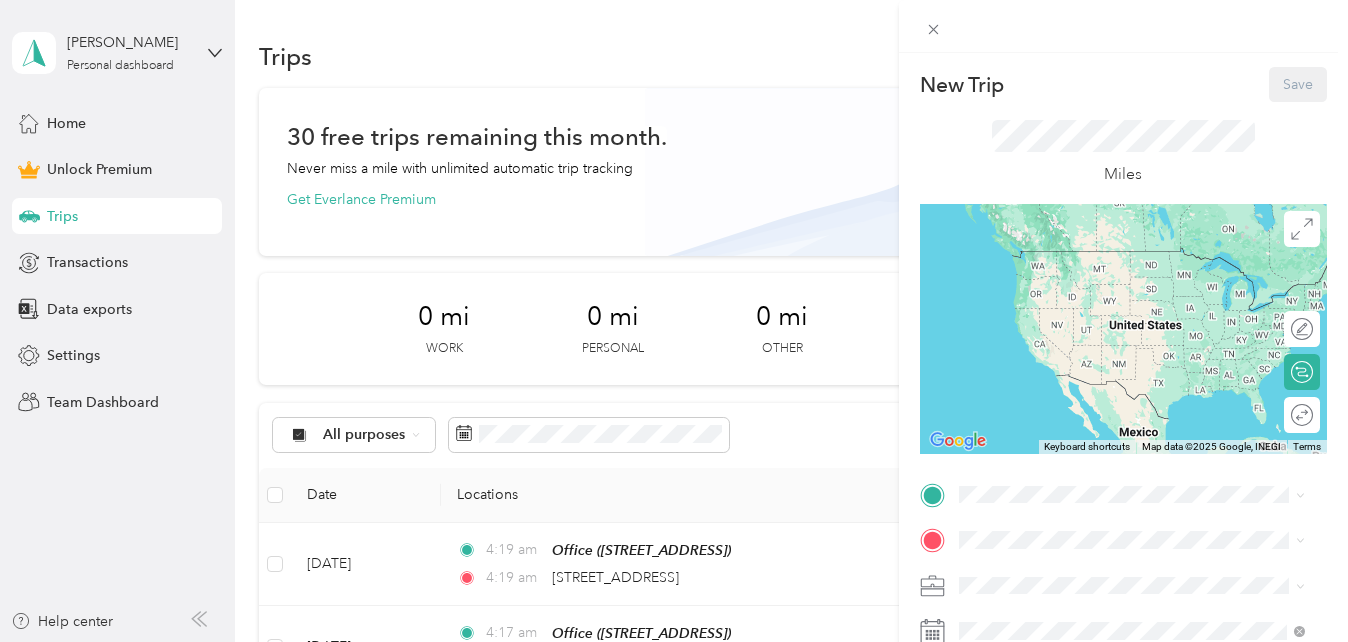 click on "Office [STREET_ADDRESS]" at bounding box center (1059, 586) 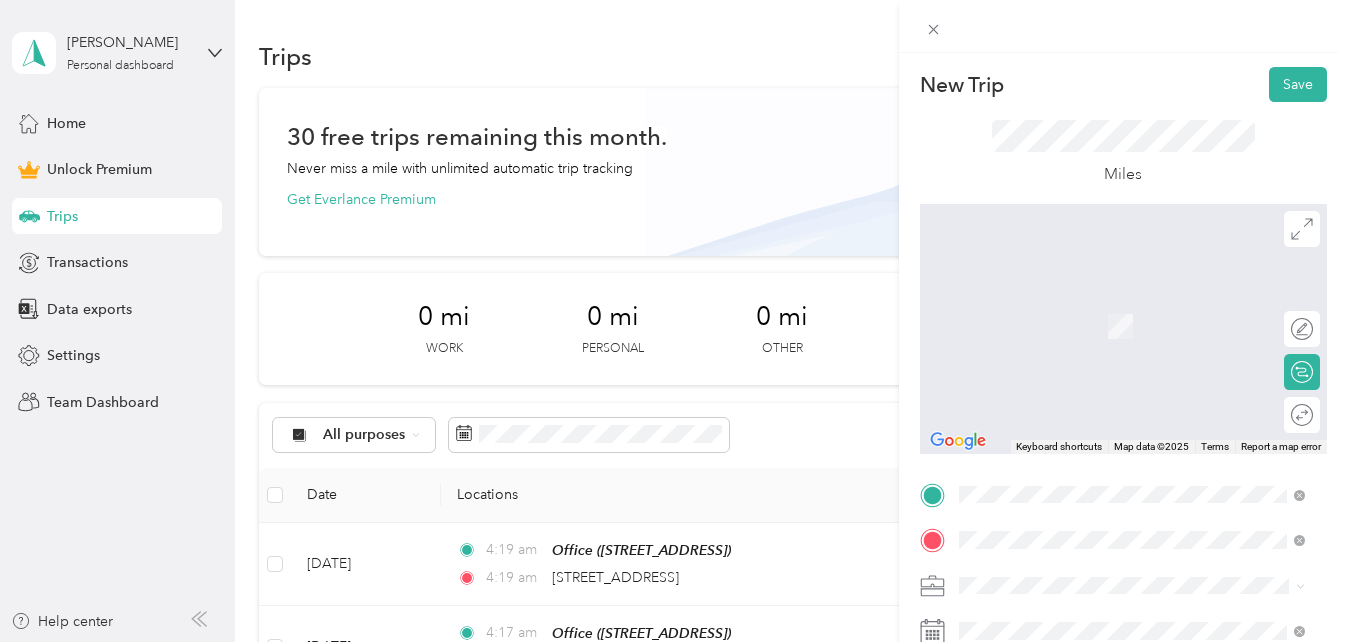 click on "[STREET_ADDRESS][US_STATE]" at bounding box center (1096, 297) 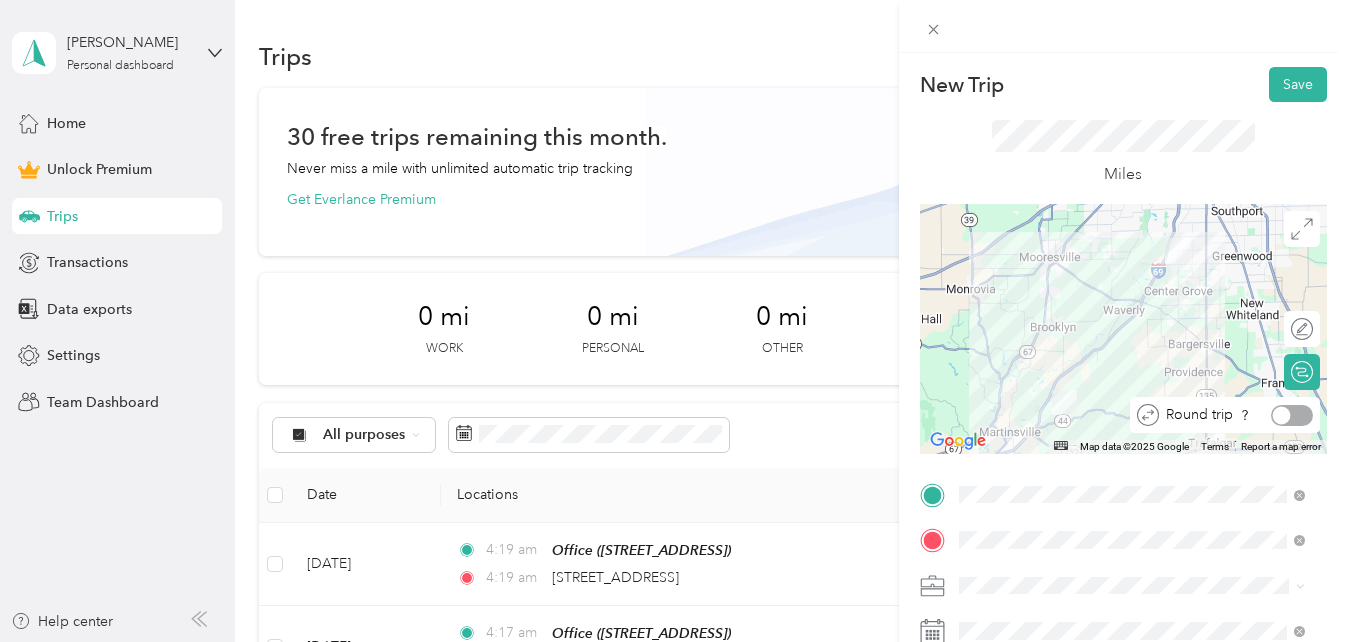 click at bounding box center (1292, 415) 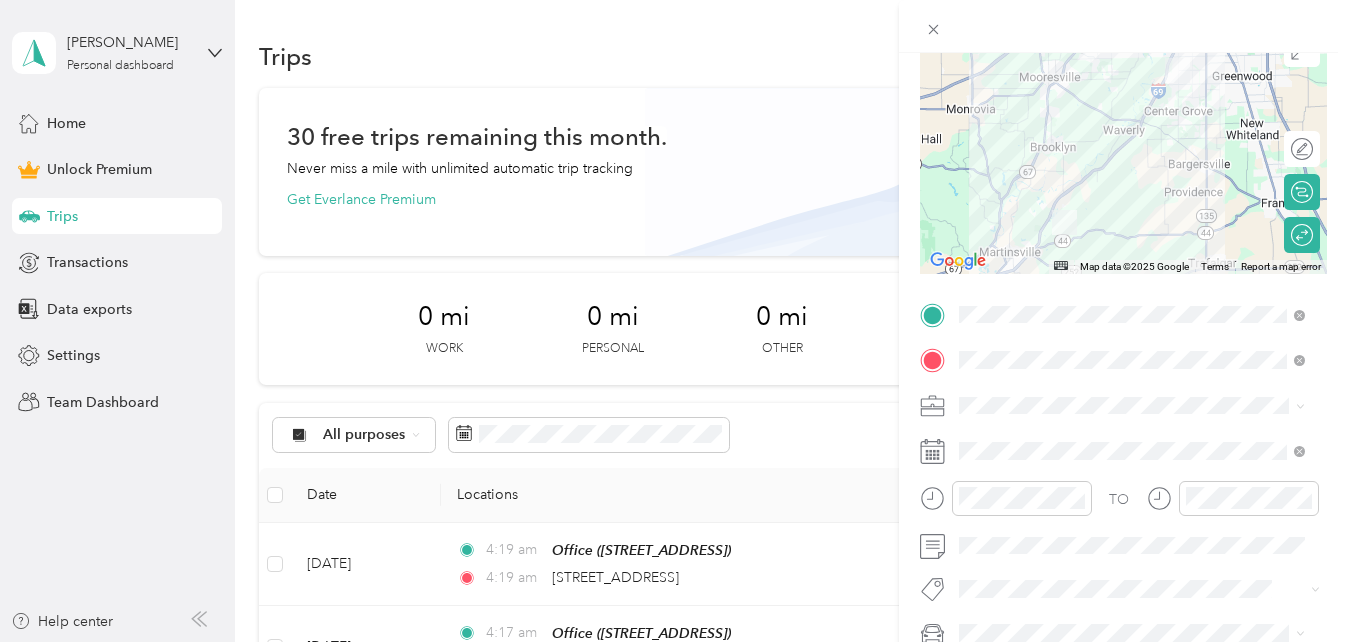 scroll, scrollTop: 198, scrollLeft: 0, axis: vertical 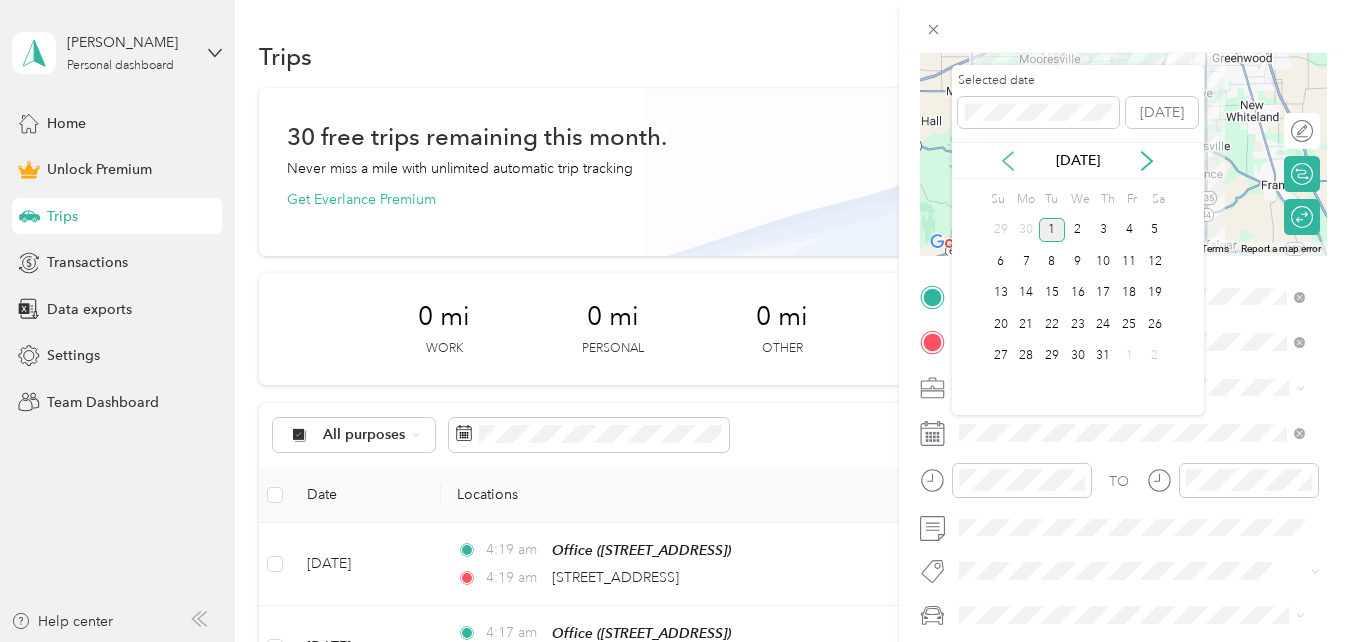 click 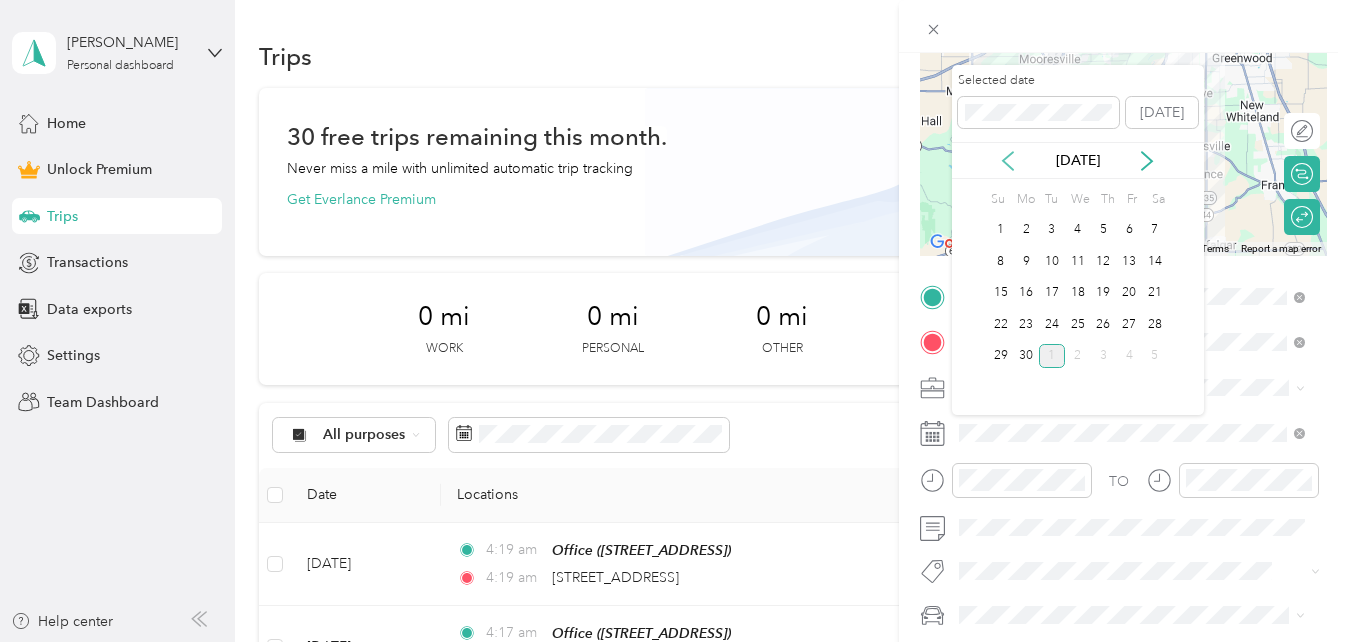 click 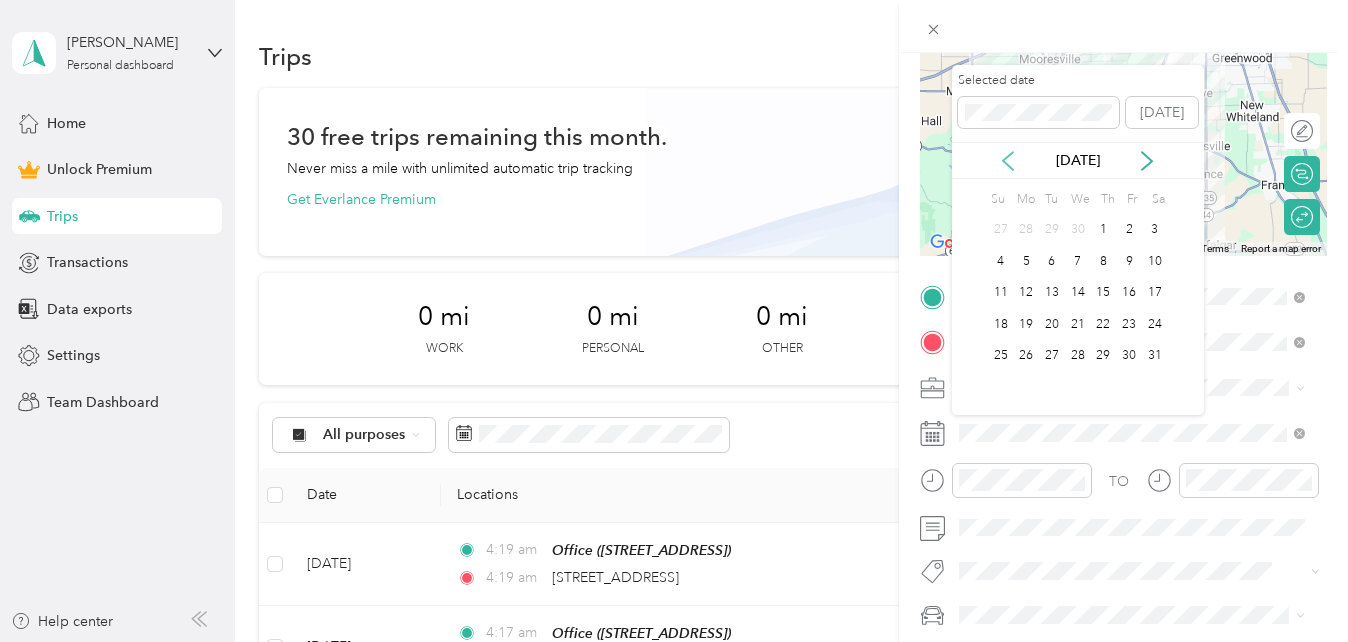 click 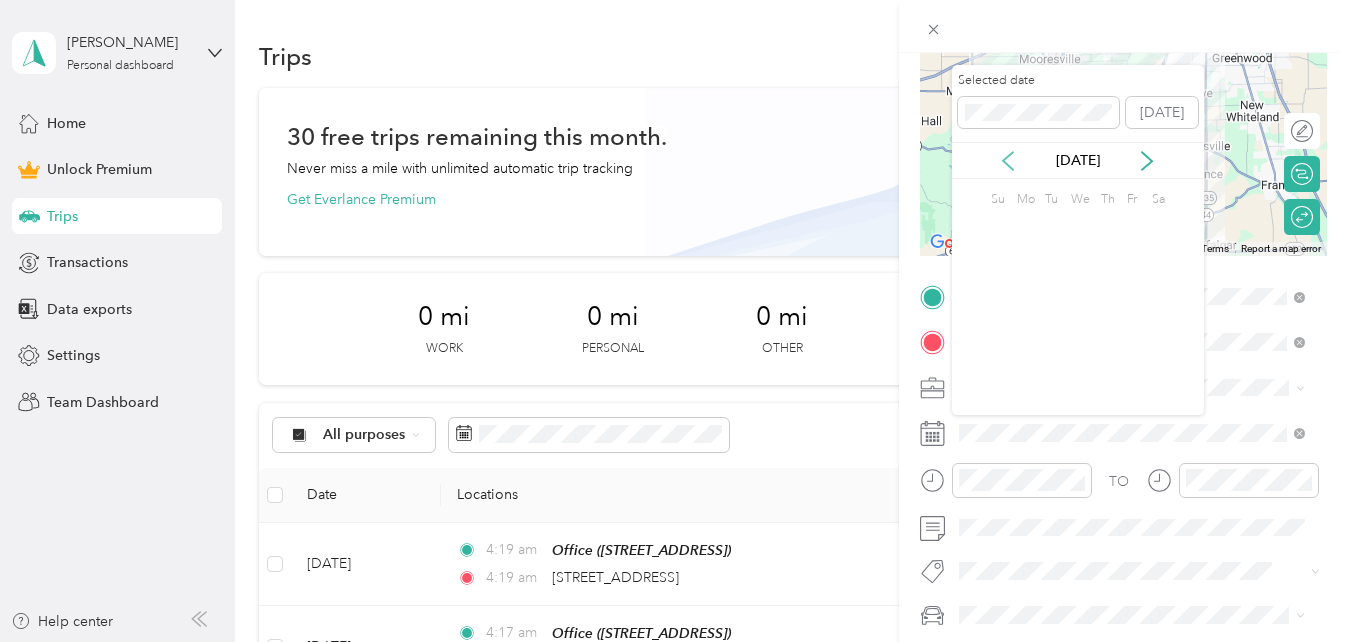 click 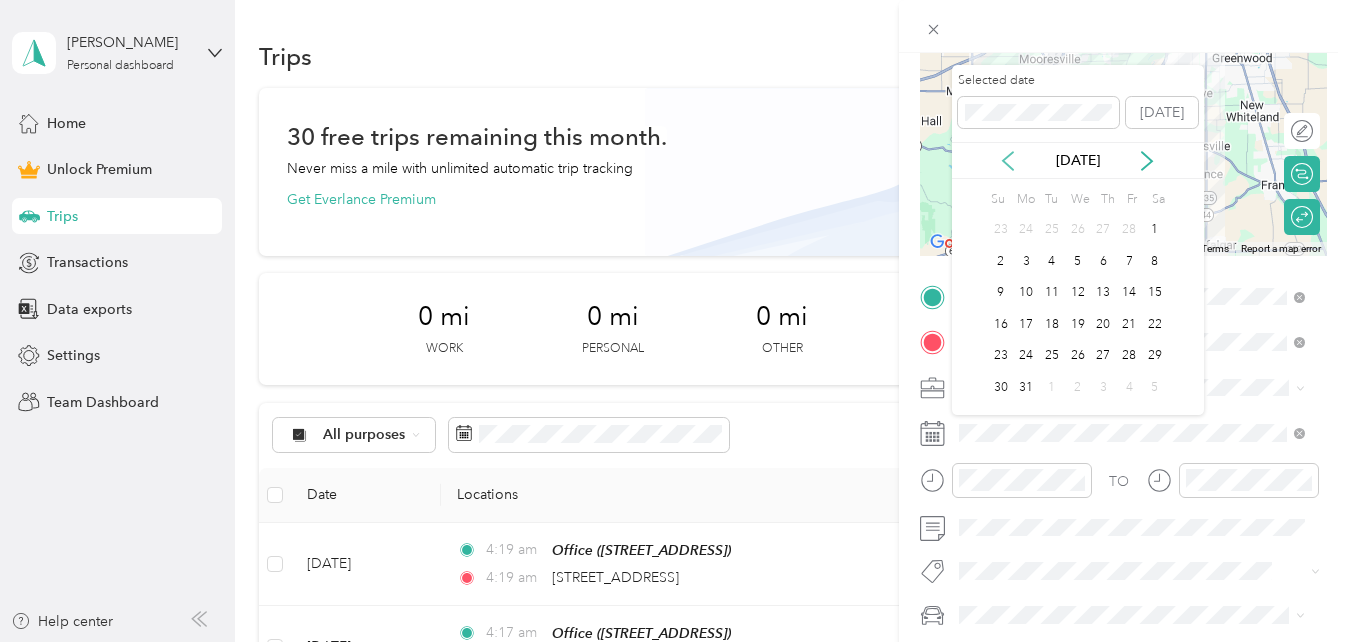 click 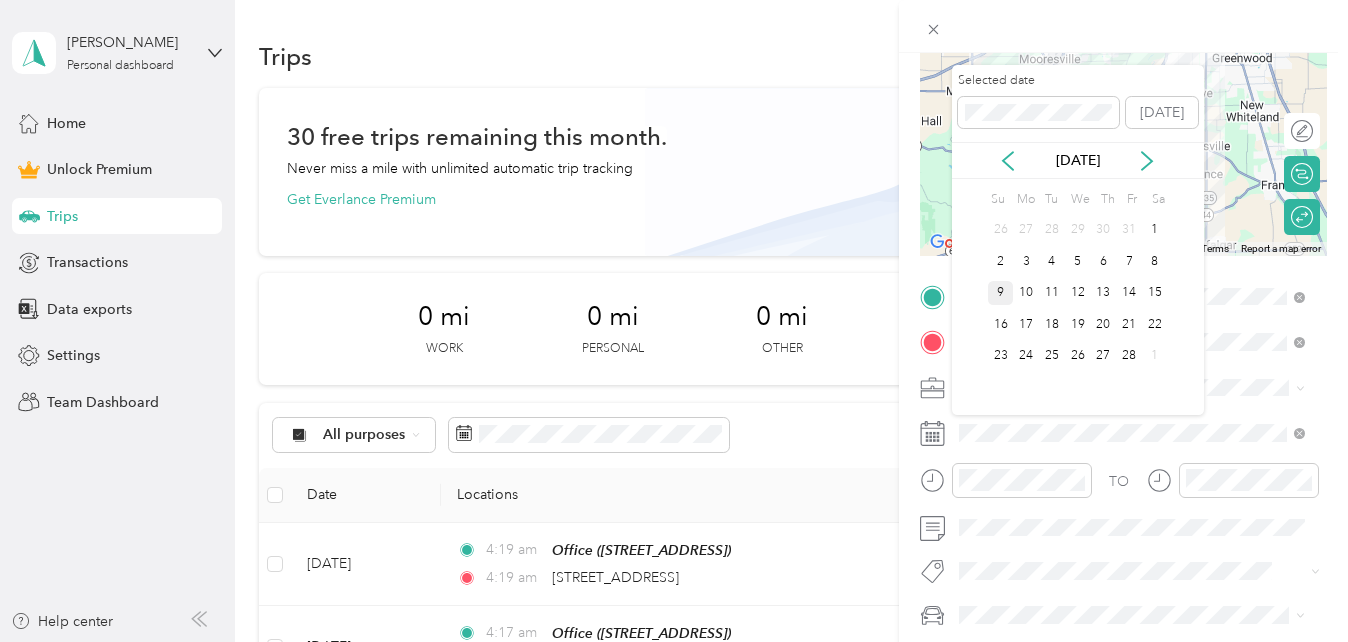 click on "9" at bounding box center (1001, 293) 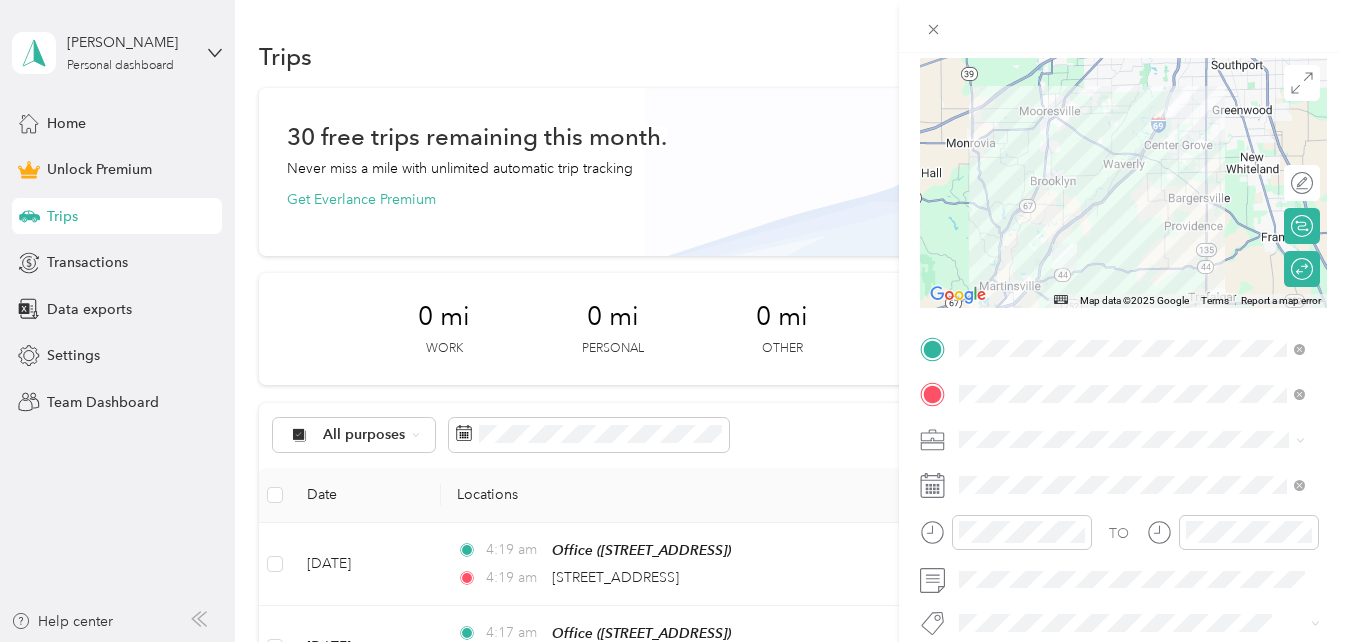 scroll, scrollTop: 185, scrollLeft: 0, axis: vertical 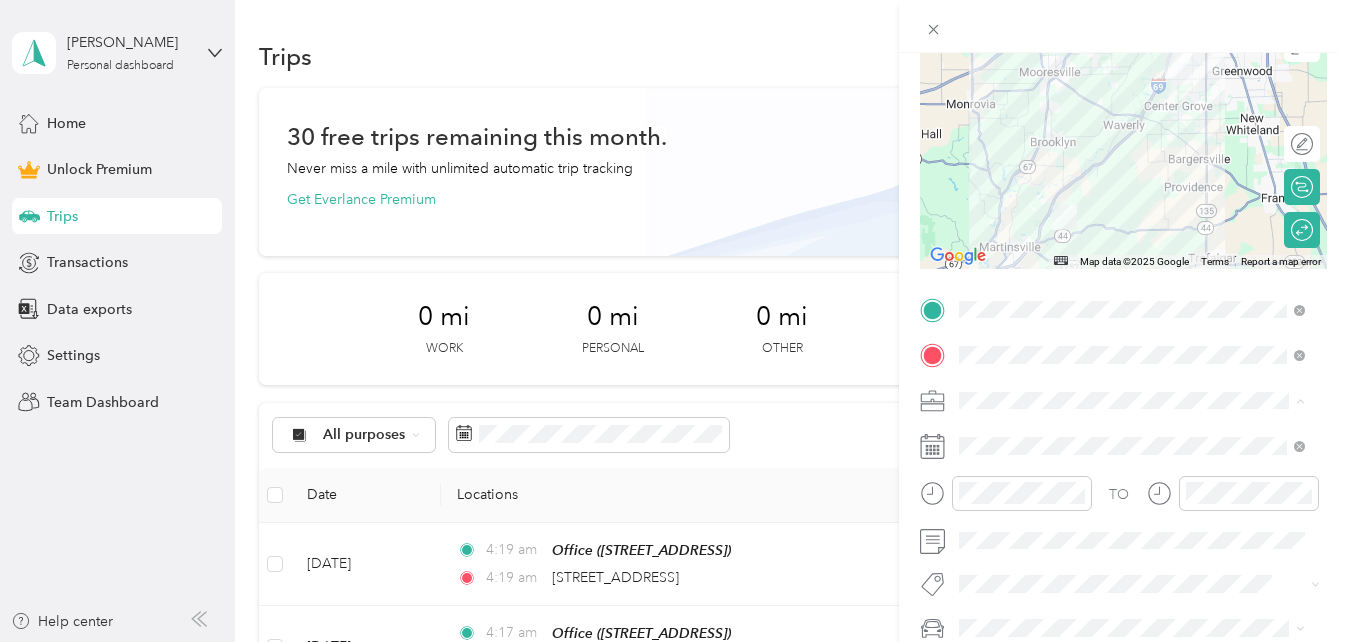 click on "Real Estate" at bounding box center (999, 190) 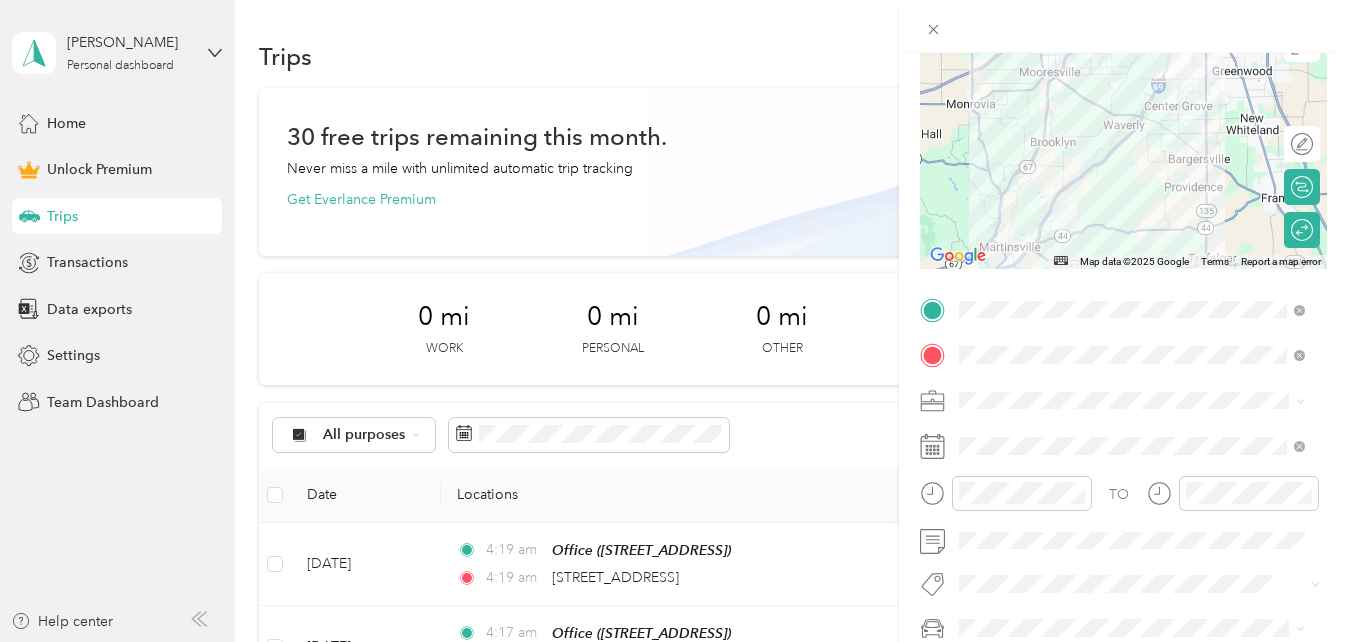 scroll, scrollTop: 0, scrollLeft: 0, axis: both 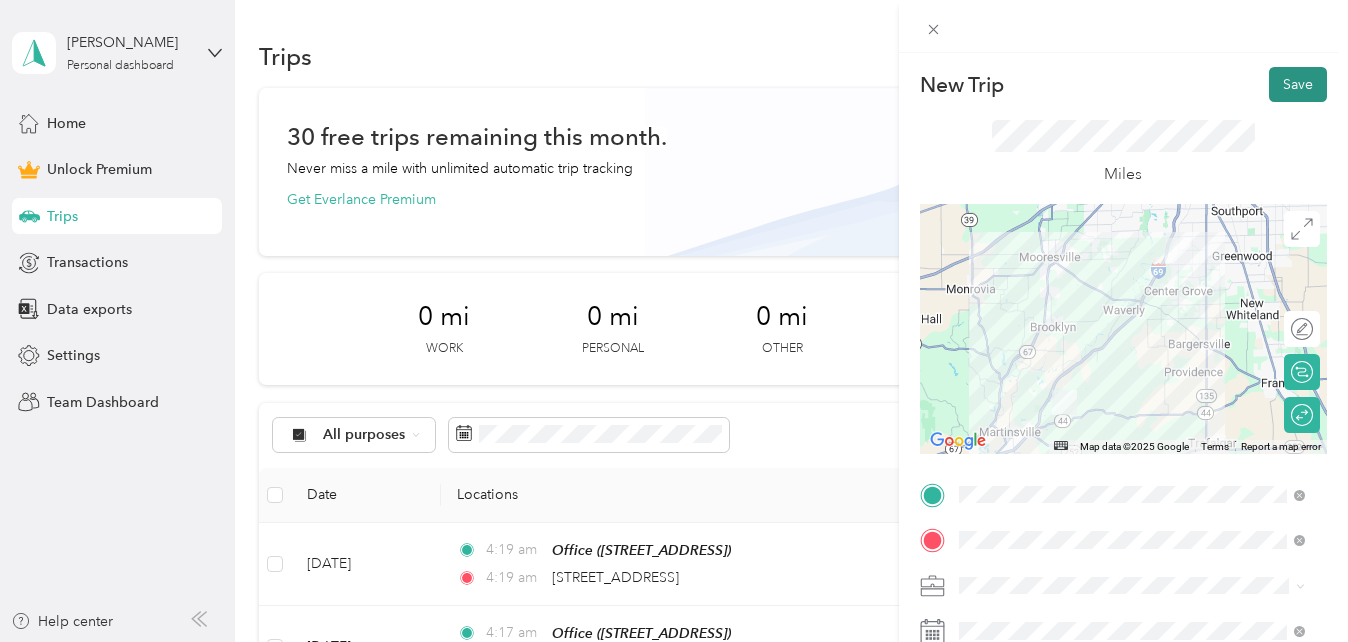 click on "Save" at bounding box center (1298, 84) 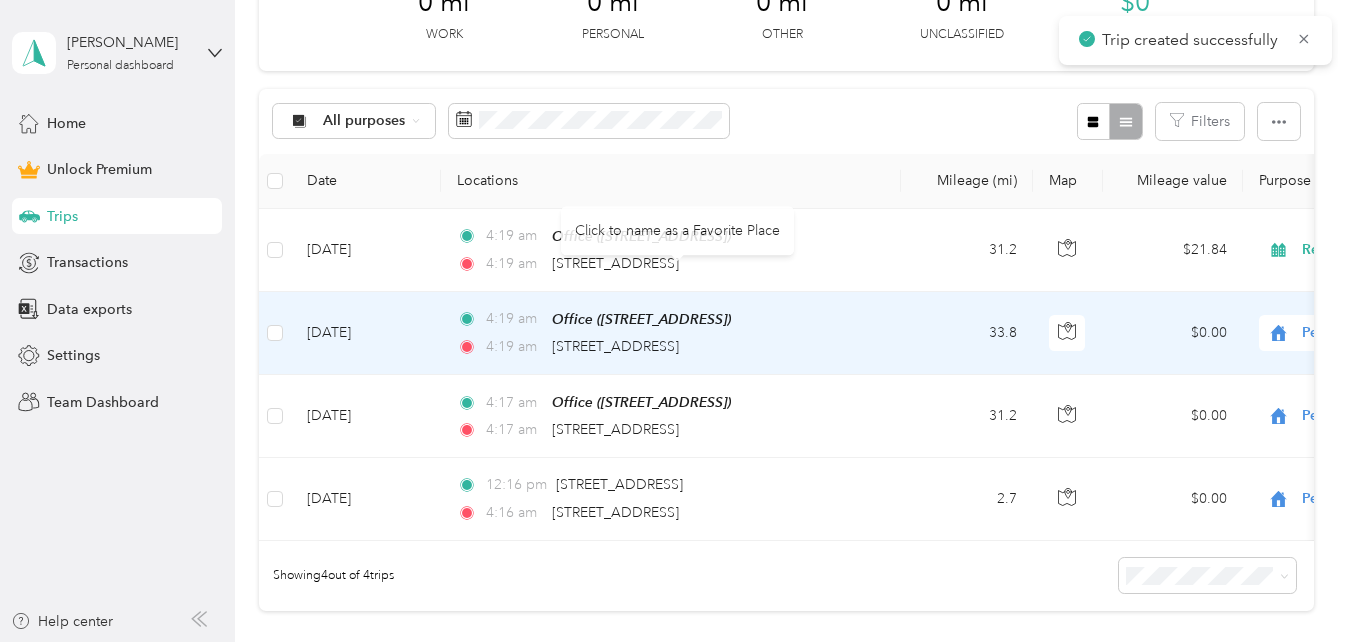 scroll, scrollTop: 315, scrollLeft: 0, axis: vertical 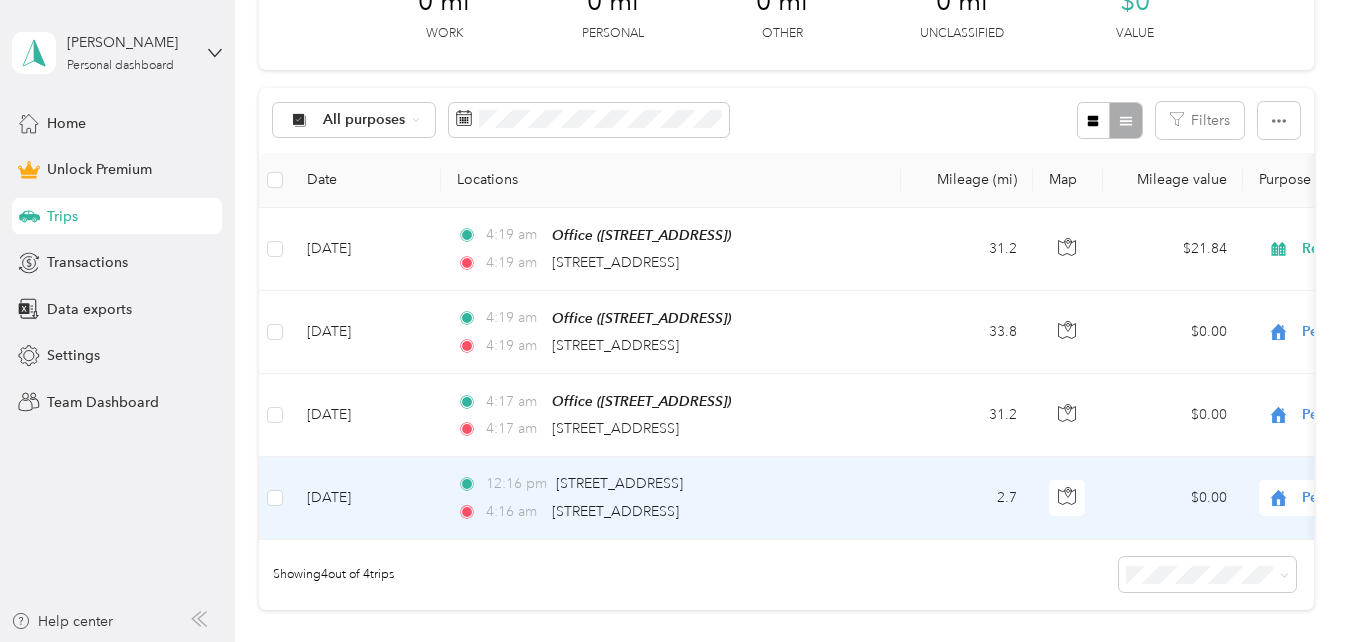 click on "[DATE]" at bounding box center (366, 498) 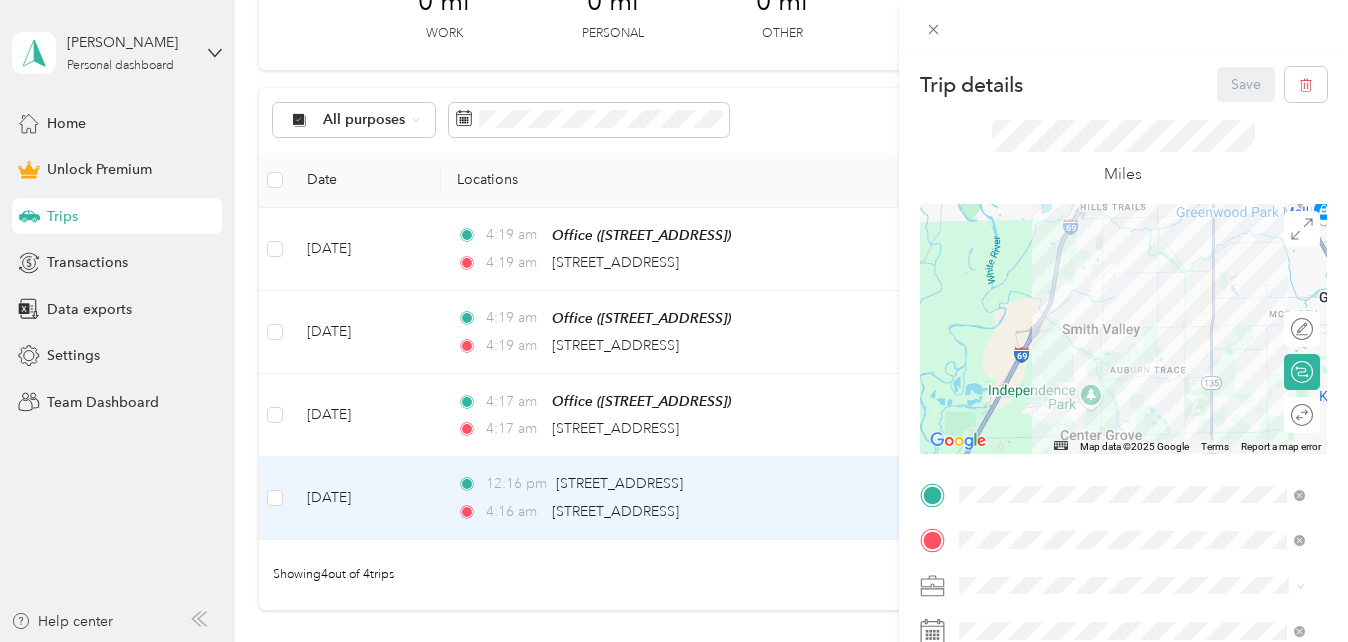 click on "Real Estate" at bounding box center [1132, 365] 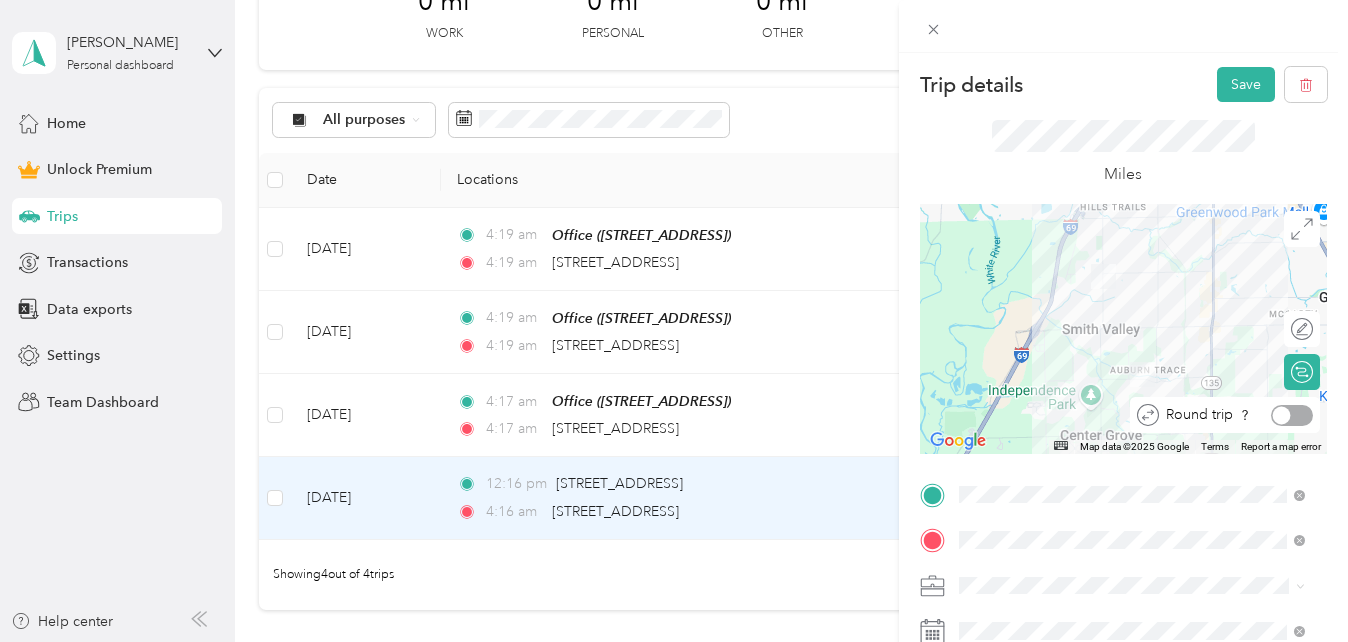 click at bounding box center [1292, 415] 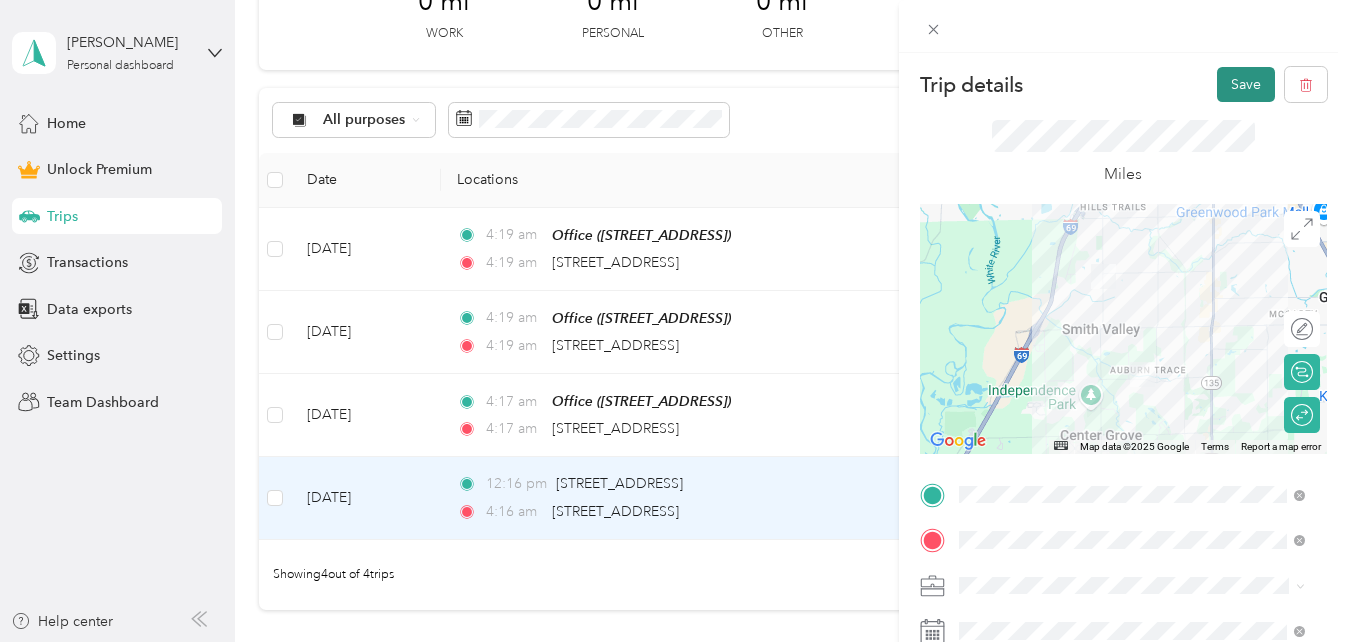 click on "Save" at bounding box center [1246, 84] 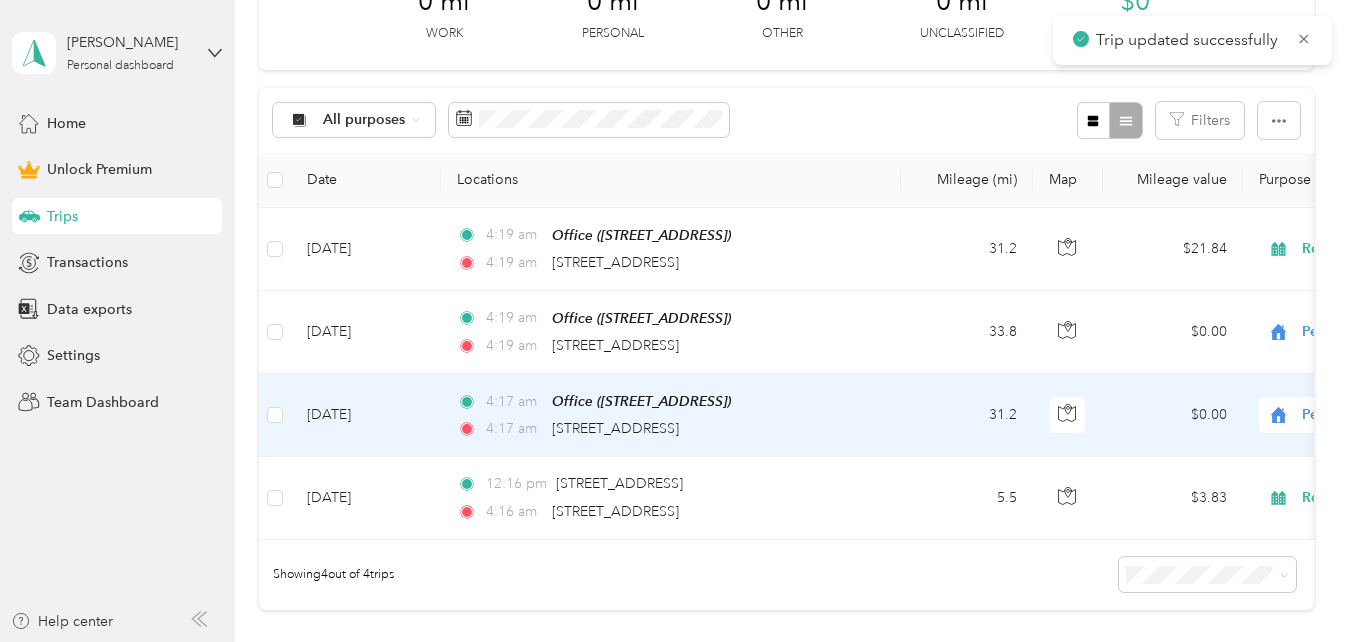 click on "[DATE]" at bounding box center (366, 415) 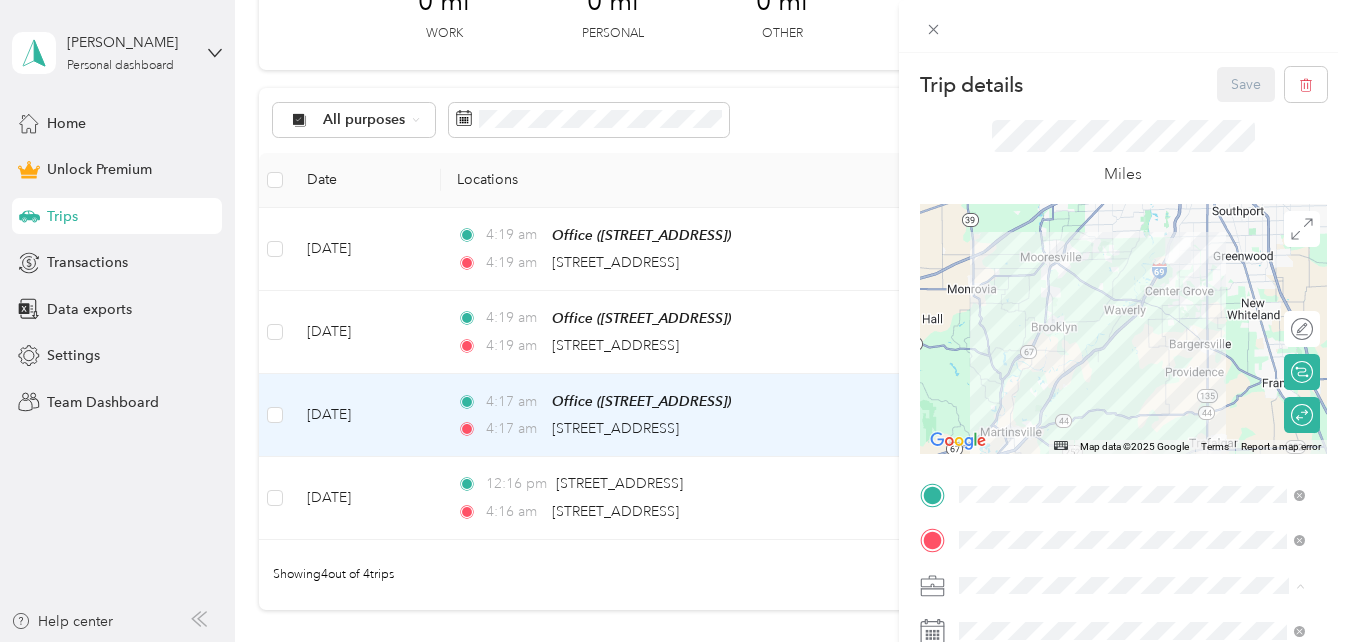 click on "Real Estate" at bounding box center [999, 375] 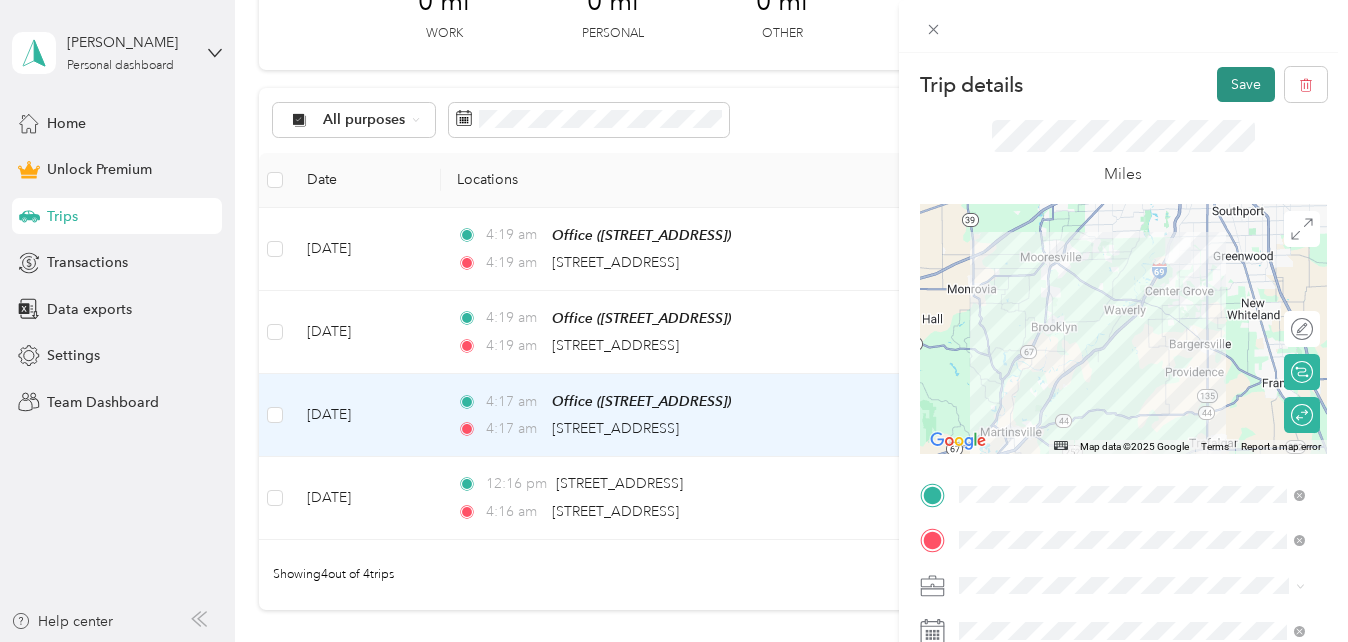 click on "Save" at bounding box center (1246, 84) 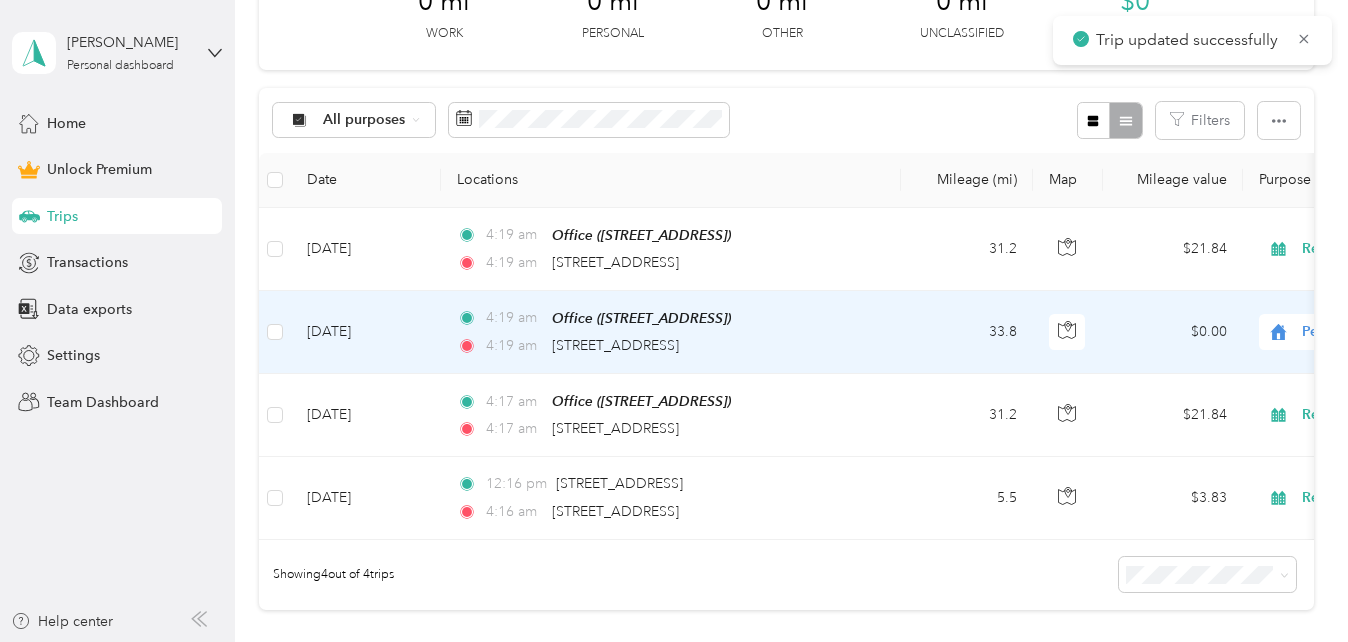 click on "[DATE]" at bounding box center (366, 332) 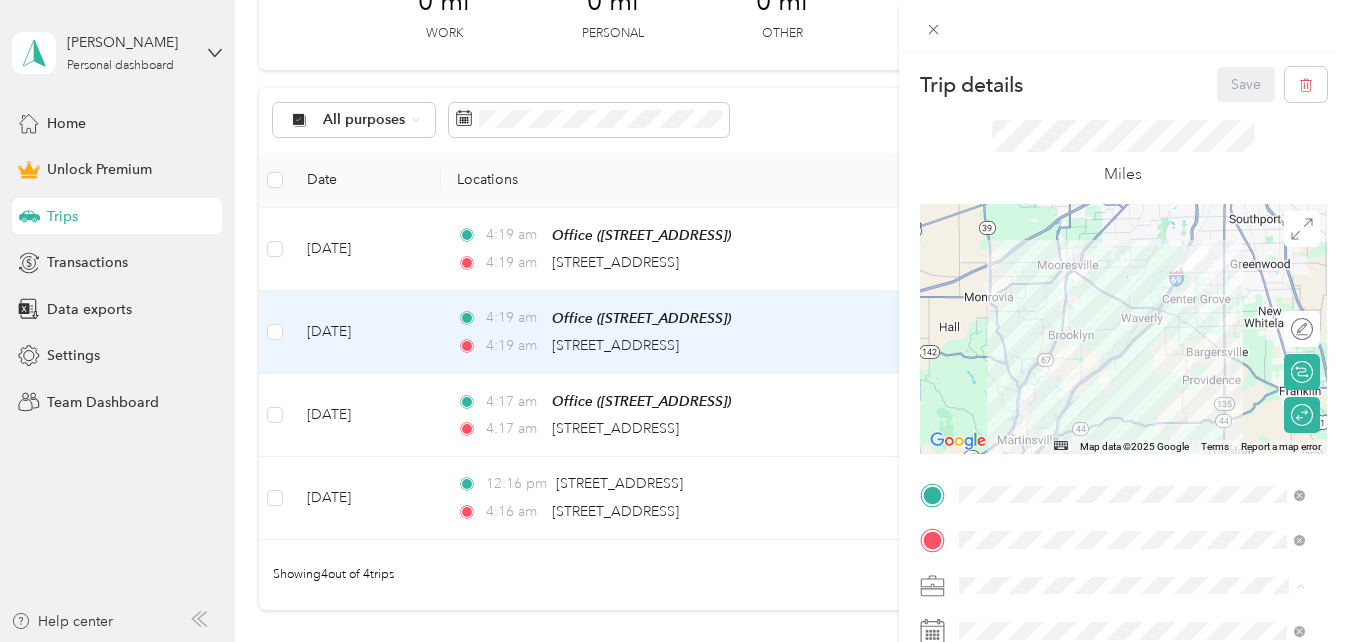 click on "Real Estate" at bounding box center [999, 375] 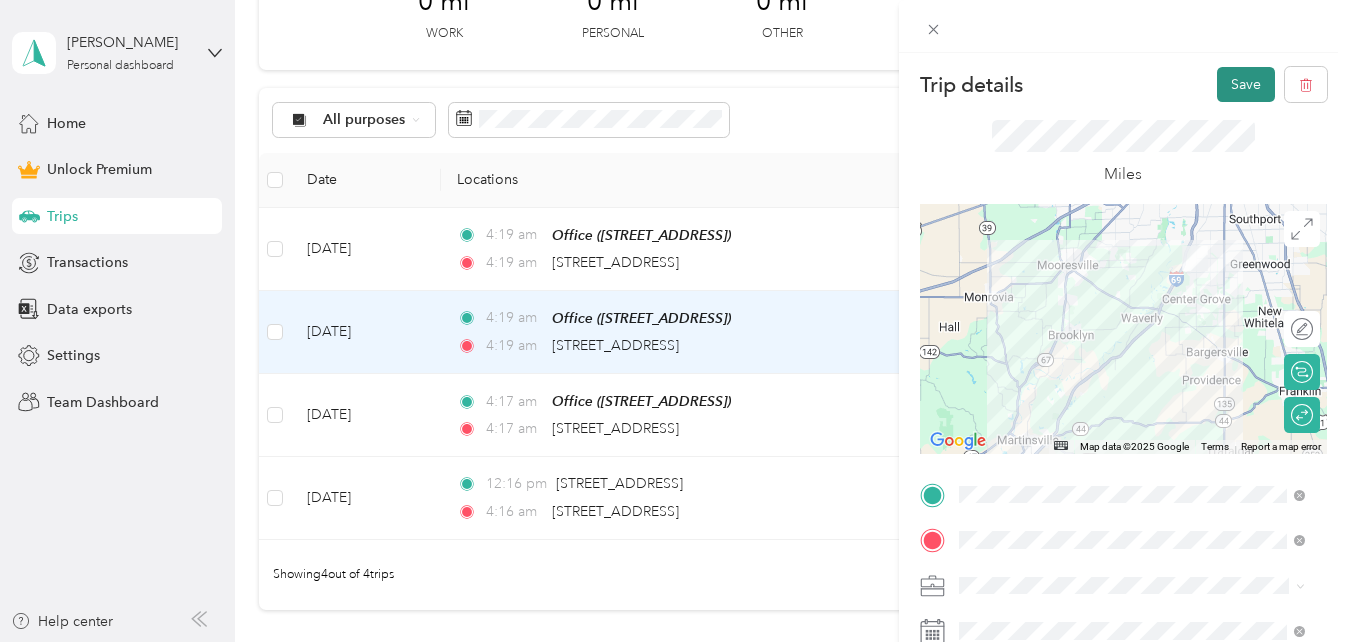 click on "Save" at bounding box center [1246, 84] 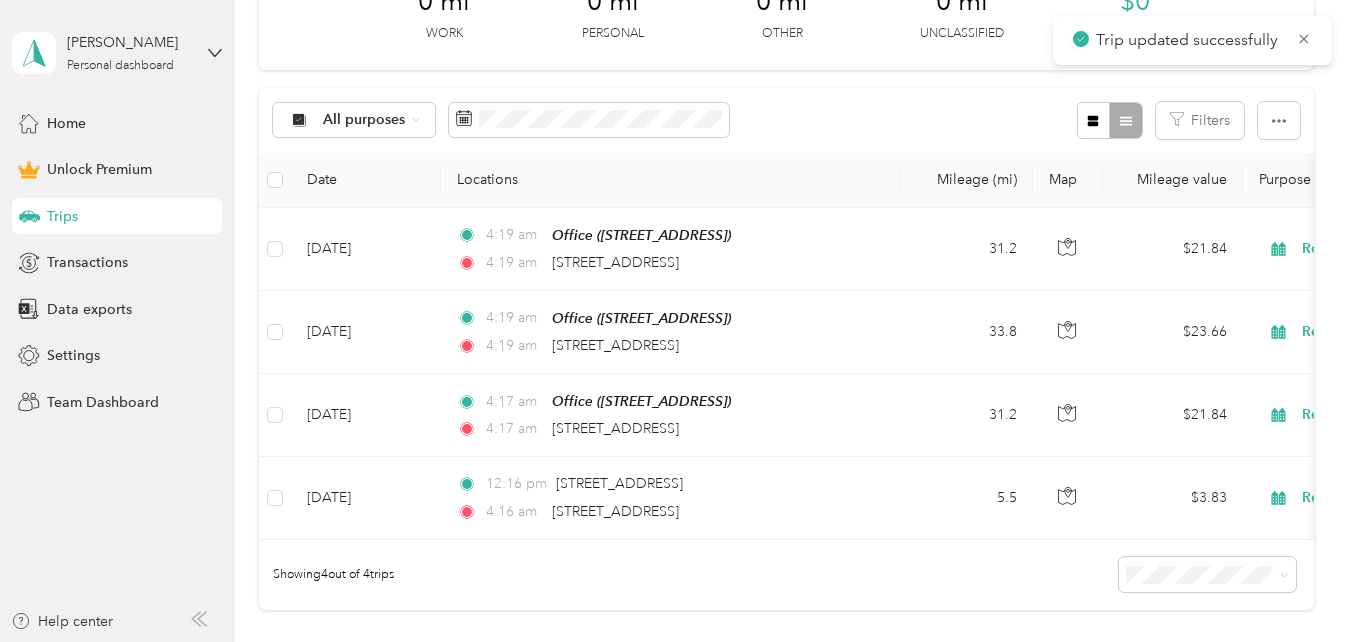 scroll, scrollTop: 0, scrollLeft: 0, axis: both 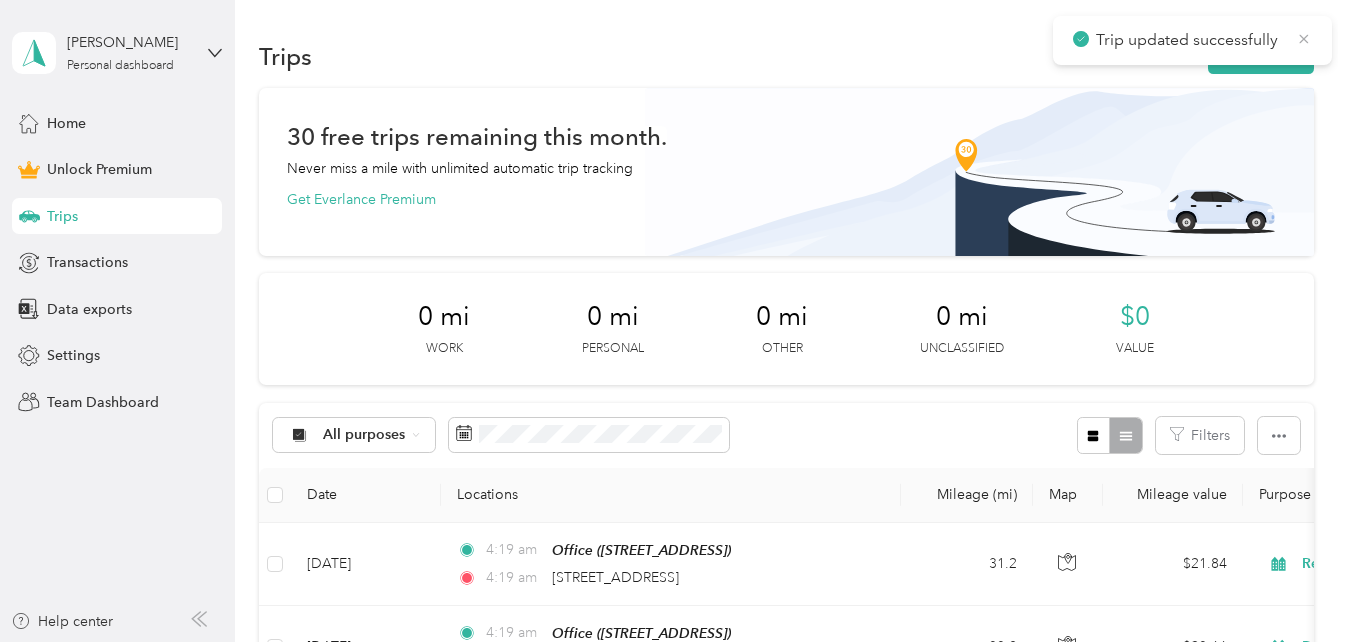 click 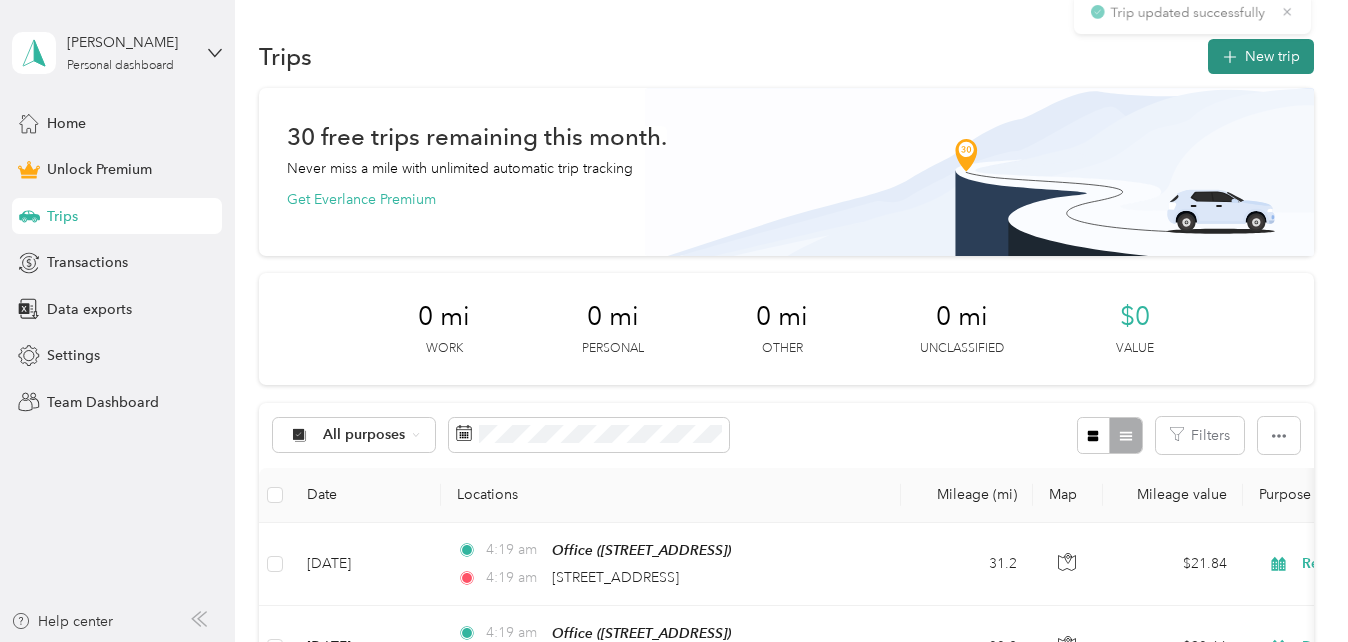 click on "New trip" at bounding box center [1261, 56] 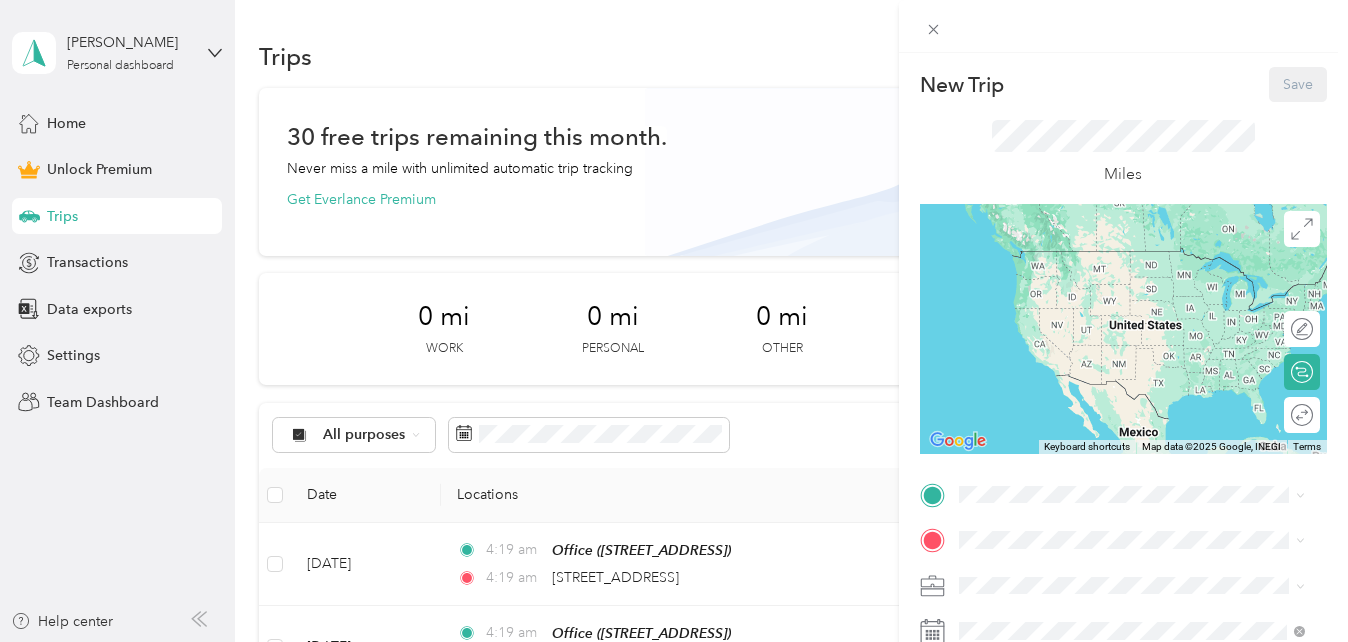 click on "Office [STREET_ADDRESS]" at bounding box center (1059, 583) 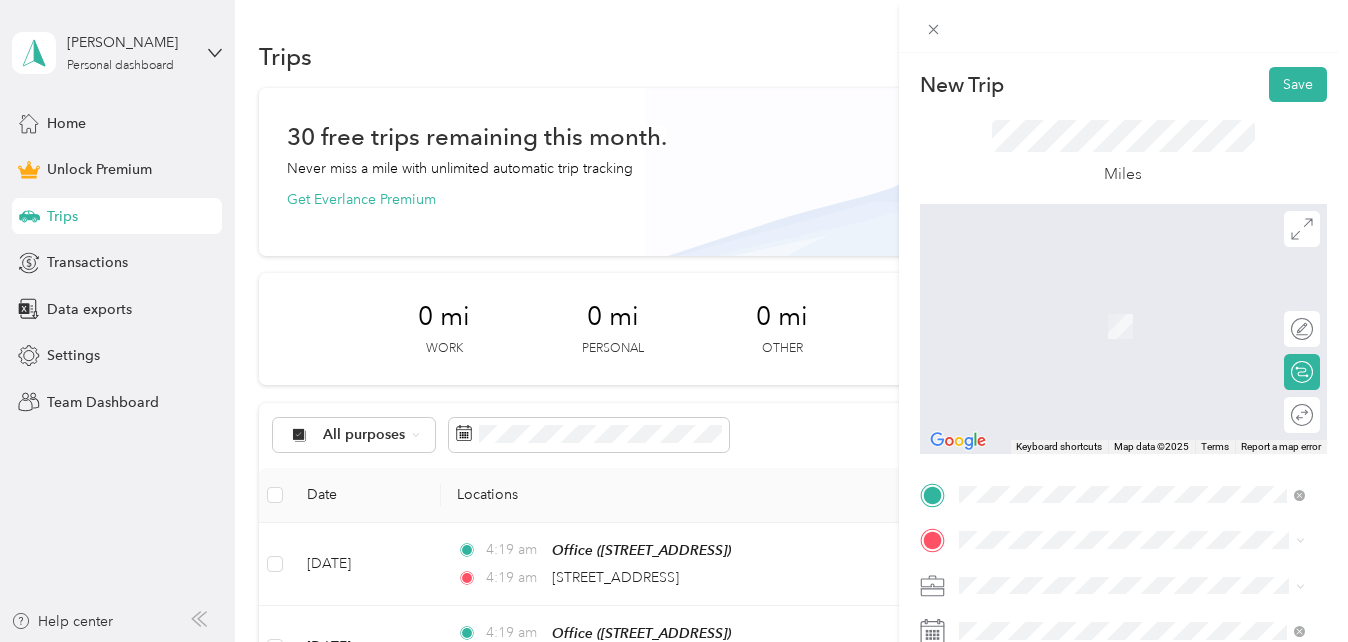 click on "[STREET_ADDRESS][PERSON_NAME][US_STATE]" at bounding box center (1147, 300) 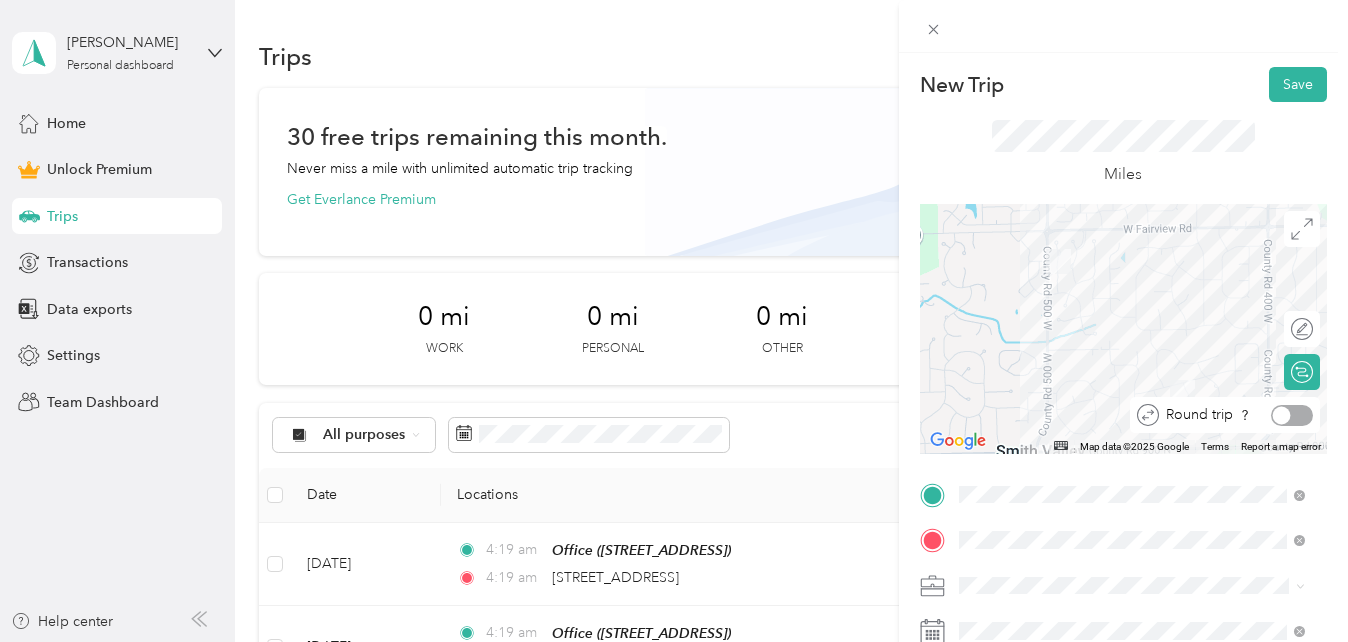 click at bounding box center (1292, 415) 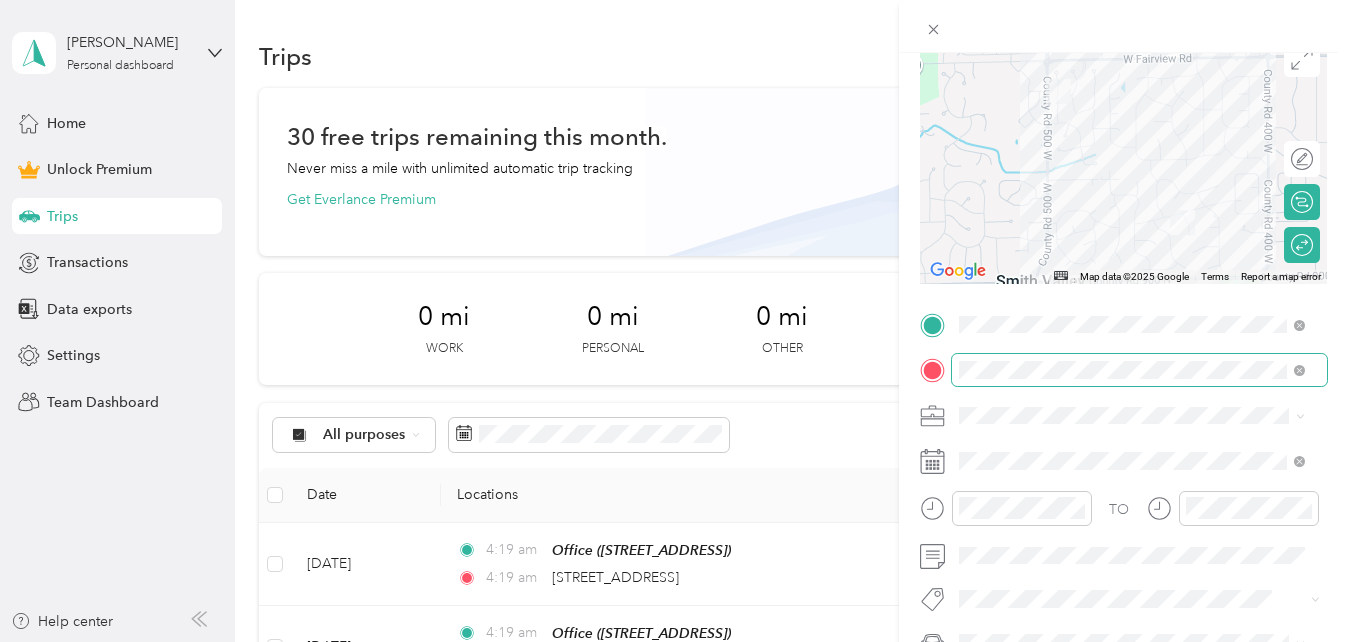 scroll, scrollTop: 174, scrollLeft: 0, axis: vertical 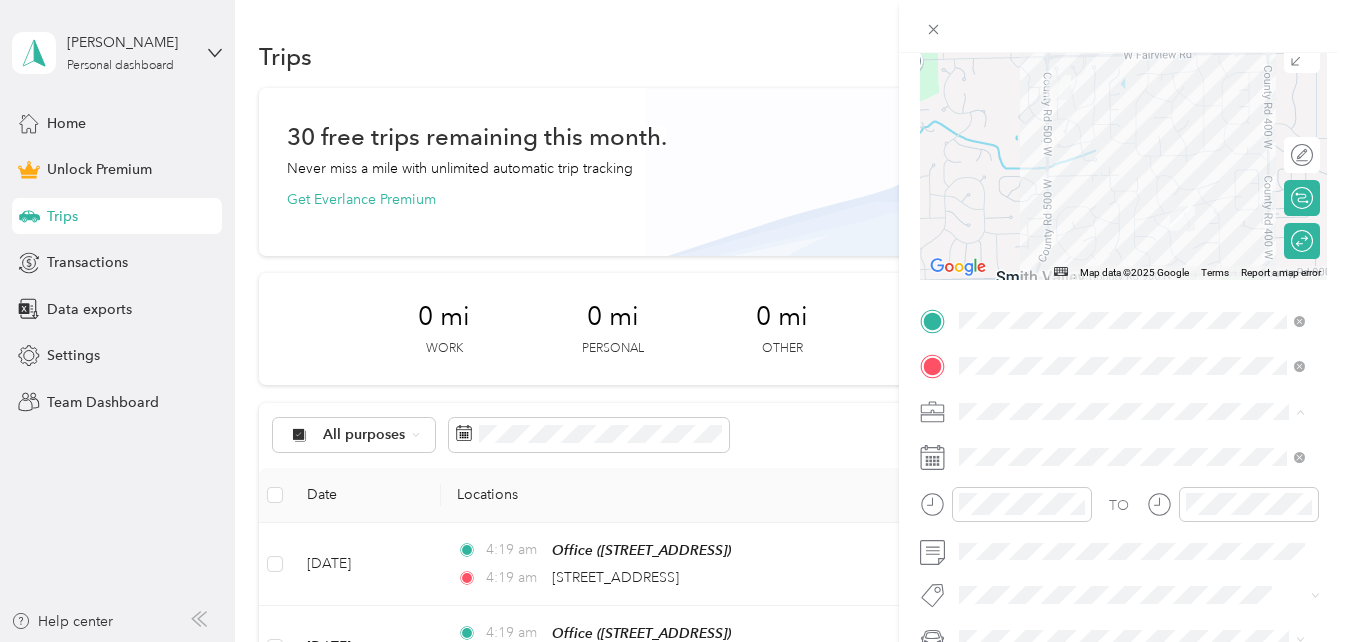 click on "Real Estate" at bounding box center [999, 201] 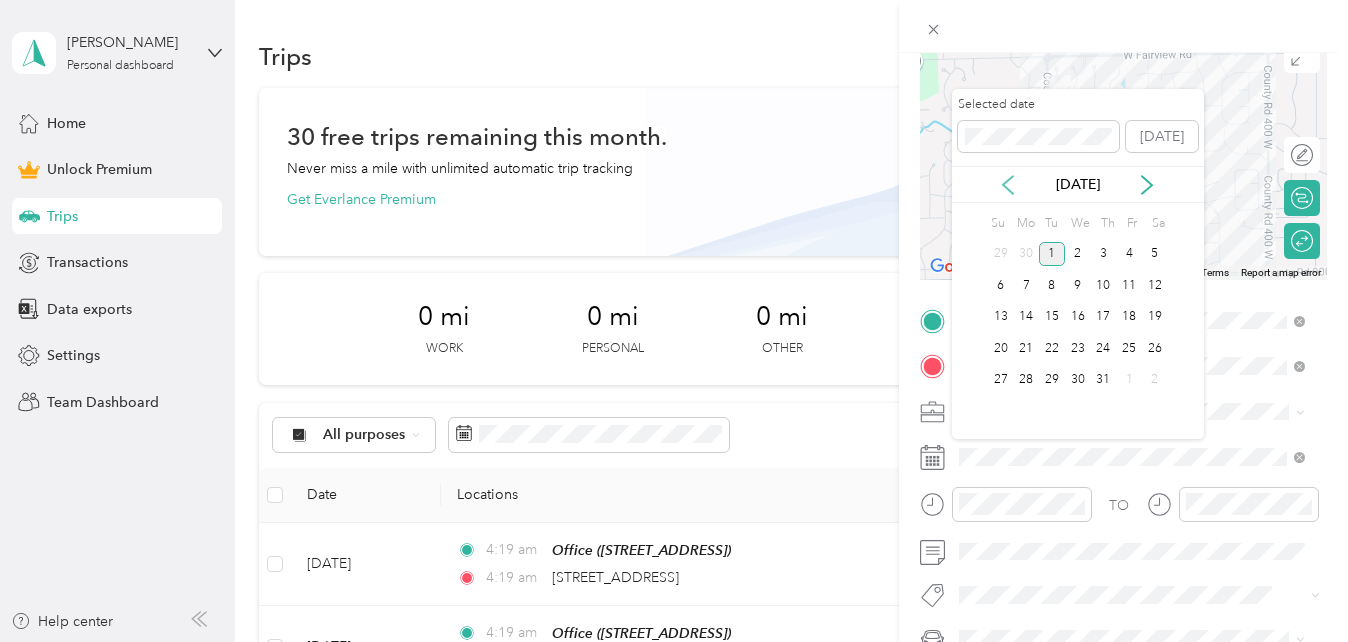 click 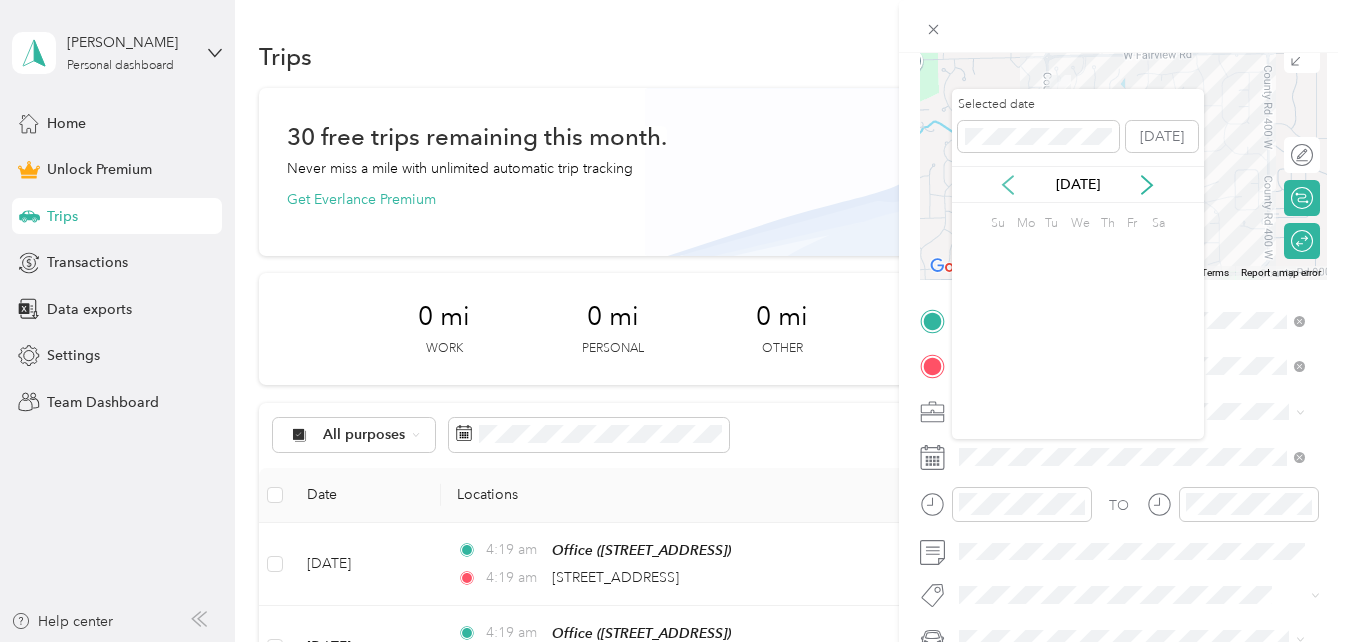 click 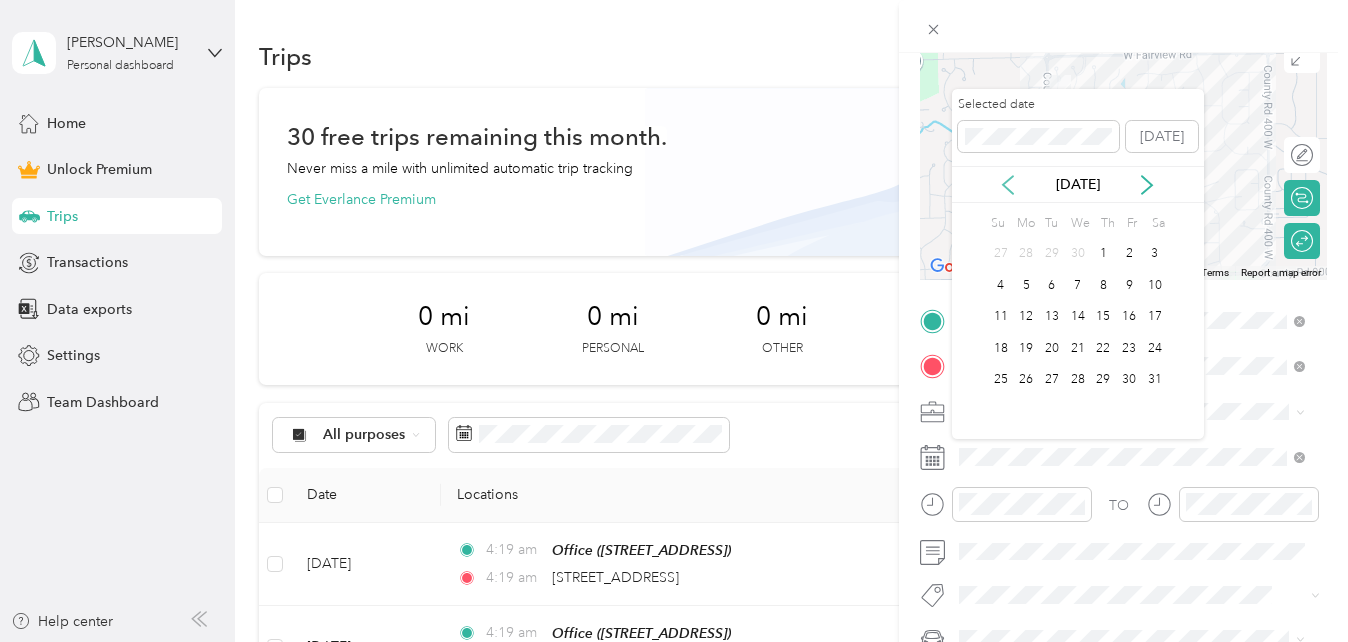 click 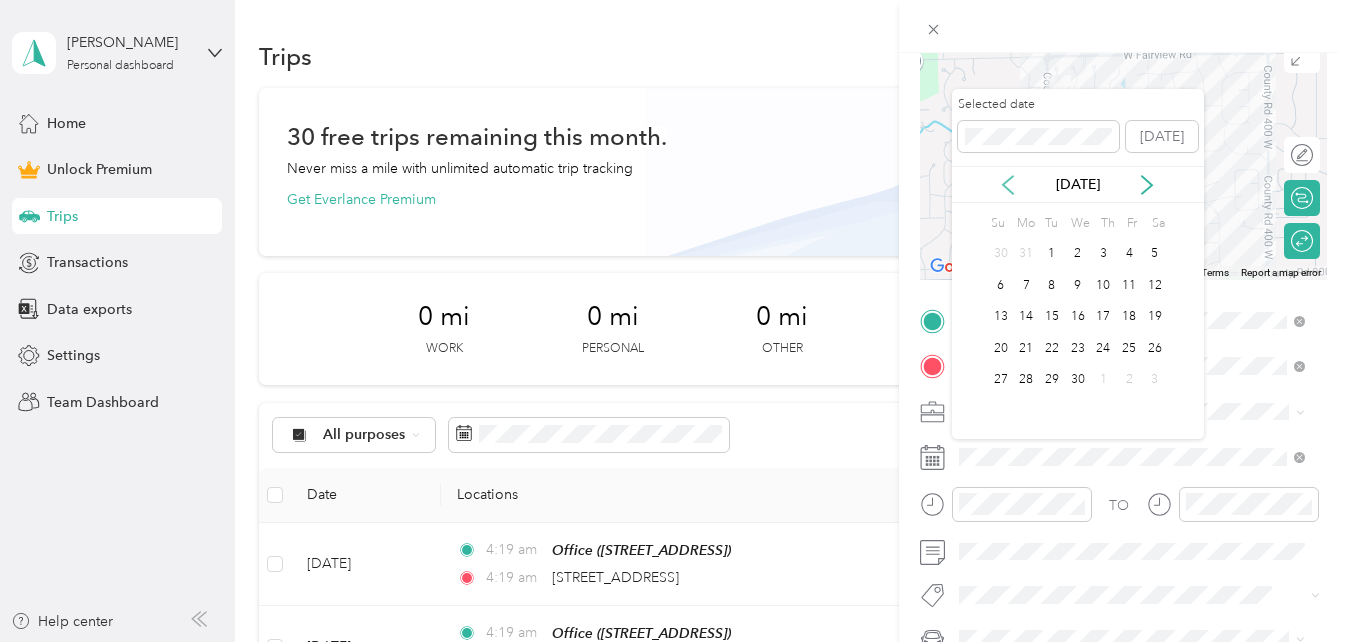 click 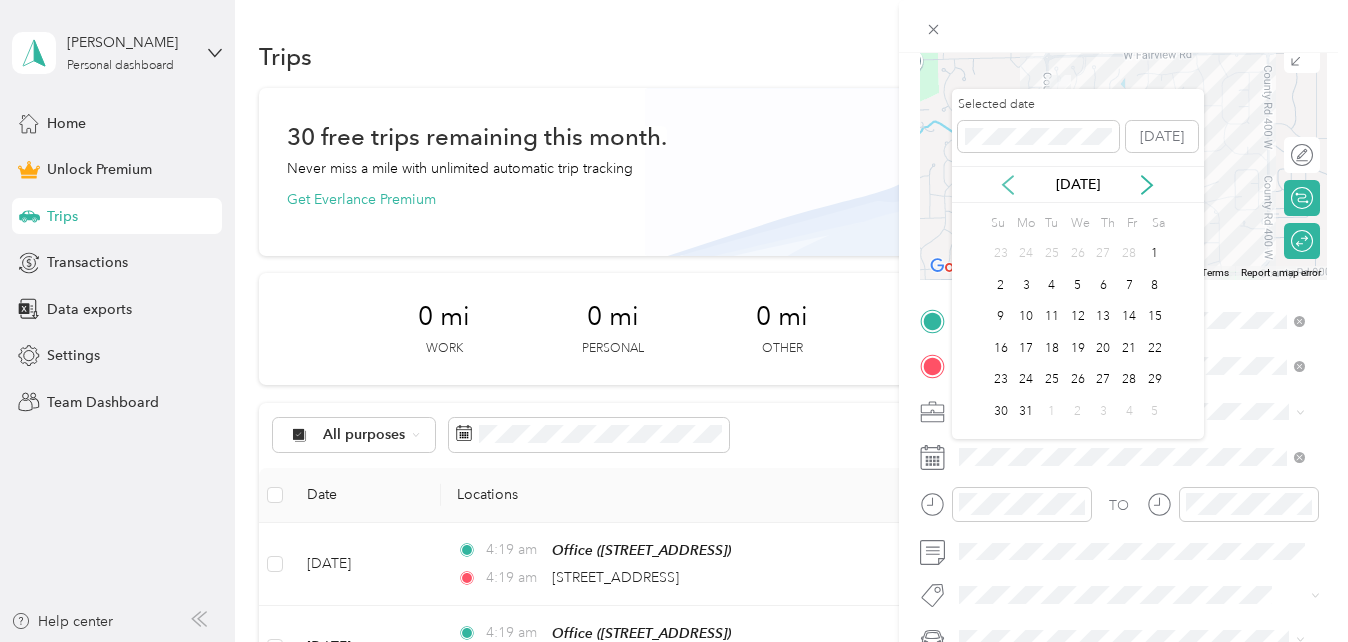 click 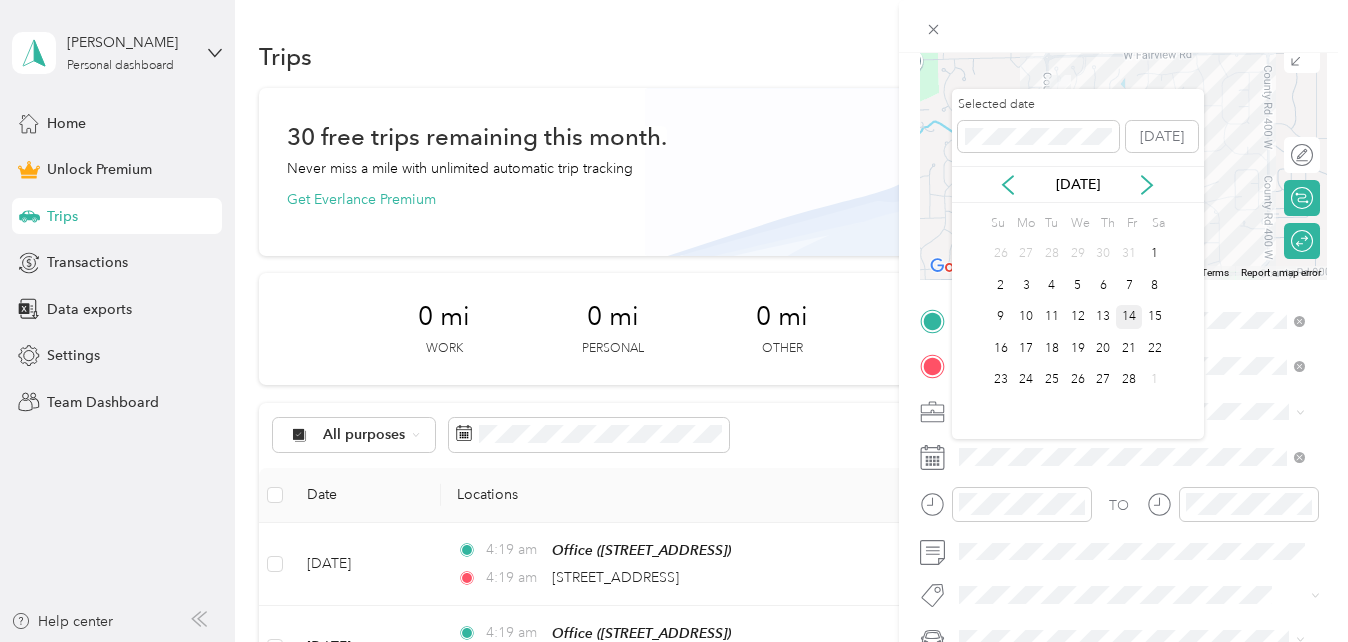click on "14" at bounding box center (1129, 317) 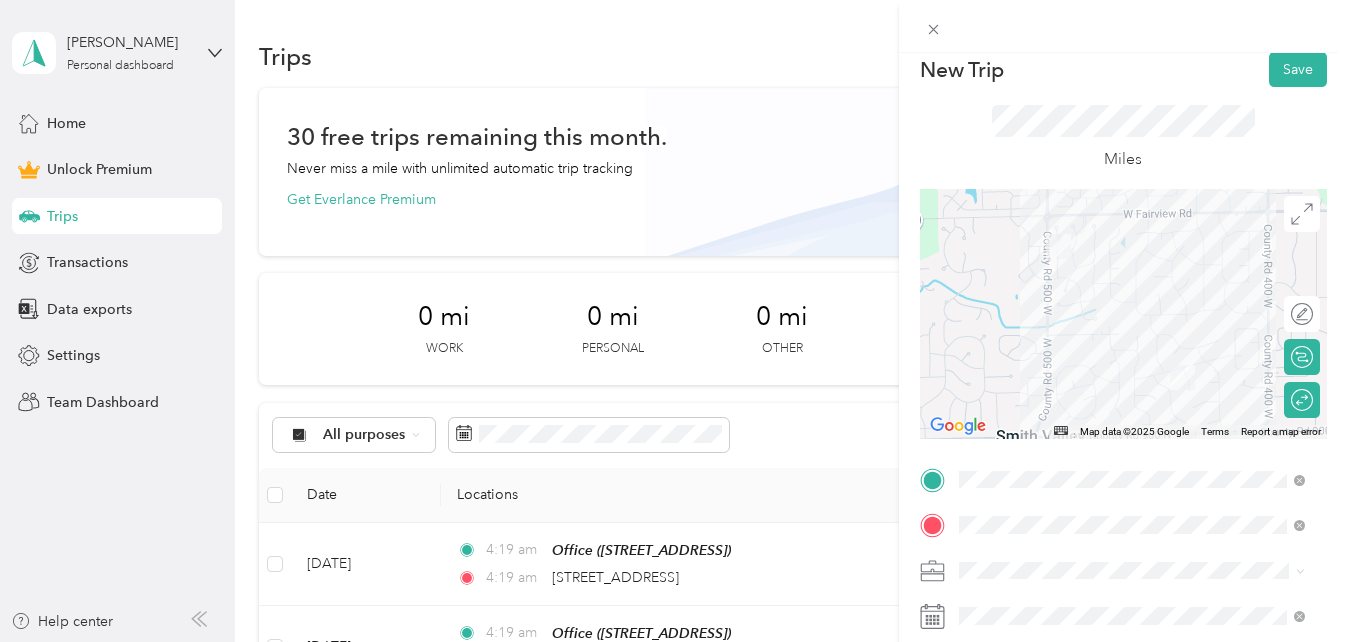 scroll, scrollTop: 0, scrollLeft: 0, axis: both 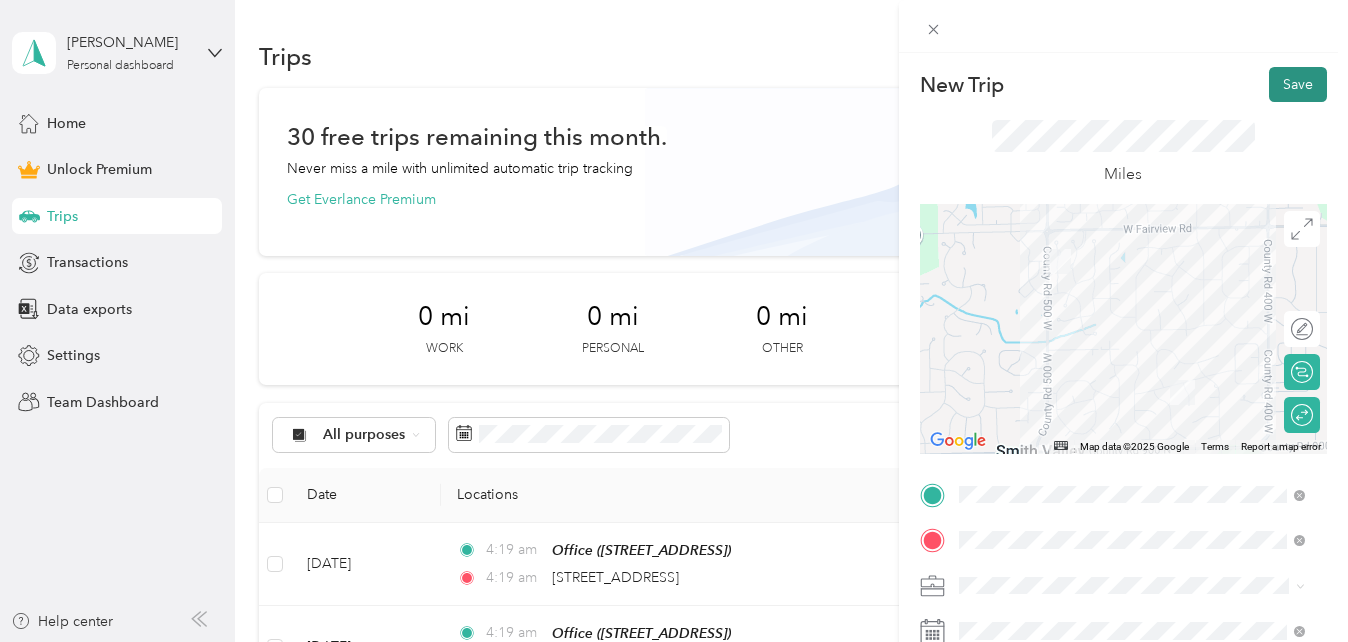 click on "Save" at bounding box center [1298, 84] 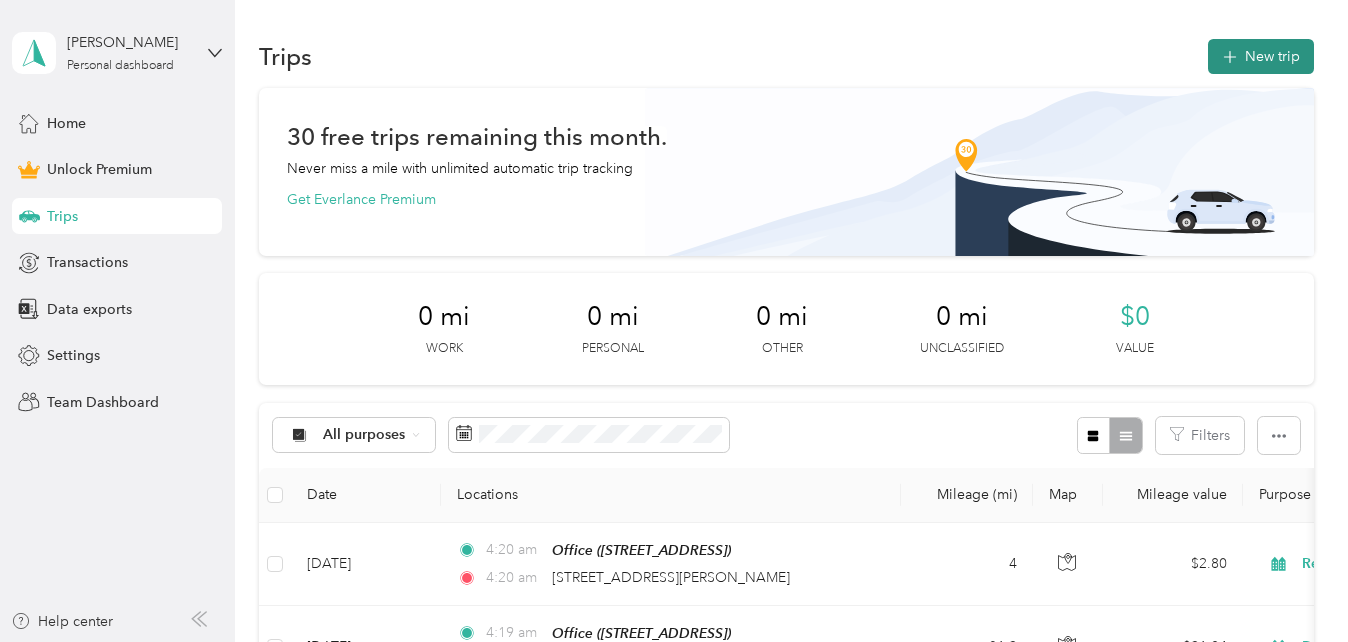 click on "New trip" at bounding box center [1261, 56] 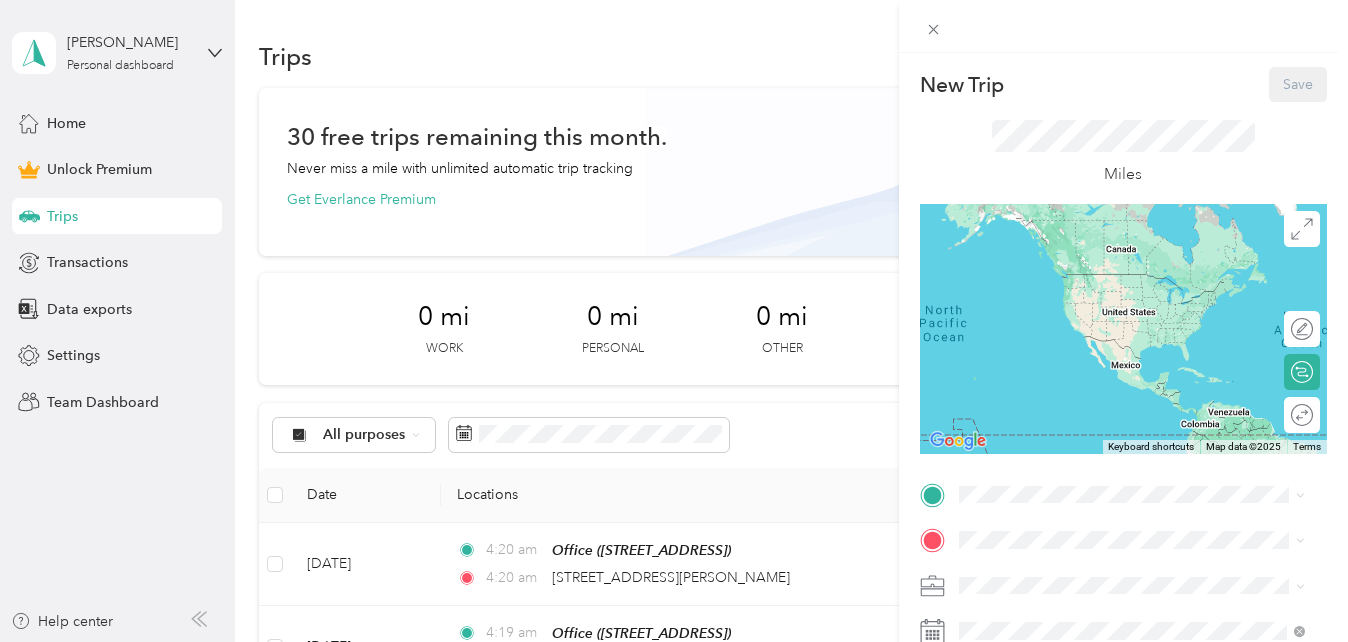 scroll, scrollTop: 182, scrollLeft: 0, axis: vertical 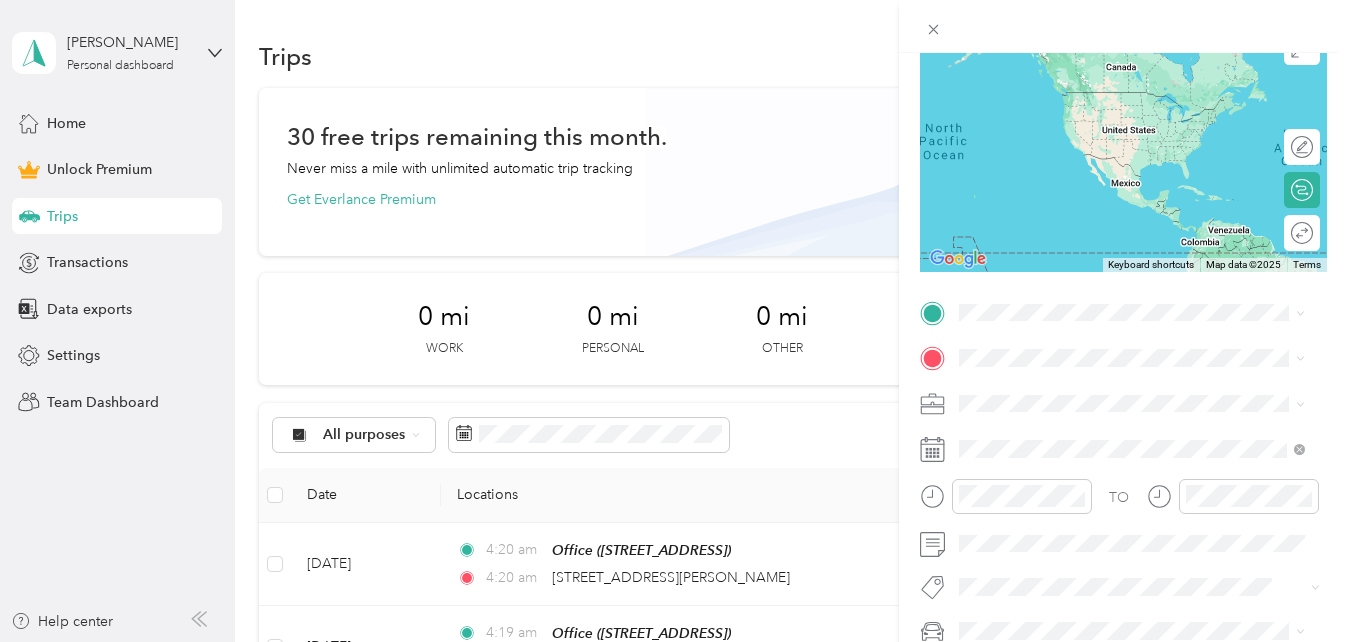 click on "[STREET_ADDRESS]" at bounding box center (1059, 408) 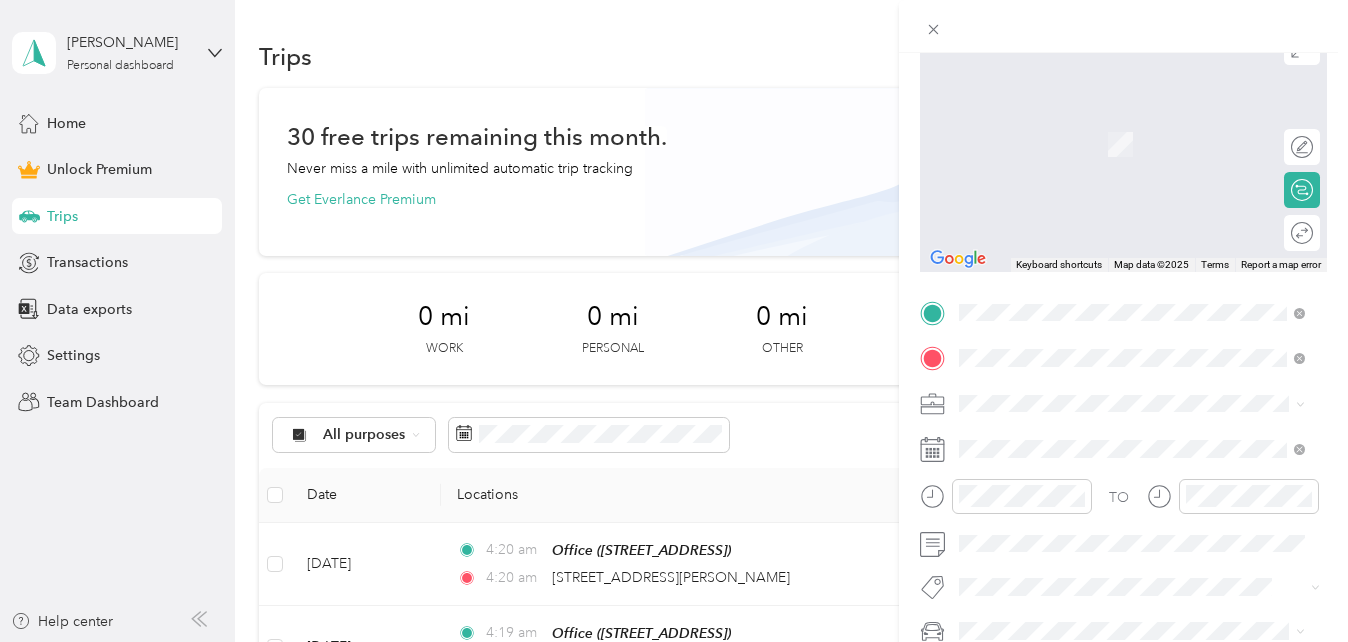 click on "[STREET_ADDRESS][US_STATE]" at bounding box center (1096, 115) 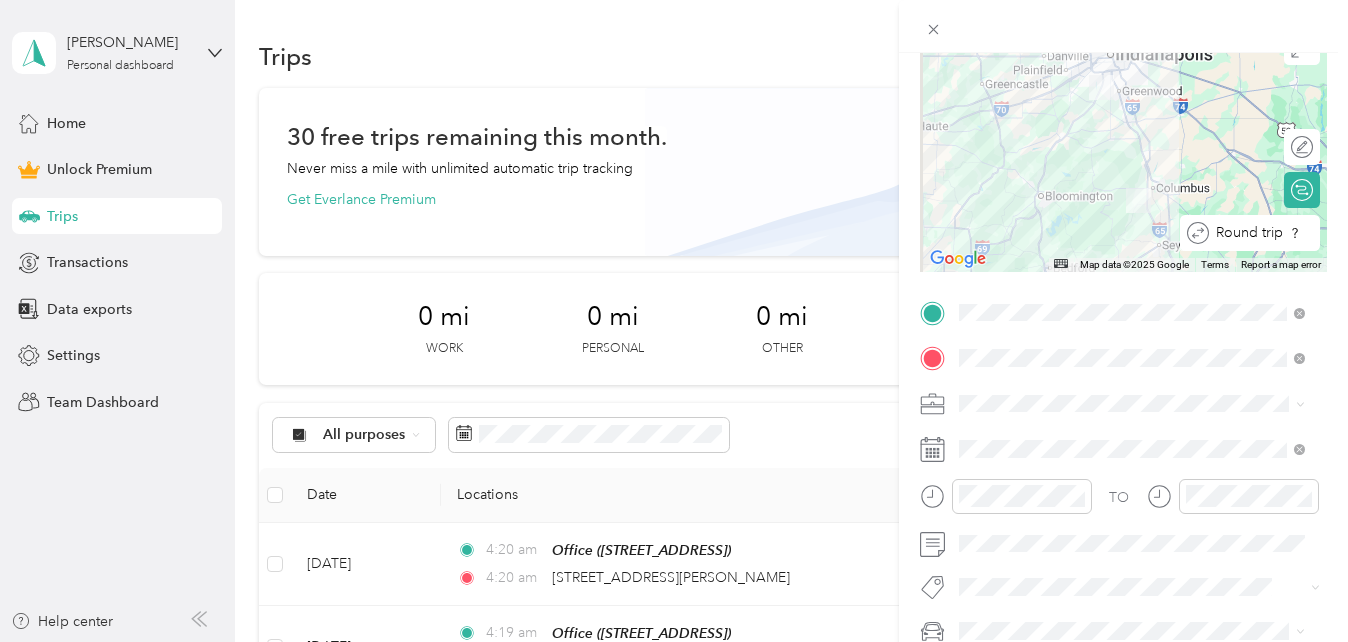 click on "Round trip" at bounding box center (1261, 233) 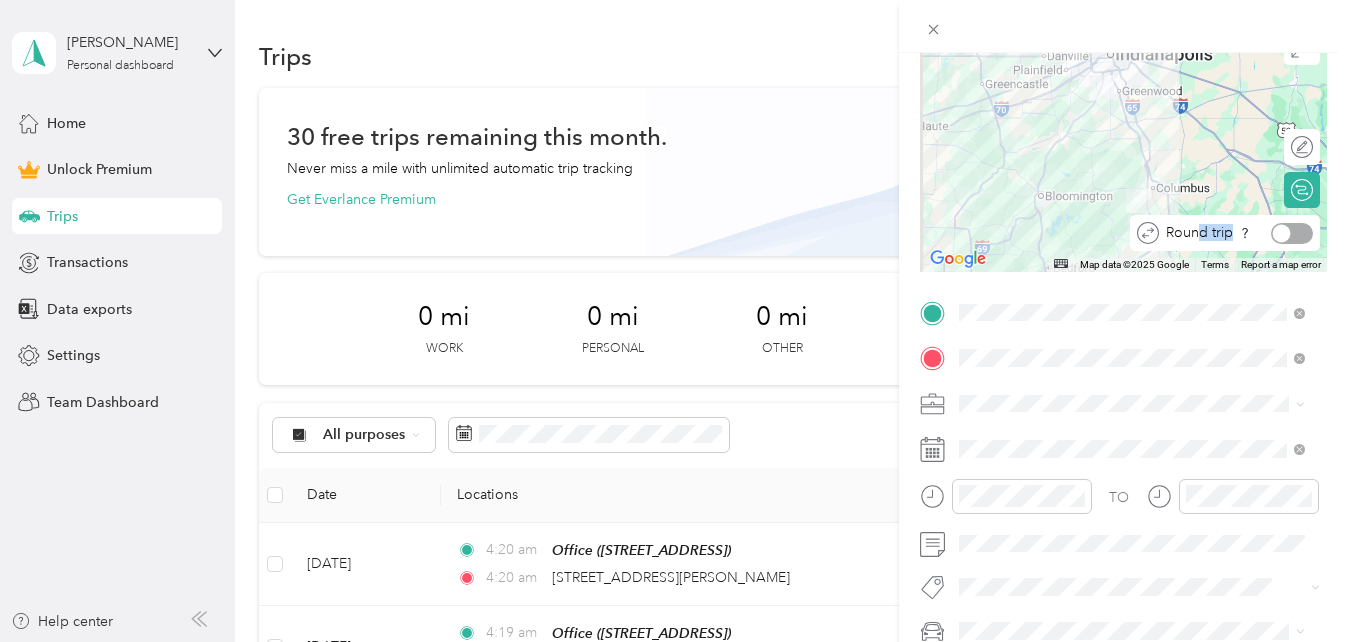 click at bounding box center [1292, 233] 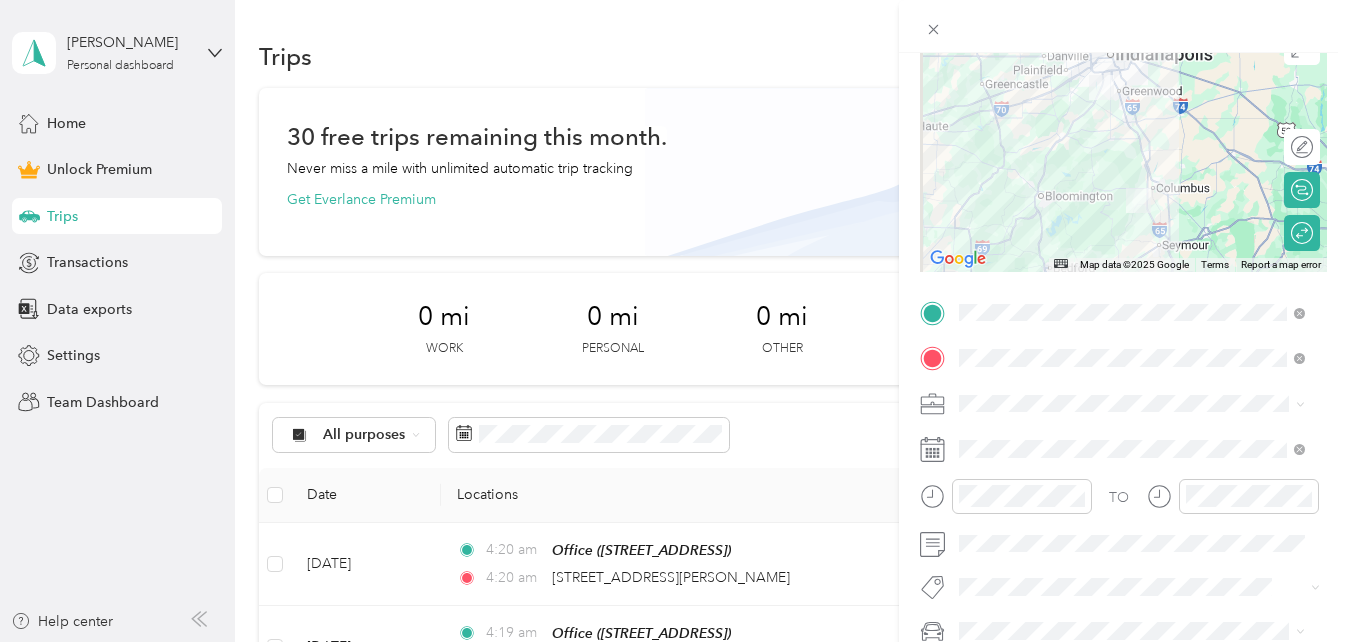 click at bounding box center (1139, 404) 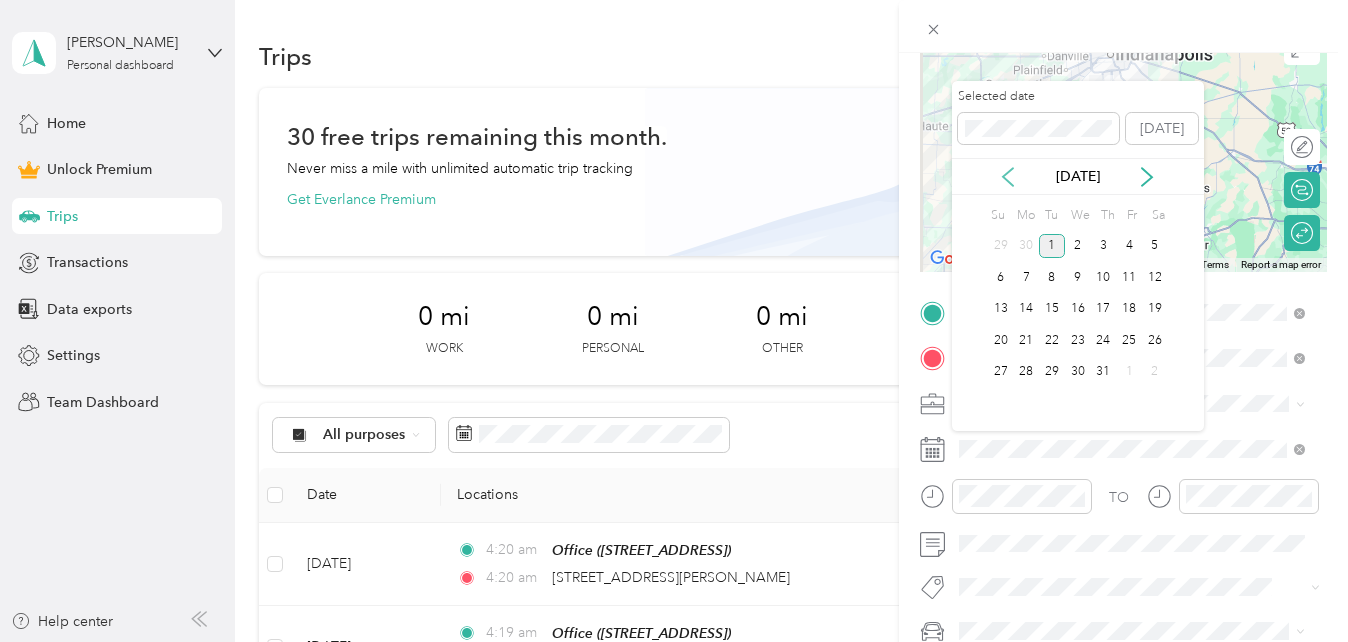 click 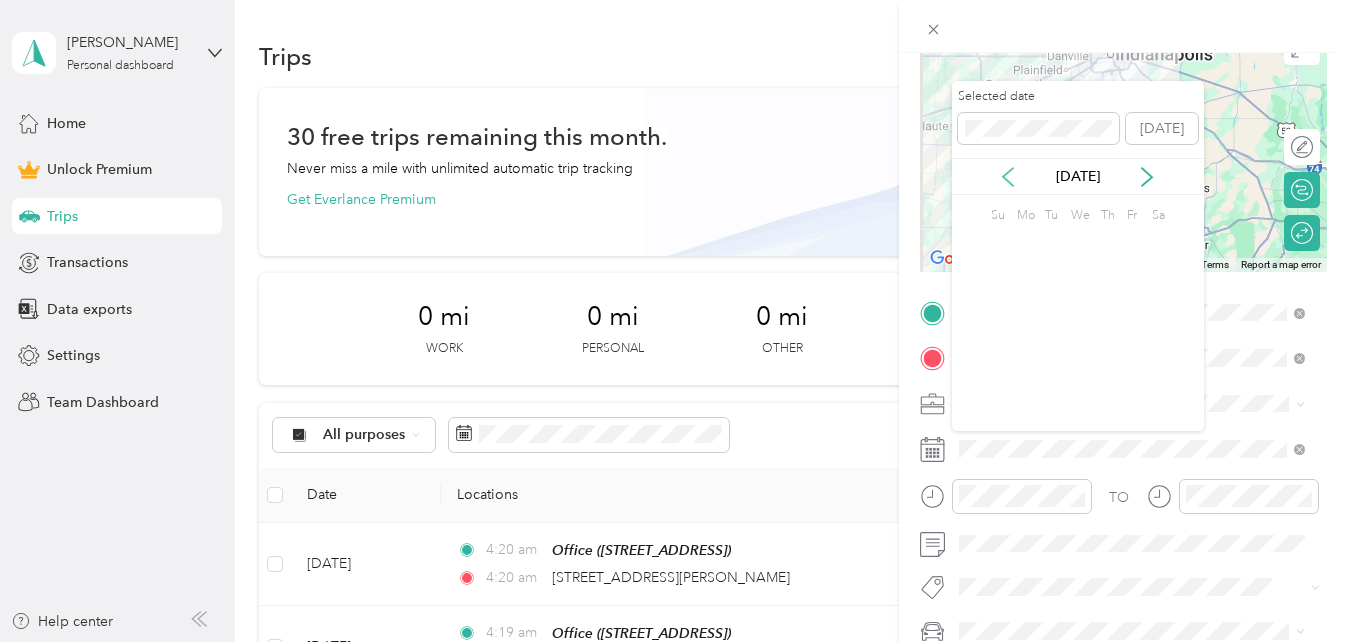 click 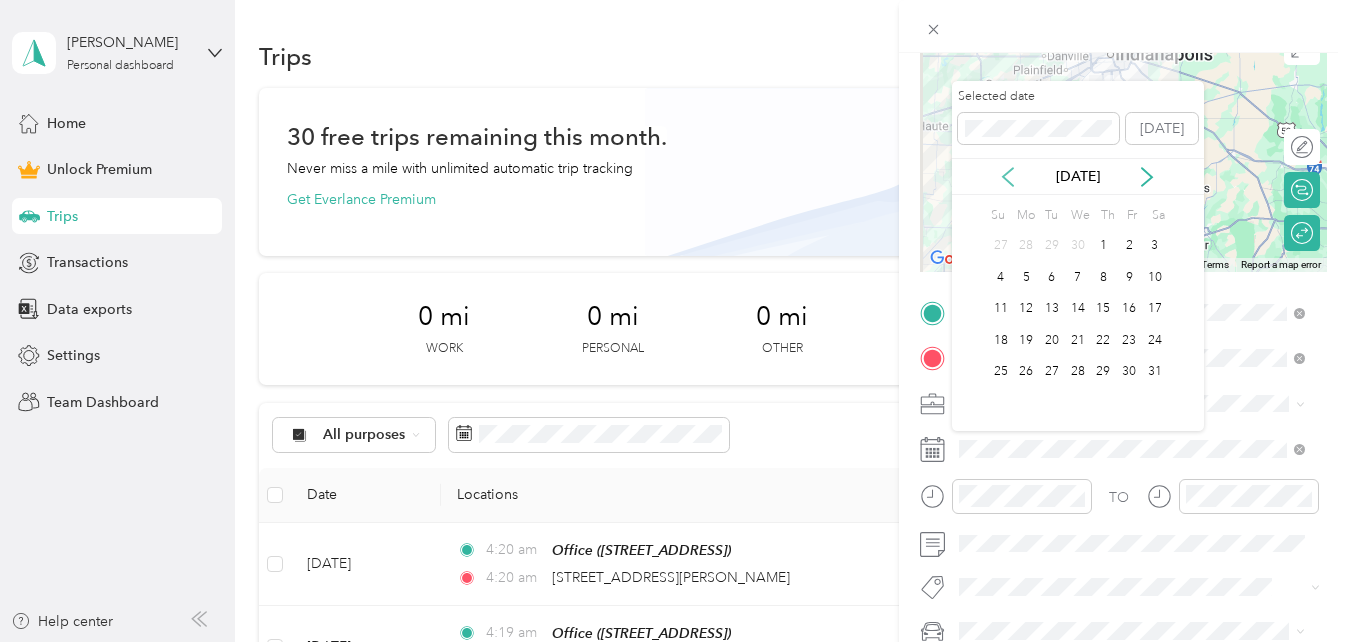 click 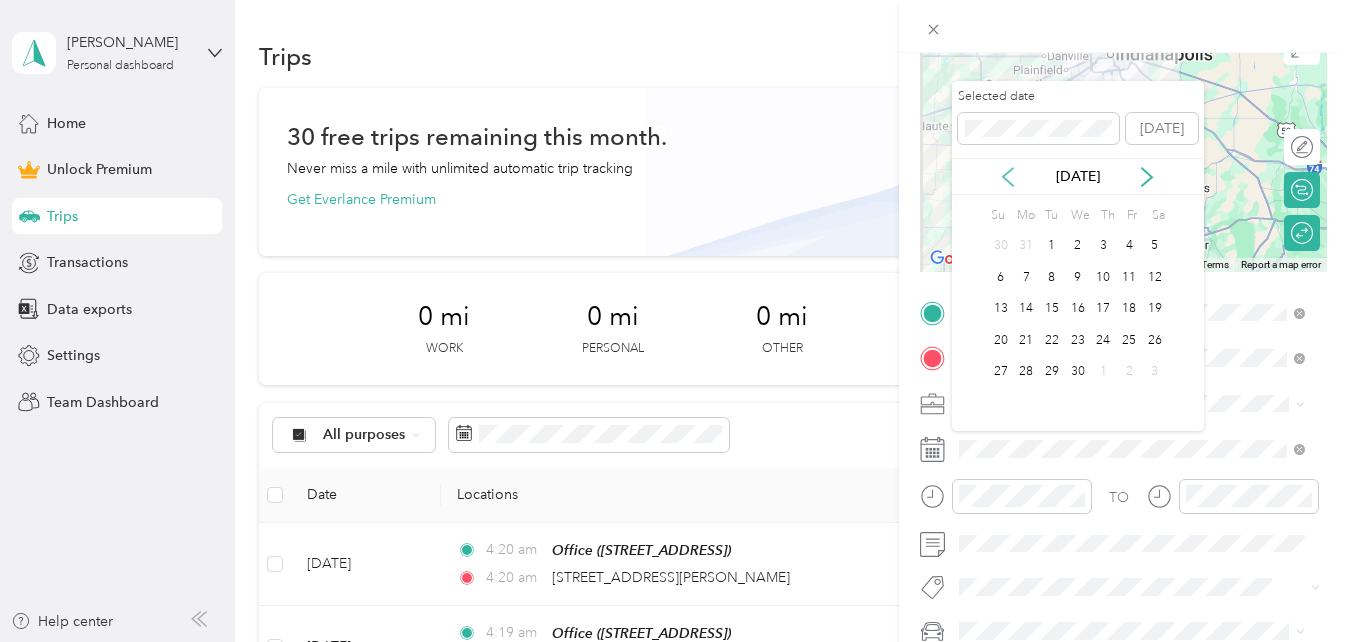 click 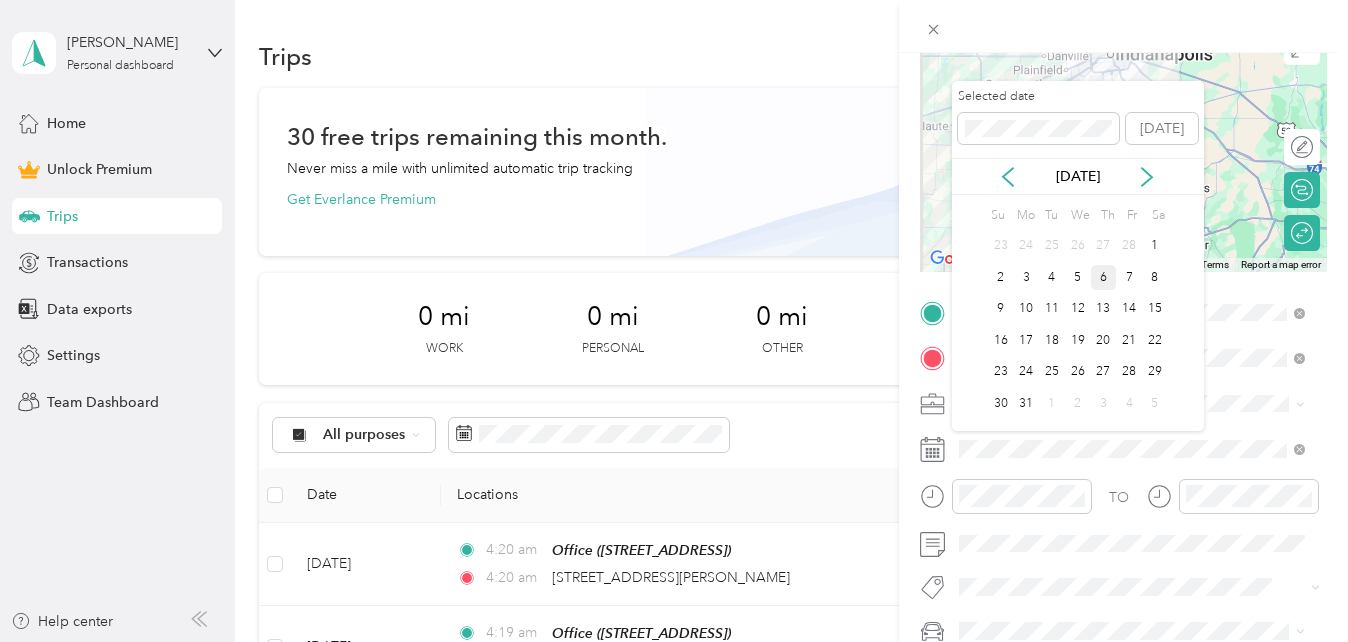 click on "6" at bounding box center (1104, 277) 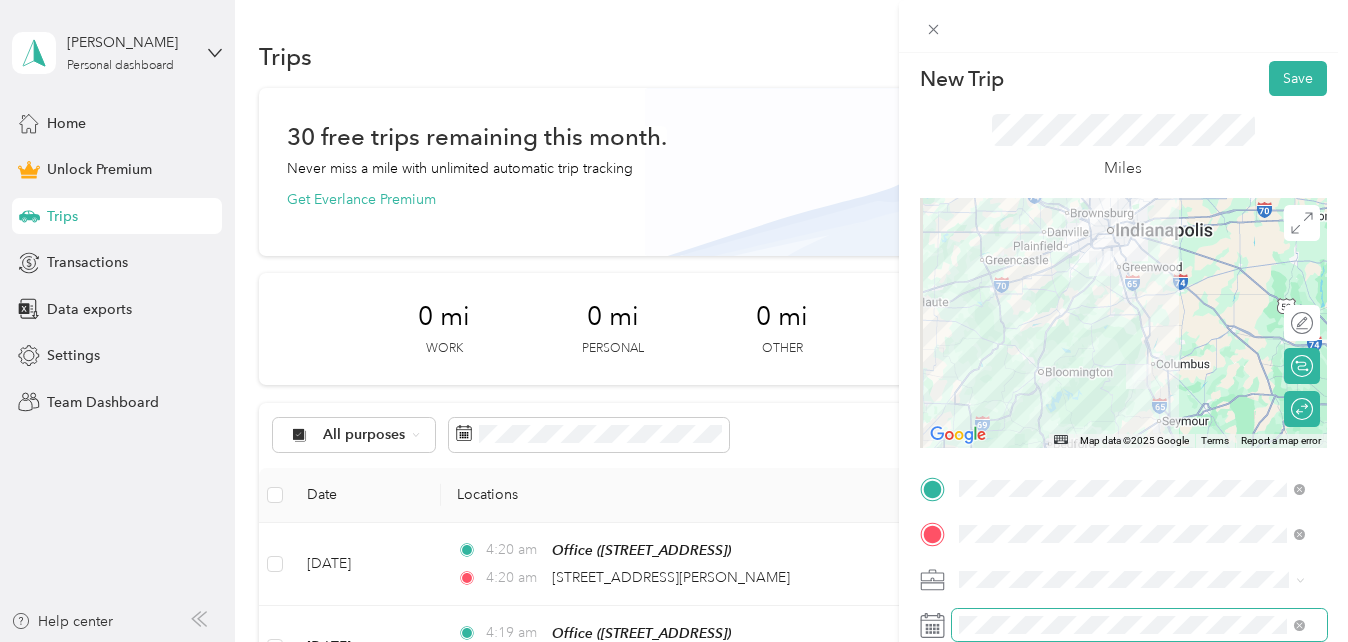 scroll, scrollTop: 0, scrollLeft: 0, axis: both 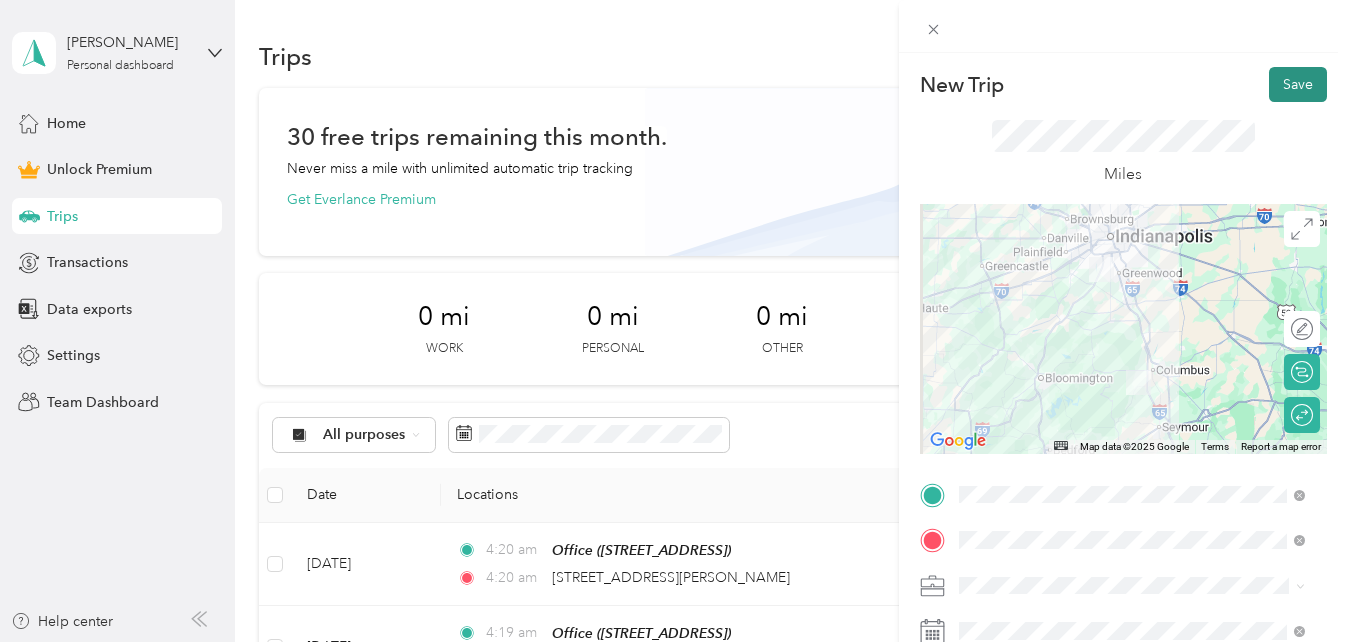 click on "Save" at bounding box center (1298, 84) 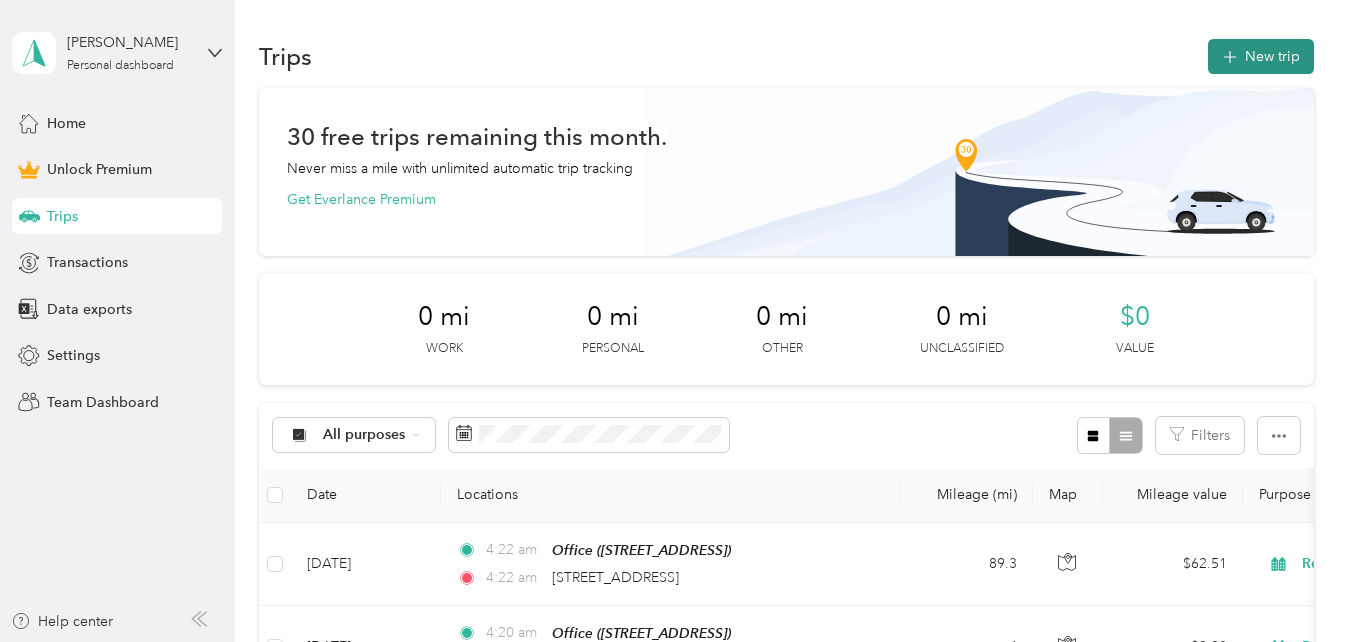 click on "New trip" at bounding box center [1261, 56] 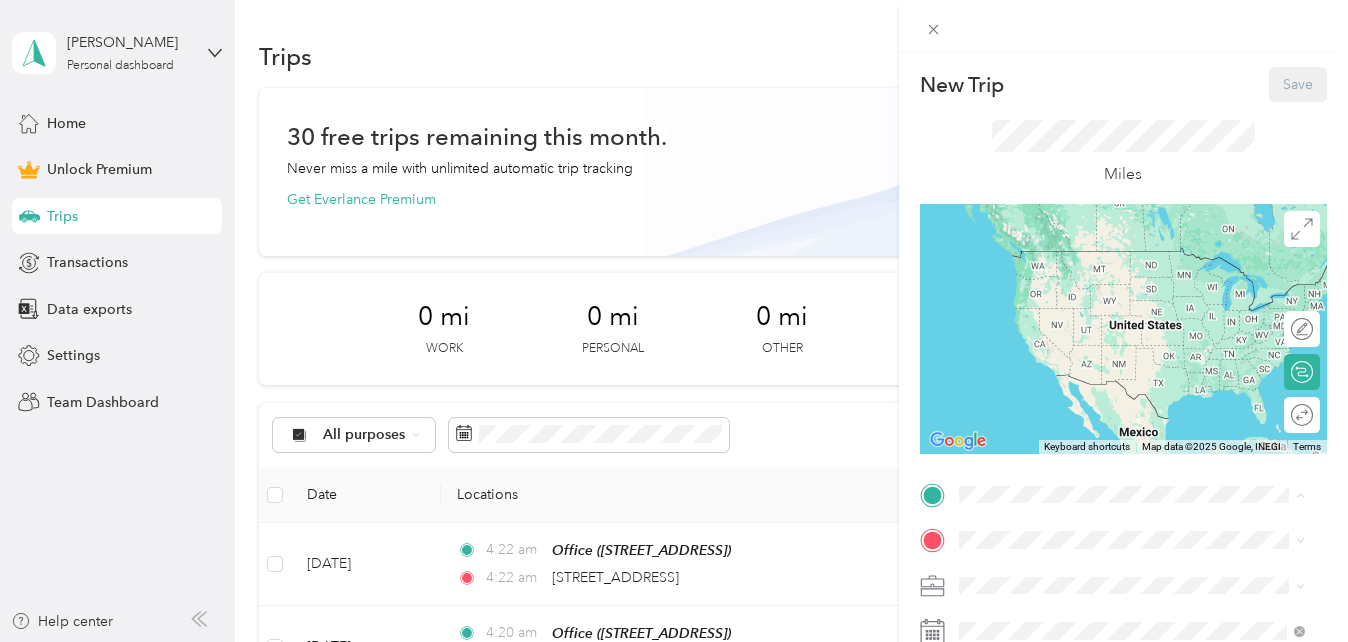 click on "[STREET_ADDRESS]" at bounding box center (1059, 596) 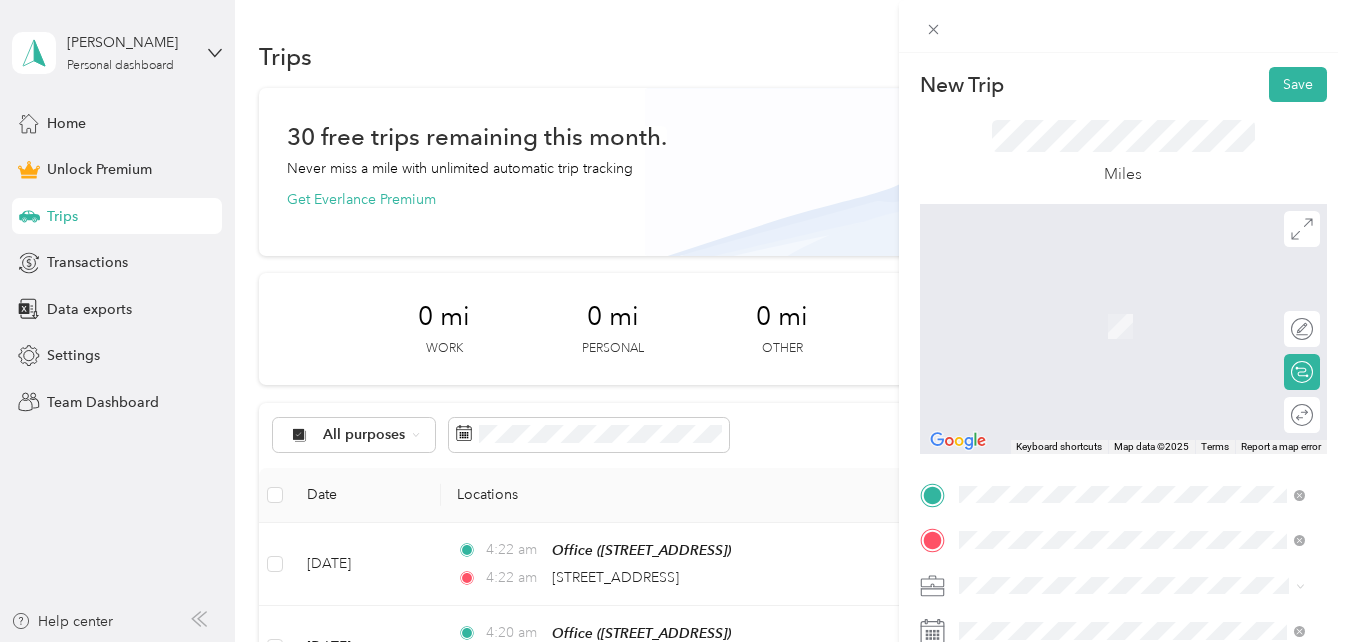 click on "[STREET_ADDRESS][US_STATE]" at bounding box center [1132, 297] 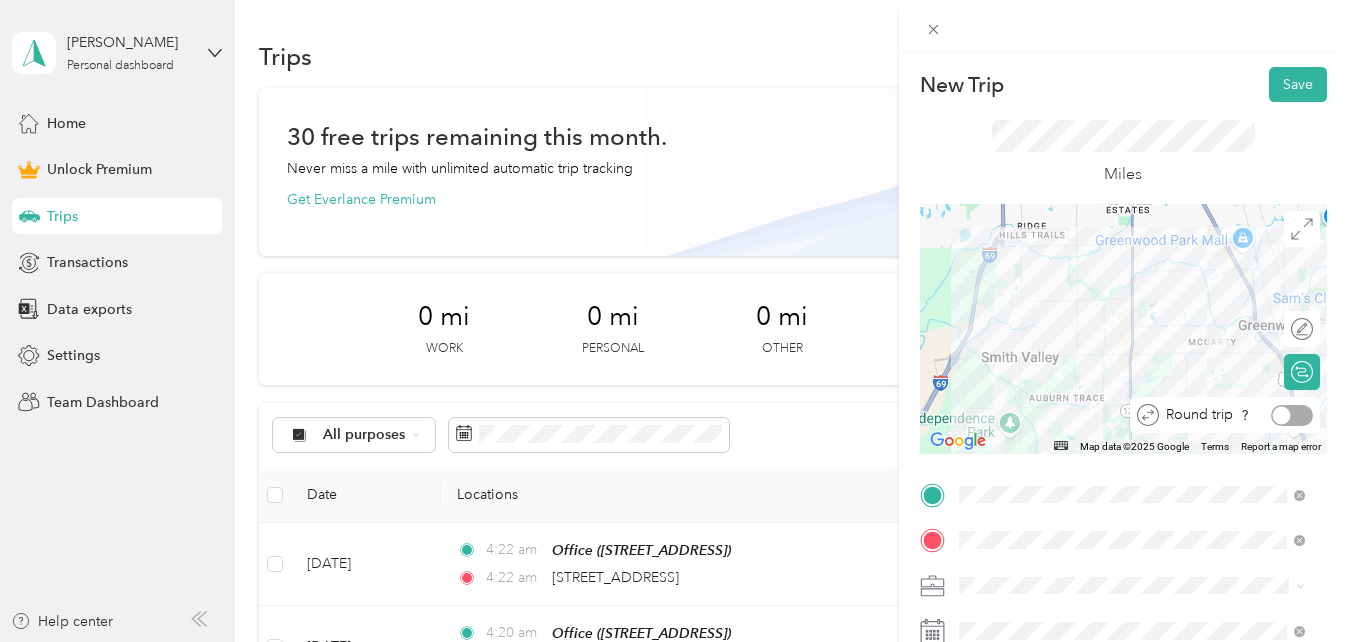 click on "Round trip" at bounding box center (1225, 415) 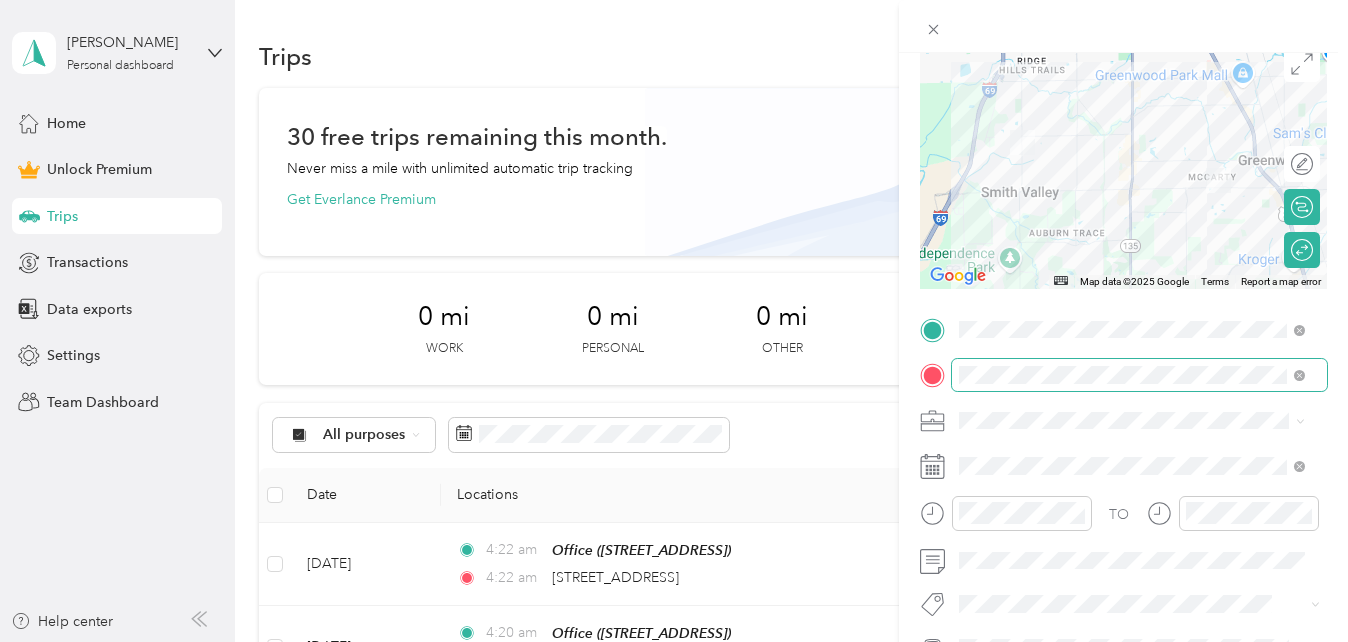 scroll, scrollTop: 166, scrollLeft: 0, axis: vertical 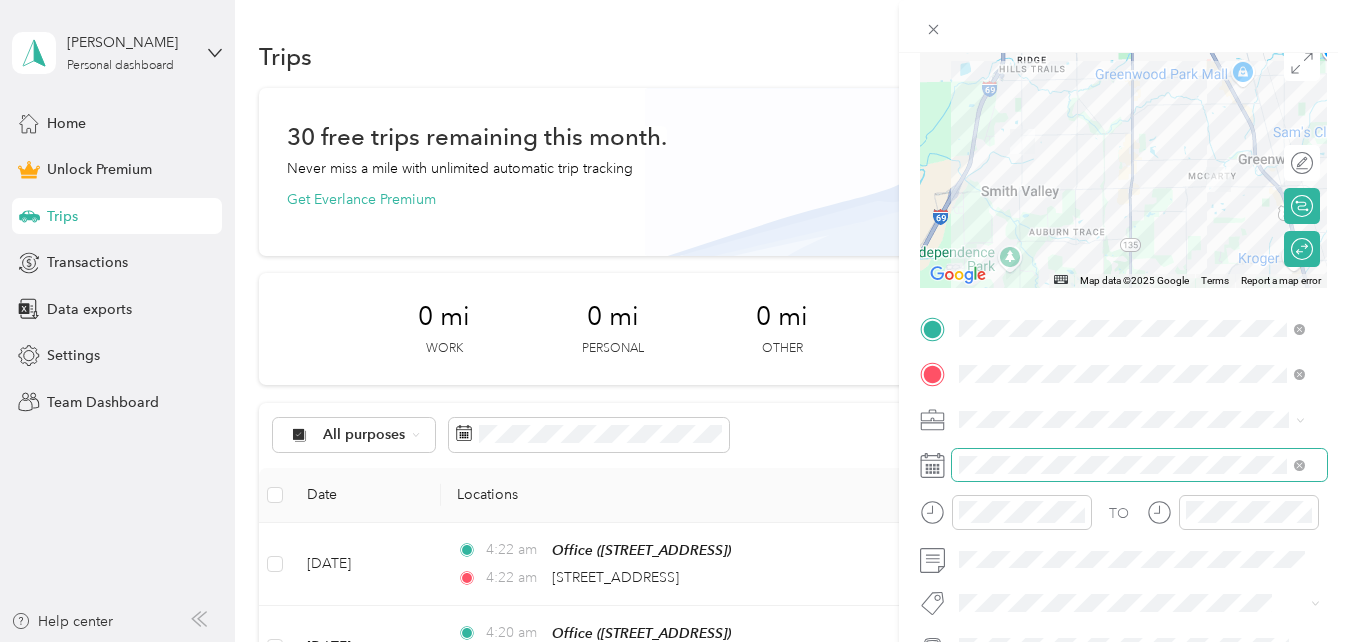 click at bounding box center (1139, 465) 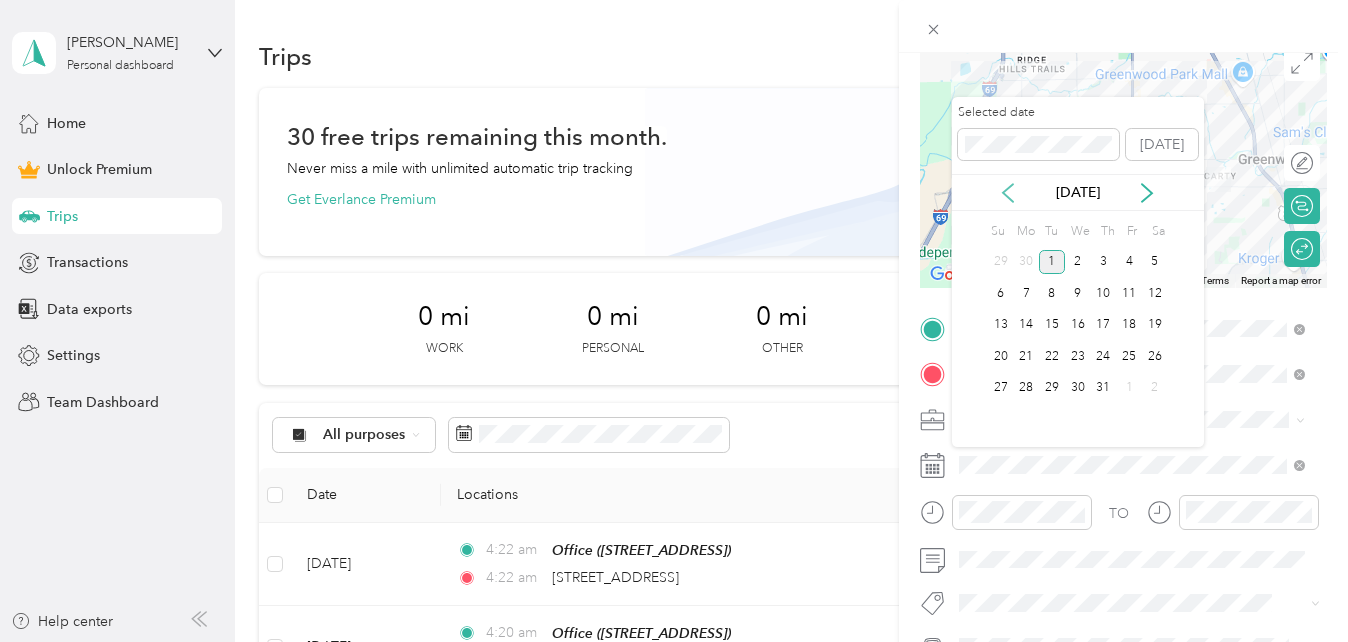 click 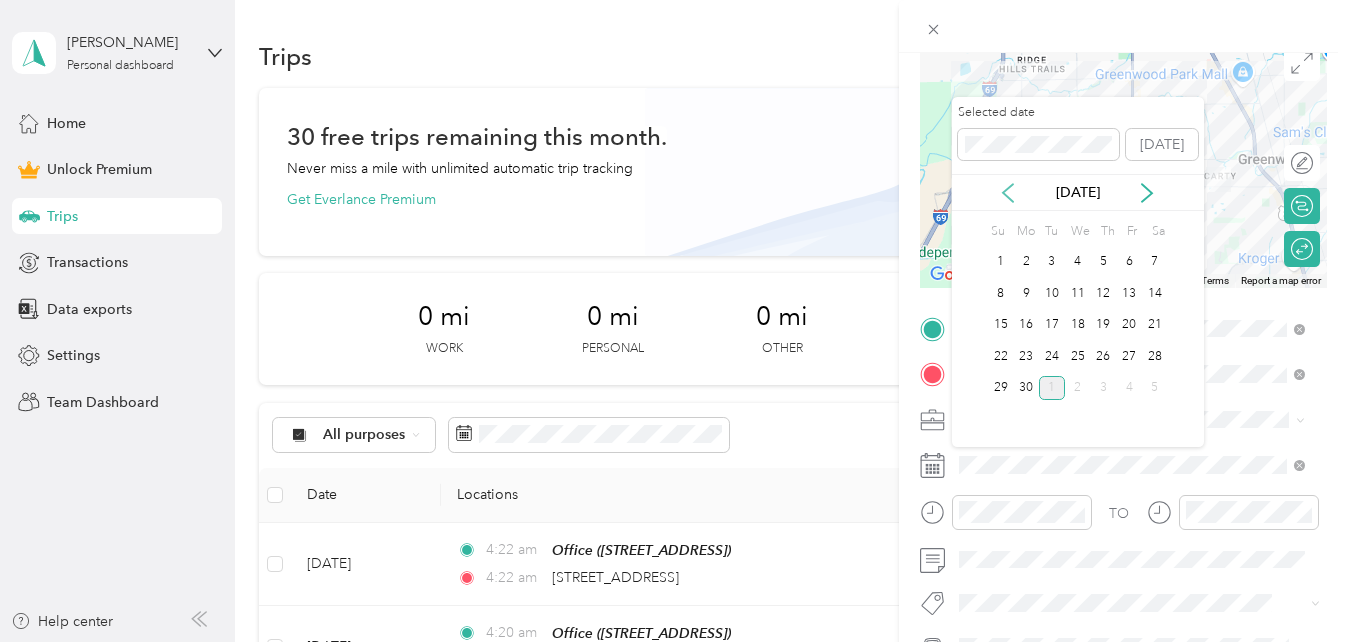 click 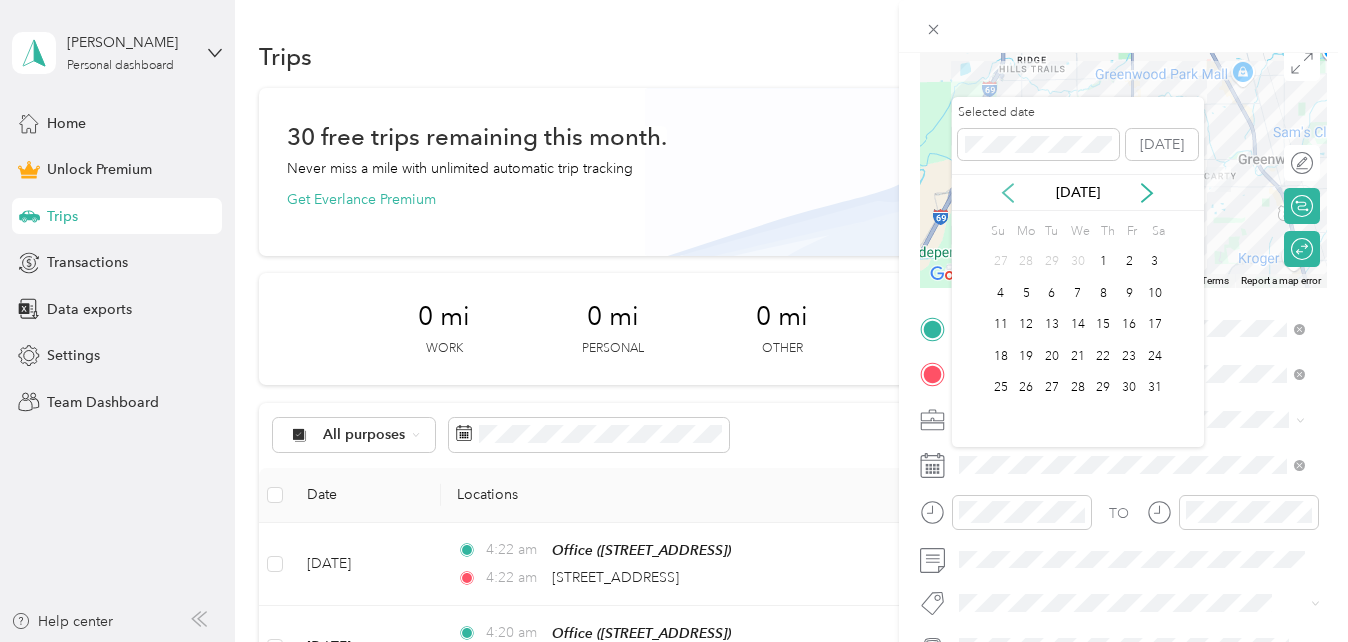 click 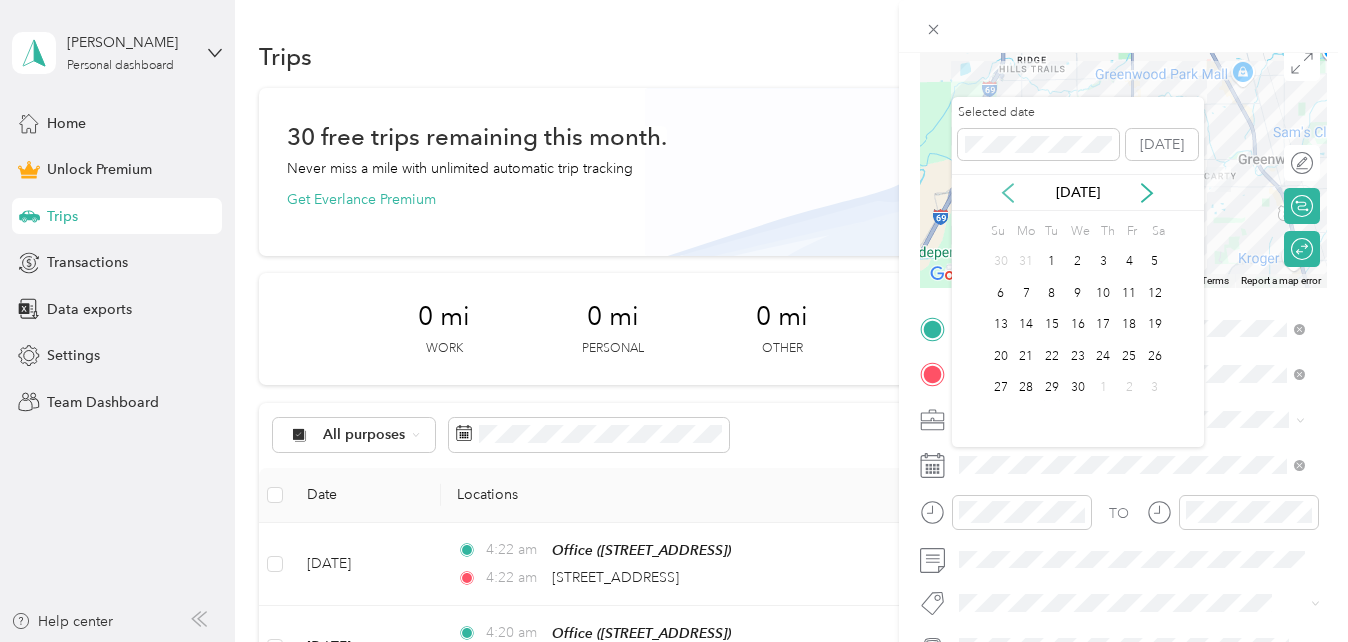 click 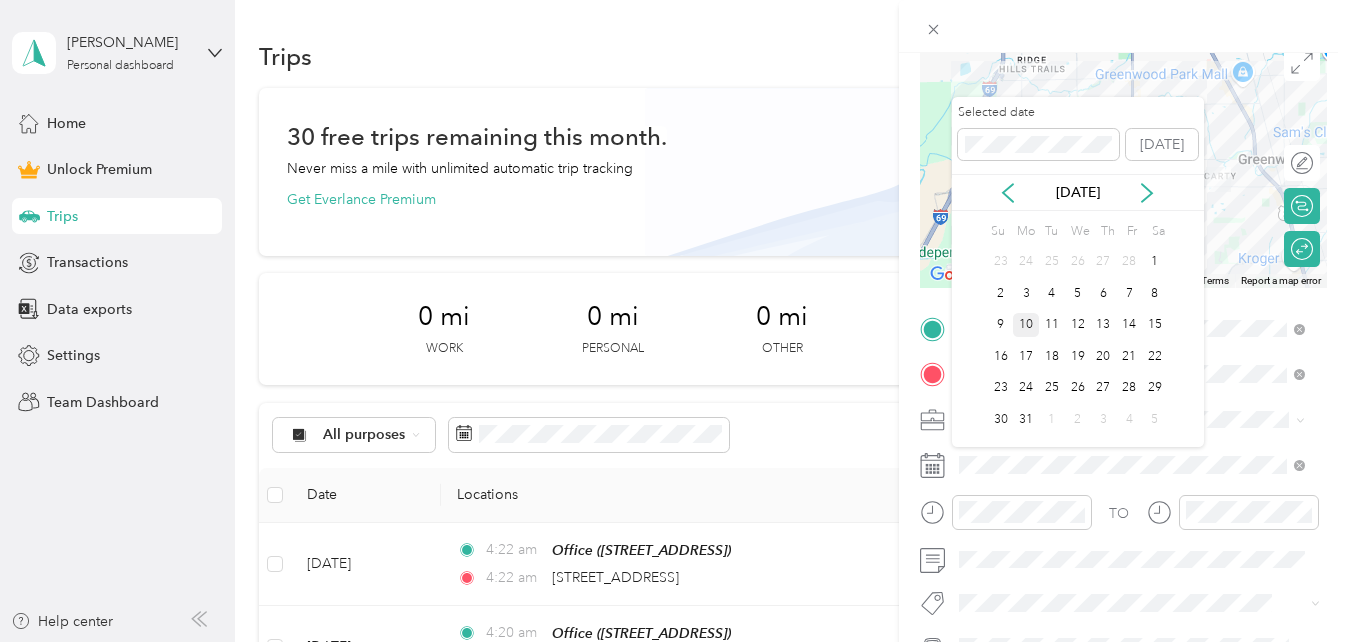 click on "10" at bounding box center [1026, 325] 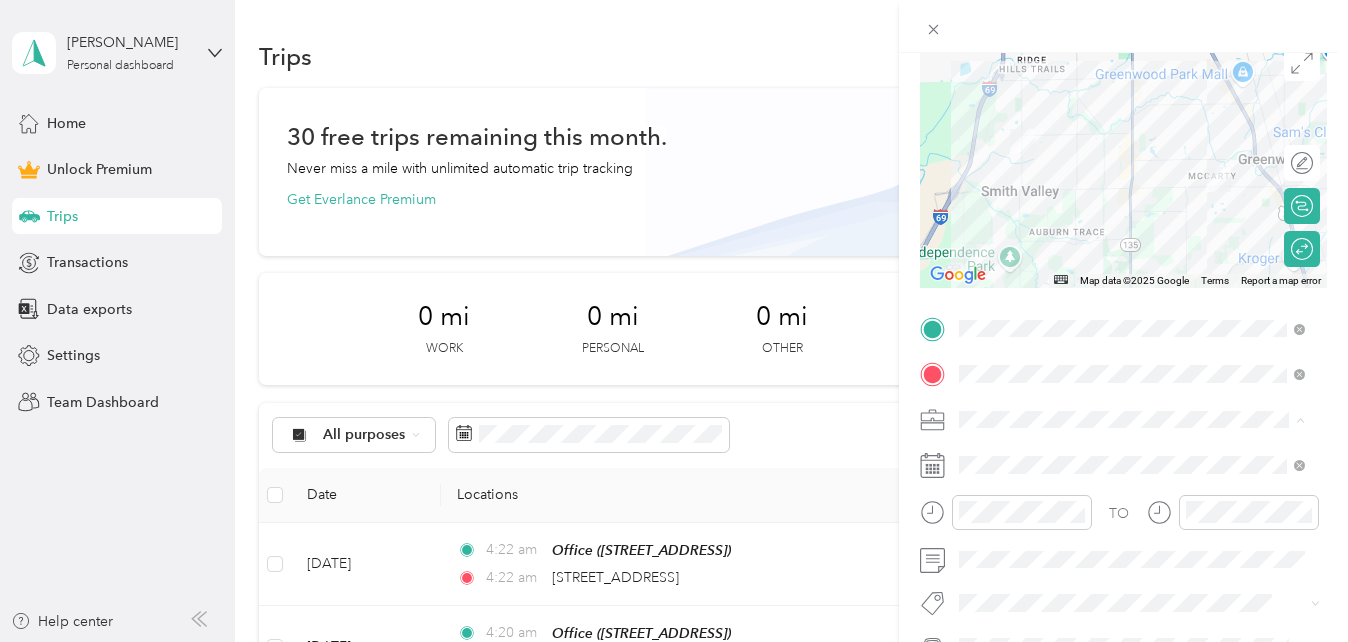 click on "Real Estate" at bounding box center [999, 209] 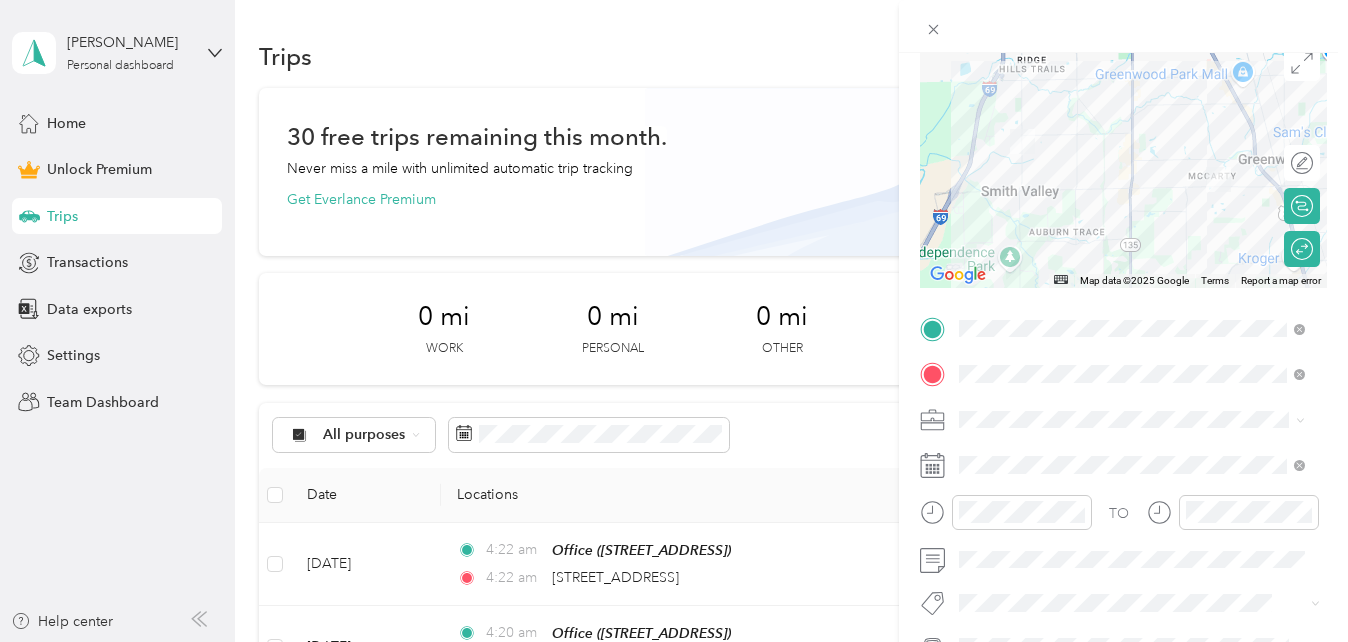 scroll, scrollTop: 0, scrollLeft: 0, axis: both 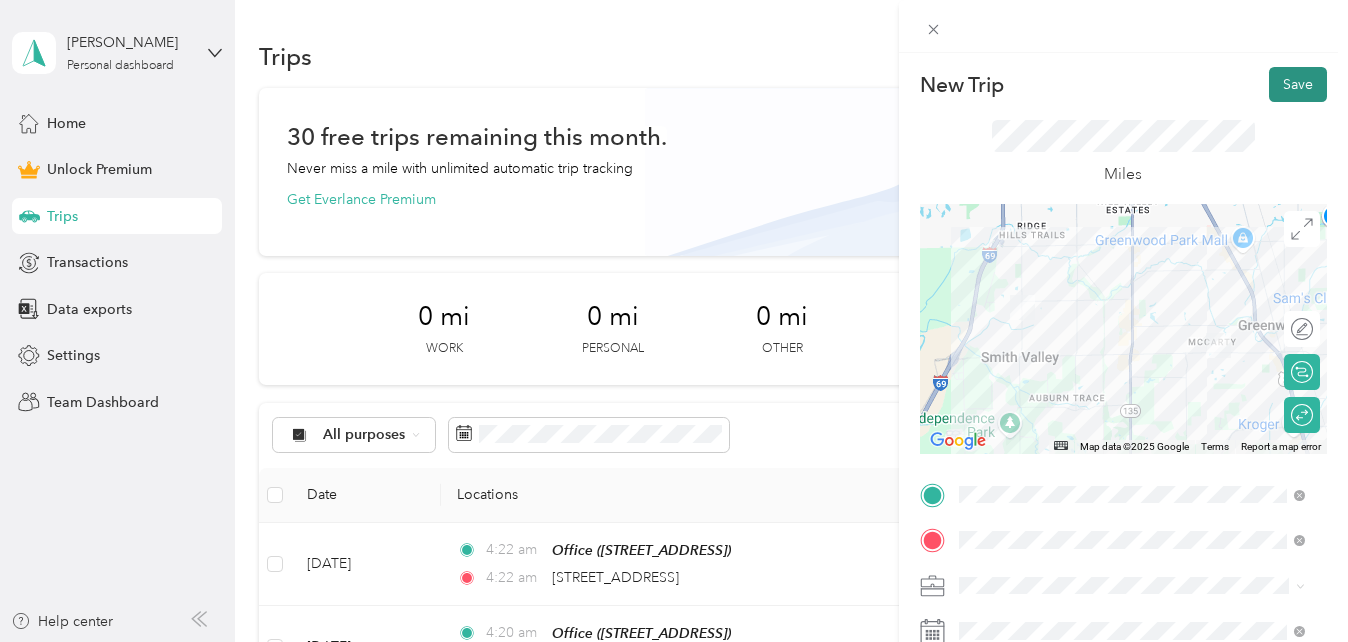 click on "Save" at bounding box center [1298, 84] 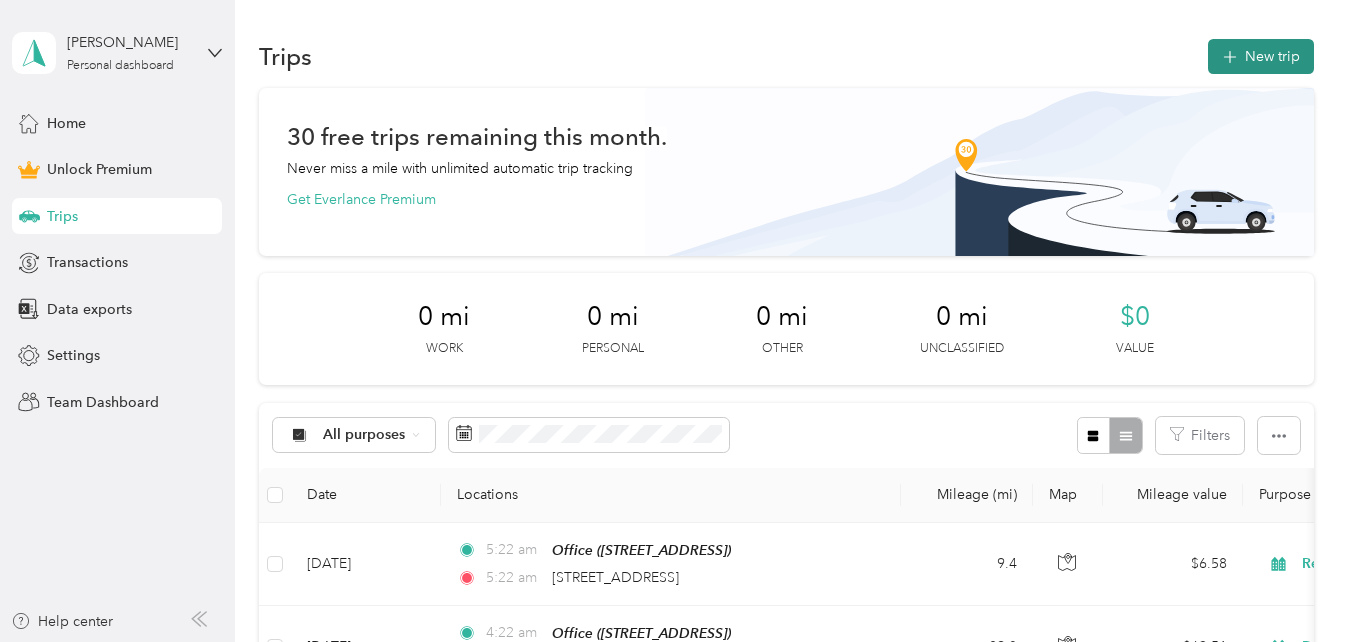 click on "New trip" at bounding box center [1261, 56] 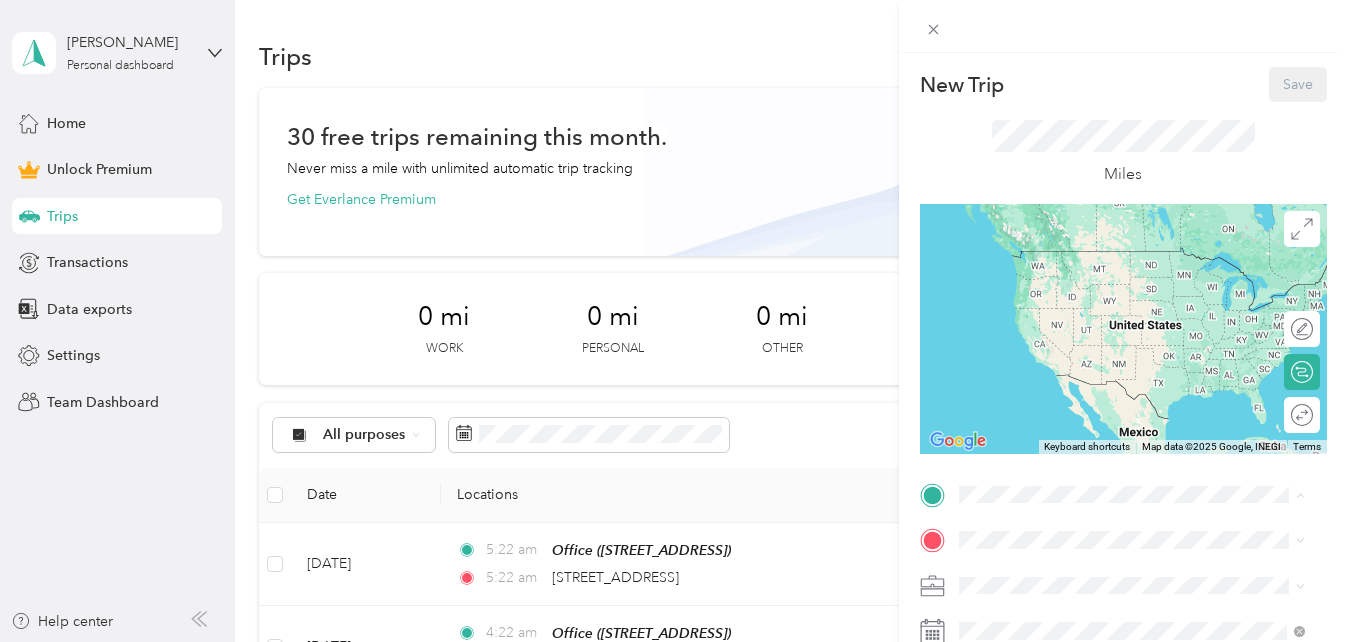 click on "Office [STREET_ADDRESS]" at bounding box center (1059, 586) 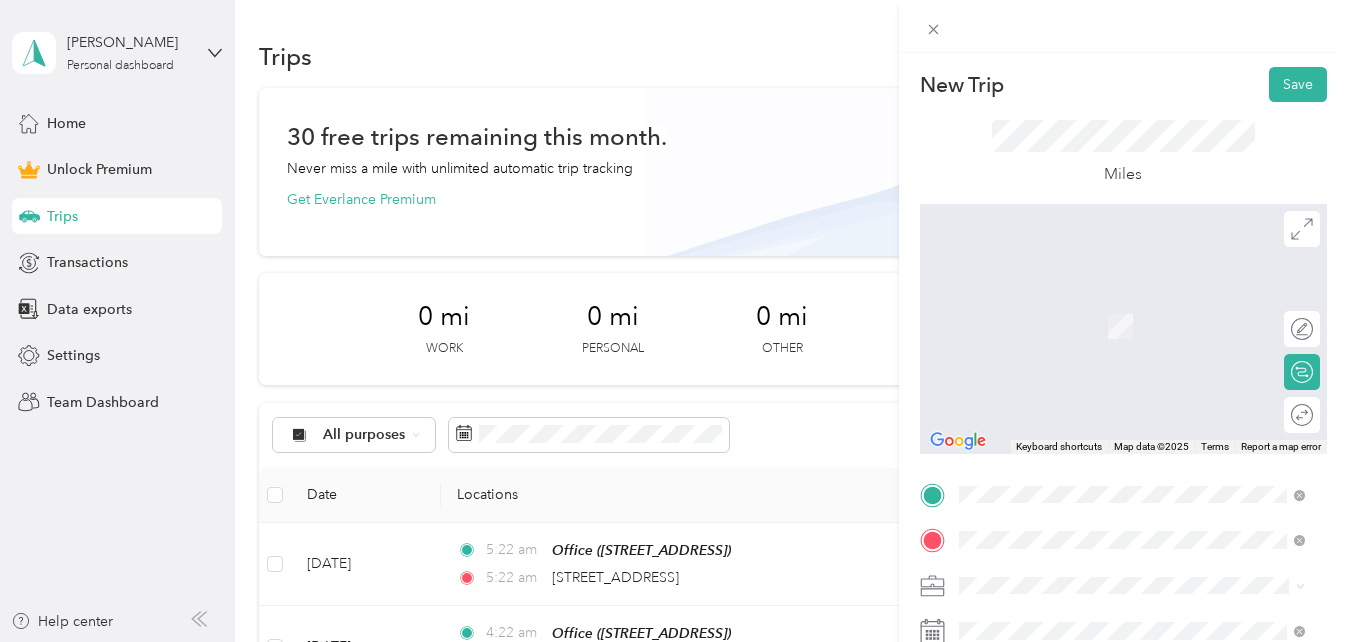 click on "[STREET_ADDRESS][PERSON_NAME][US_STATE]" at bounding box center [1147, 305] 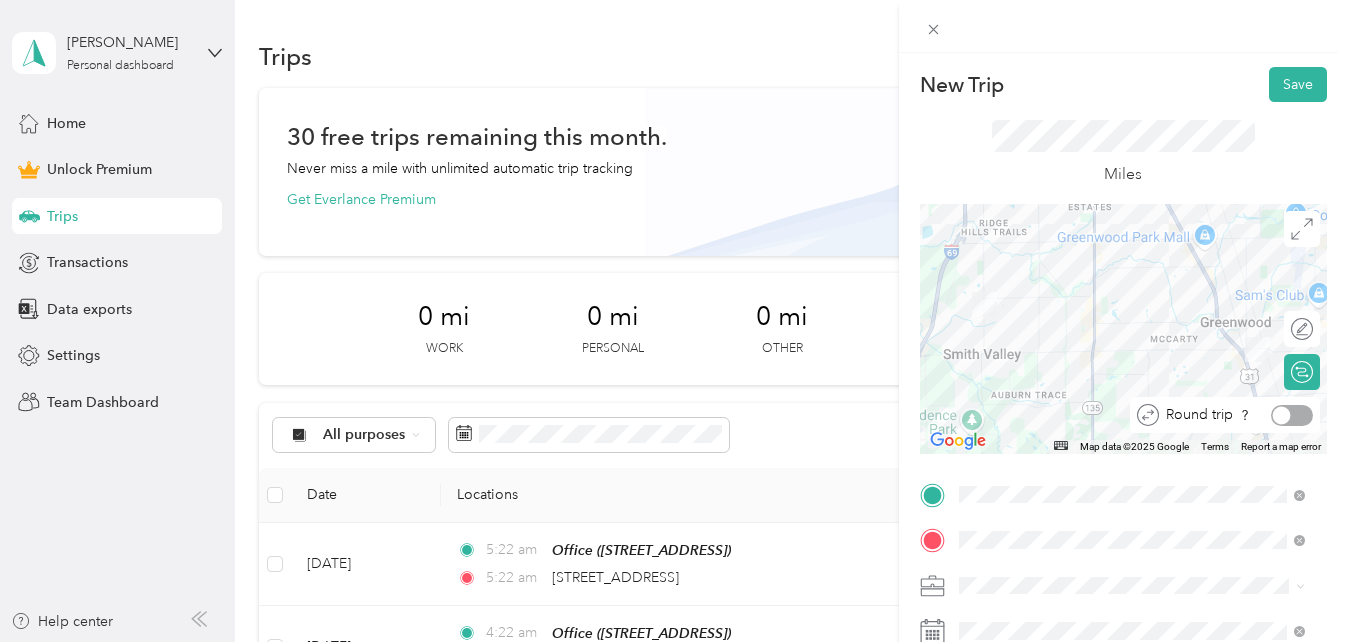 click at bounding box center (1292, 415) 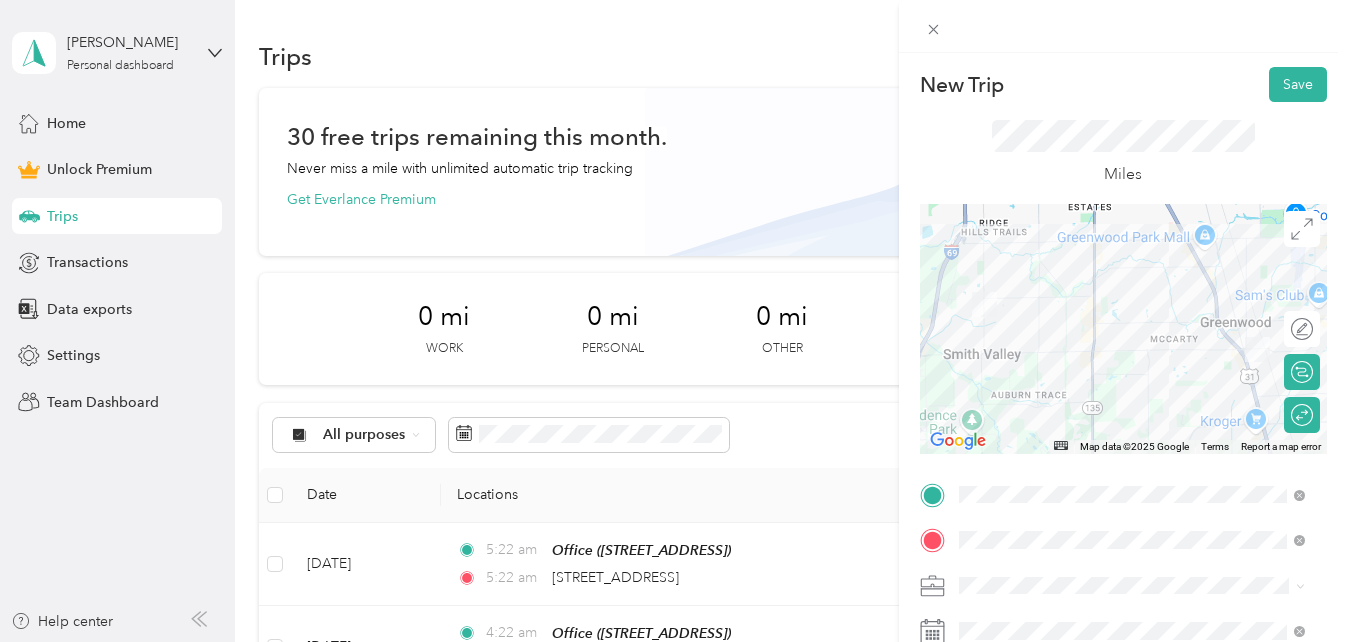 click on "Real Estate" at bounding box center (999, 374) 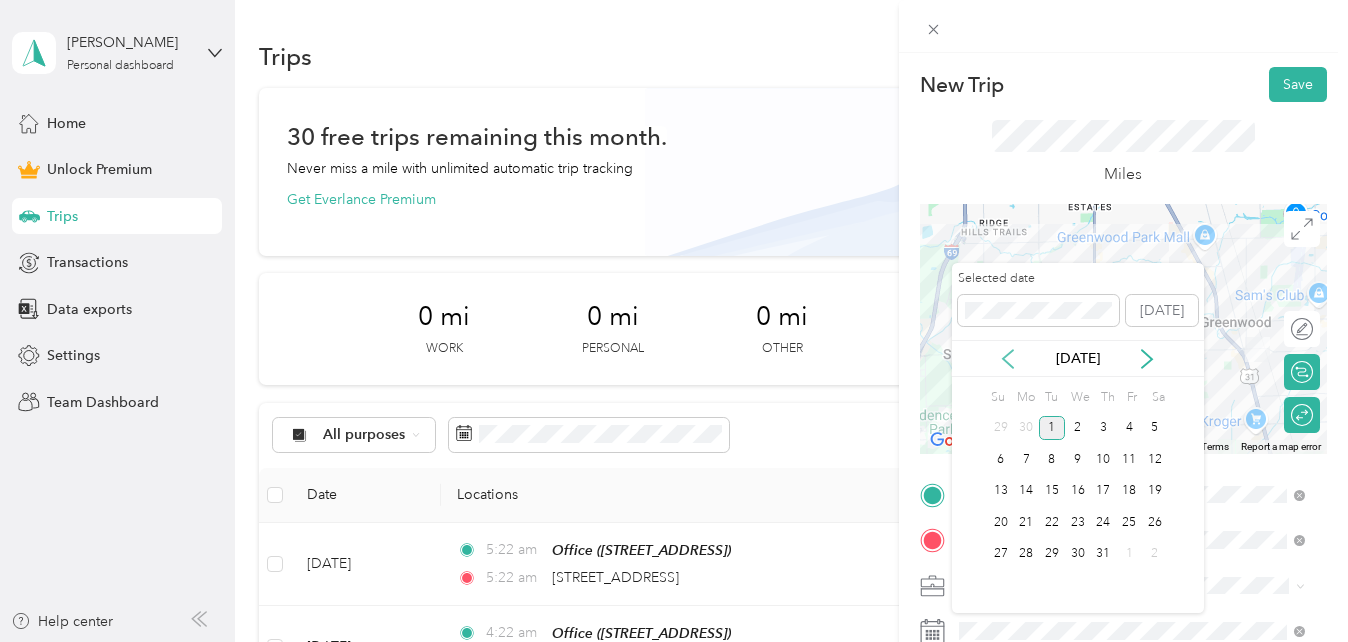 click 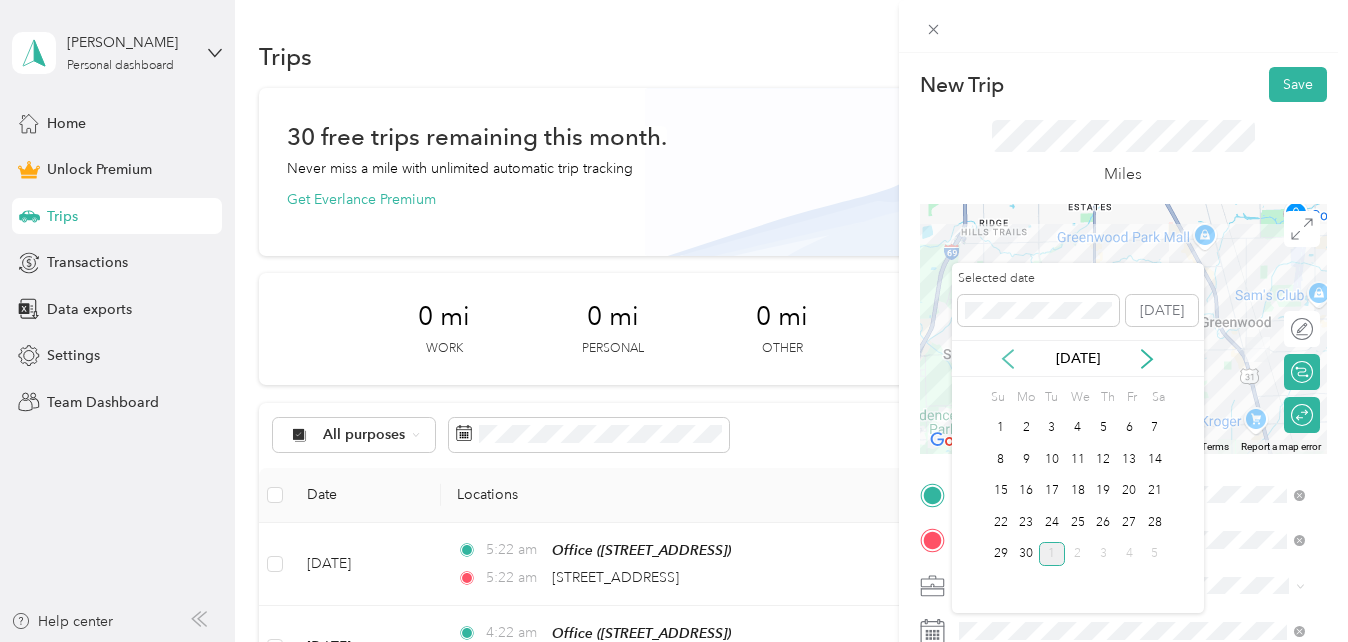 click 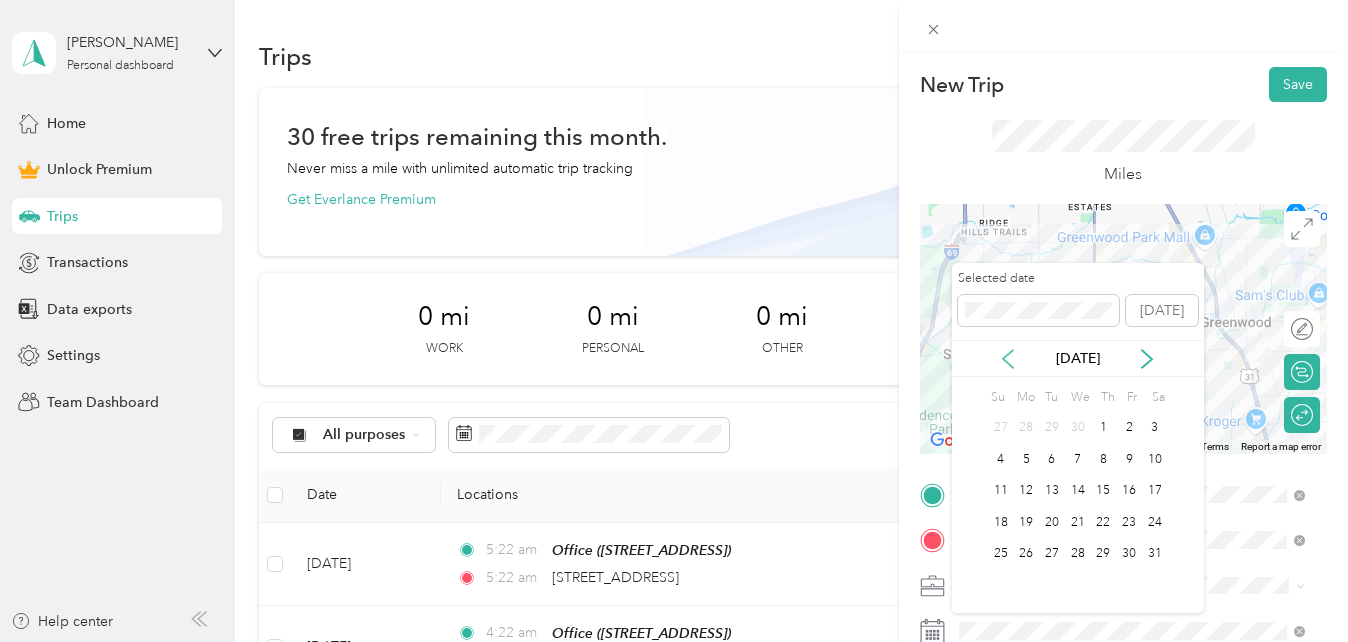 click 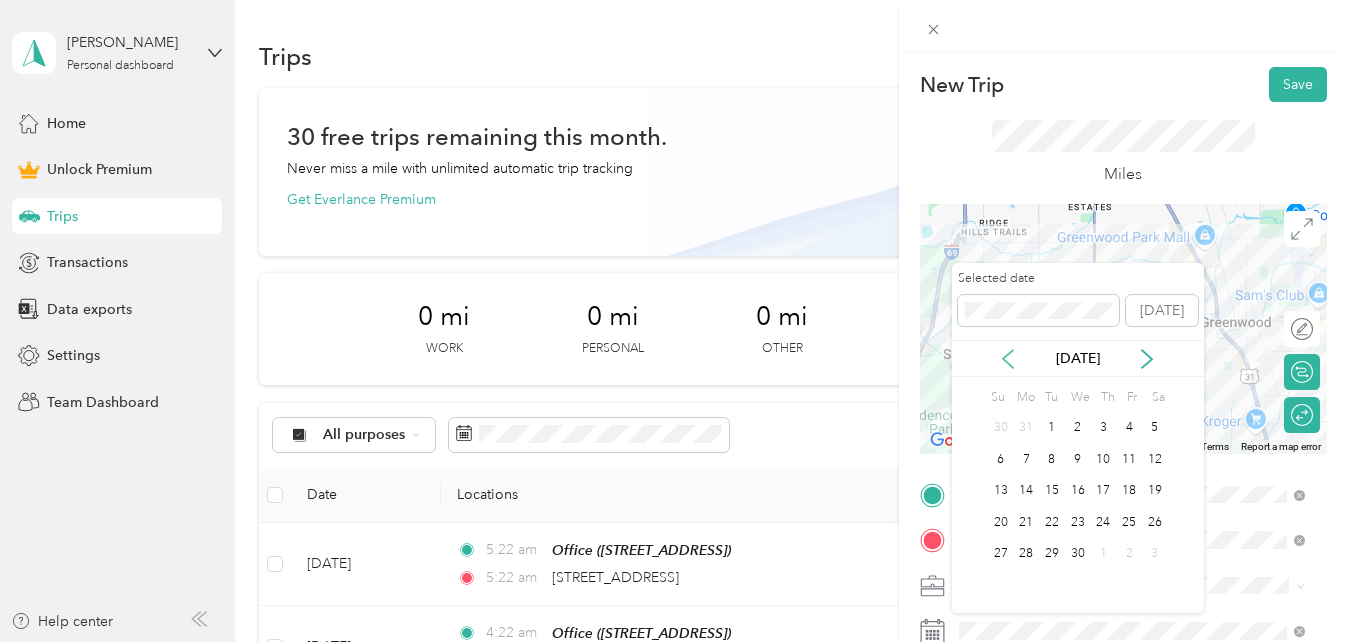 click 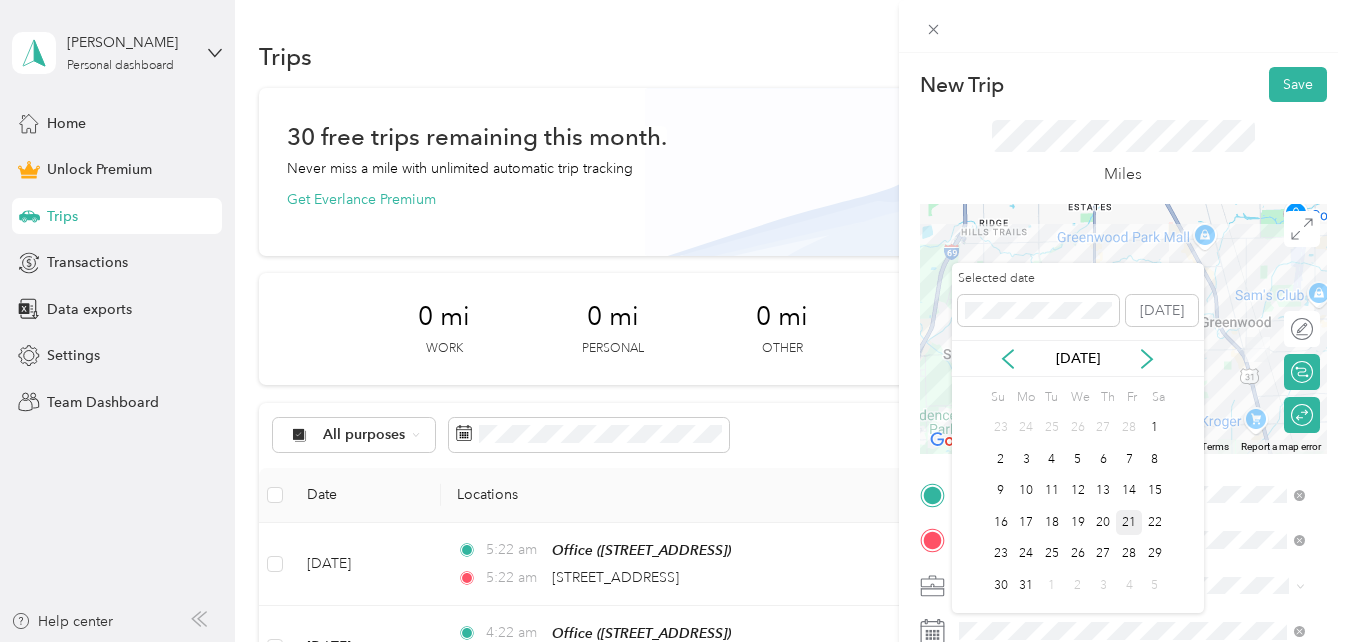 click on "21" at bounding box center [1129, 522] 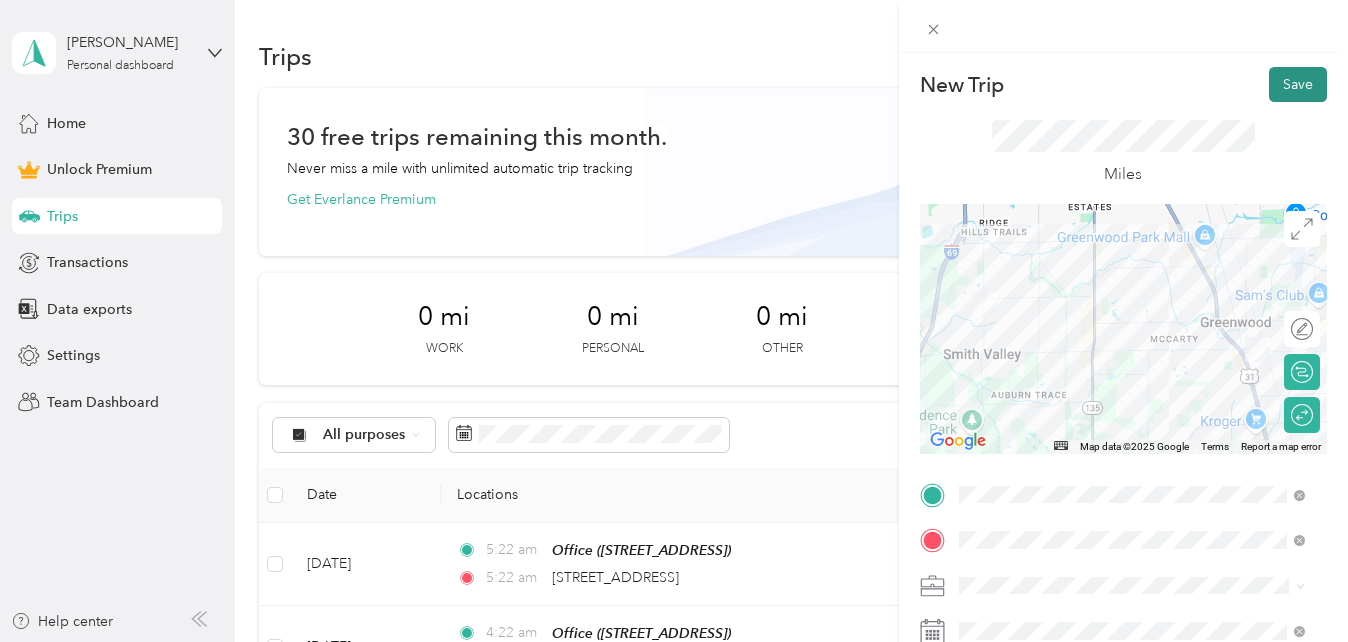 click on "Save" at bounding box center [1298, 84] 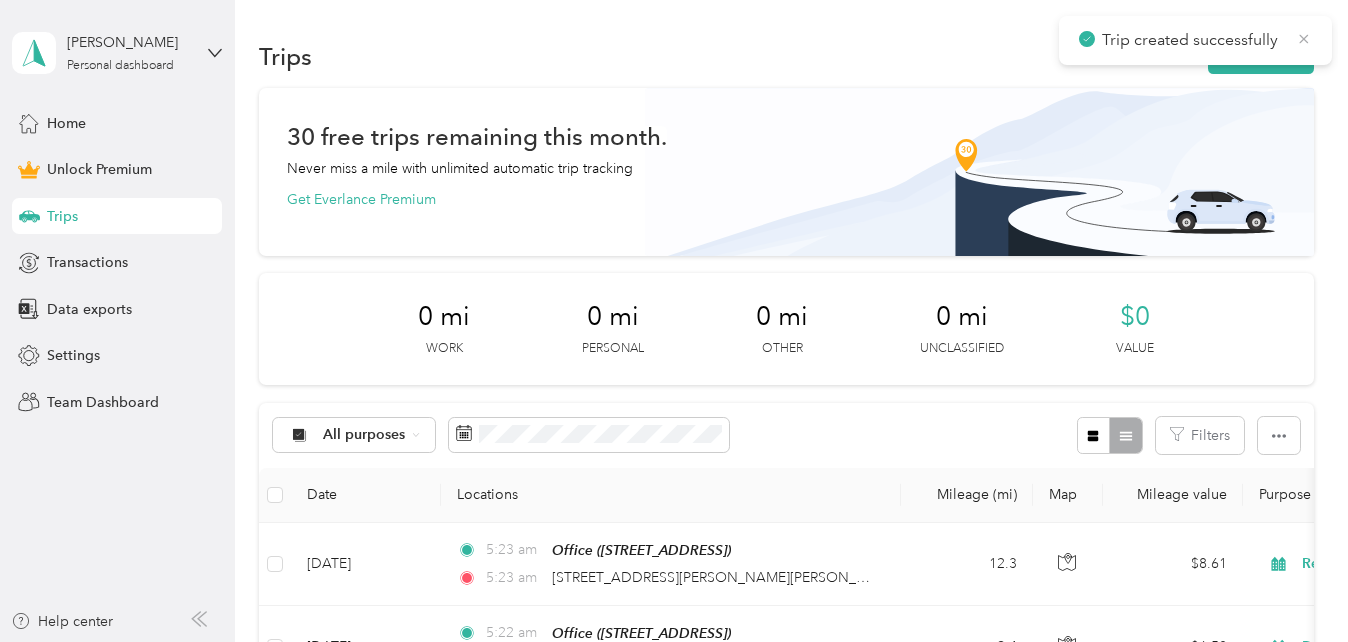 click 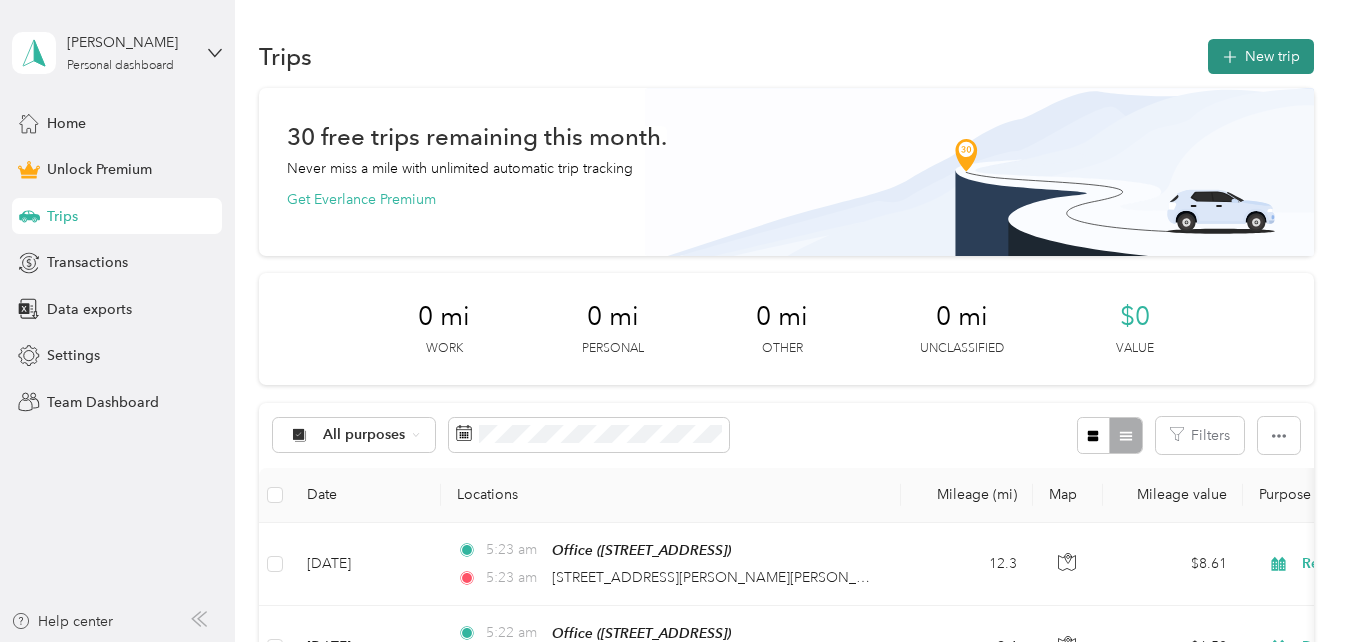 click on "New trip" at bounding box center (1261, 56) 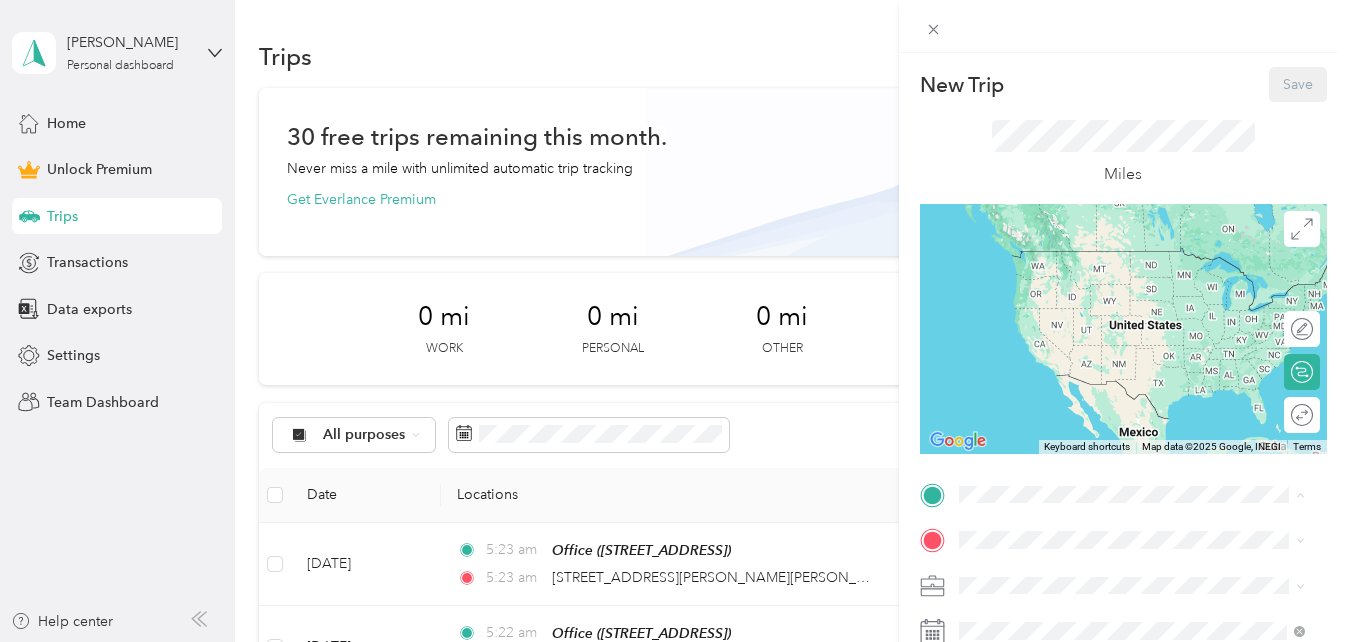 click on "Office [STREET_ADDRESS]" at bounding box center [1059, 586] 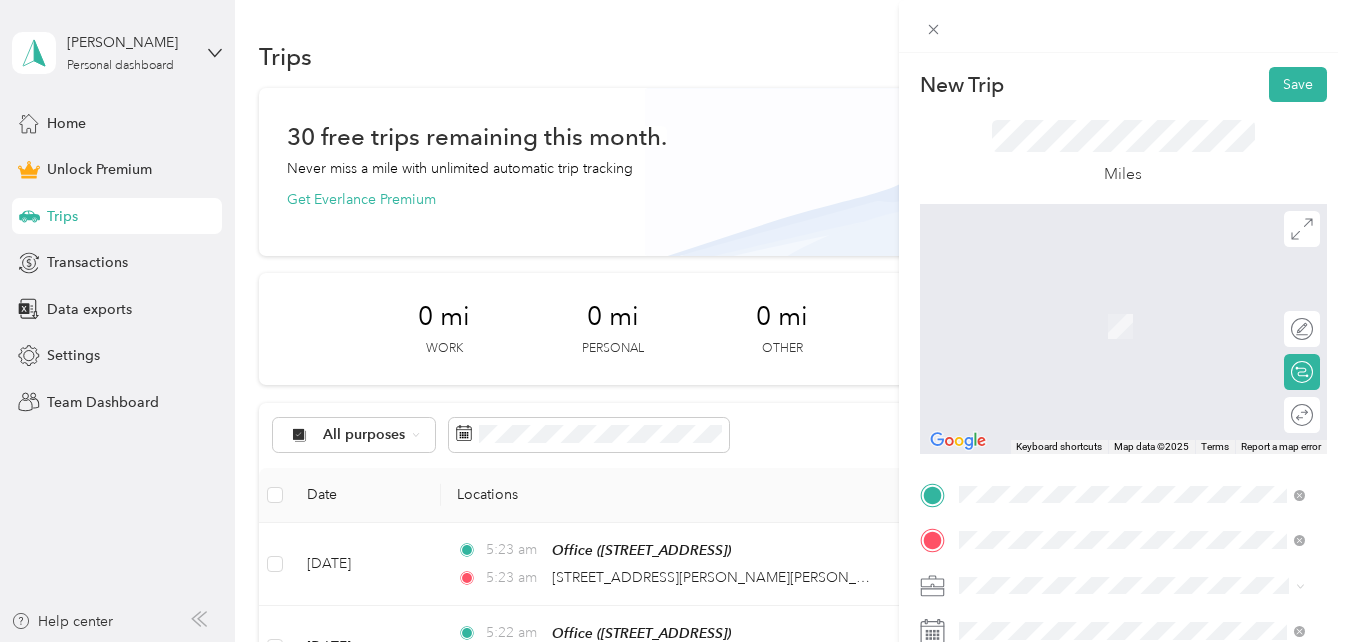 click on "[STREET_ADDRESS][US_STATE]" at bounding box center (1096, 297) 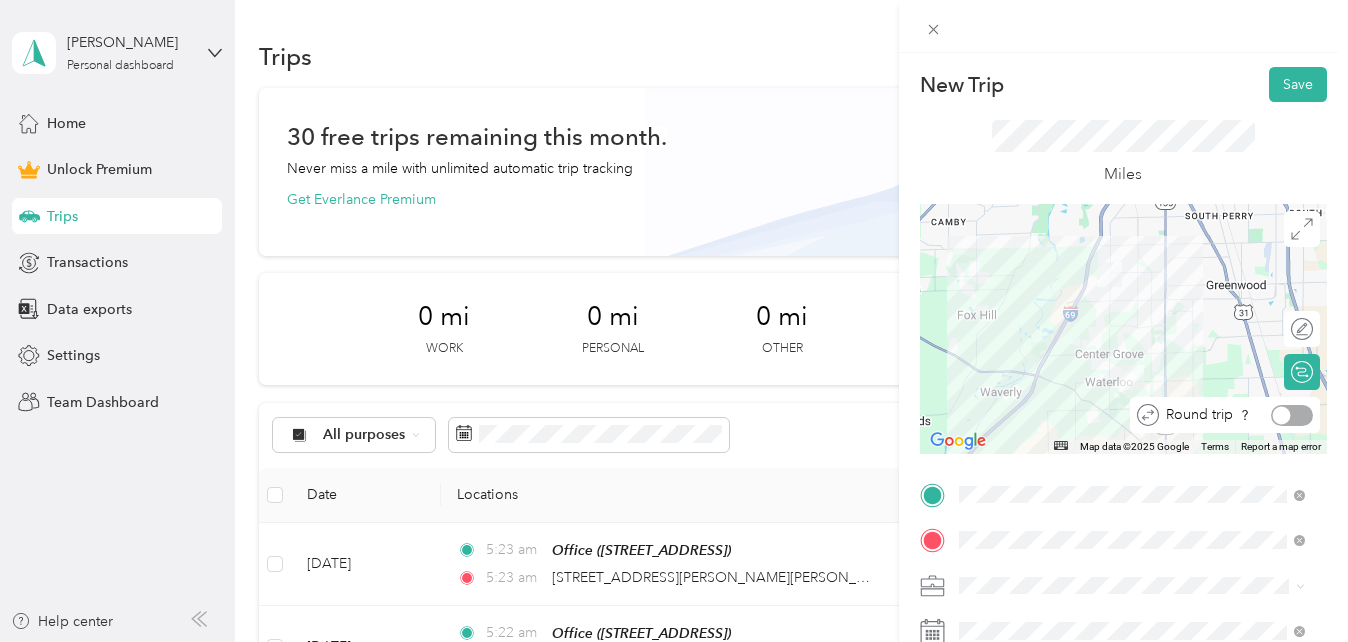 click at bounding box center (1292, 415) 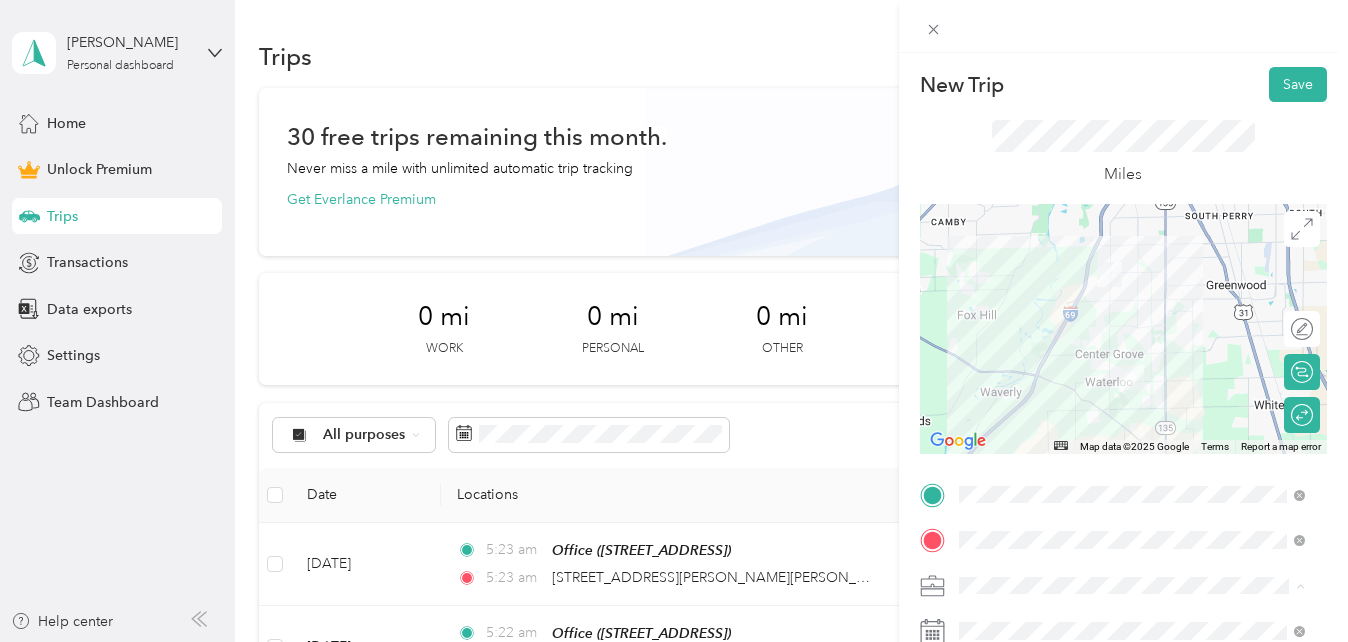 click on "Real Estate" at bounding box center (1132, 375) 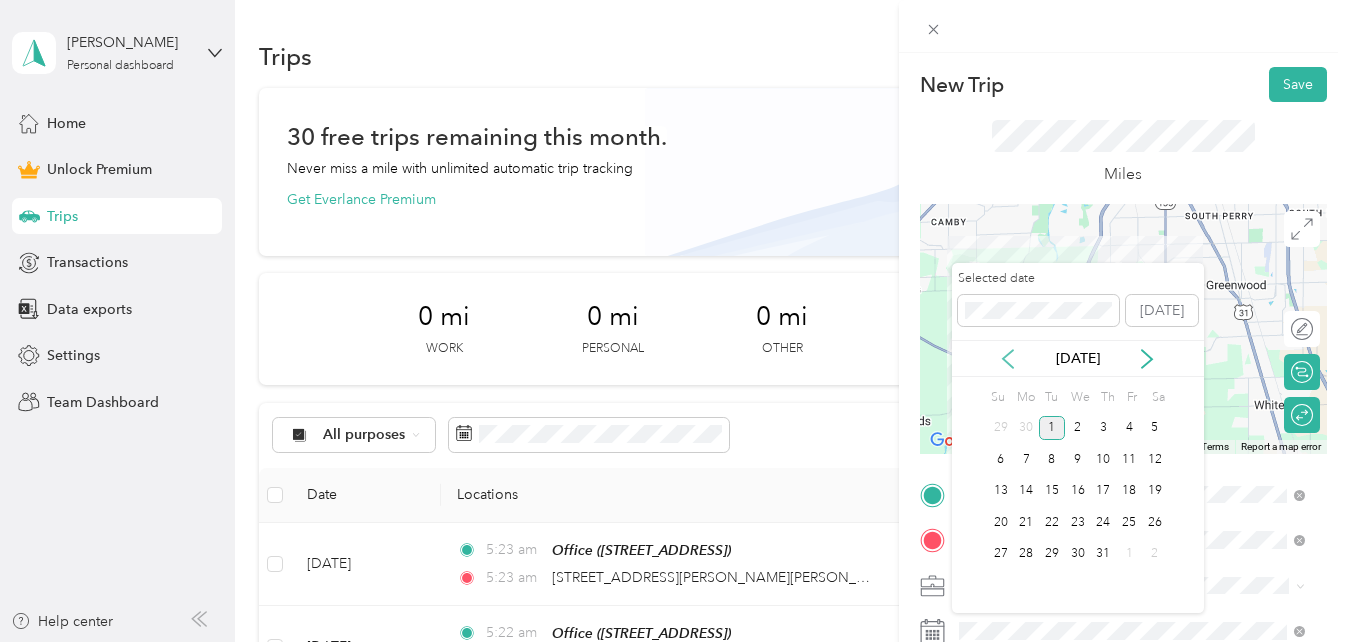 click 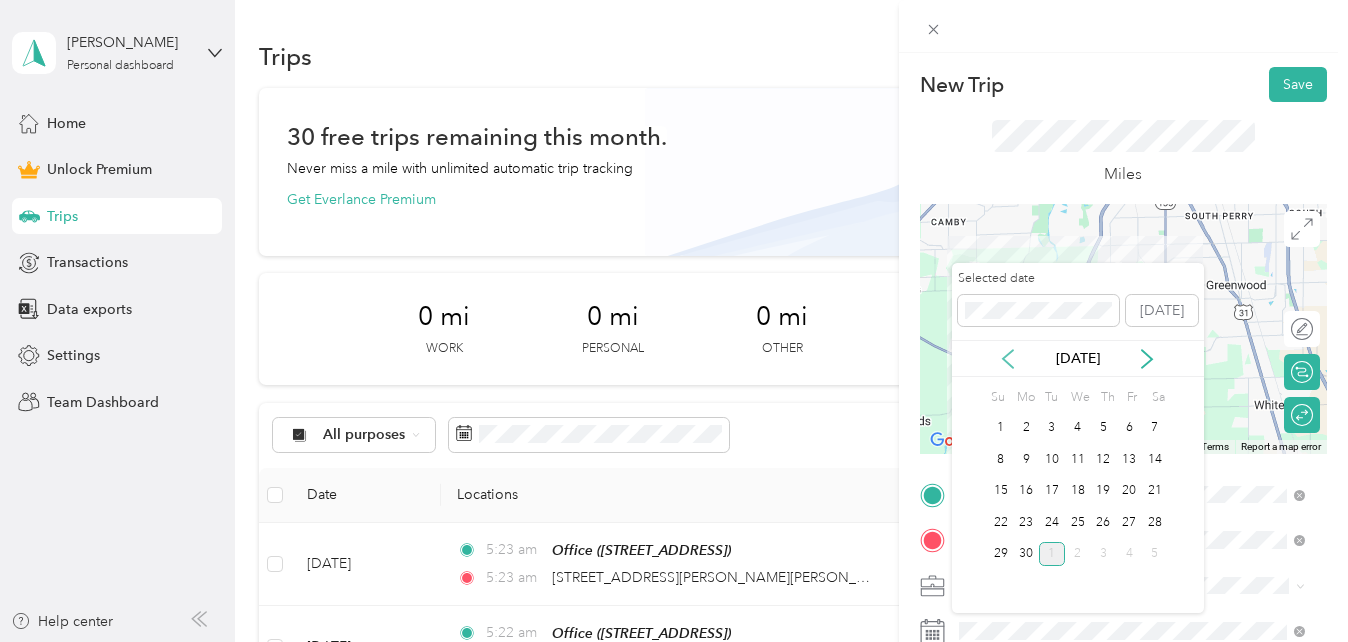 click 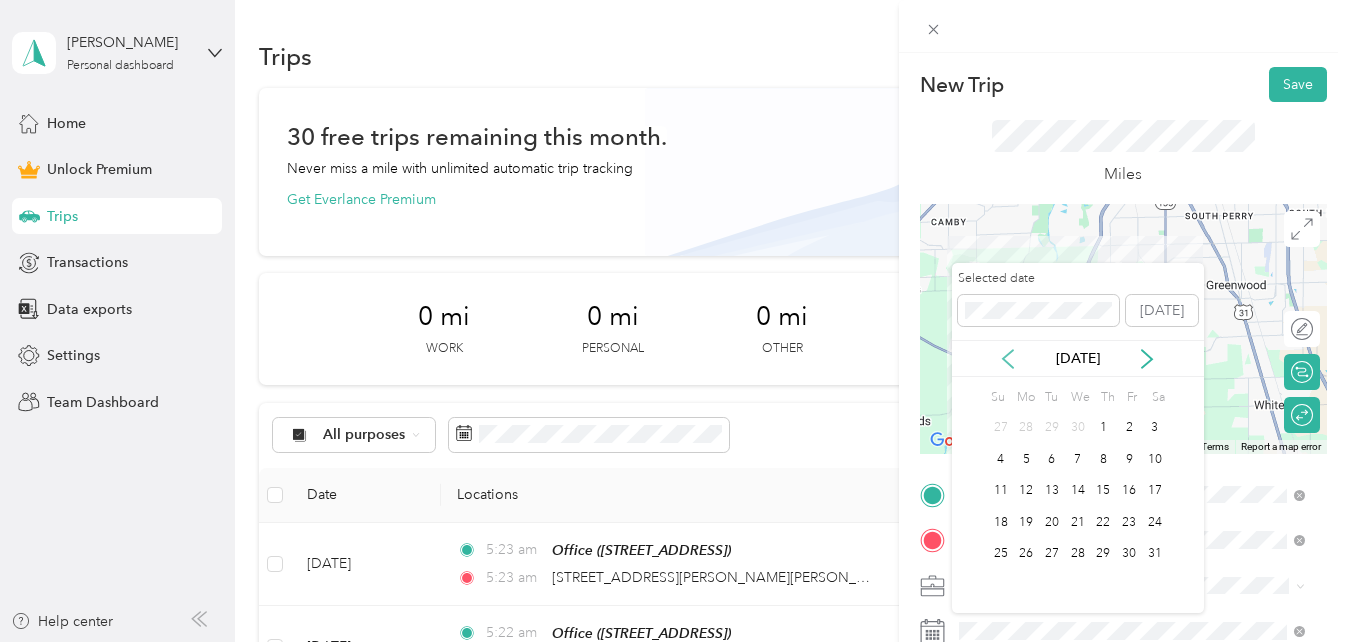 click 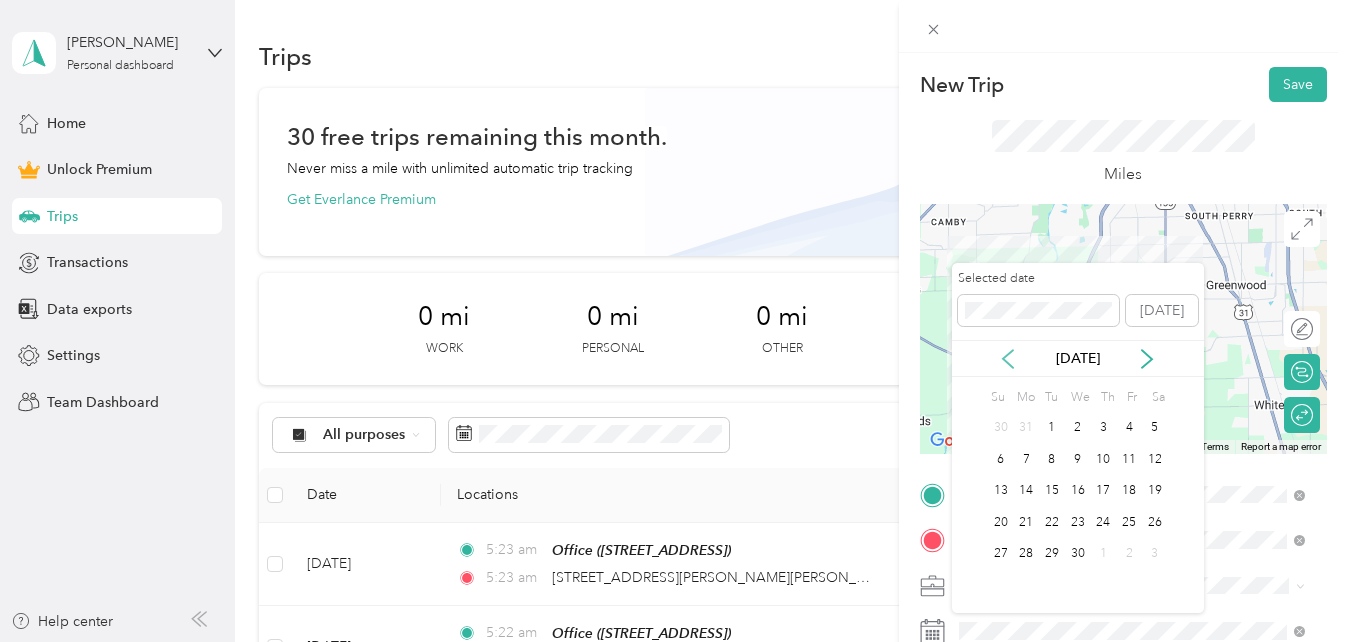 click 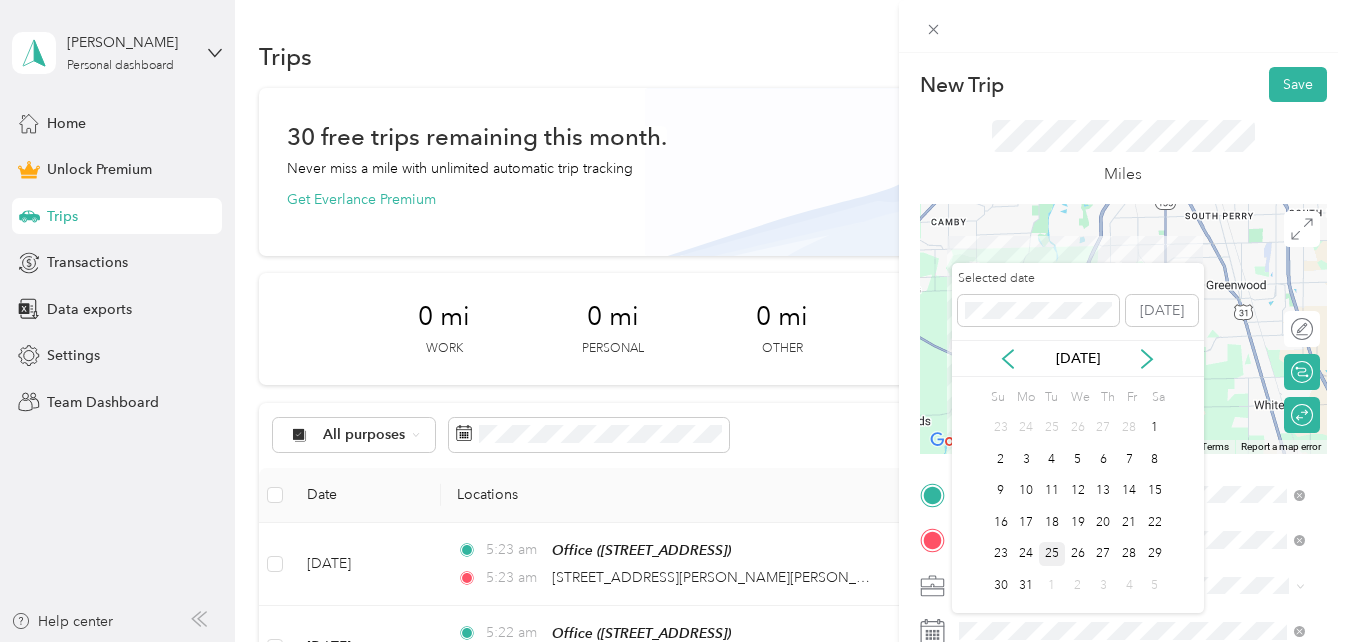 click on "25" at bounding box center (1052, 554) 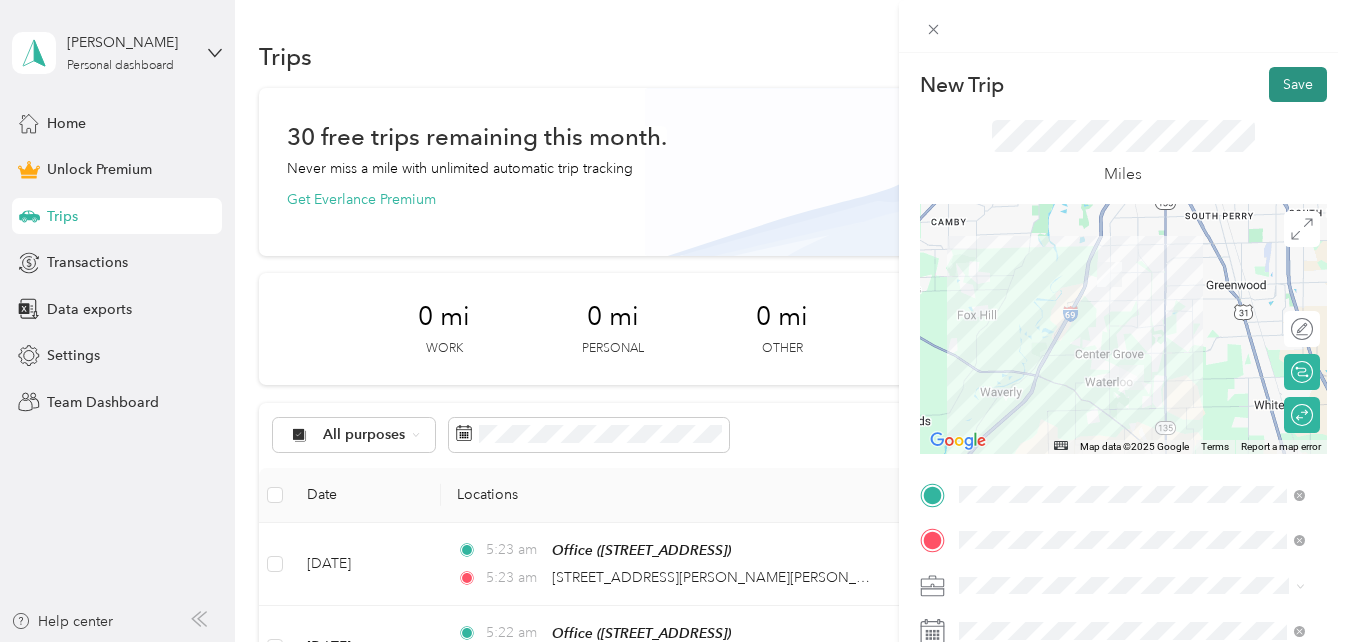 click on "Save" at bounding box center [1298, 84] 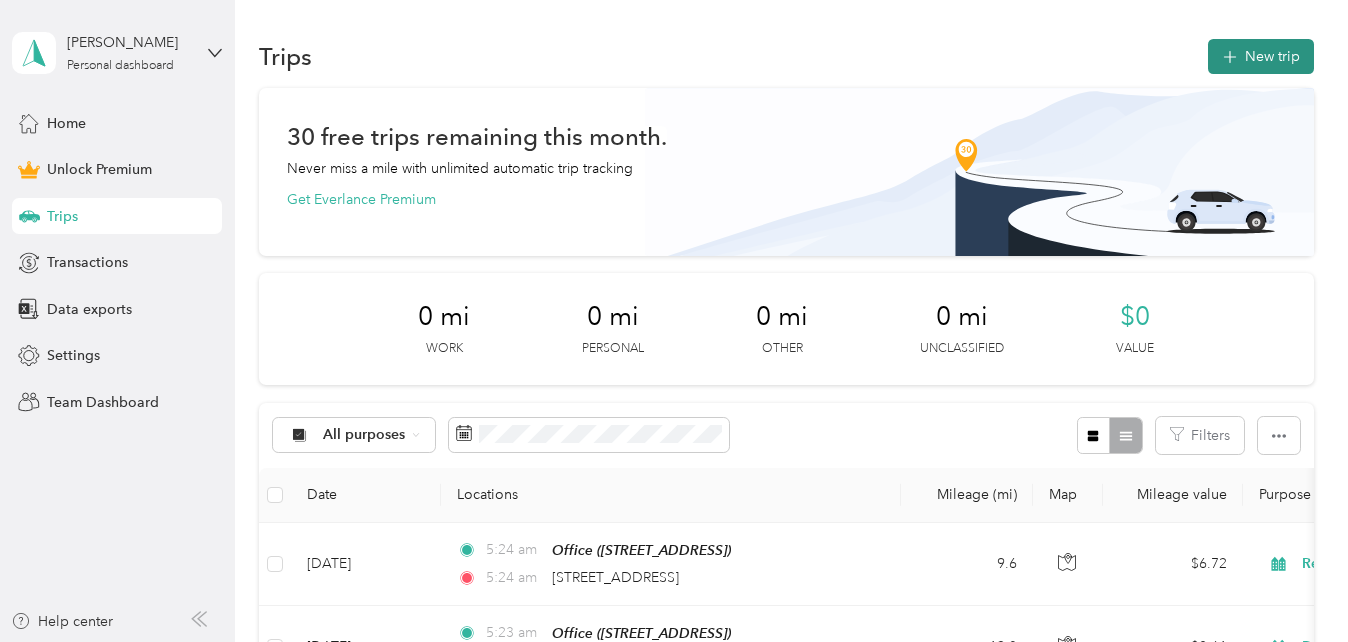 click on "New trip" at bounding box center [1261, 56] 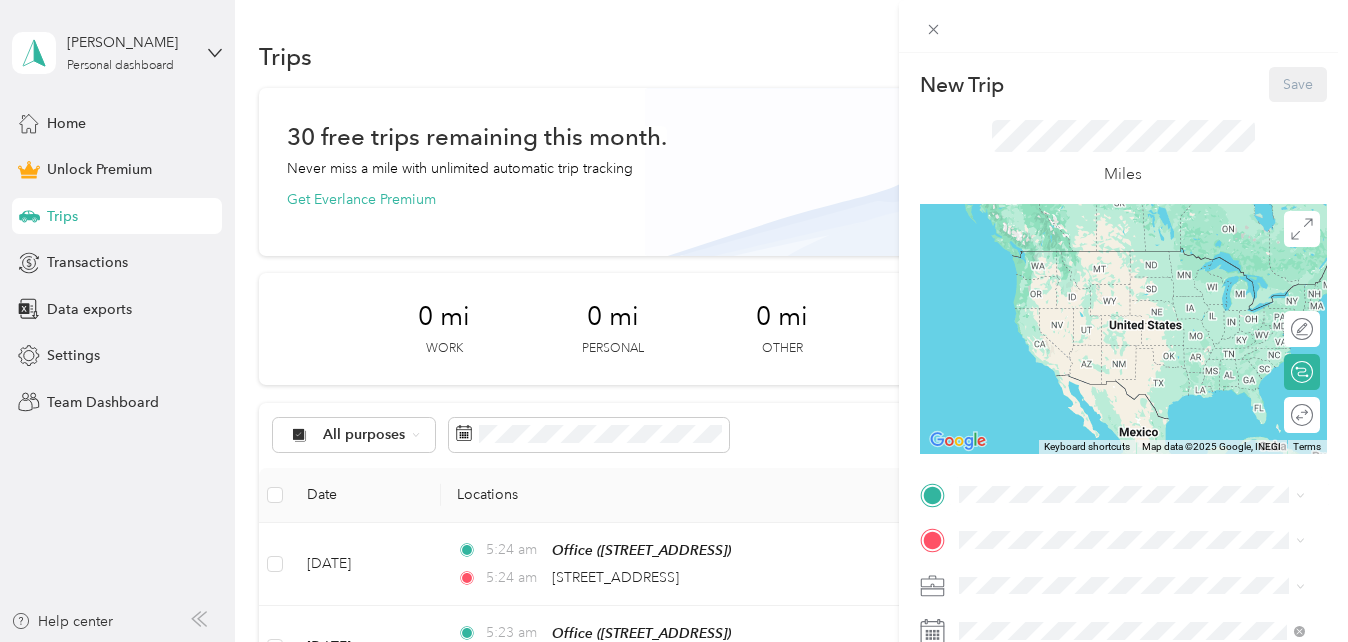 click on "Office [STREET_ADDRESS]" at bounding box center [1059, 585] 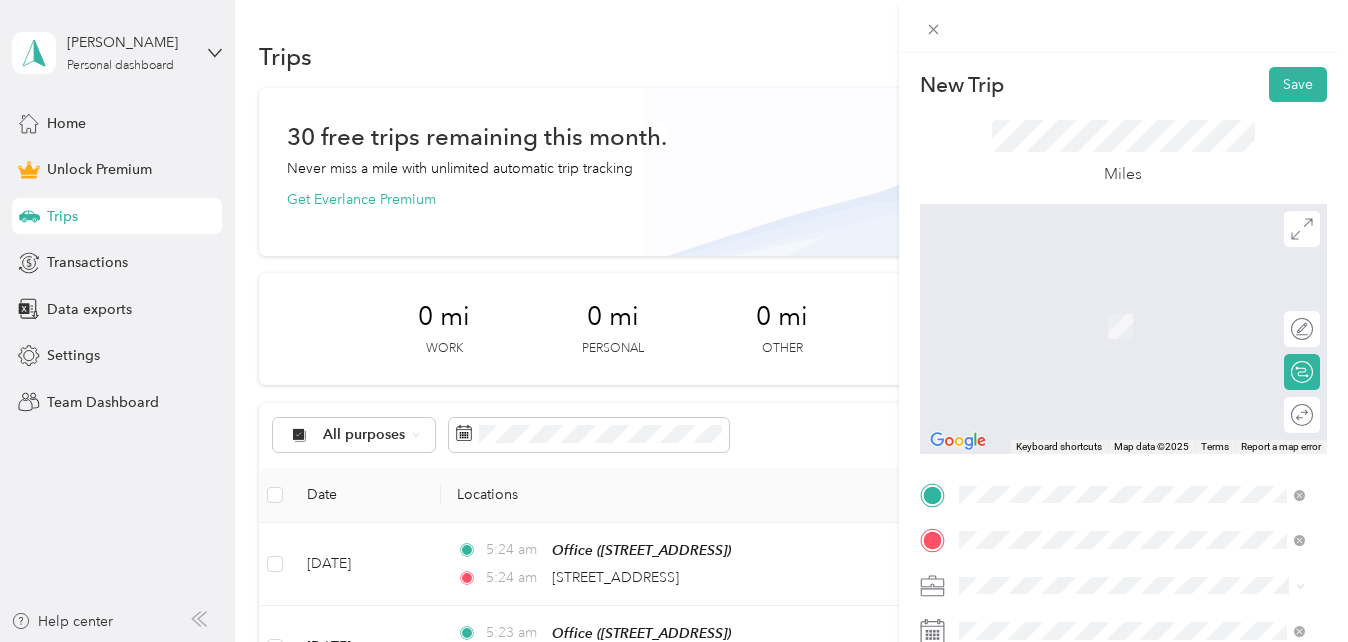 click on "[STREET_ADDRESS][US_STATE]" at bounding box center [1096, 297] 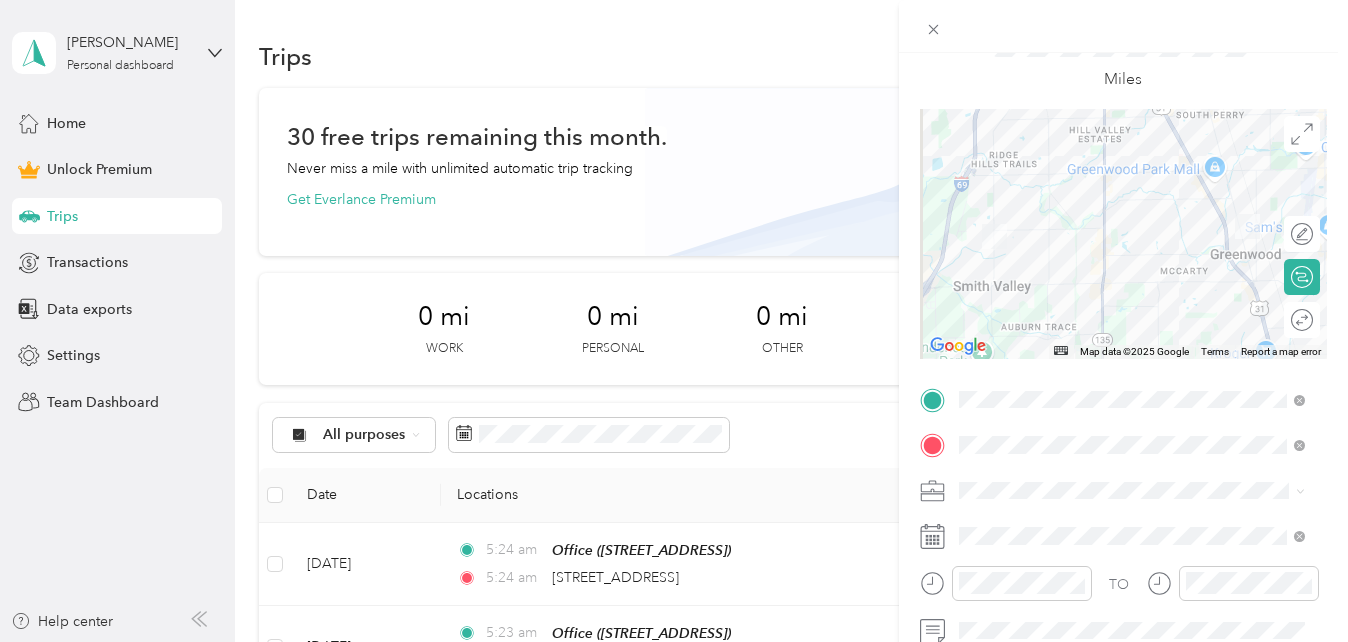 scroll, scrollTop: 96, scrollLeft: 0, axis: vertical 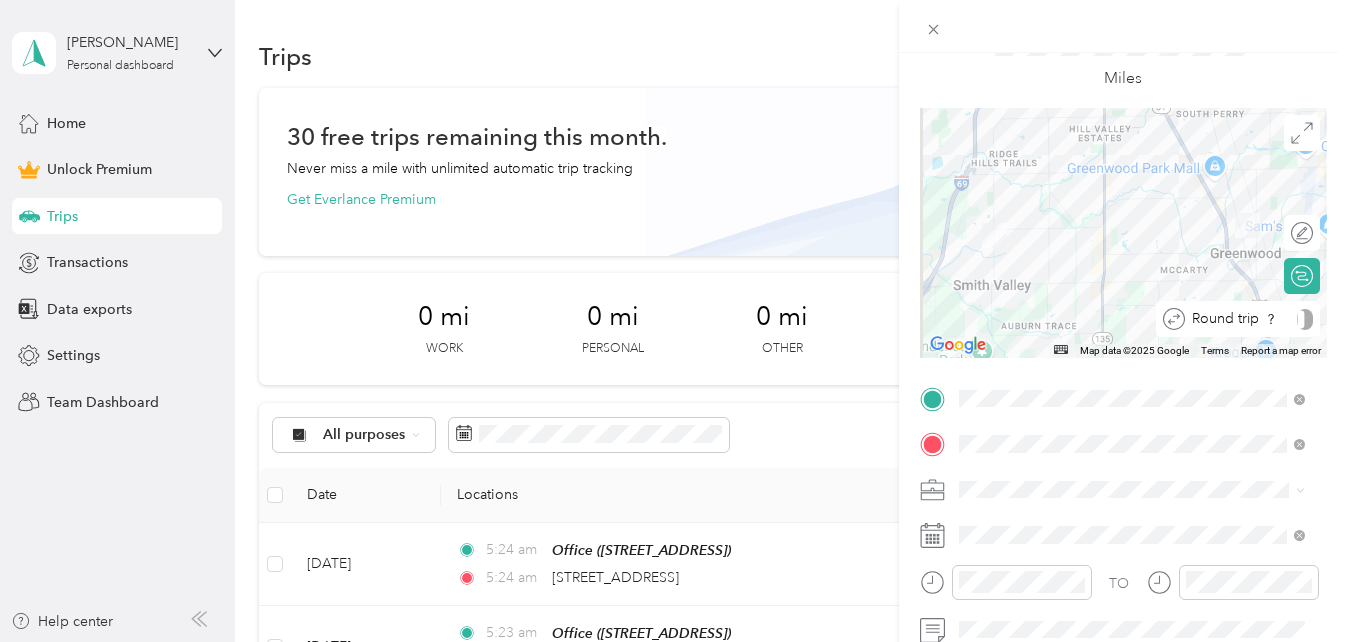 click at bounding box center (1305, 319) 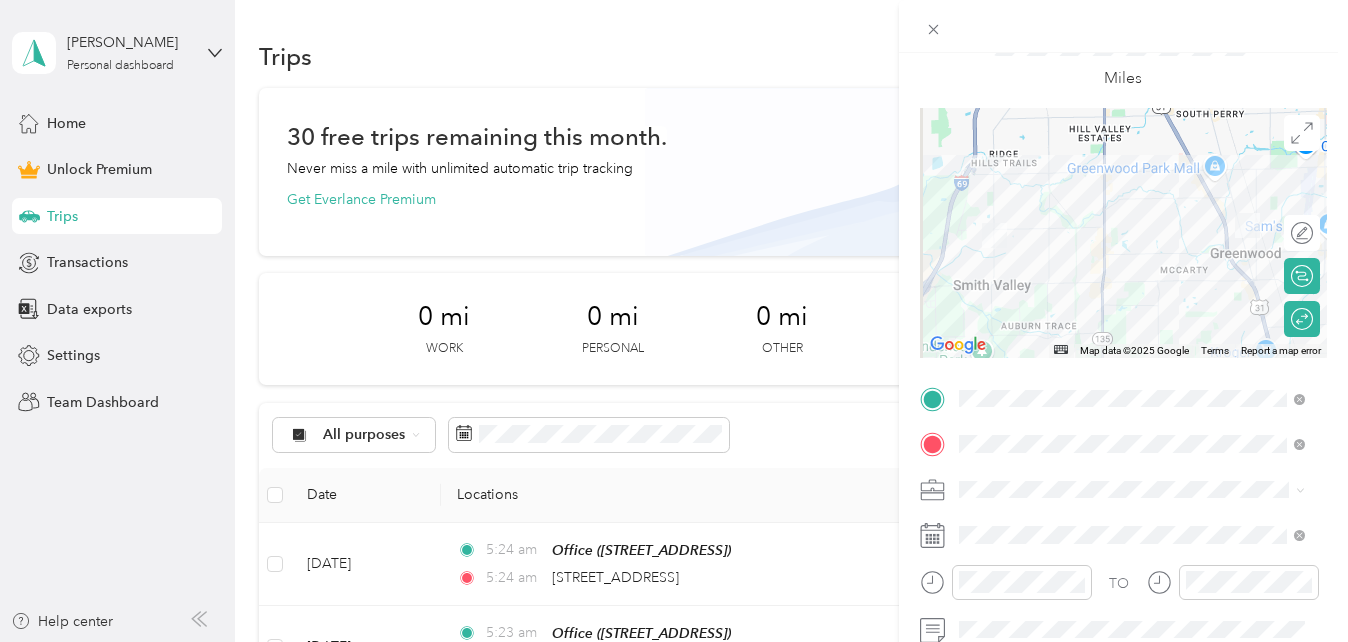 click at bounding box center [1139, 490] 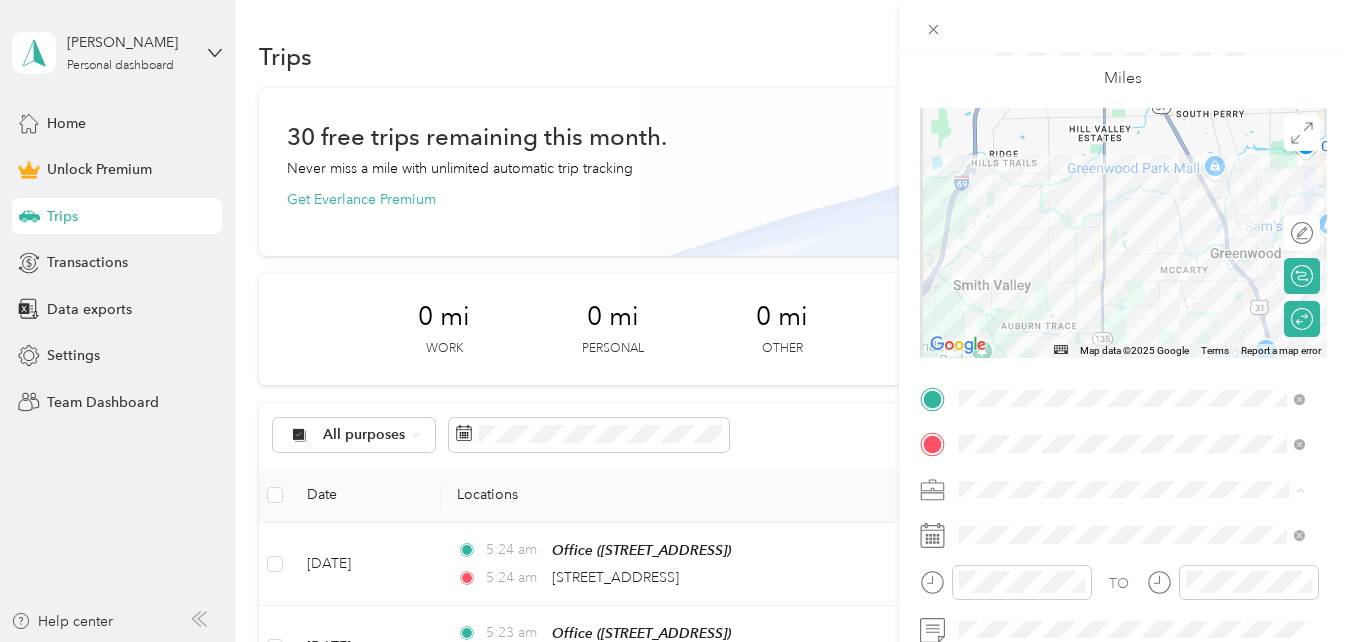 click on "Real Estate" at bounding box center [999, 279] 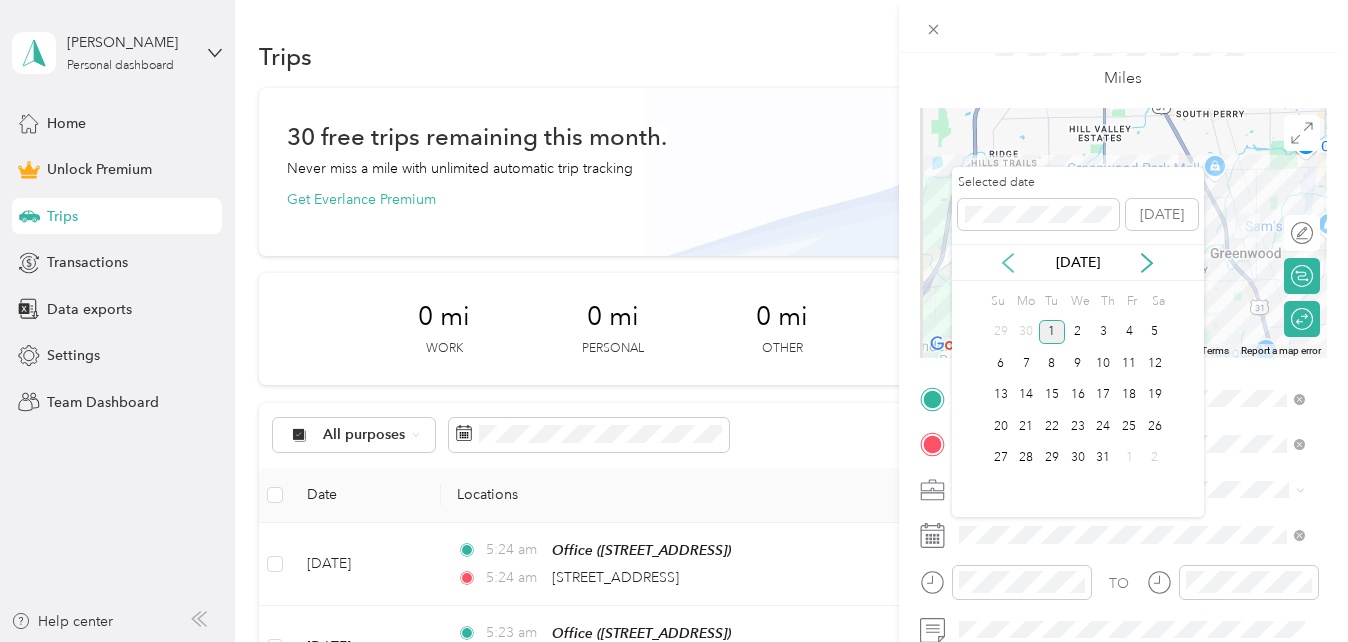 click 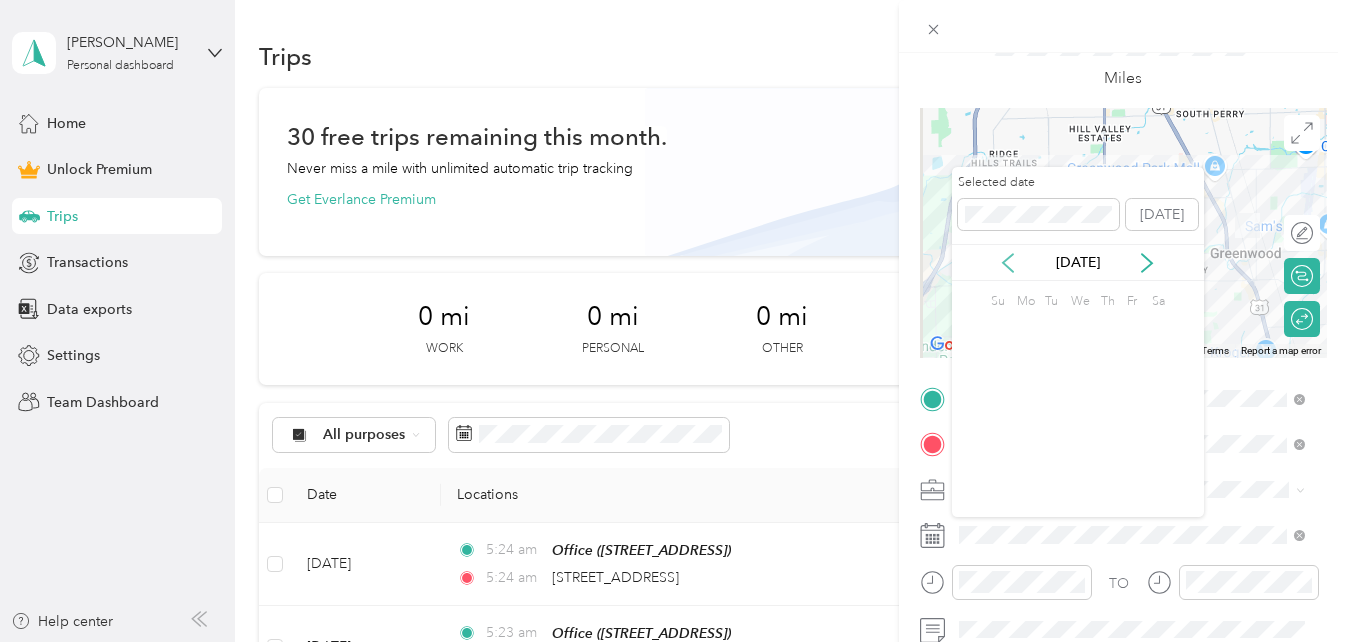 click 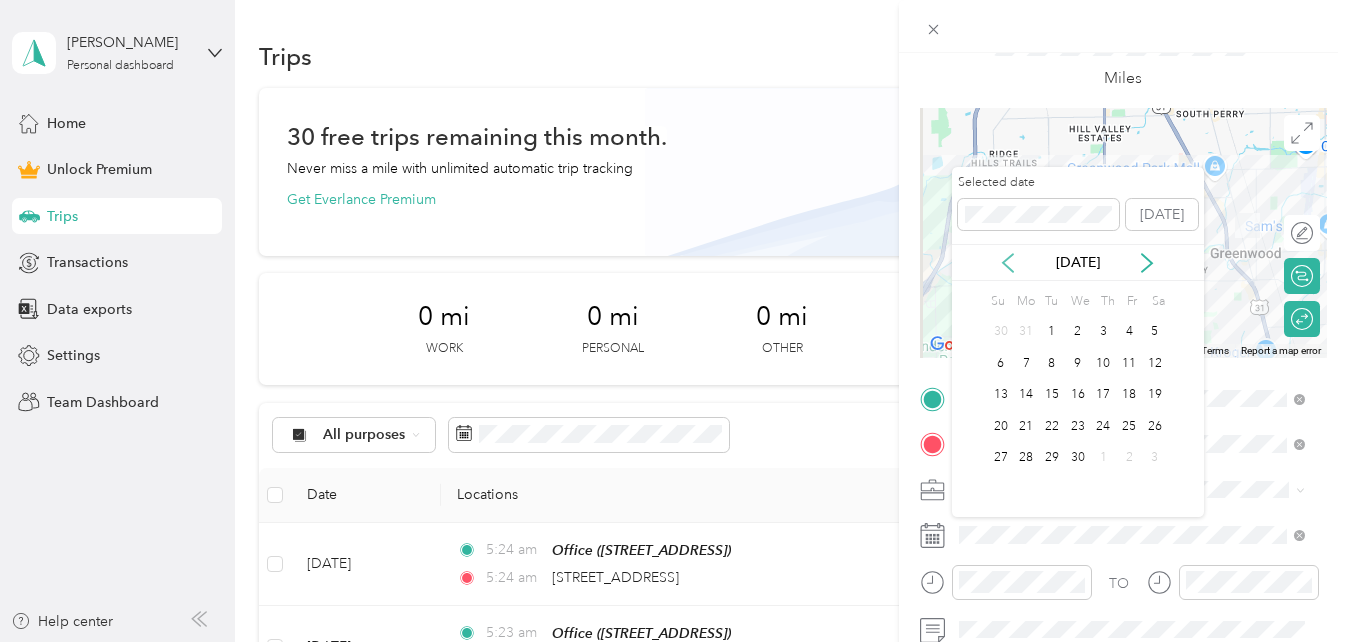 click 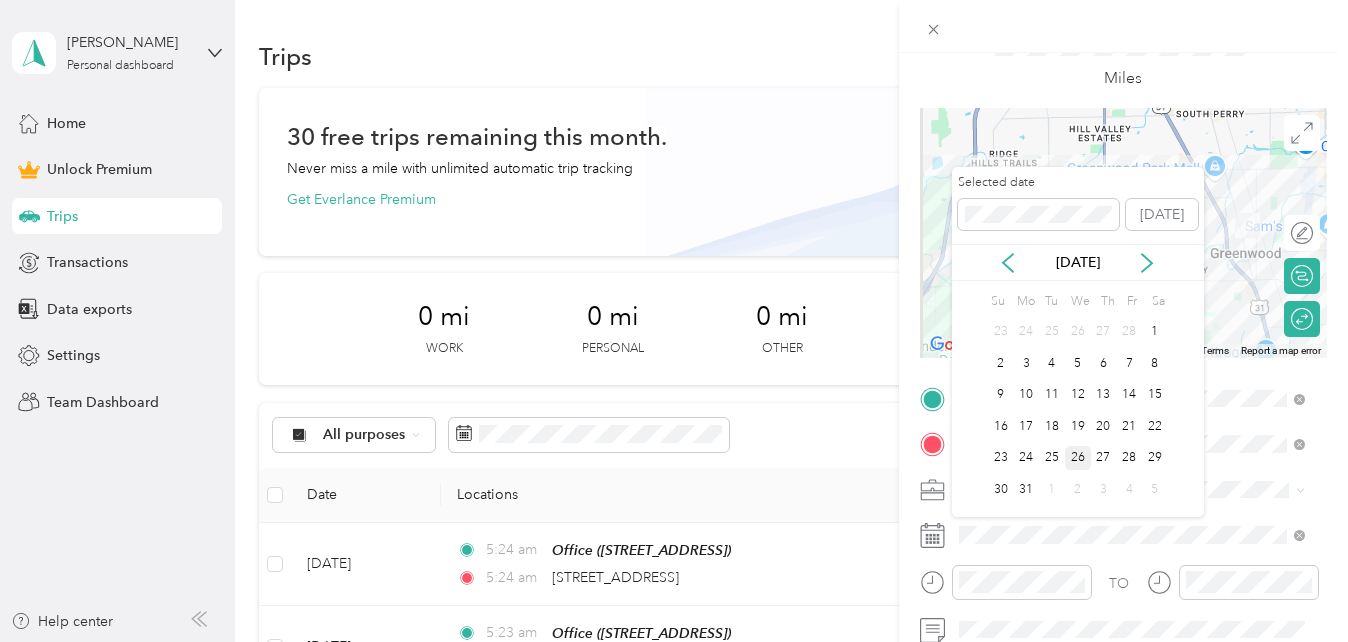 click on "26" at bounding box center (1078, 458) 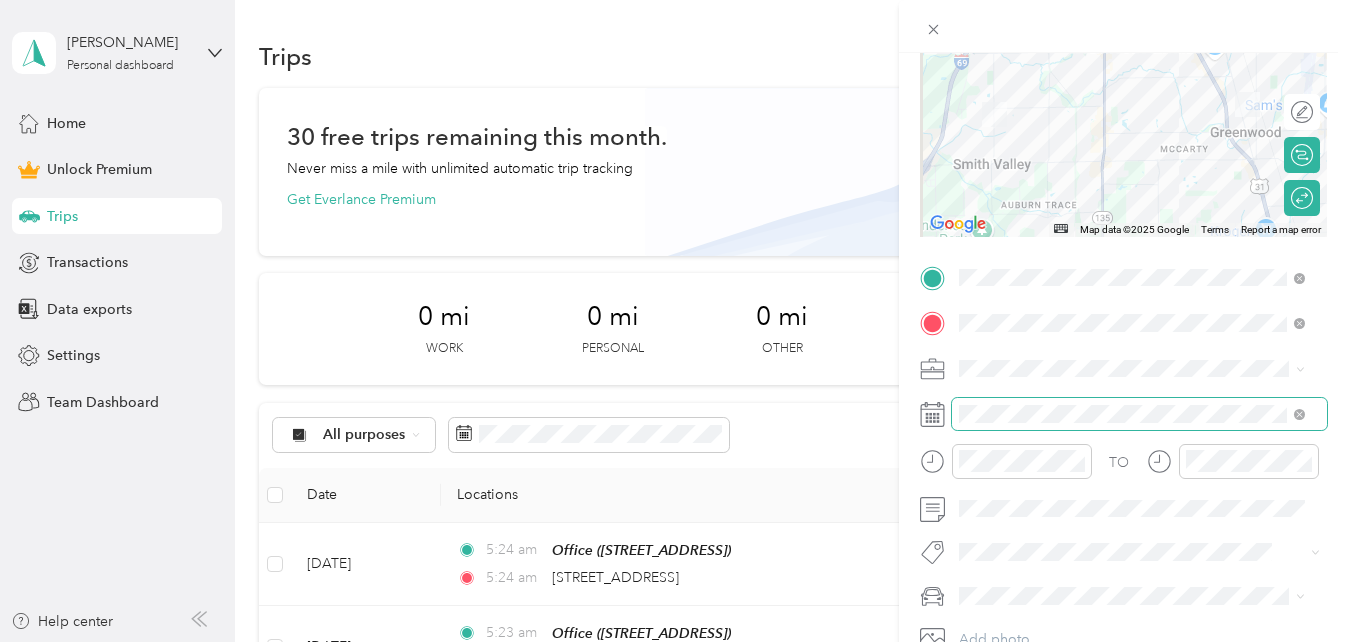 scroll, scrollTop: 0, scrollLeft: 0, axis: both 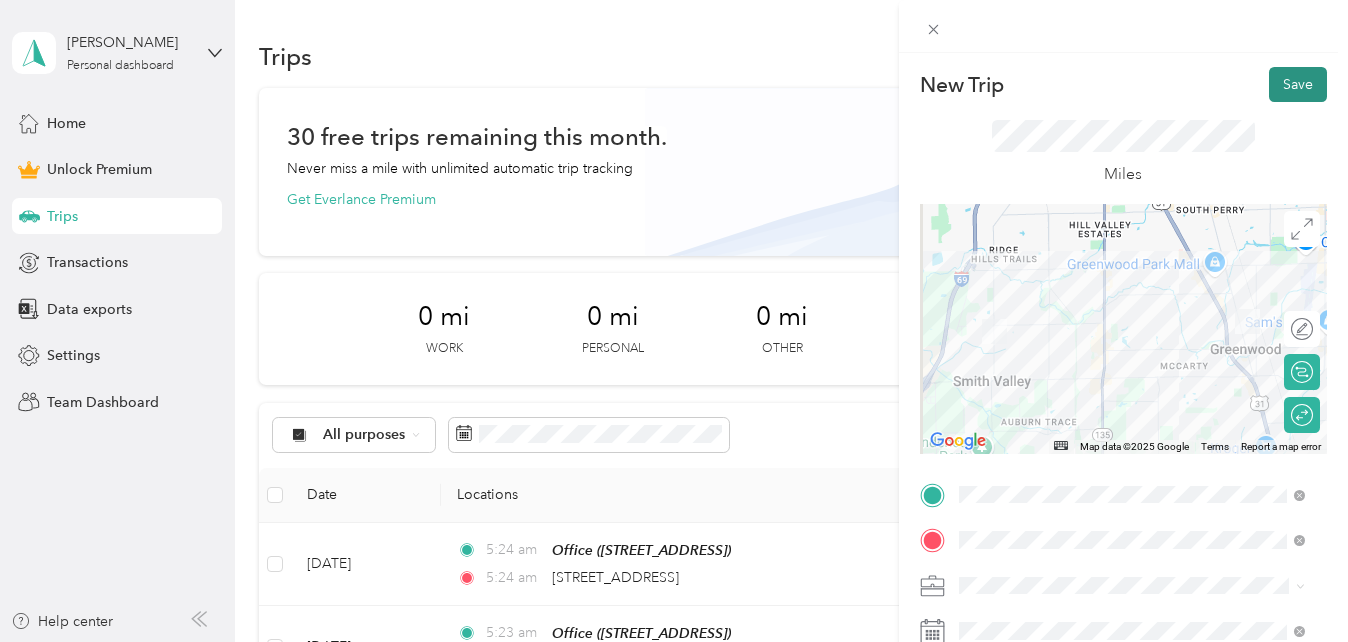 click on "Save" at bounding box center (1298, 84) 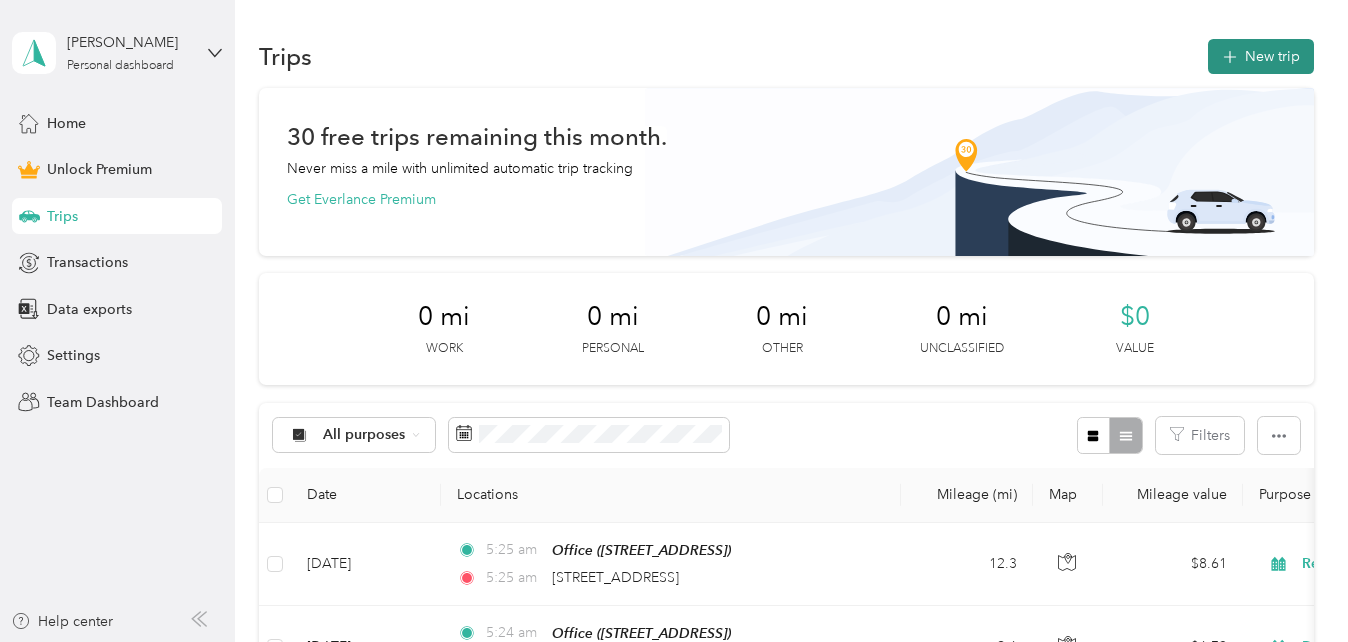 click on "New trip" at bounding box center (1261, 56) 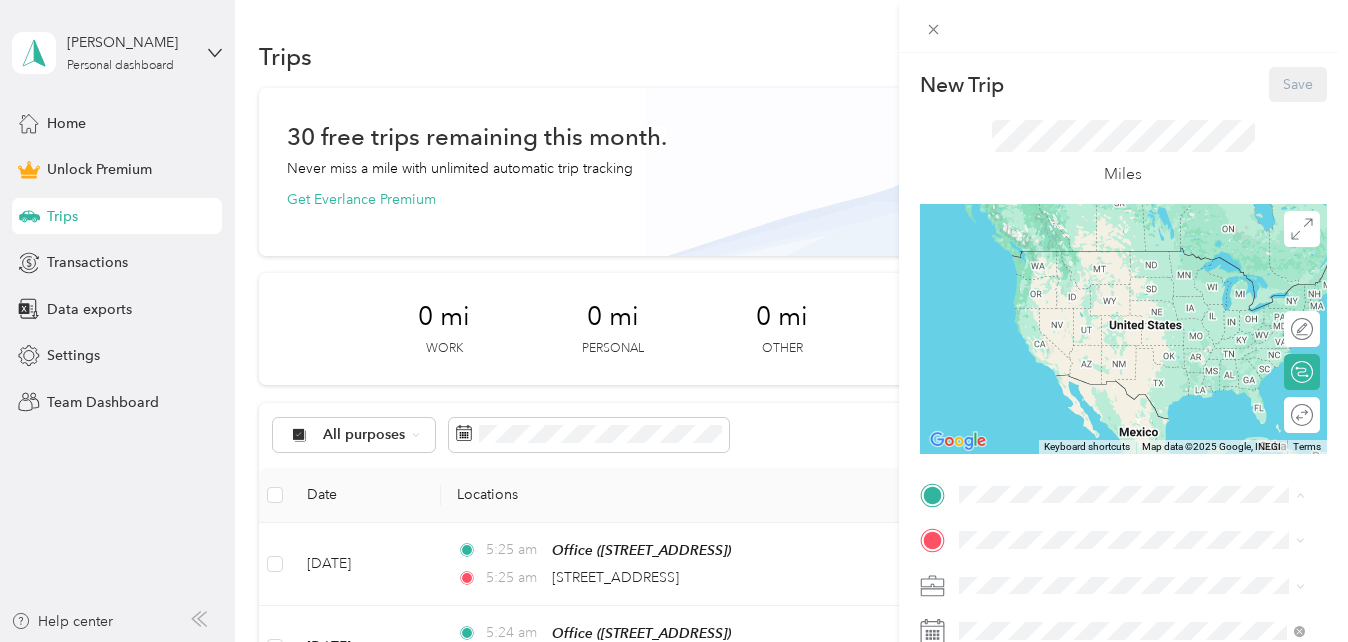 click on "Office [STREET_ADDRESS]" at bounding box center (1059, 586) 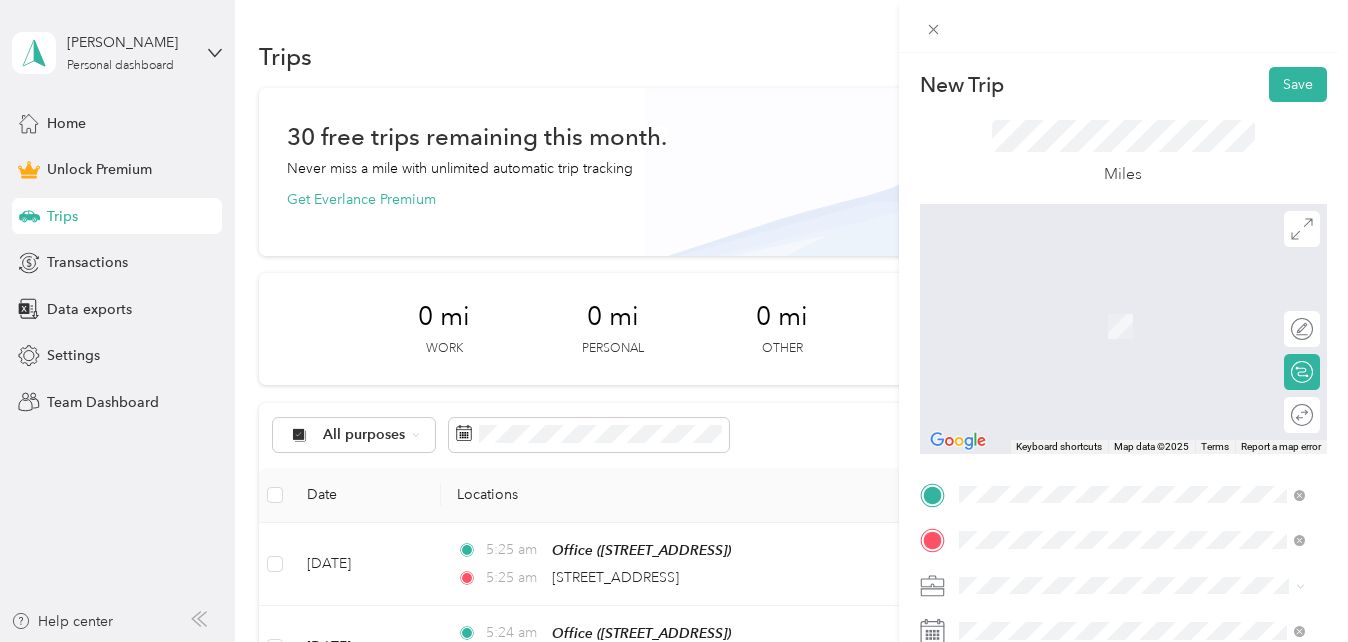 click on "[STREET_ADDRESS][US_STATE]" at bounding box center (1096, 297) 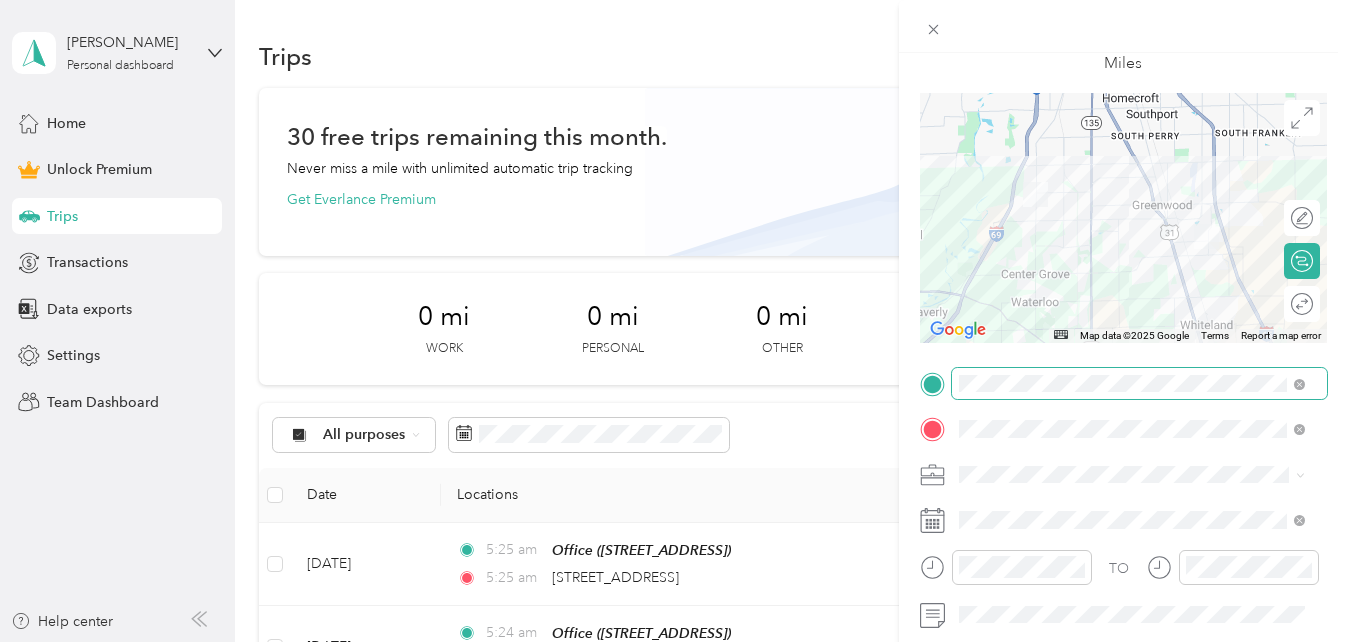 scroll, scrollTop: 112, scrollLeft: 0, axis: vertical 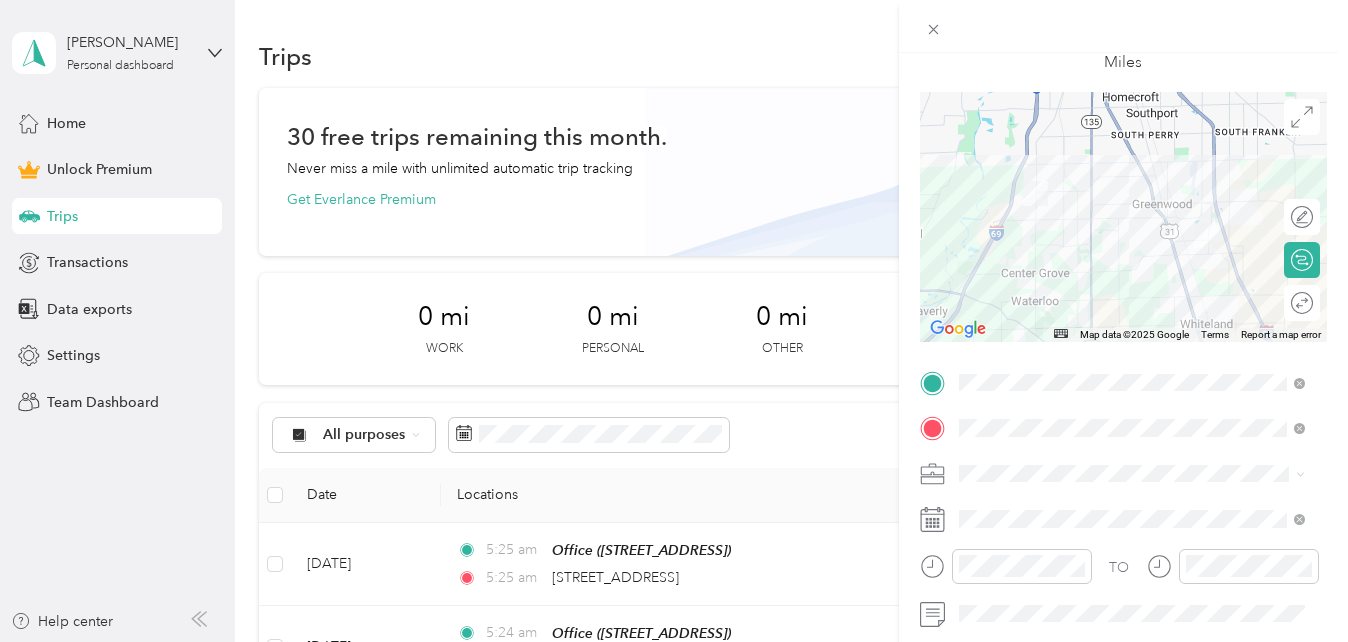 click at bounding box center (1139, 474) 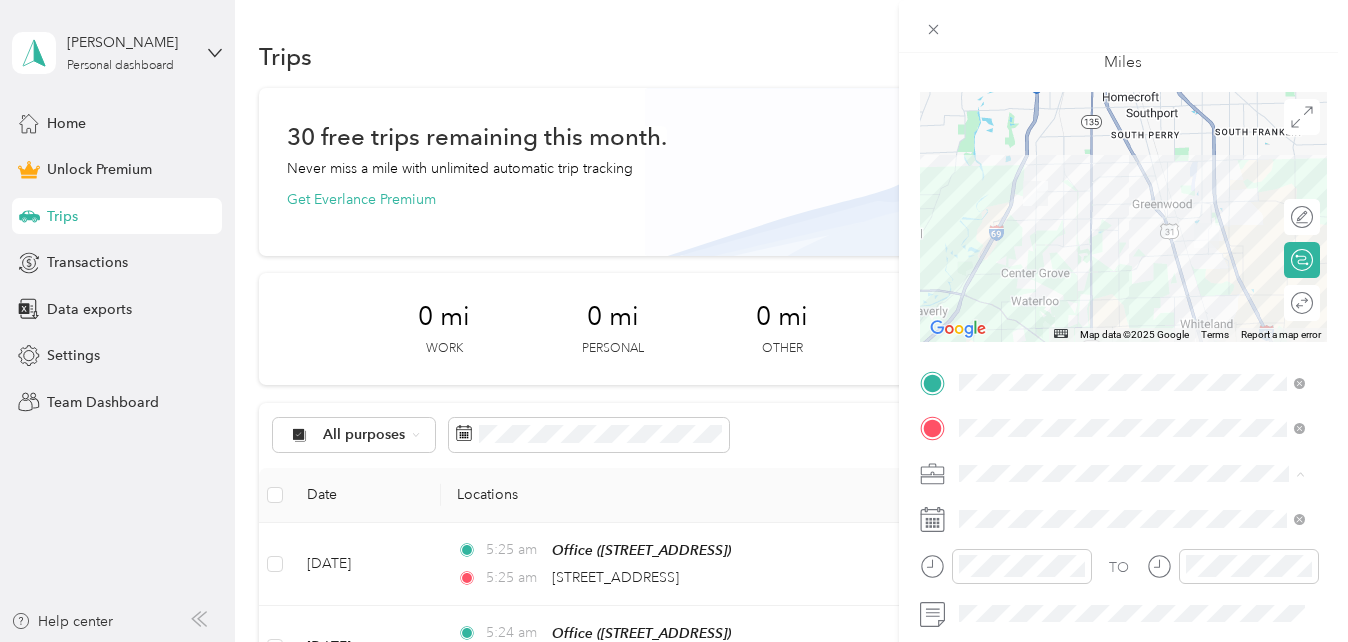 click on "Real Estate" at bounding box center (1132, 263) 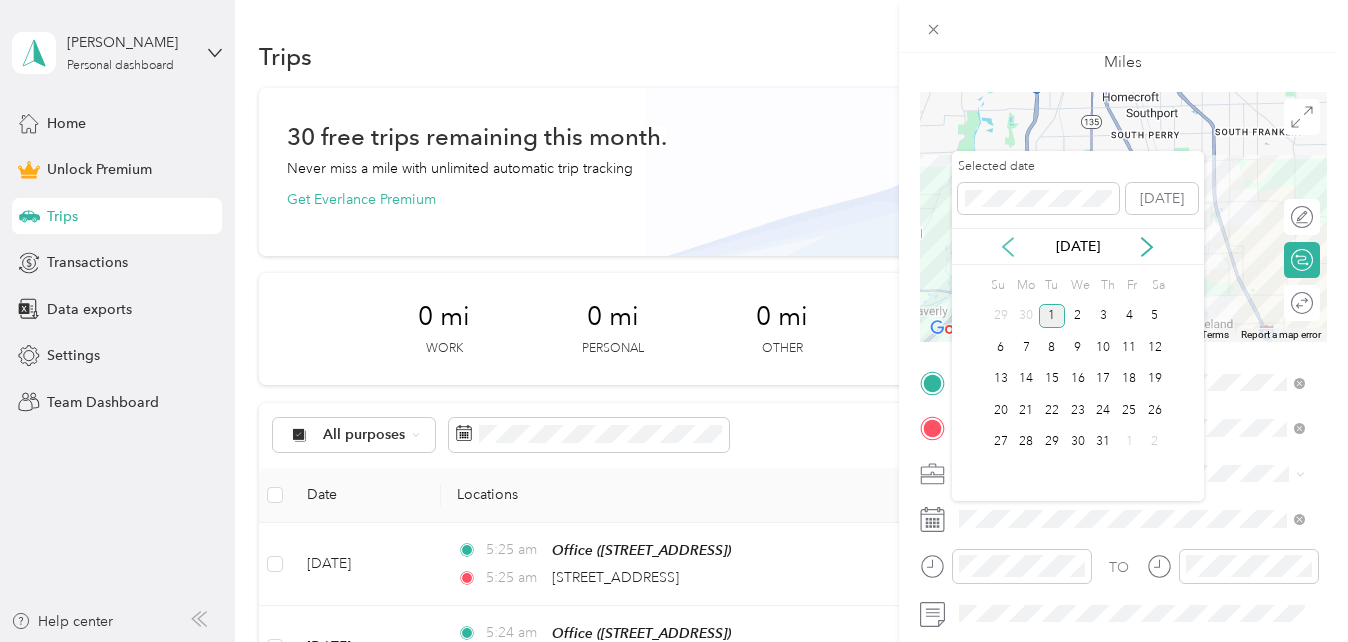 click 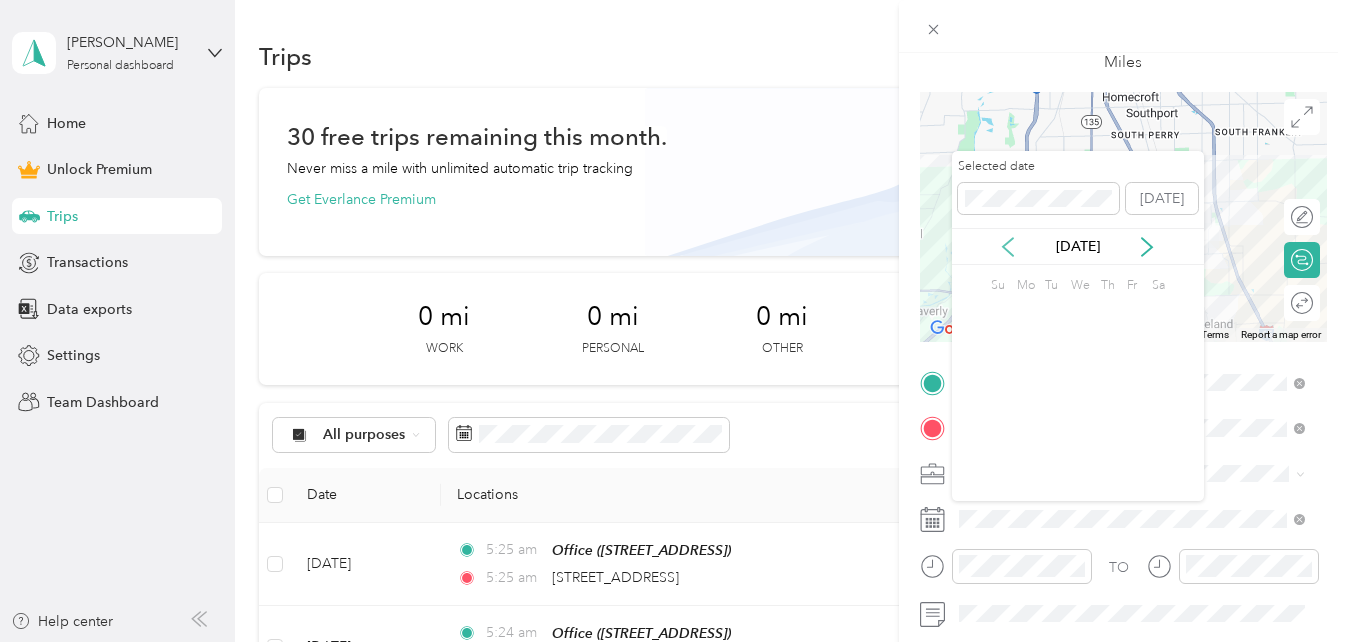 click 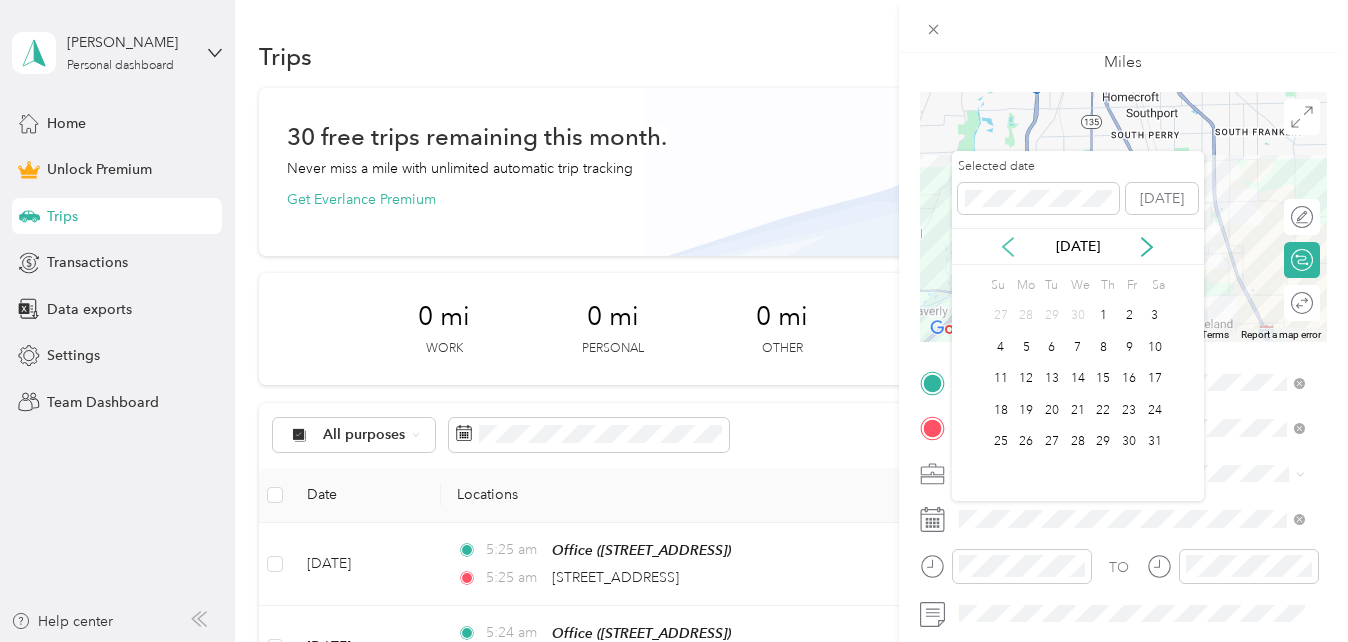 click 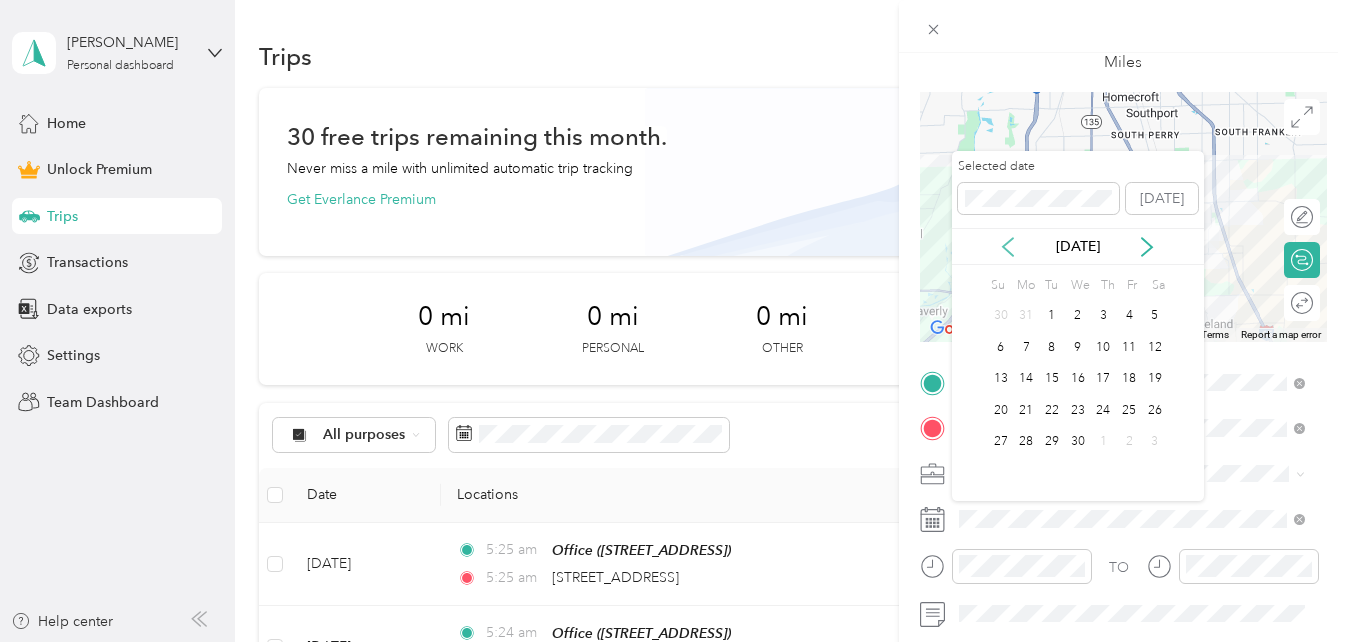 click 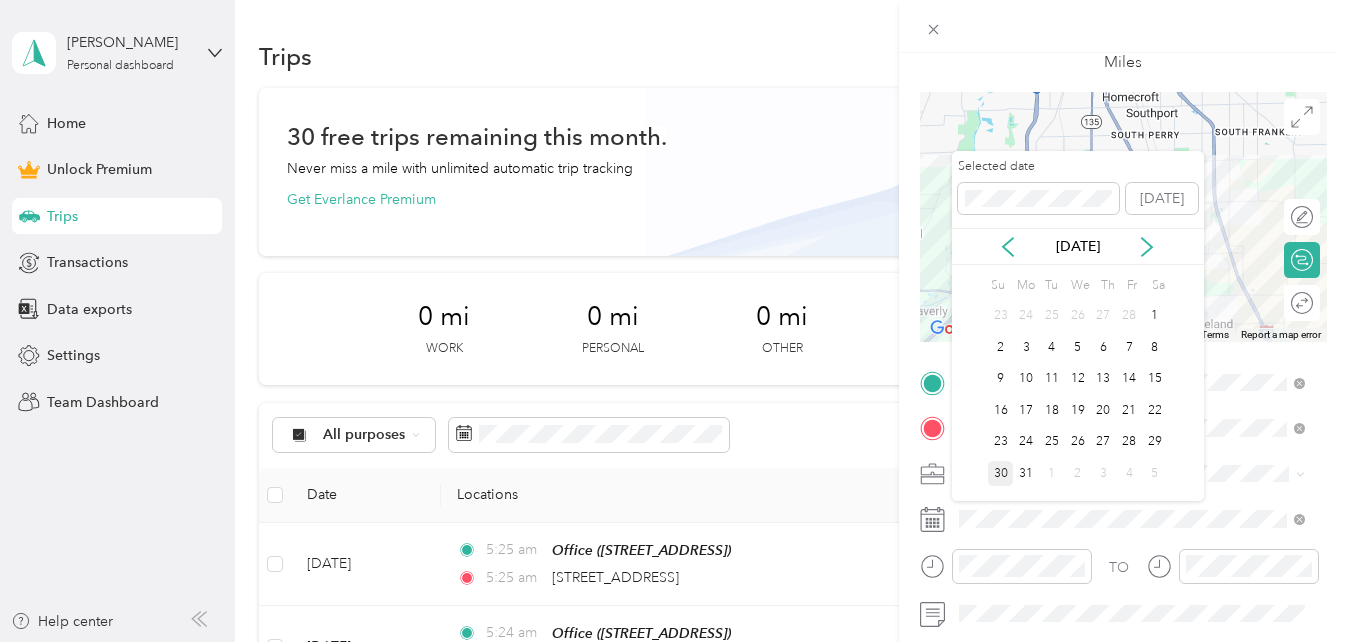 click on "30" at bounding box center [1001, 473] 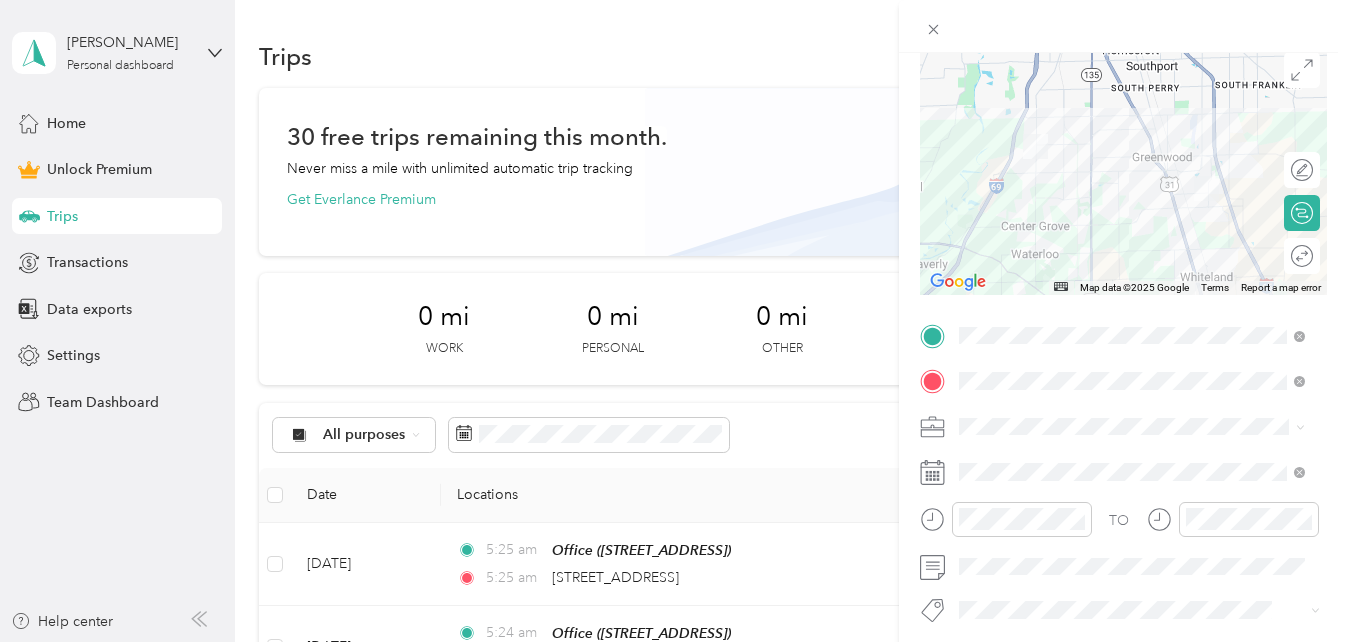 scroll, scrollTop: 160, scrollLeft: 0, axis: vertical 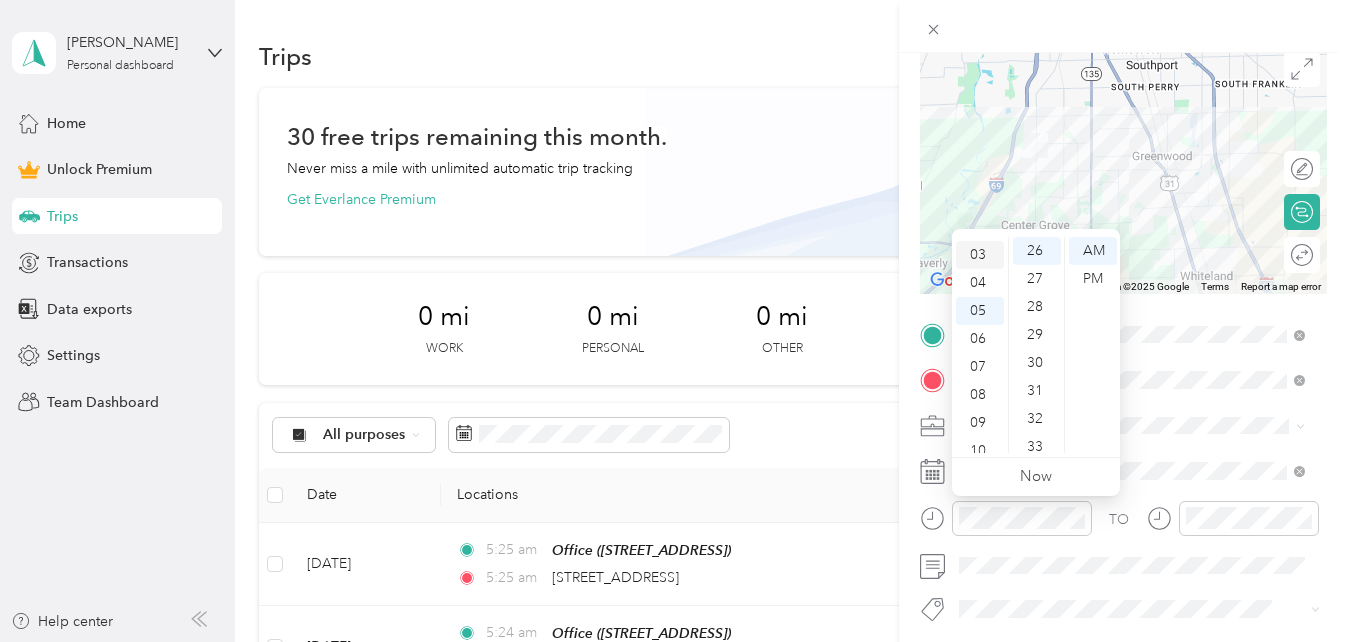 click on "03" at bounding box center [980, 255] 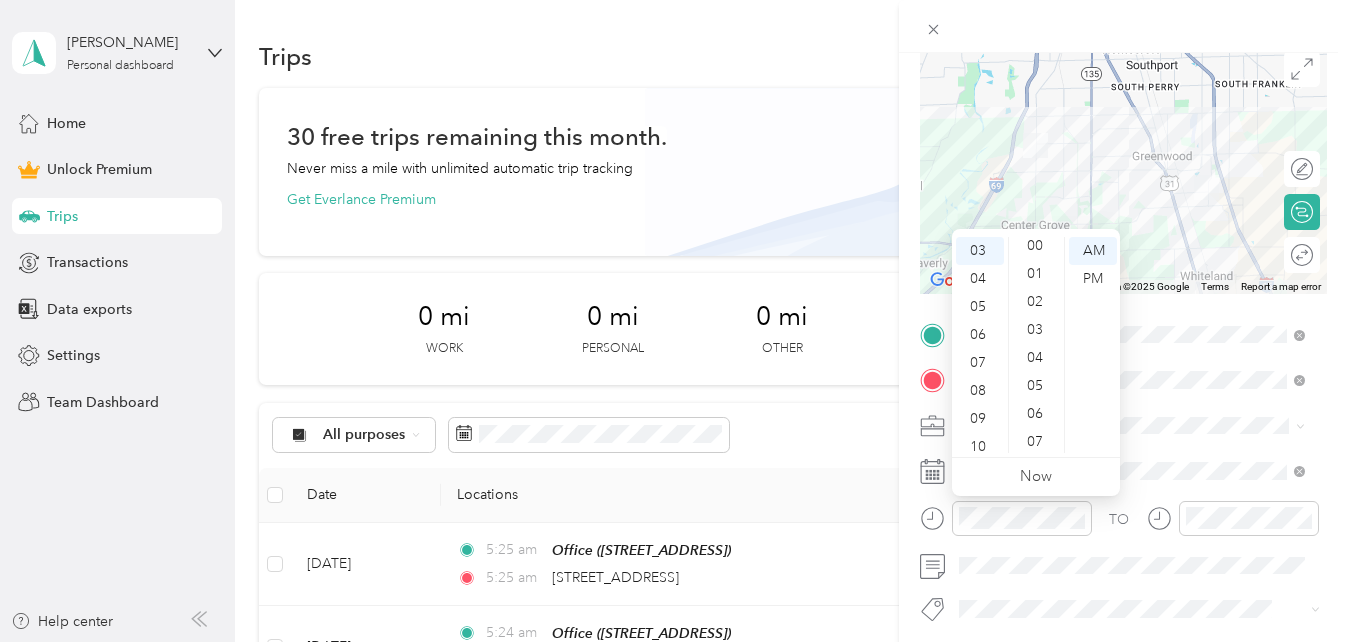 scroll, scrollTop: 0, scrollLeft: 0, axis: both 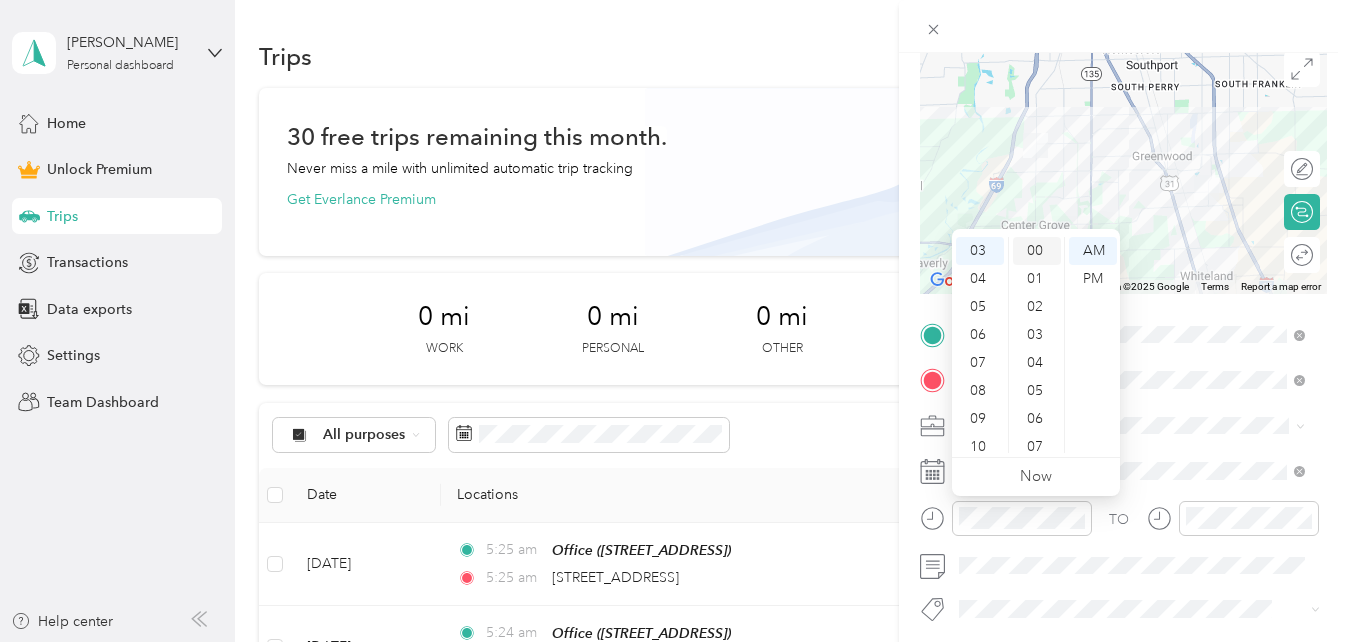 click on "00" at bounding box center [1037, 251] 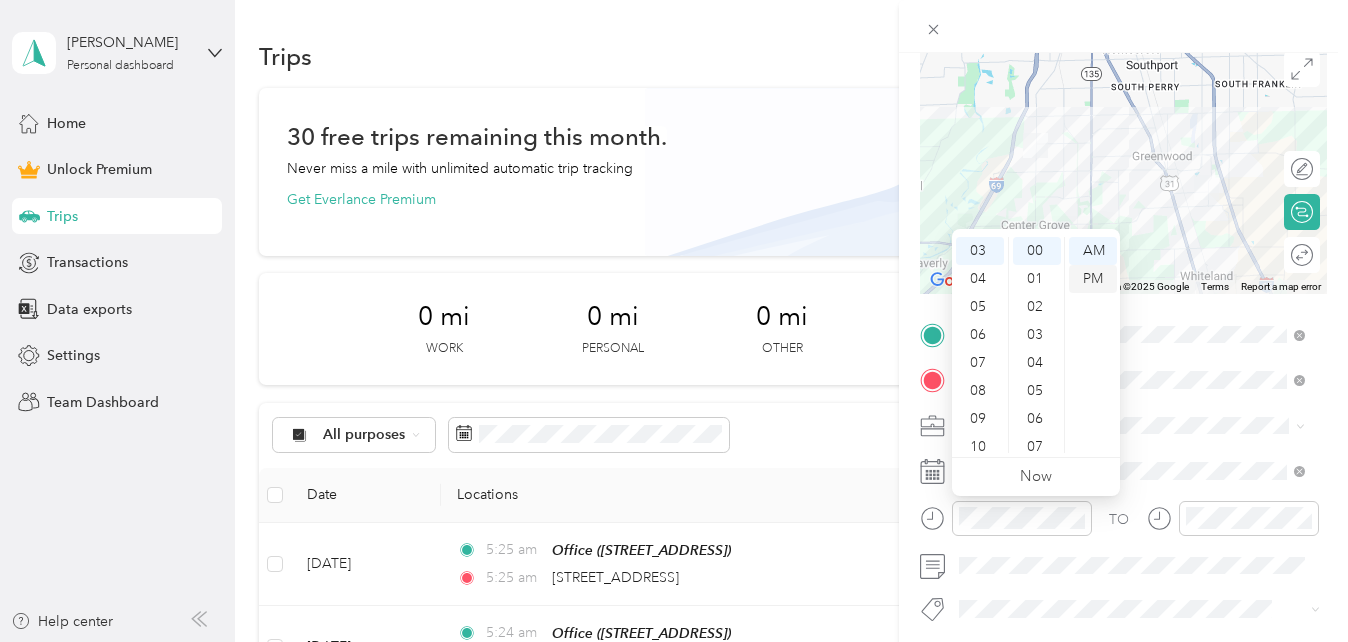 click on "PM" at bounding box center (1093, 279) 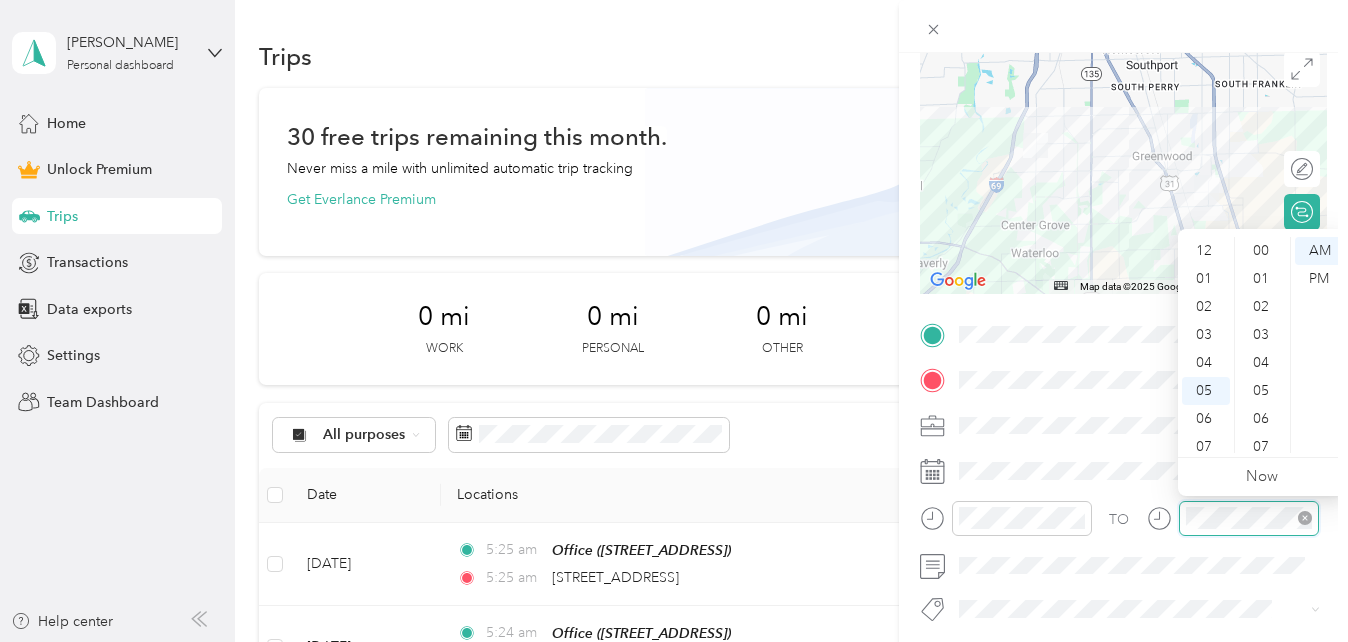 scroll, scrollTop: 728, scrollLeft: 0, axis: vertical 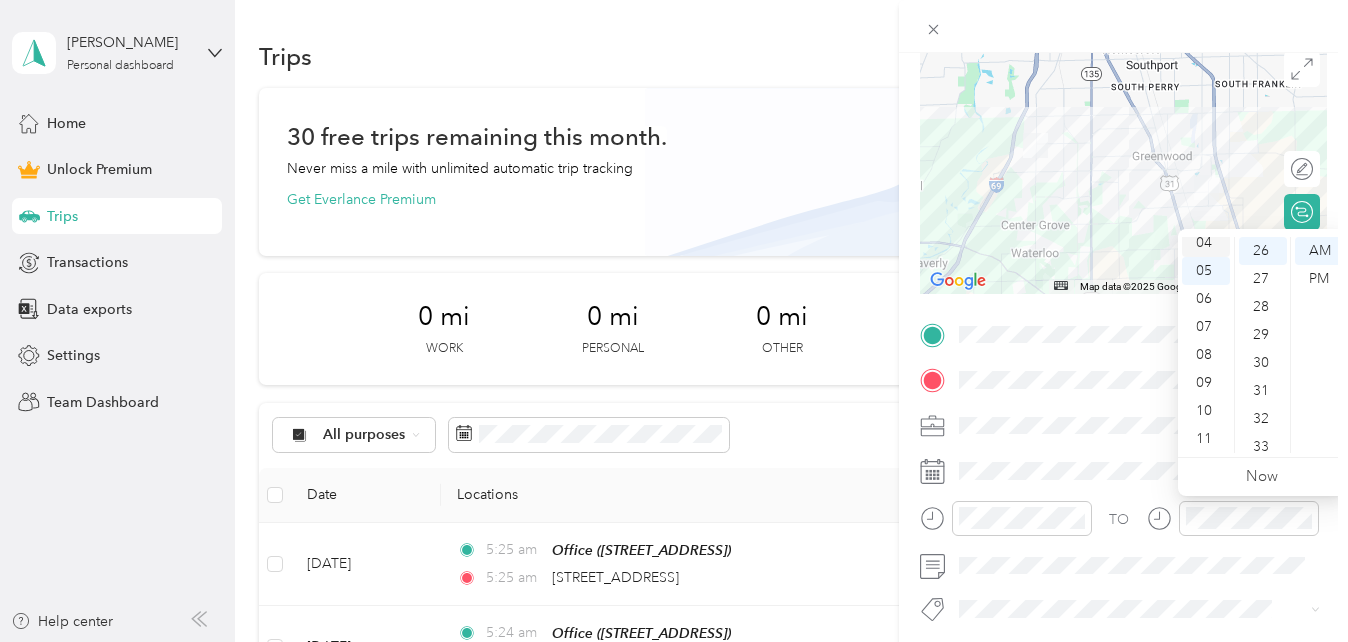click on "04" at bounding box center (1206, 243) 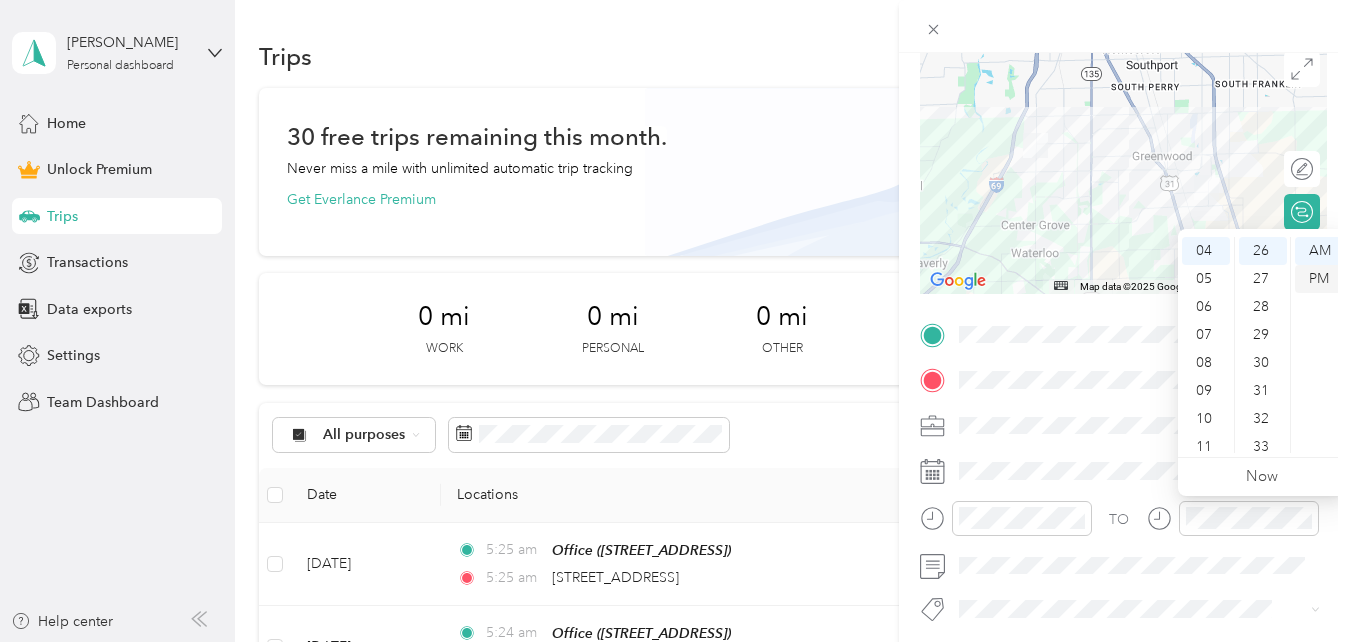 click on "PM" at bounding box center [1319, 279] 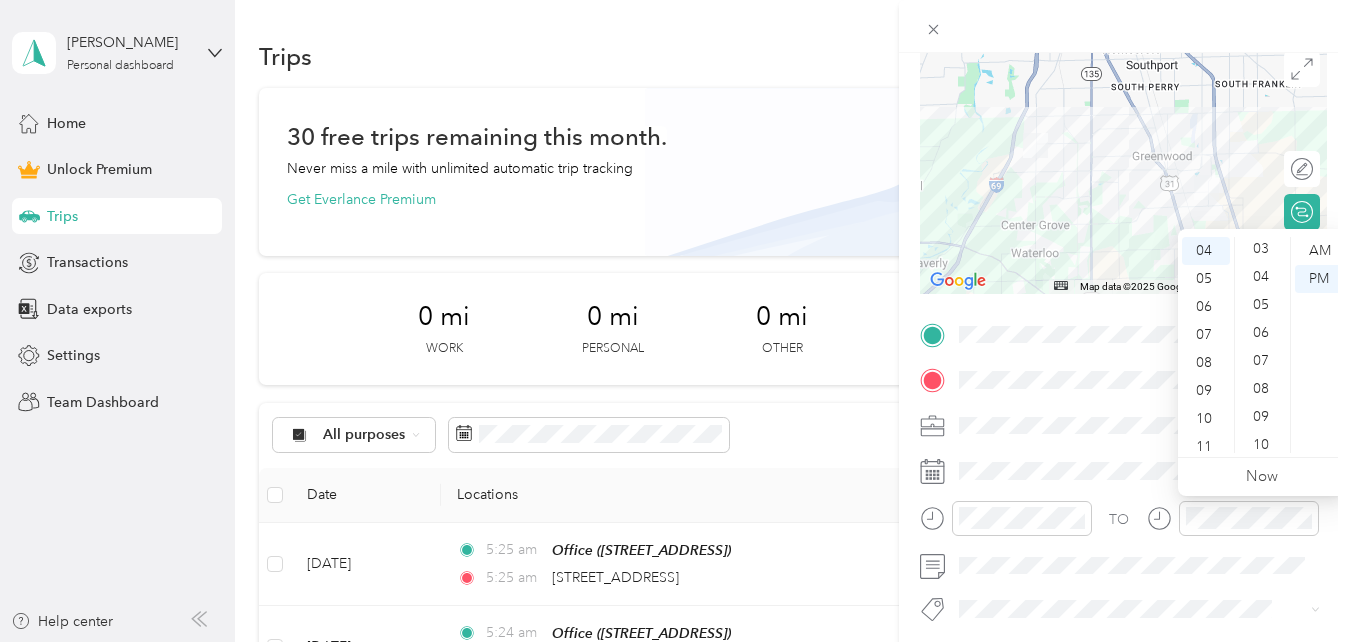 scroll, scrollTop: 0, scrollLeft: 0, axis: both 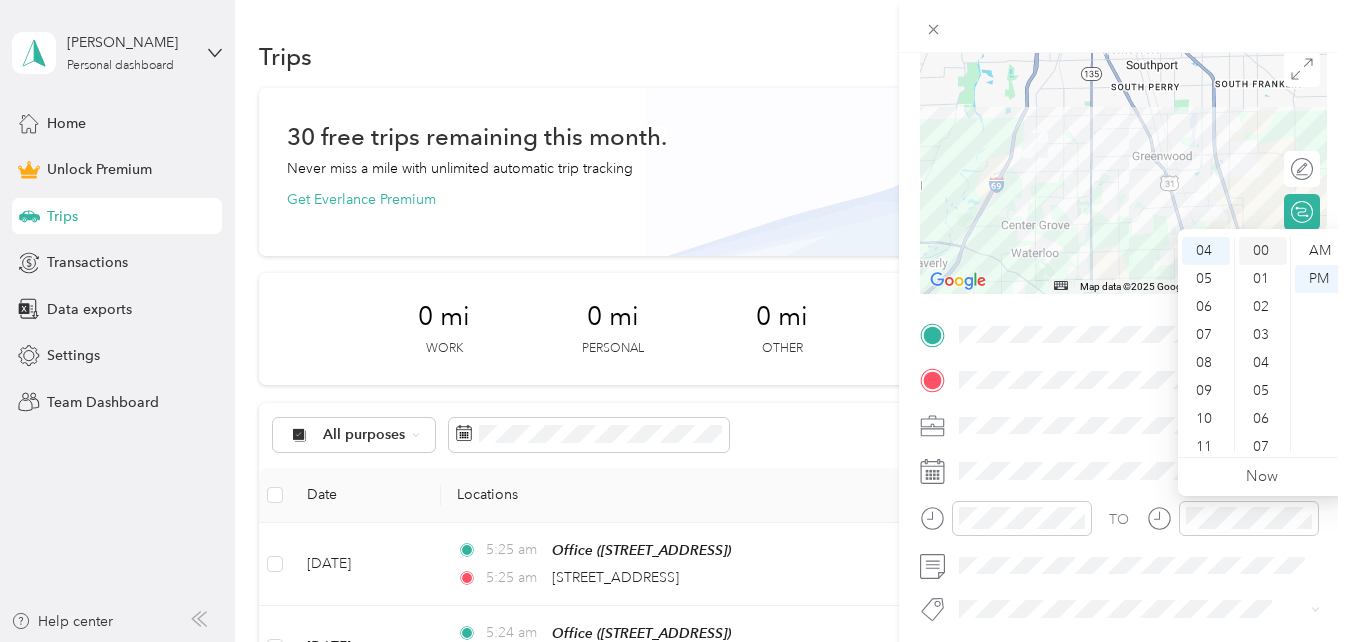 click on "00" at bounding box center [1263, 251] 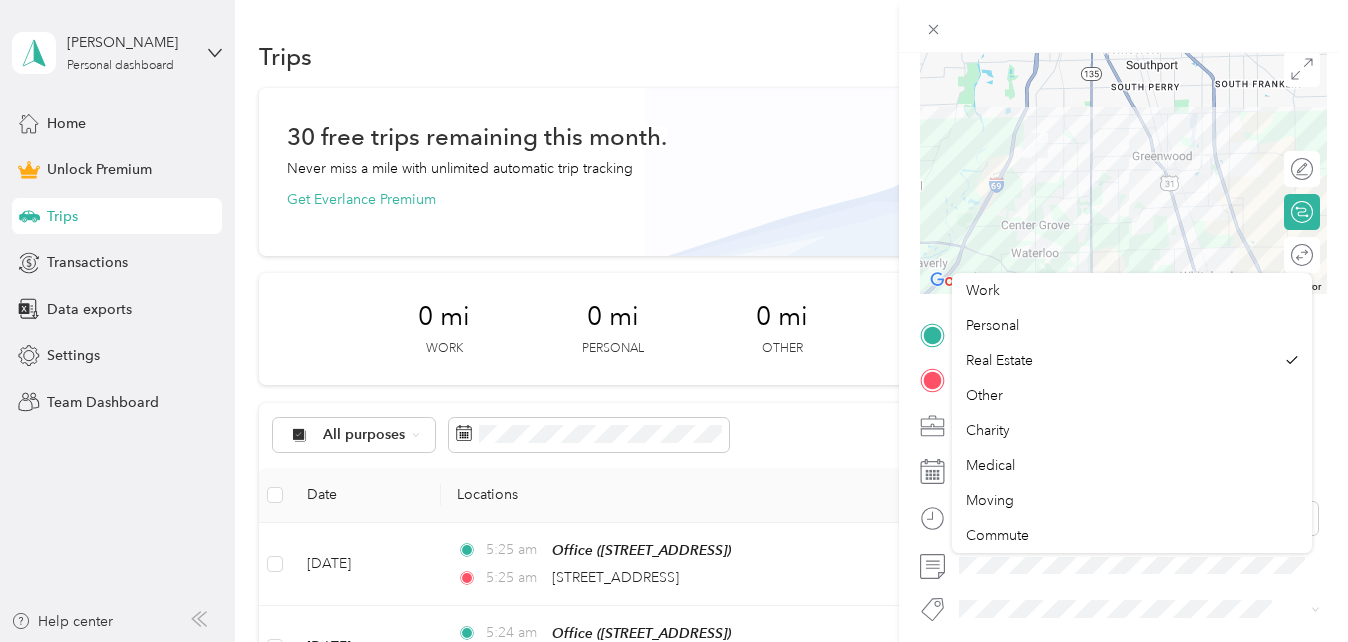 scroll, scrollTop: 0, scrollLeft: 0, axis: both 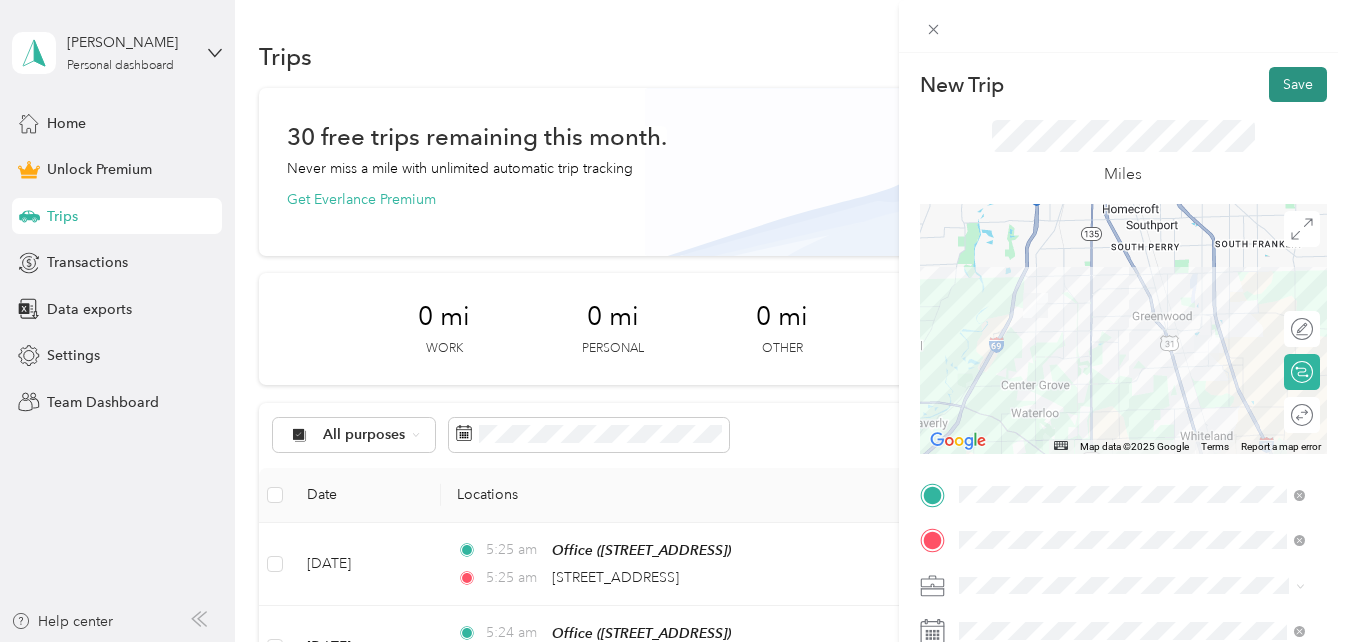 click on "Save" at bounding box center [1298, 84] 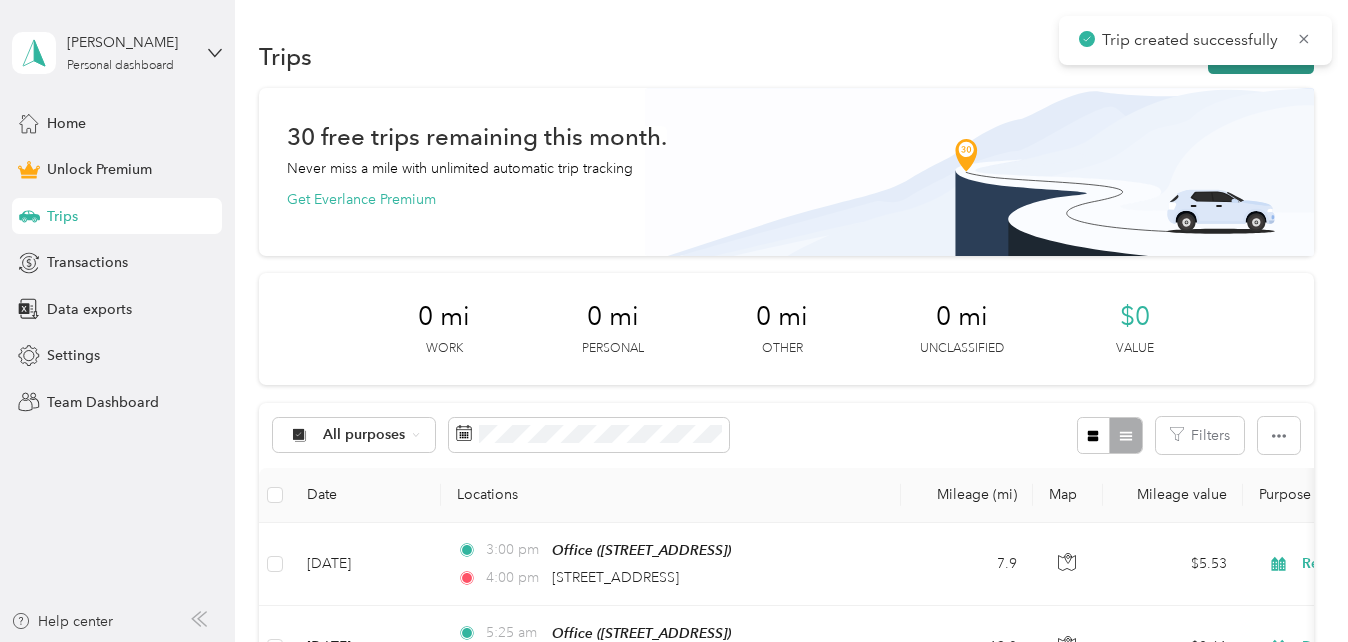 click on "New trip" at bounding box center [1261, 56] 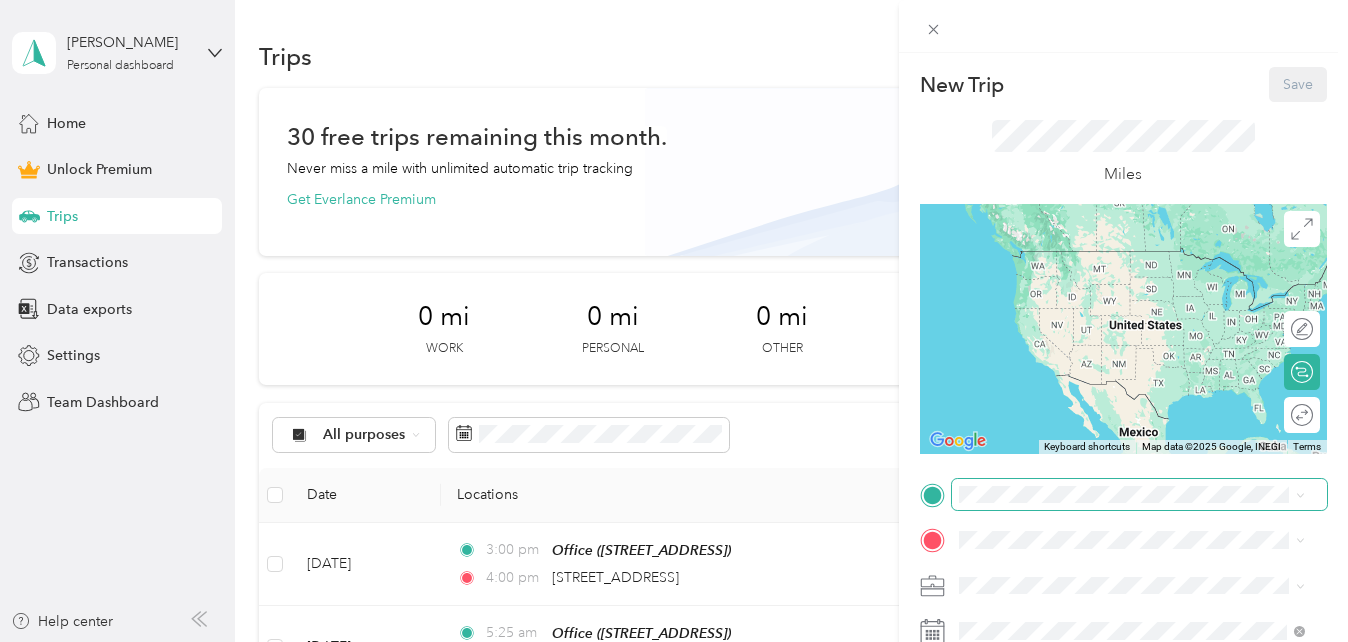 click at bounding box center (1139, 495) 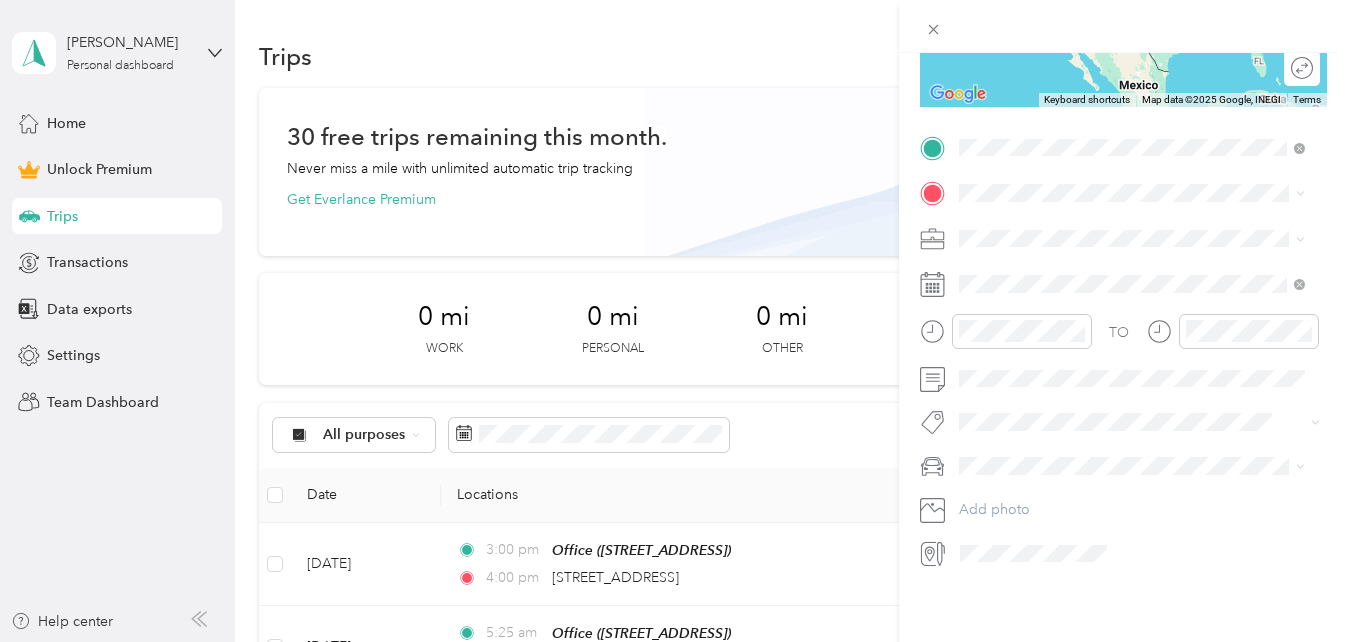 click on "[STREET_ADDRESS][US_STATE]" at bounding box center (1096, 205) 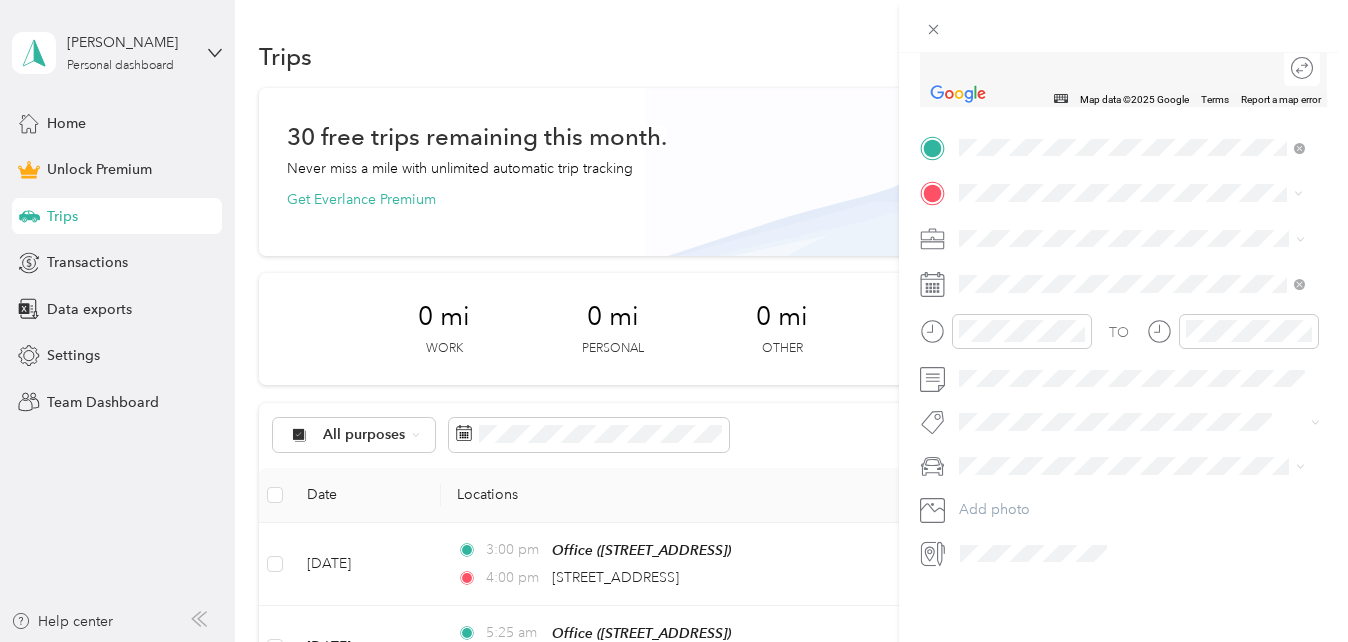 click on "[STREET_ADDRESS][US_STATE]" at bounding box center [1096, 250] 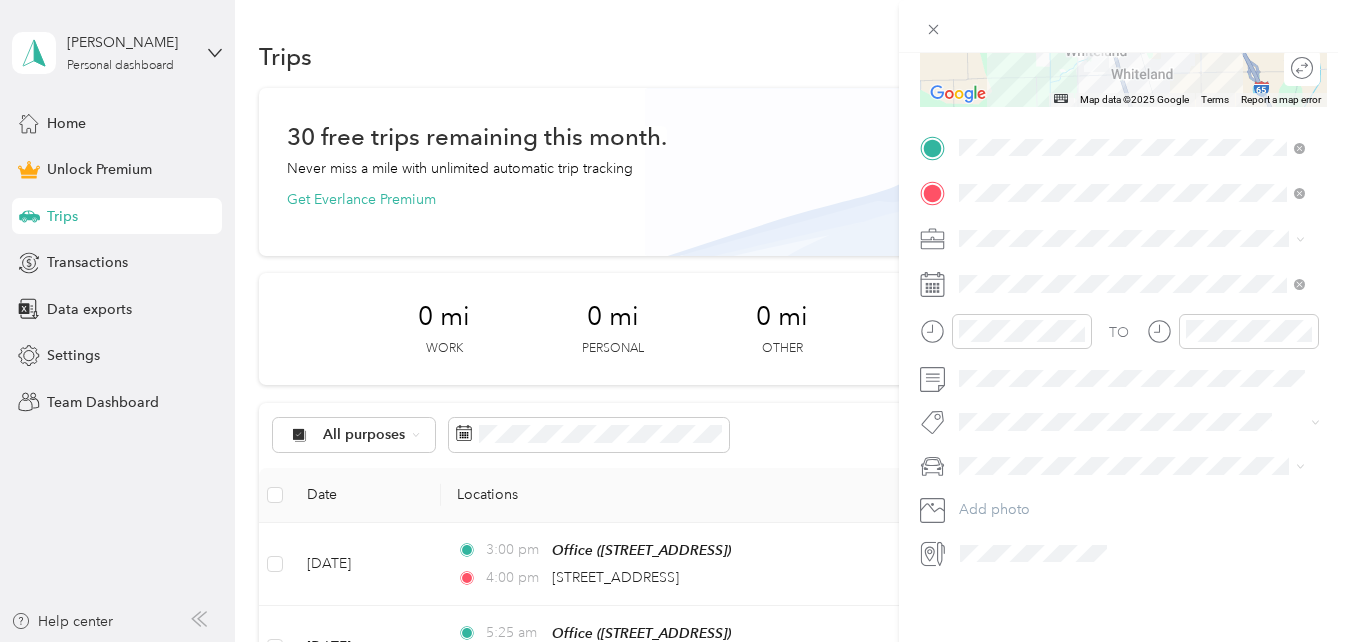 click on "Real Estate" at bounding box center (999, 320) 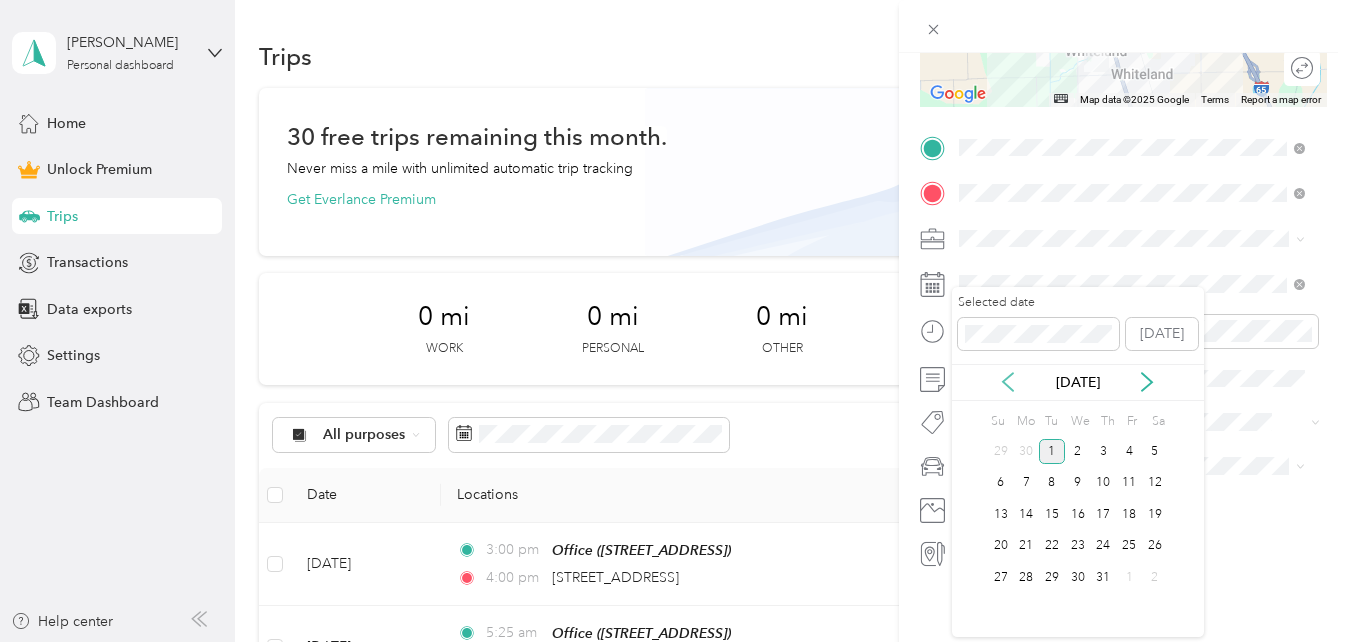 click 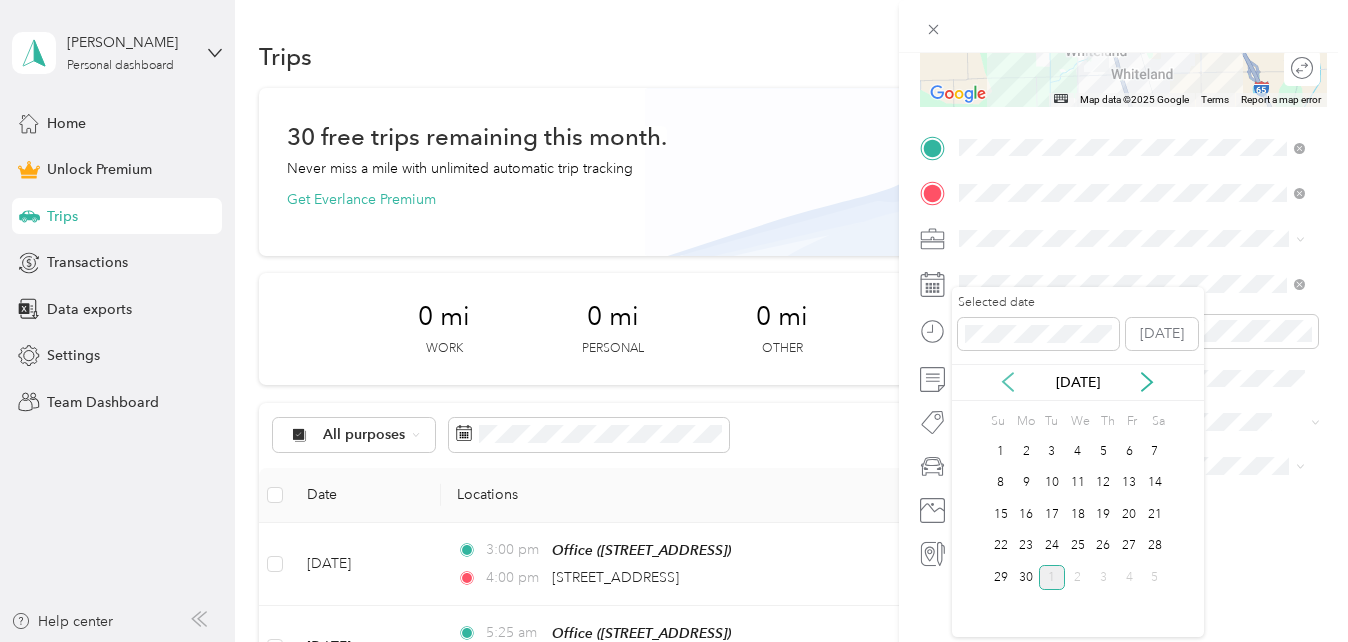 click 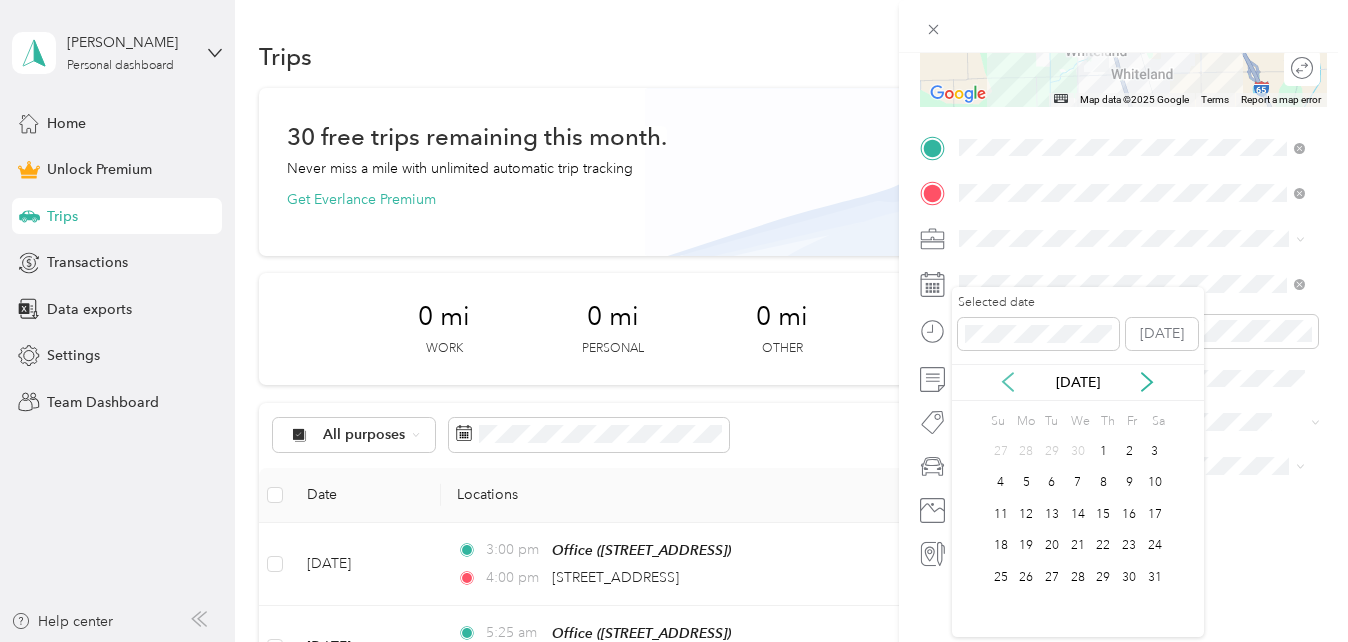 click 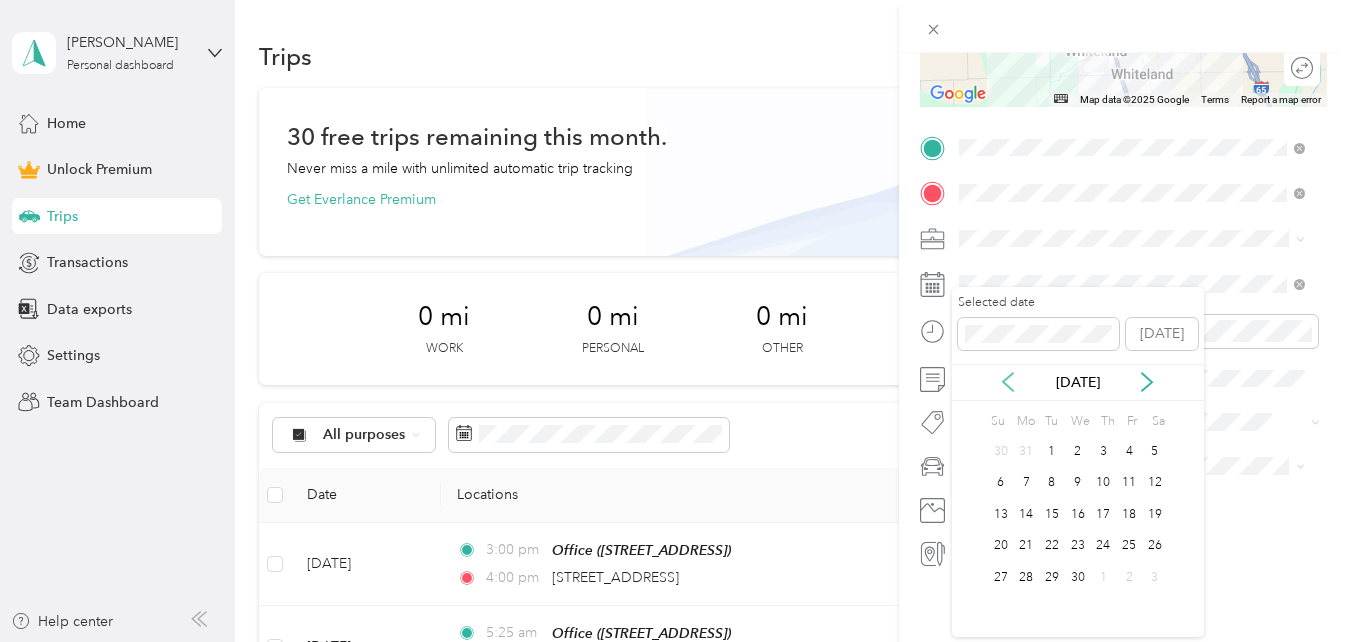 click 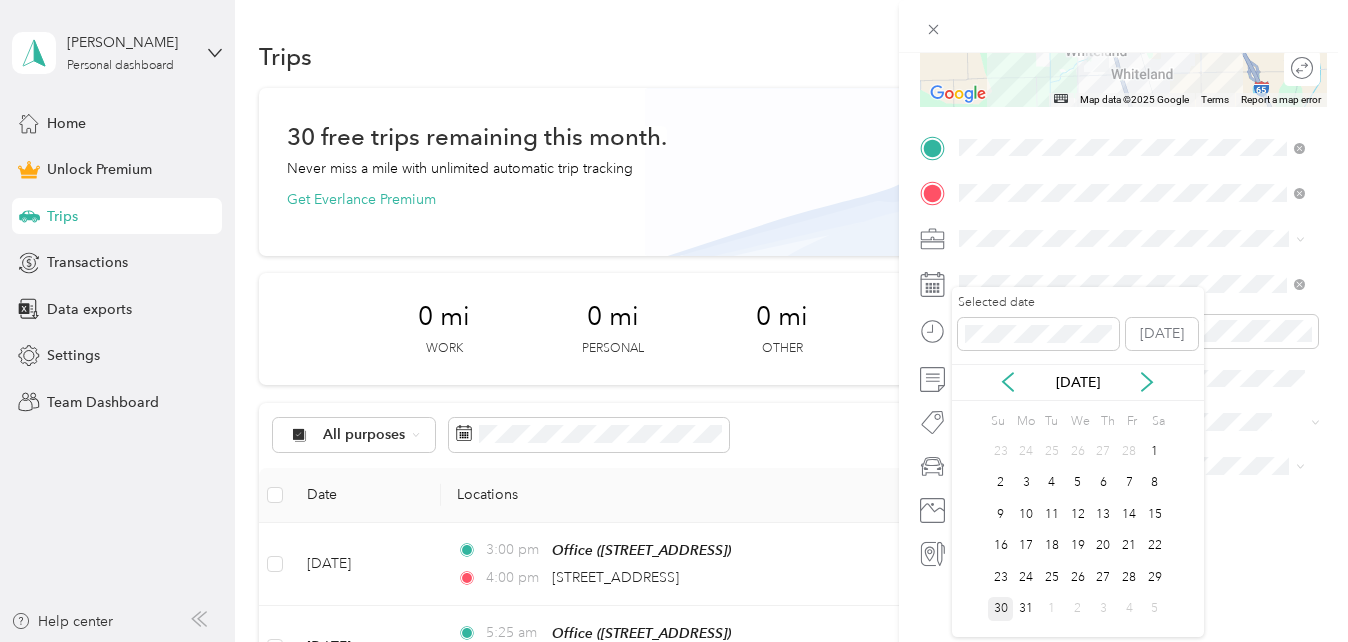 click on "30" at bounding box center [1001, 609] 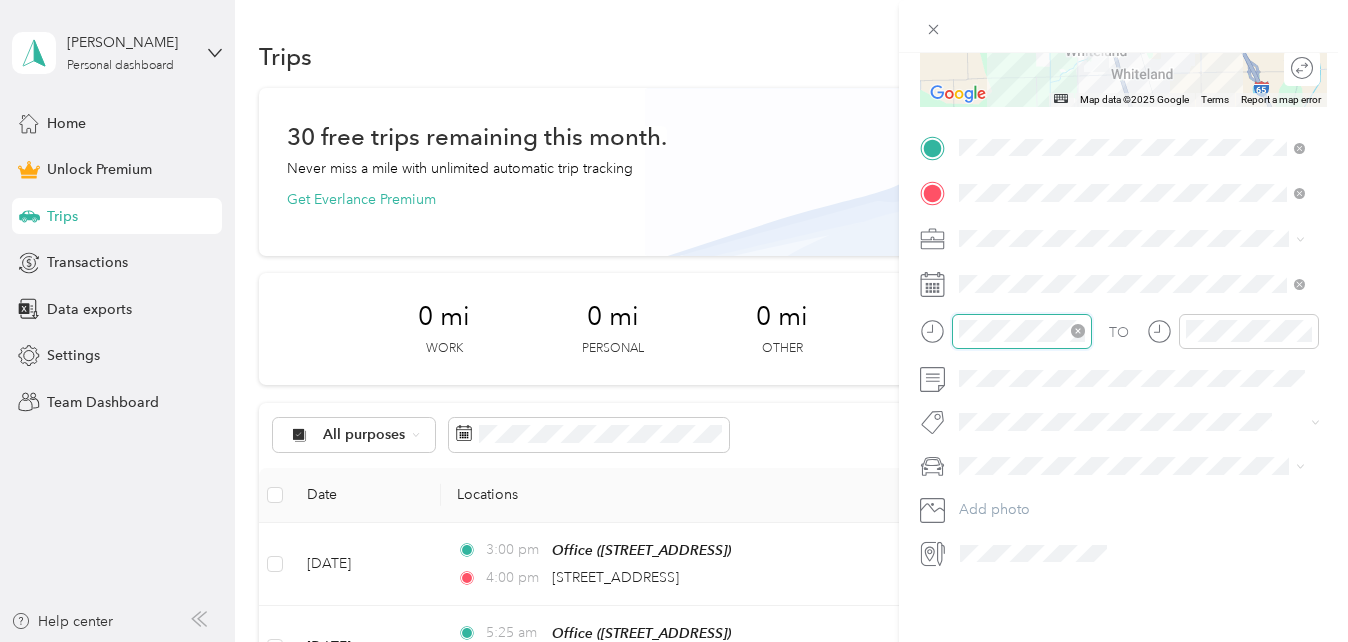 scroll, scrollTop: 120, scrollLeft: 0, axis: vertical 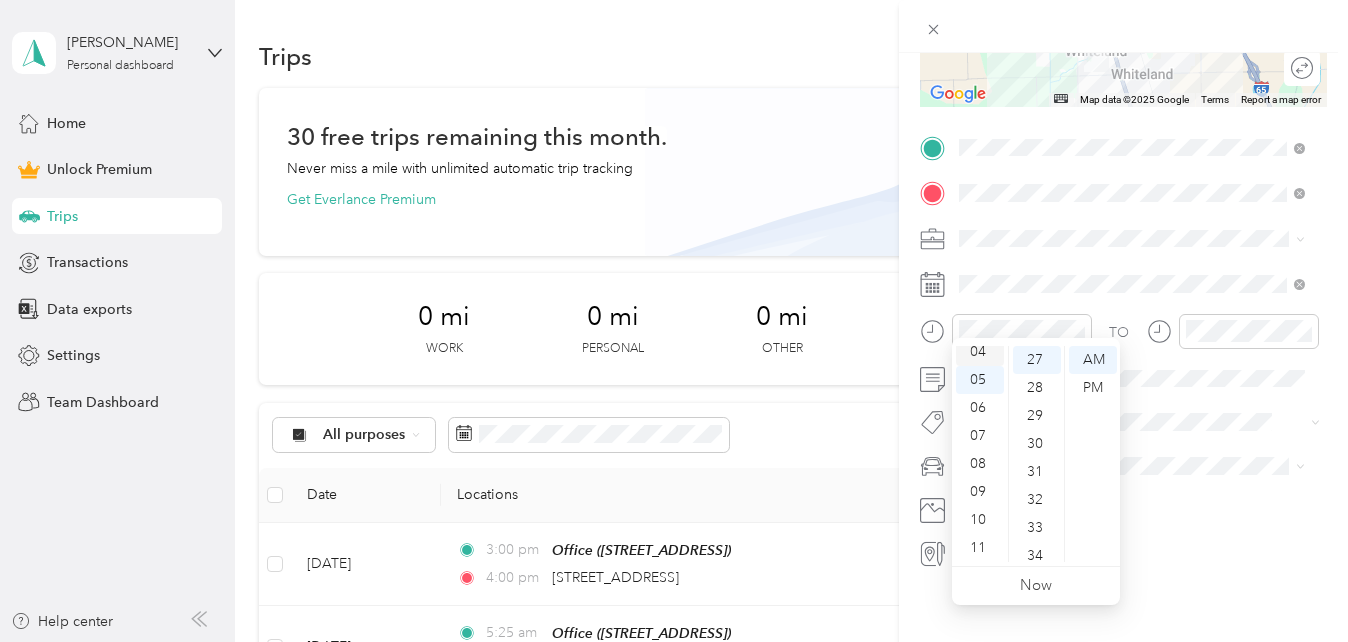 click on "04" at bounding box center (980, 352) 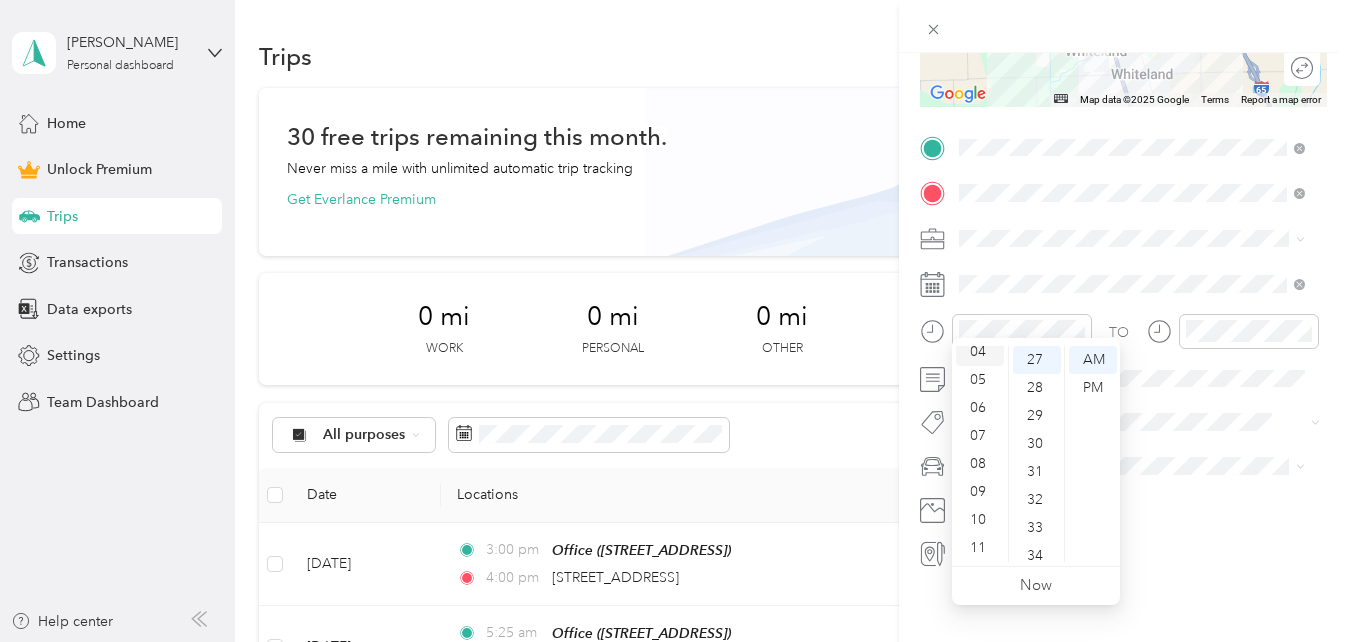 scroll, scrollTop: 112, scrollLeft: 0, axis: vertical 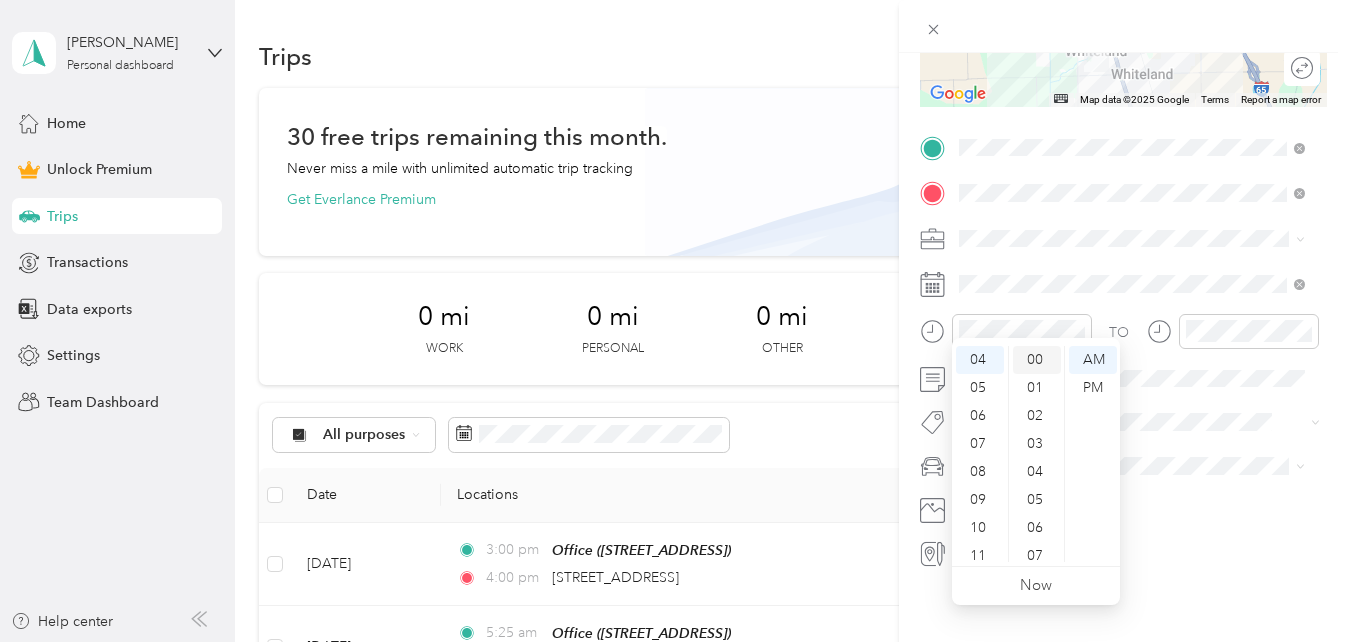 click on "00" at bounding box center [1037, 360] 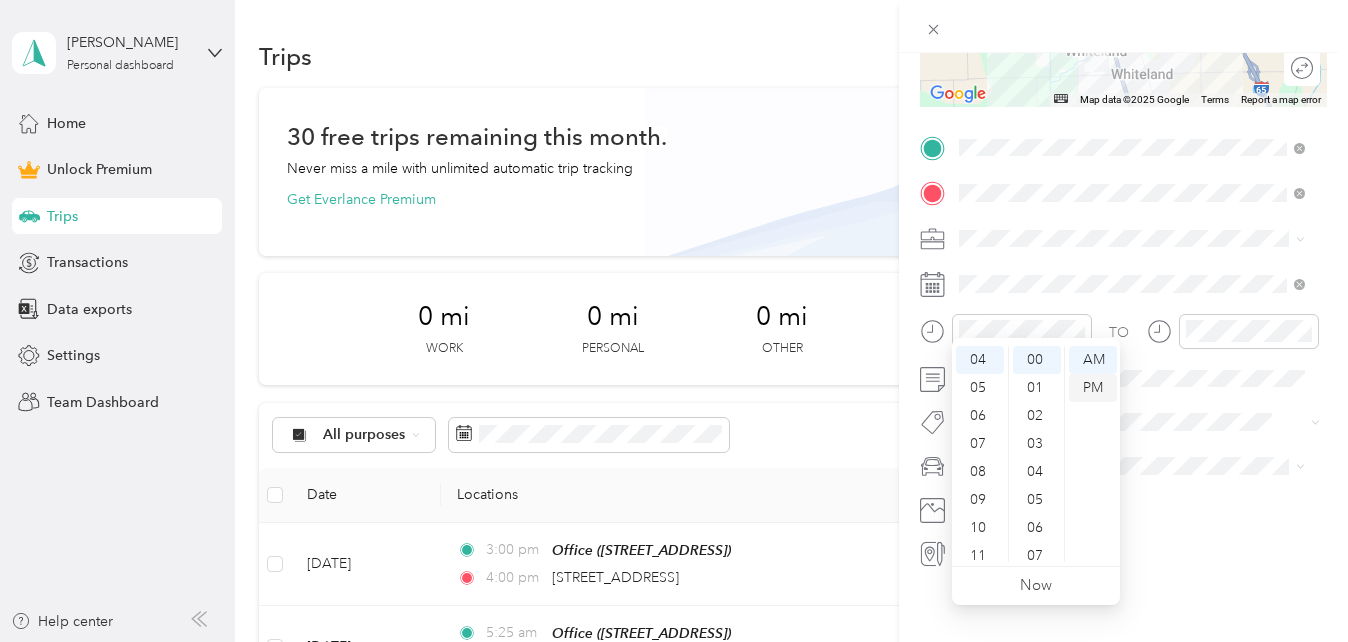 click on "PM" at bounding box center [1093, 388] 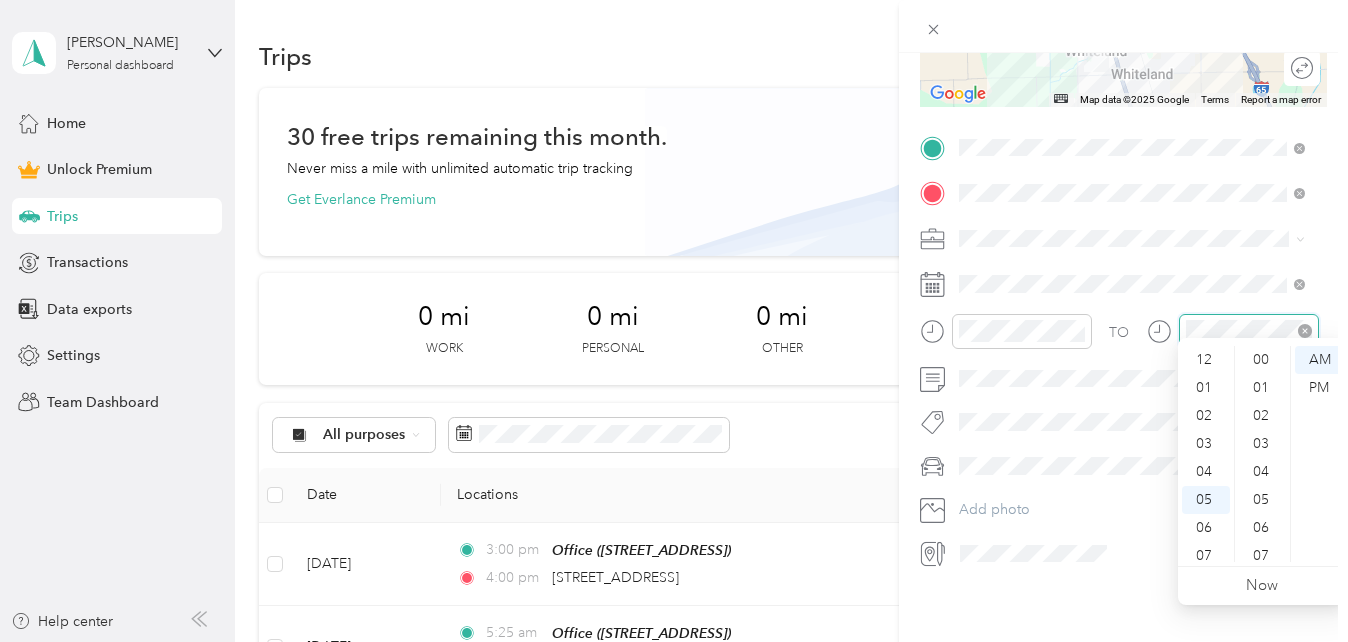 scroll, scrollTop: 120, scrollLeft: 0, axis: vertical 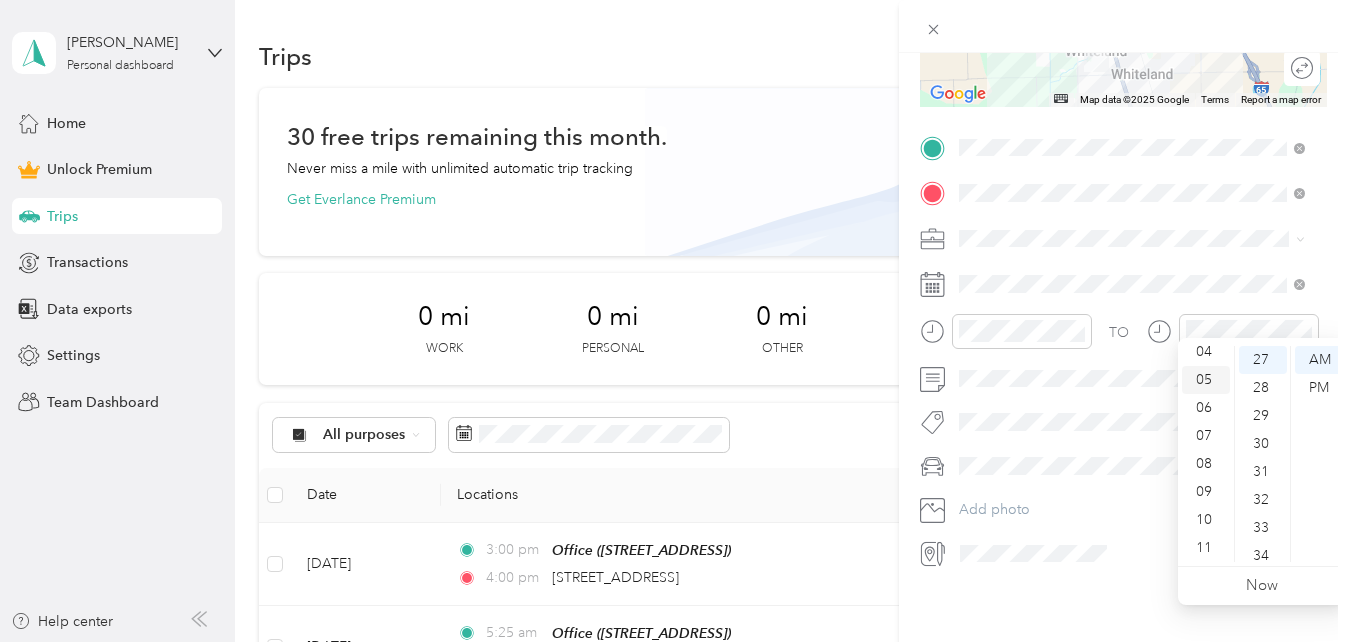 click on "05" at bounding box center [1206, 380] 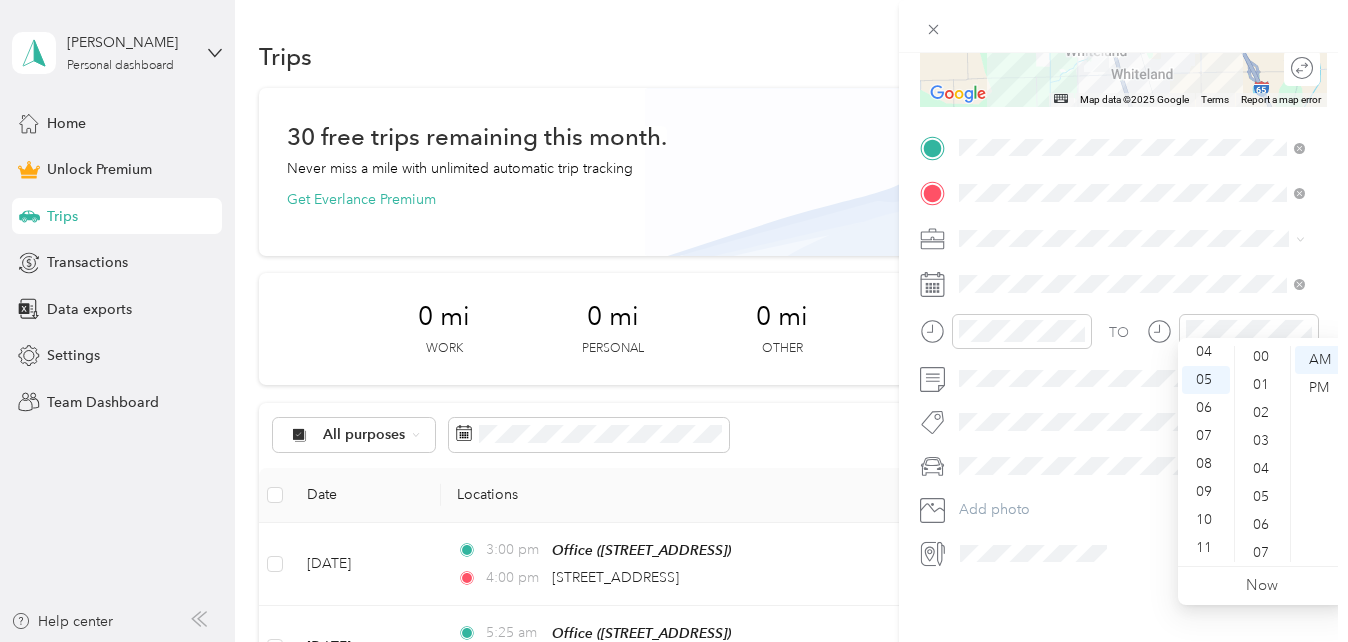 scroll, scrollTop: 0, scrollLeft: 0, axis: both 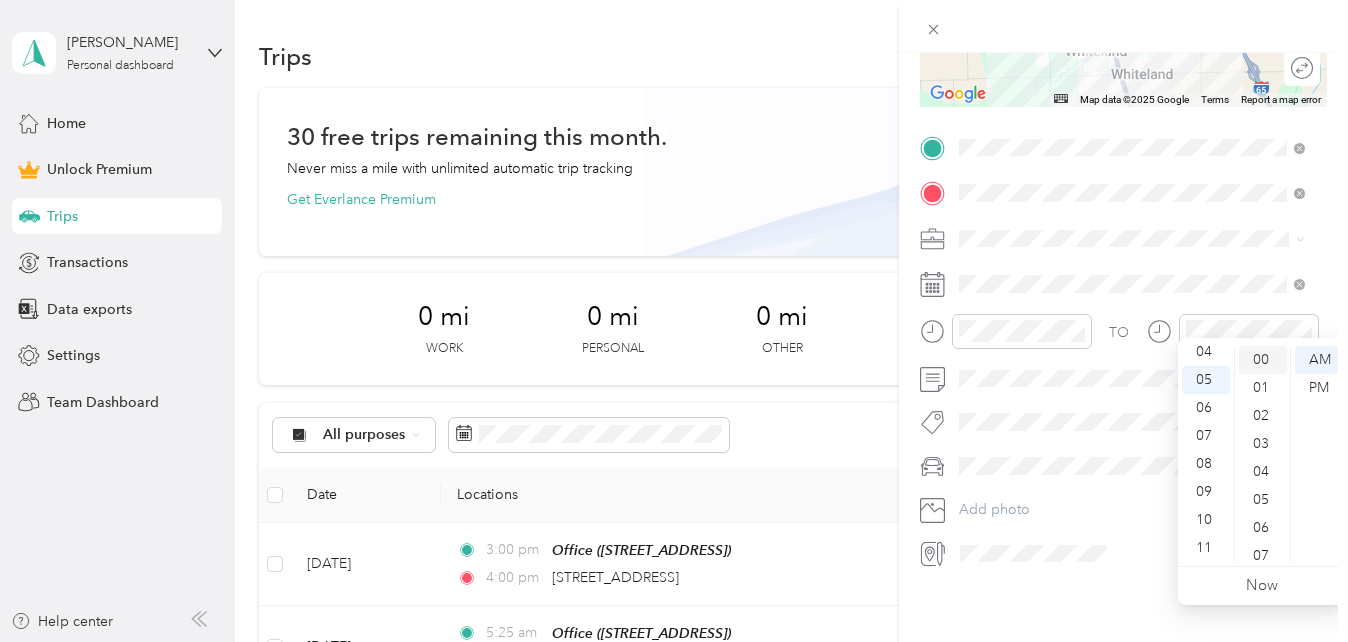 click on "00" at bounding box center [1263, 360] 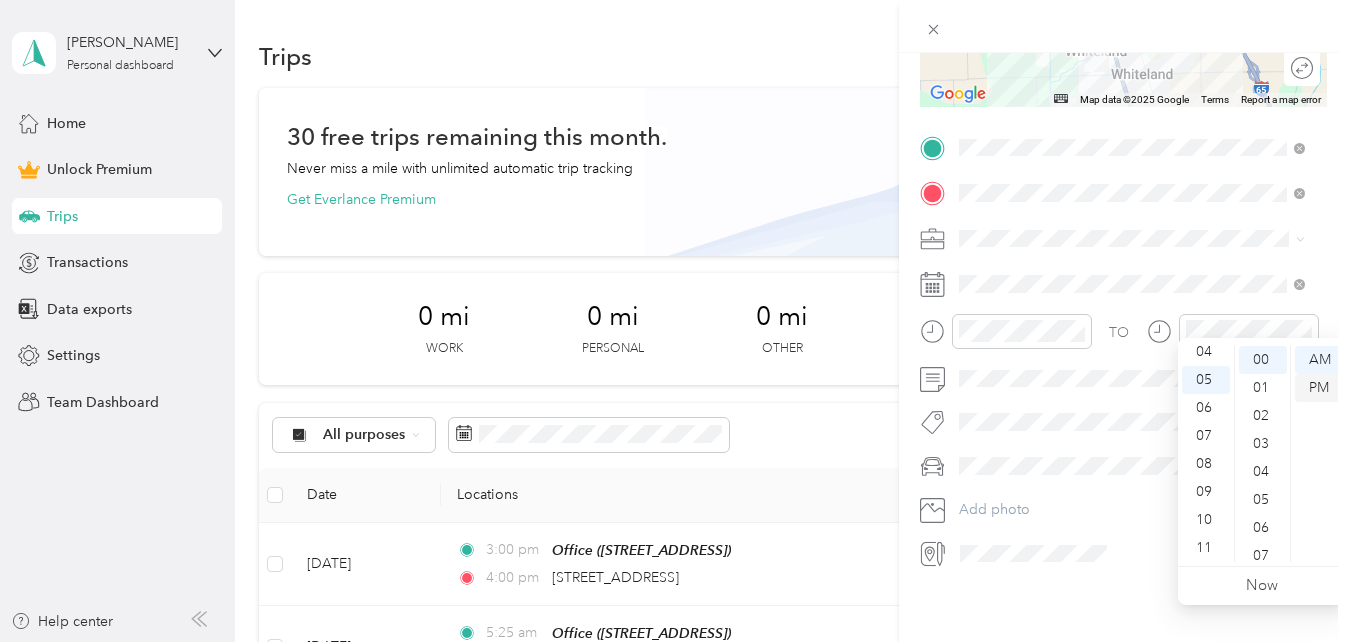 click on "PM" at bounding box center [1319, 388] 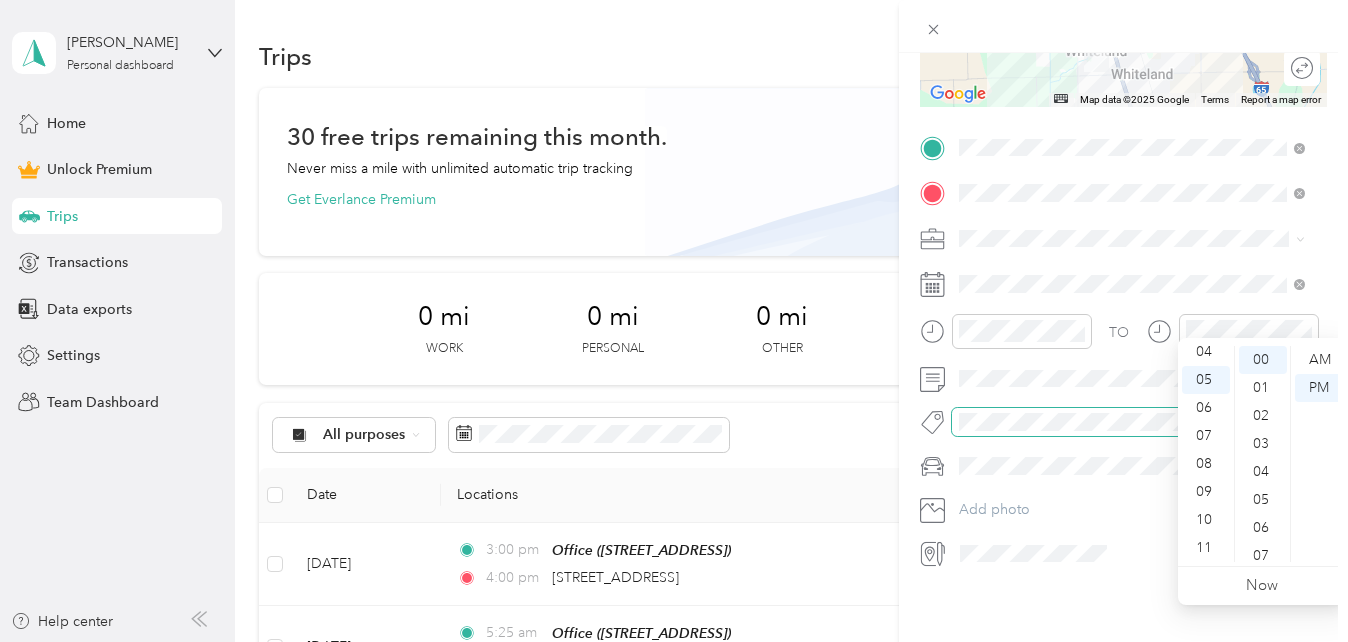 click on "New Trip Save This trip cannot be edited because it is either under review, approved, or paid. Contact your Team Manager to edit it. Miles ← Move left → Move right ↑ Move up ↓ Move down + Zoom in - Zoom out Home Jump left by 75% End Jump right by 75% Page Up Jump up by 75% Page Down Jump down by 75% To navigate, press the arrow keys. Map Data Map data ©2025 Google Map data ©2025 Google 2 km  Click to toggle between metric and imperial units Terms Report a map error Edit route Calculate route Round trip TO Add photo No tags found" at bounding box center (669, 642) 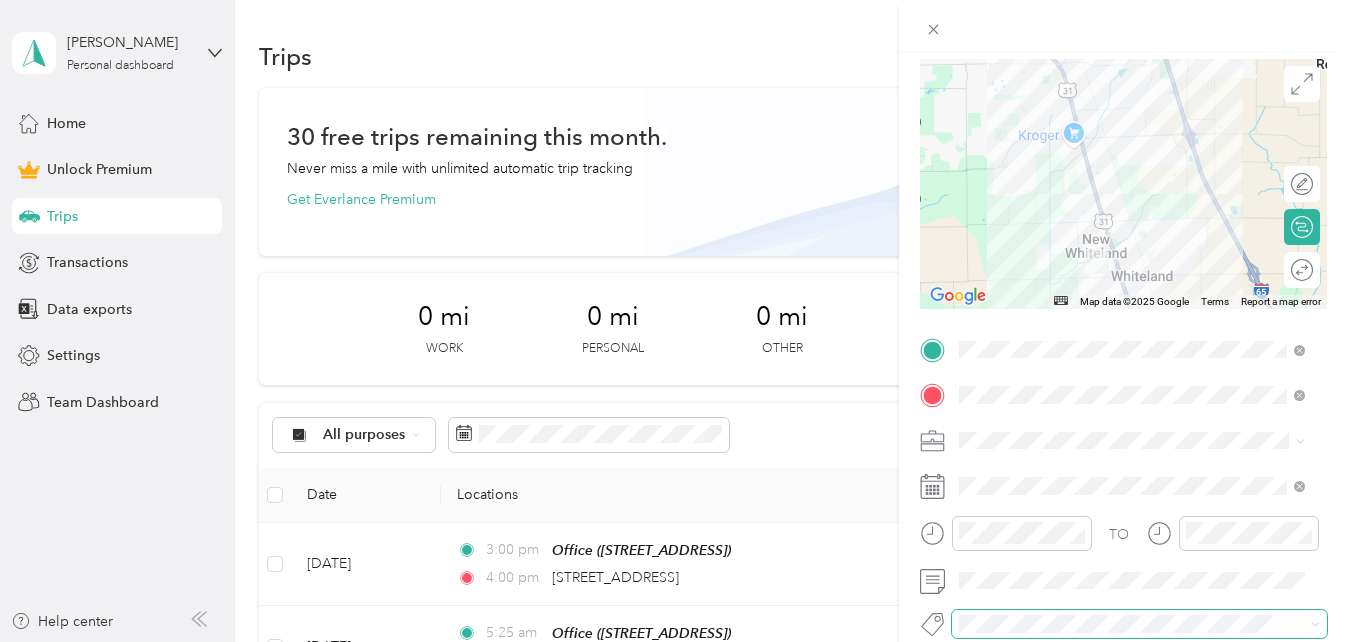scroll, scrollTop: 0, scrollLeft: 0, axis: both 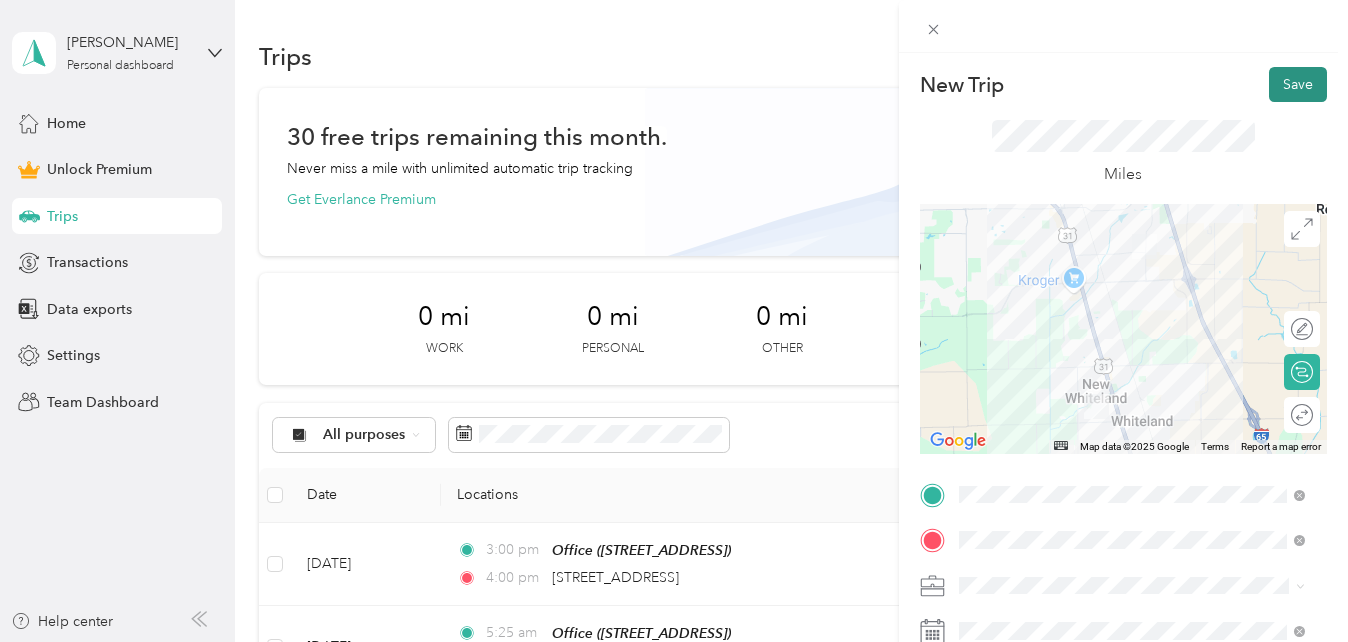 click on "Save" at bounding box center [1298, 84] 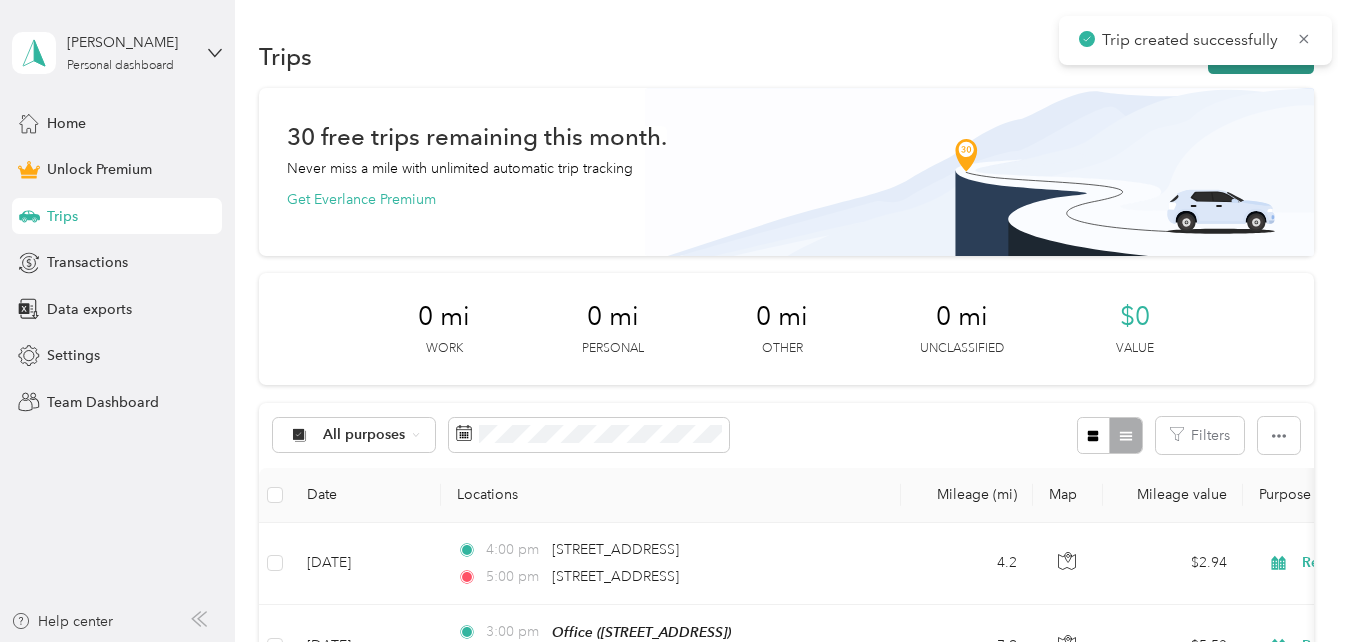 click on "New trip" at bounding box center [1261, 56] 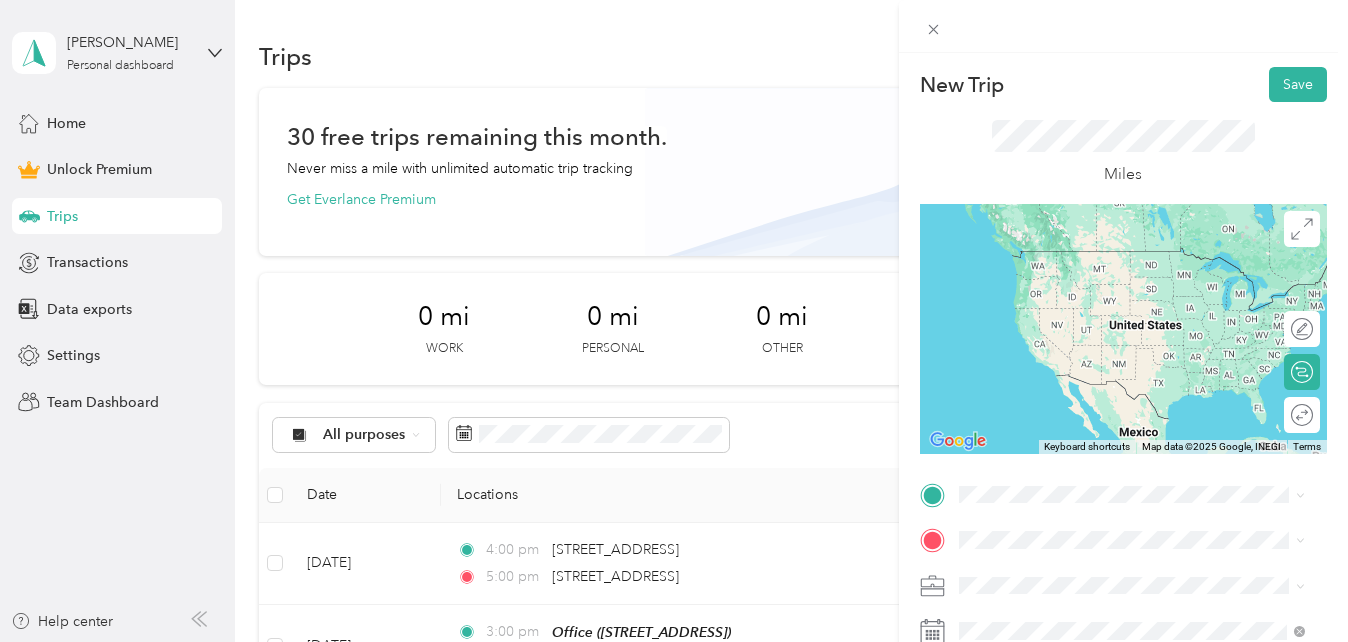 click on "[STREET_ADDRESS][US_STATE]" at bounding box center (1096, 249) 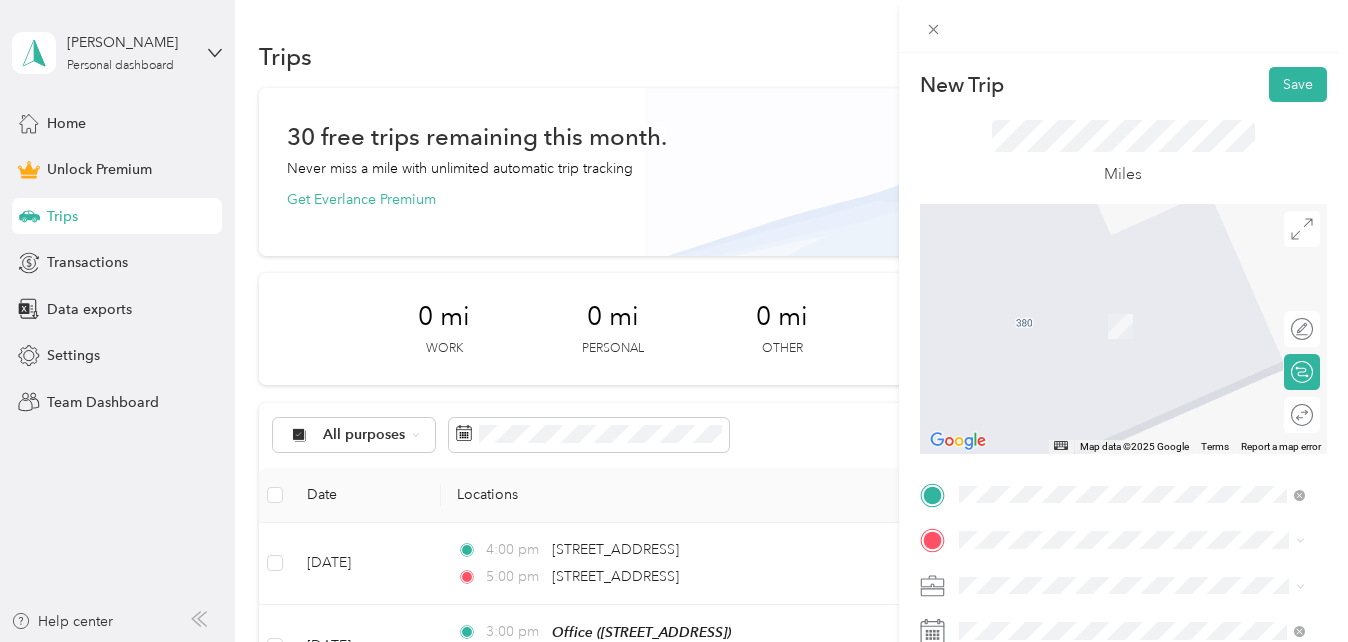 click on "Office" at bounding box center (1016, 454) 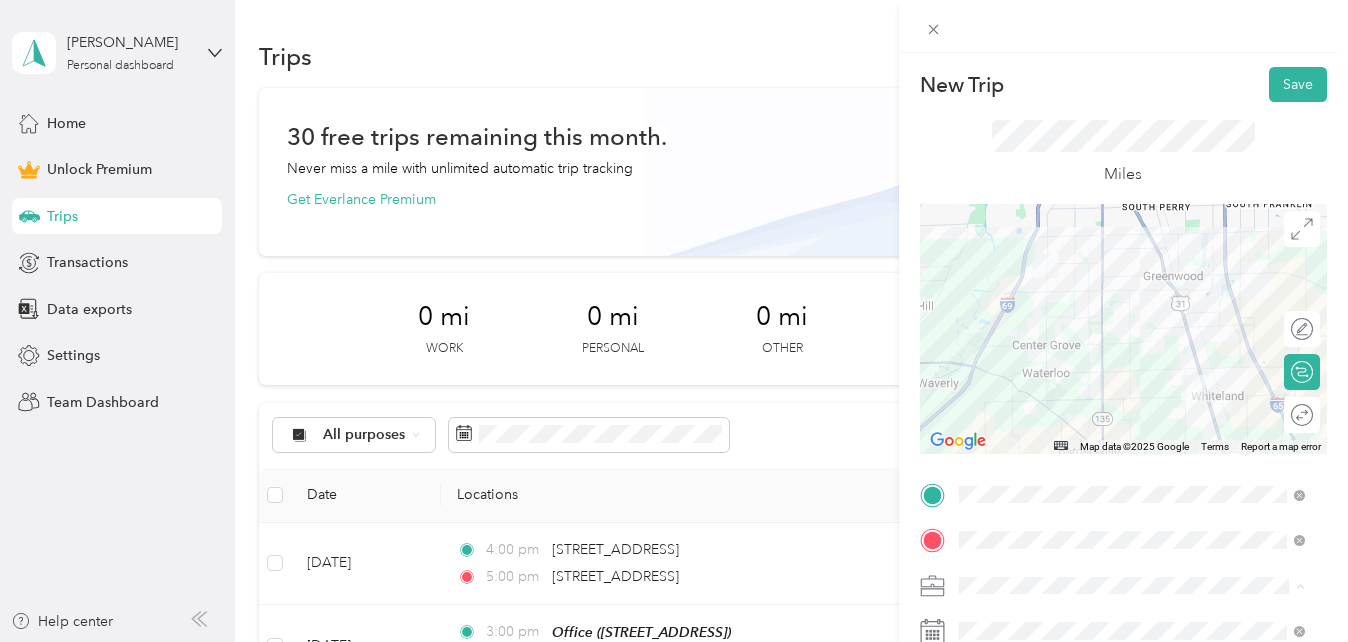 click on "Real Estate" at bounding box center [999, 375] 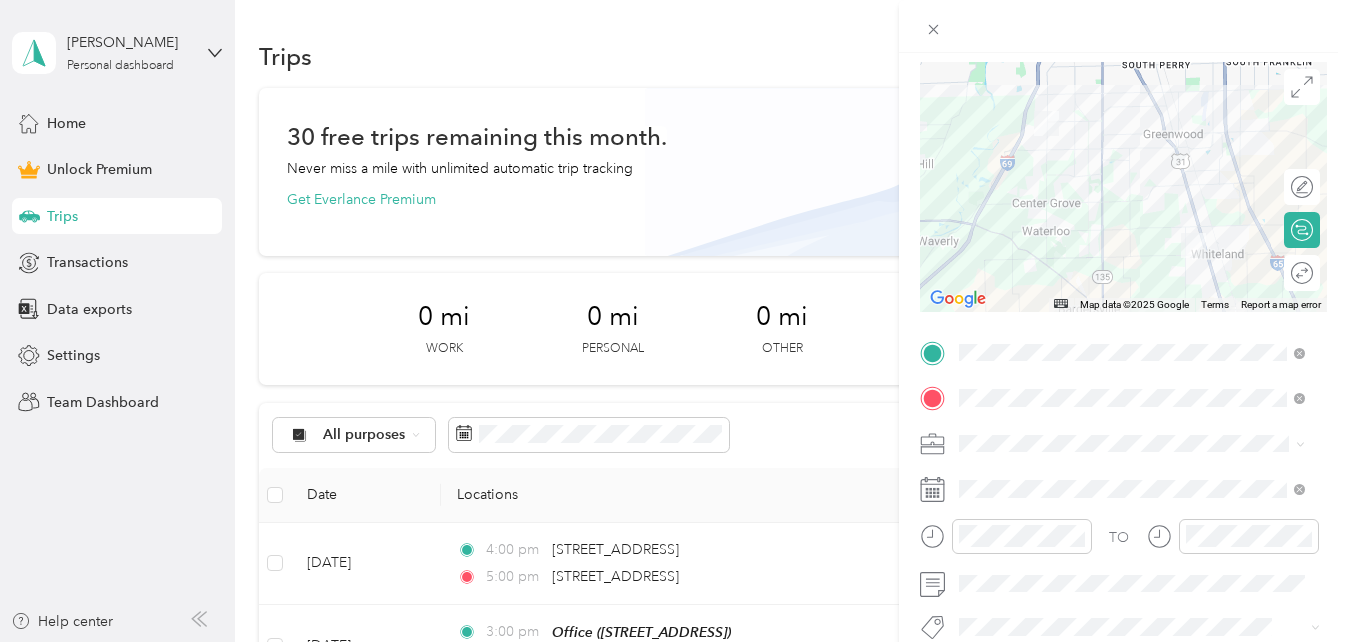 scroll, scrollTop: 146, scrollLeft: 0, axis: vertical 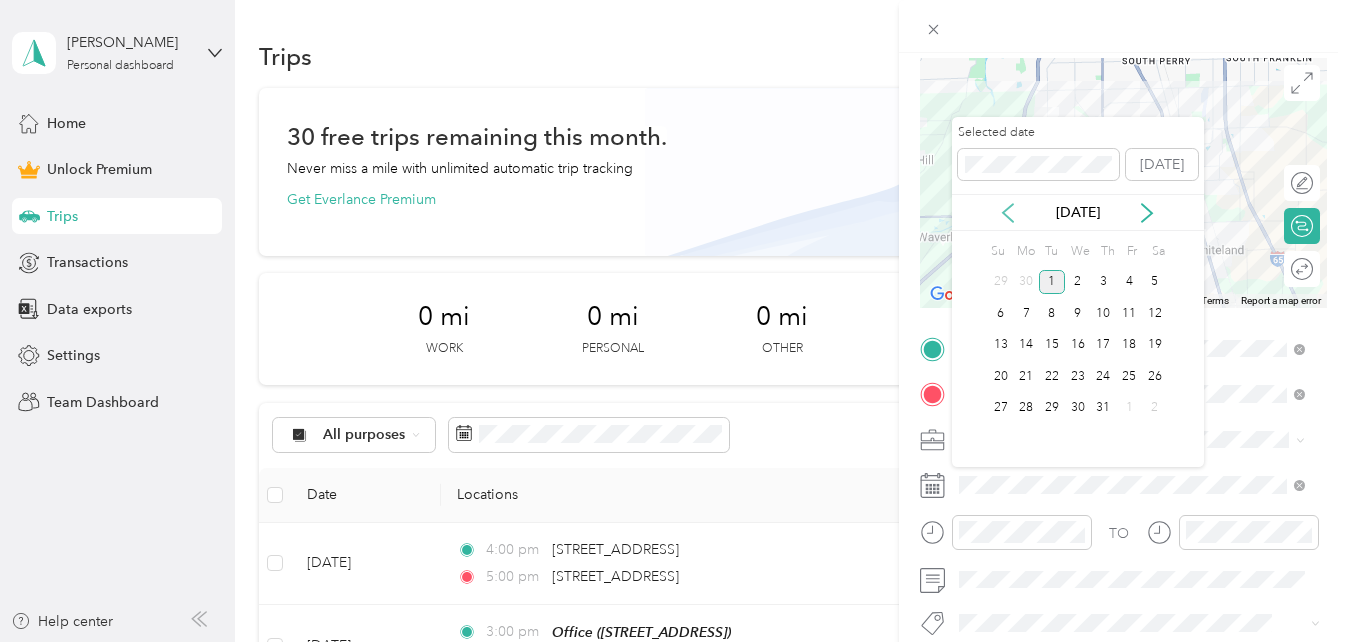 click 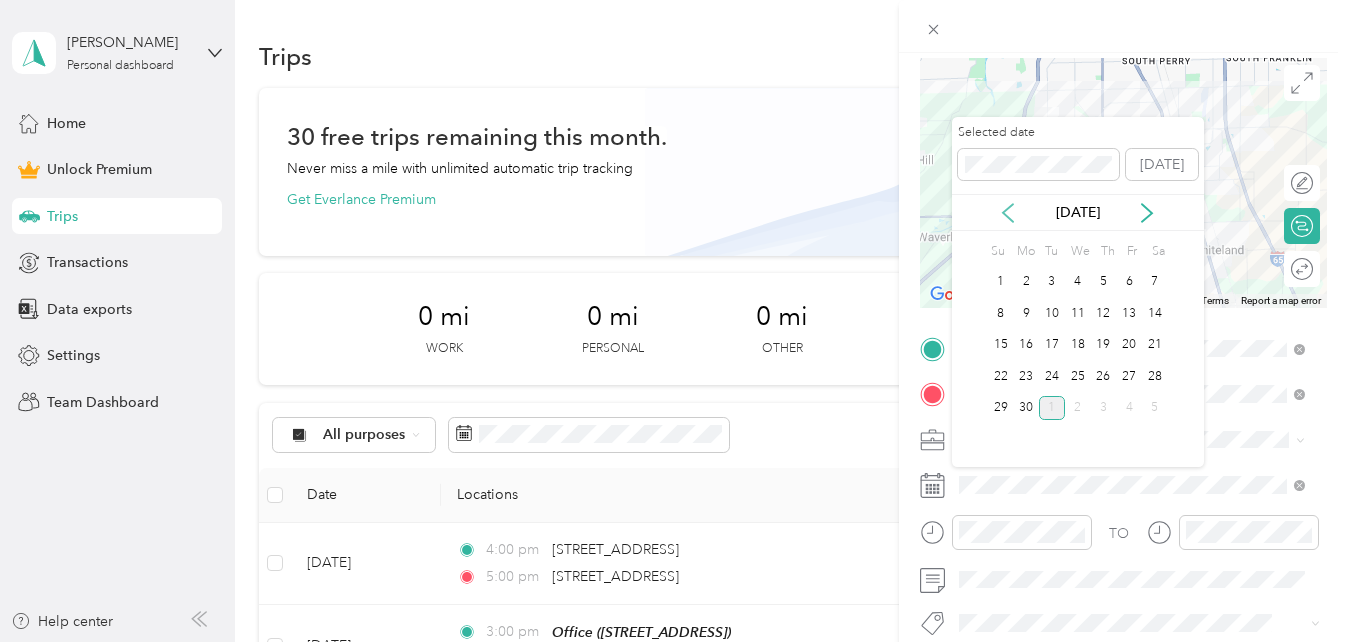 click 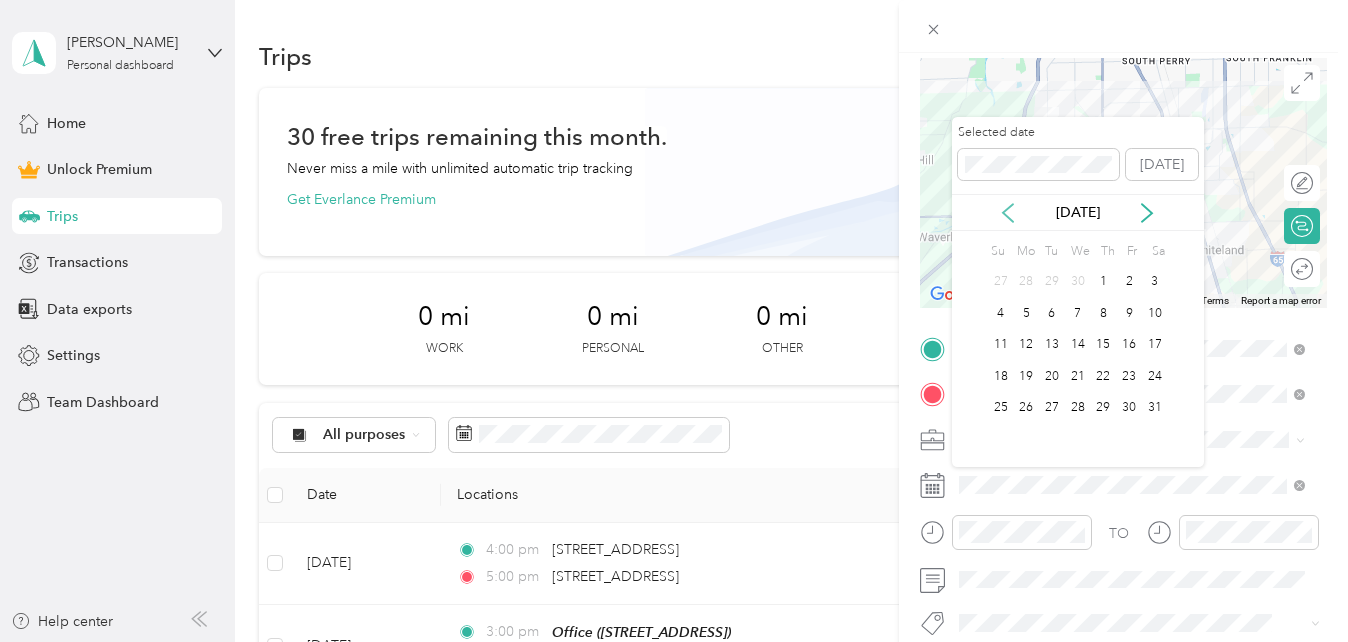 click 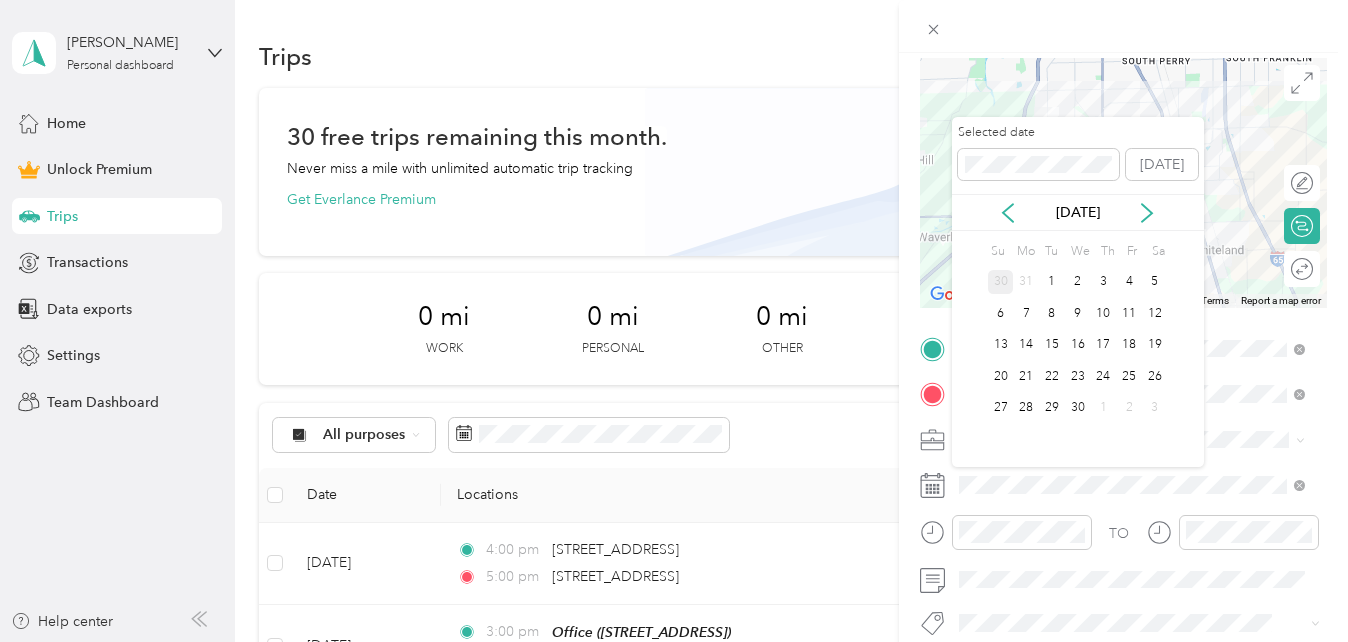 click on "30" at bounding box center (1001, 282) 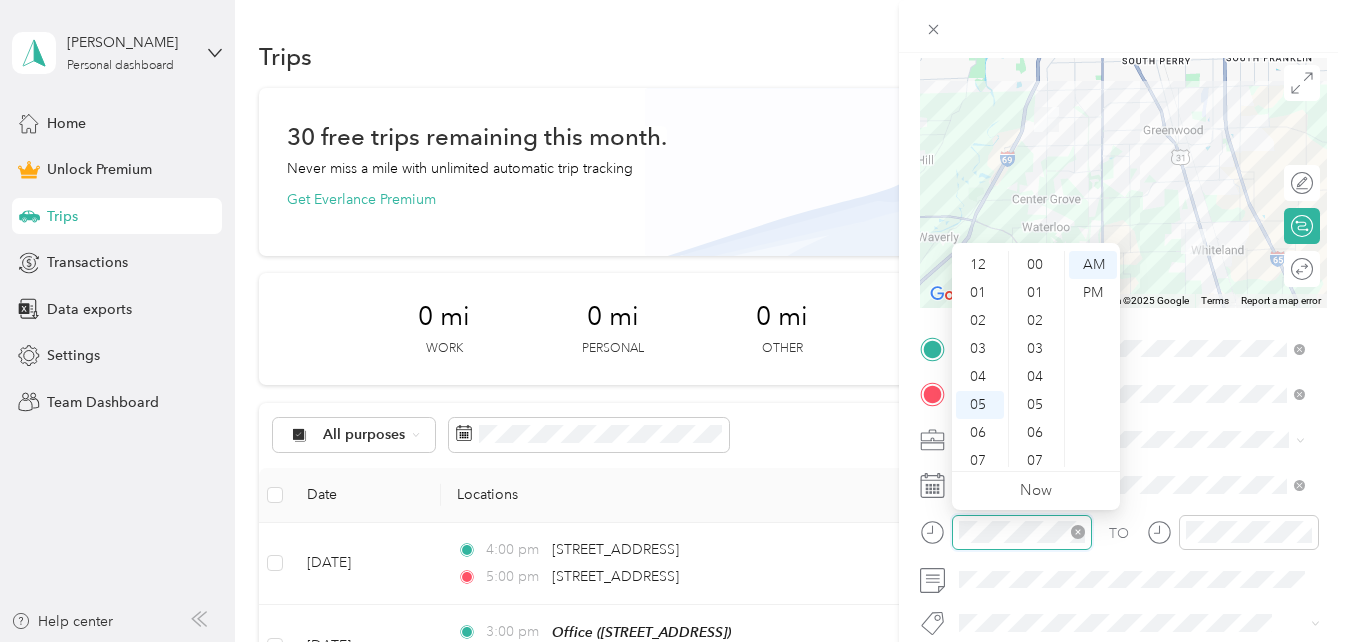scroll, scrollTop: 784, scrollLeft: 0, axis: vertical 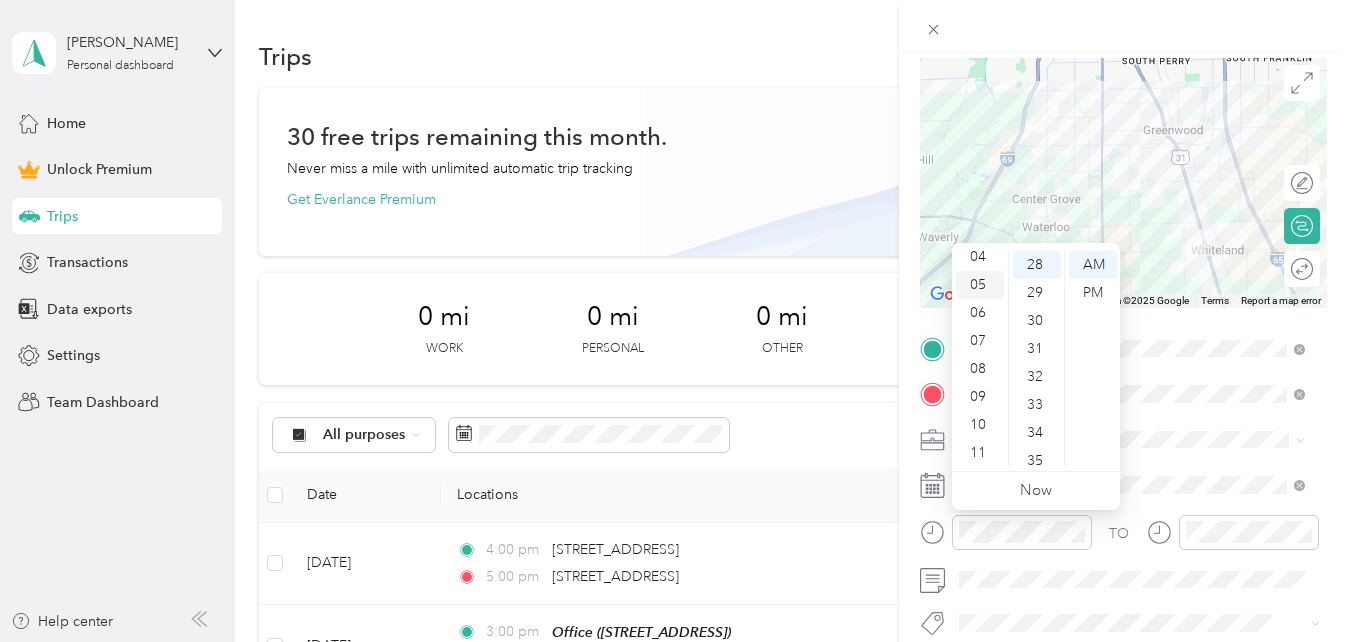 click on "05" at bounding box center (980, 285) 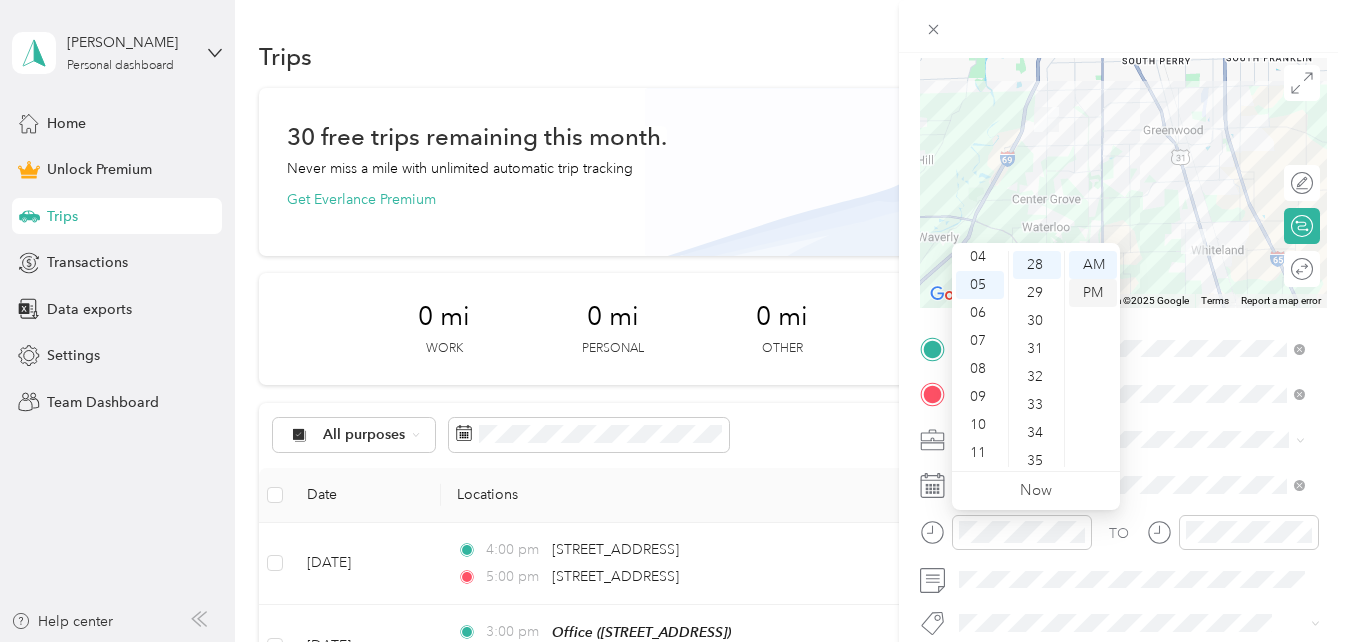 click on "PM" at bounding box center (1093, 293) 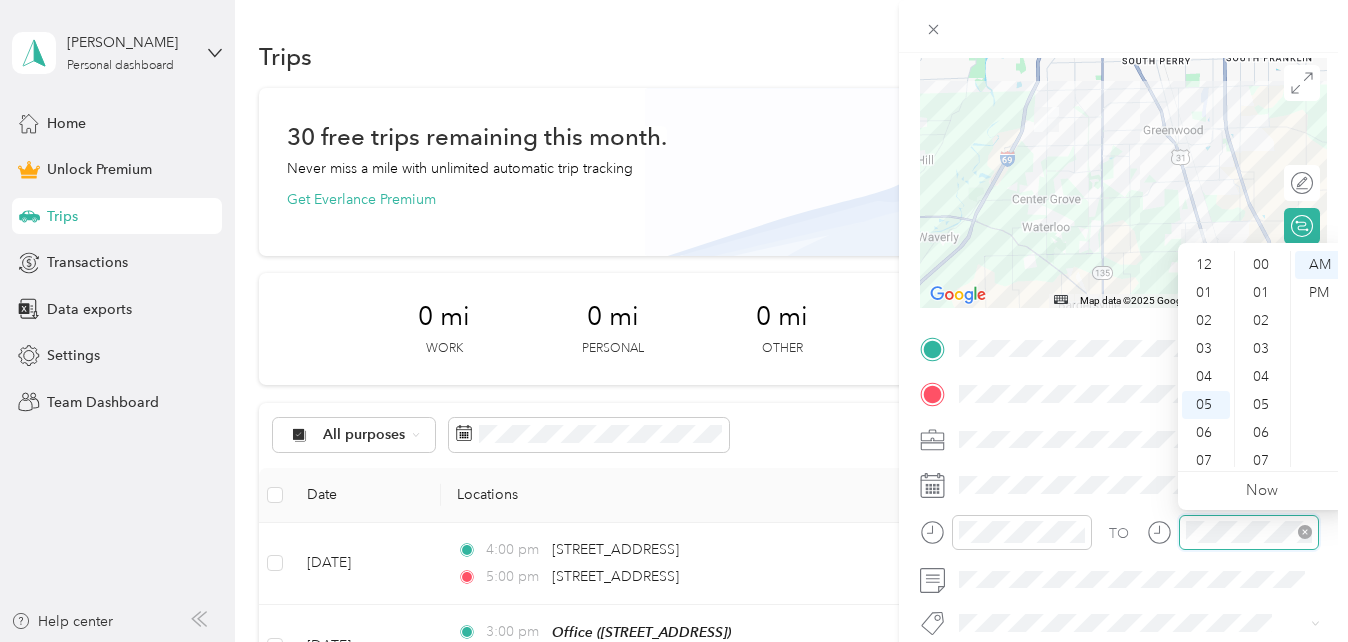 scroll, scrollTop: 784, scrollLeft: 0, axis: vertical 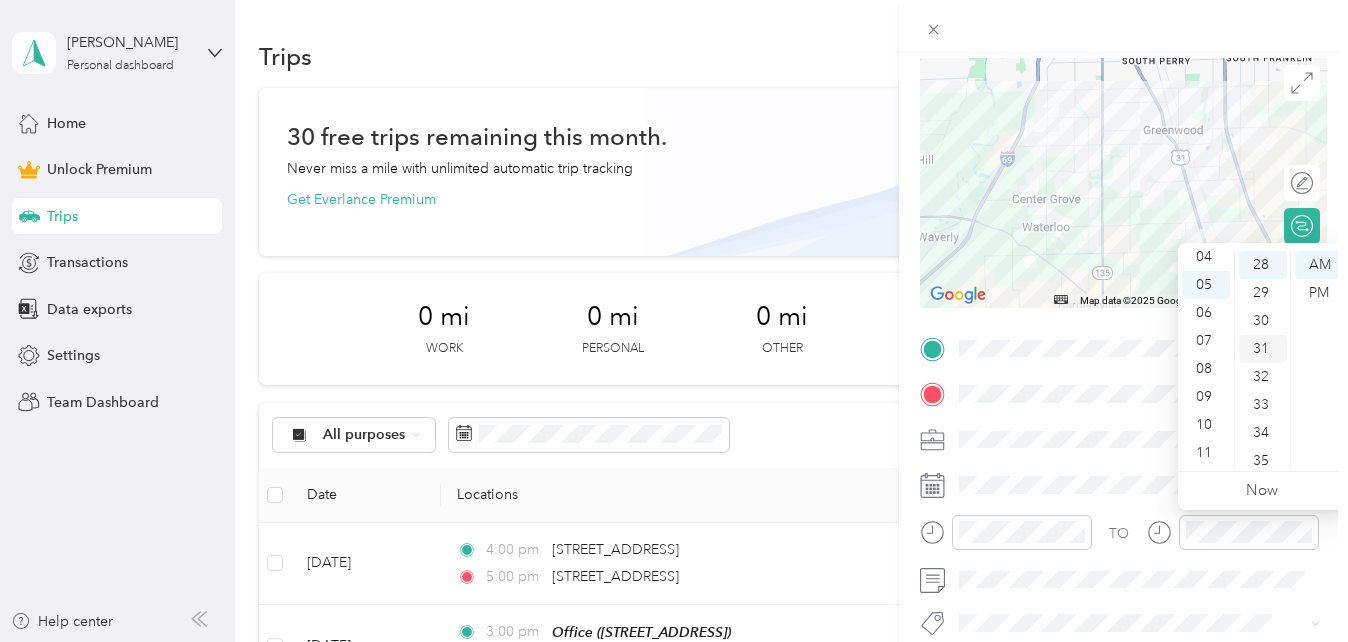 click on "31" at bounding box center (1263, 349) 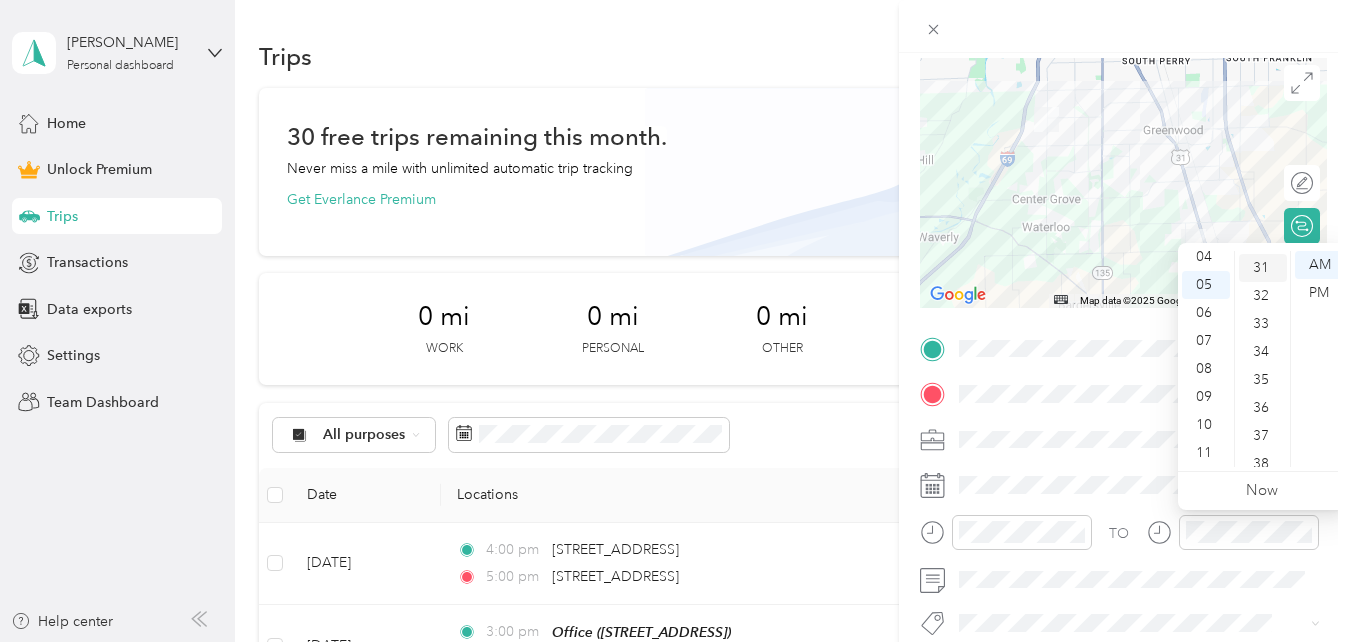 scroll, scrollTop: 868, scrollLeft: 0, axis: vertical 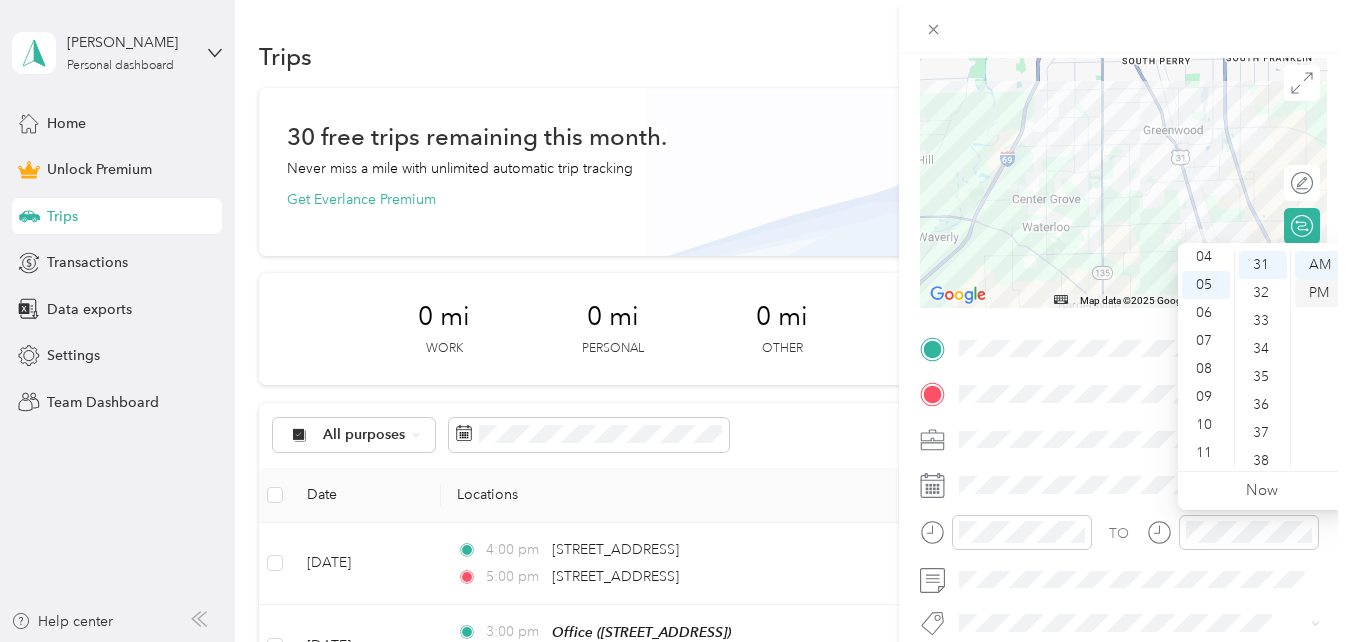 click on "PM" at bounding box center [1319, 293] 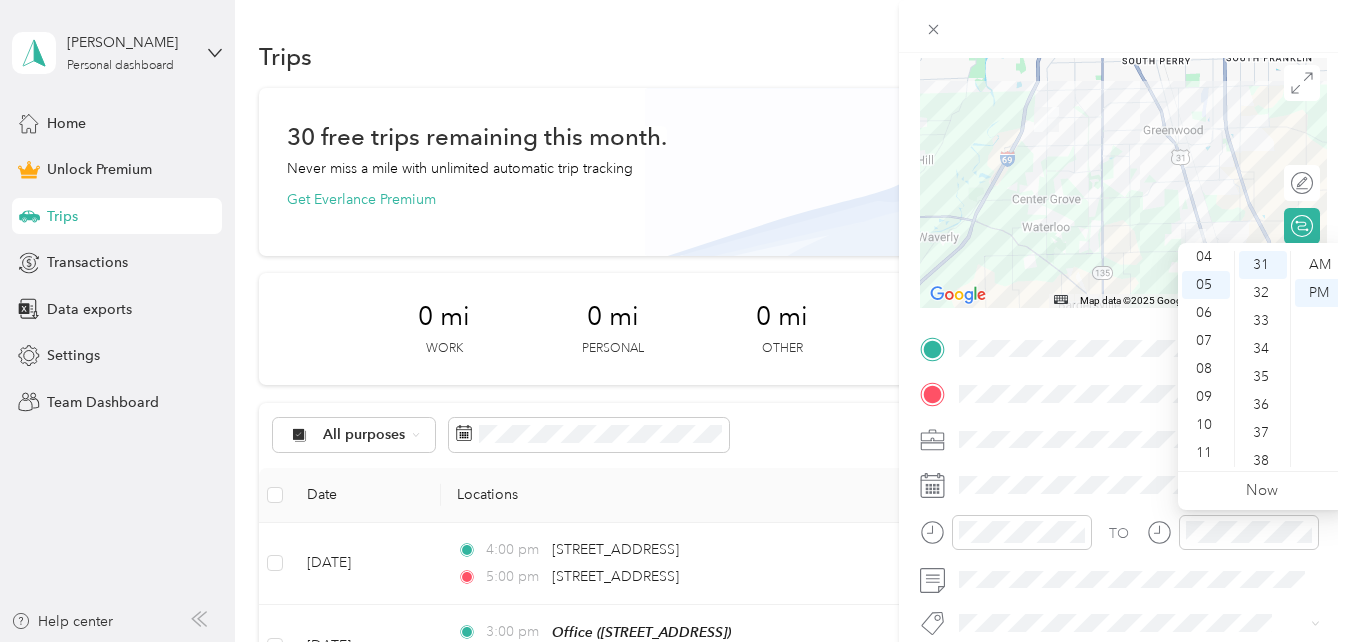 click on "TO Add photo" at bounding box center (1123, 552) 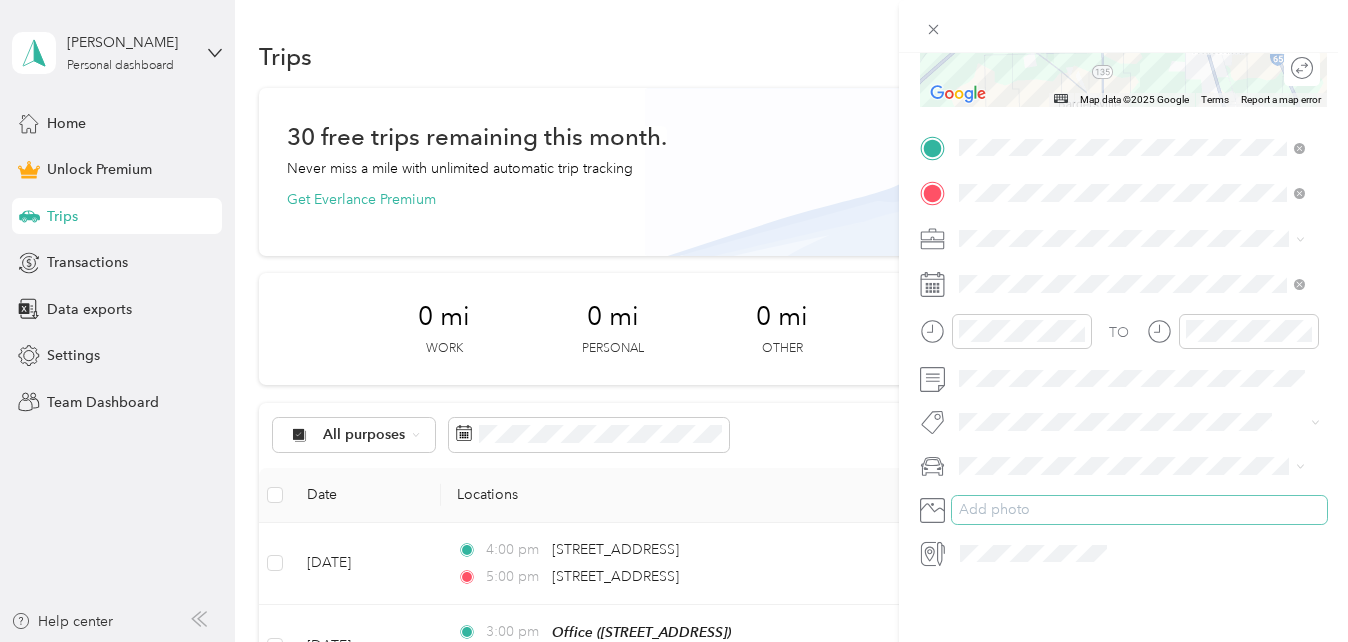 scroll, scrollTop: 0, scrollLeft: 0, axis: both 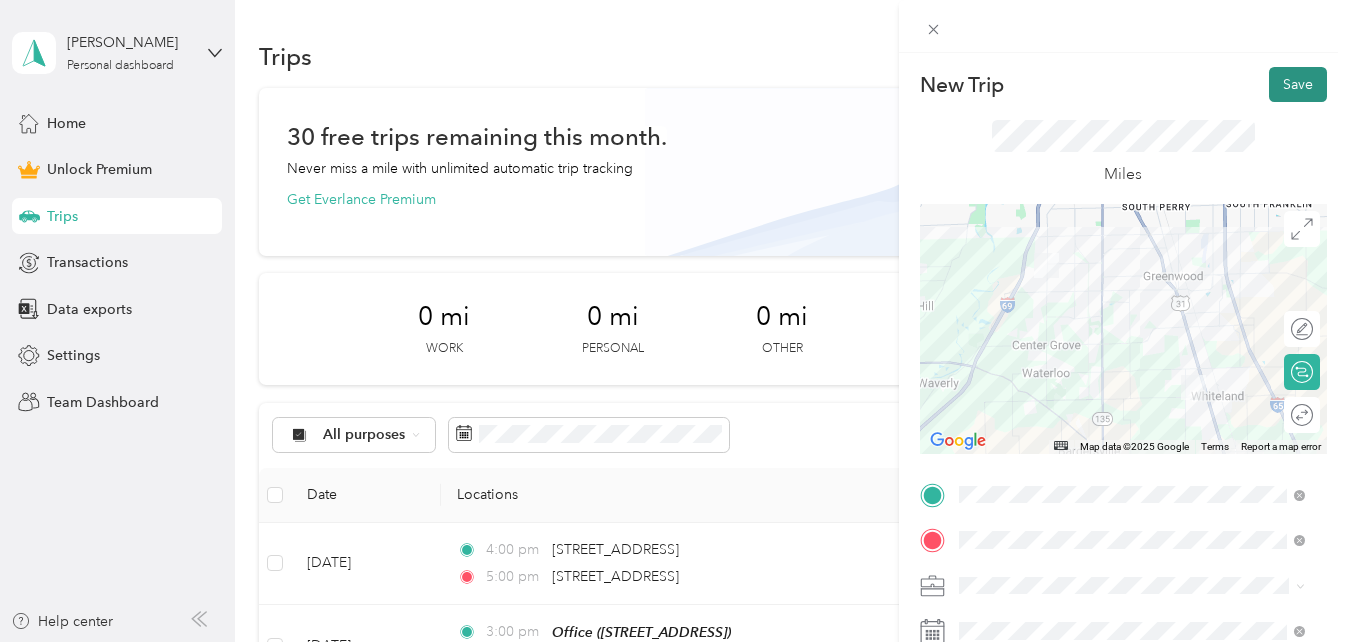 click on "Save" at bounding box center [1298, 84] 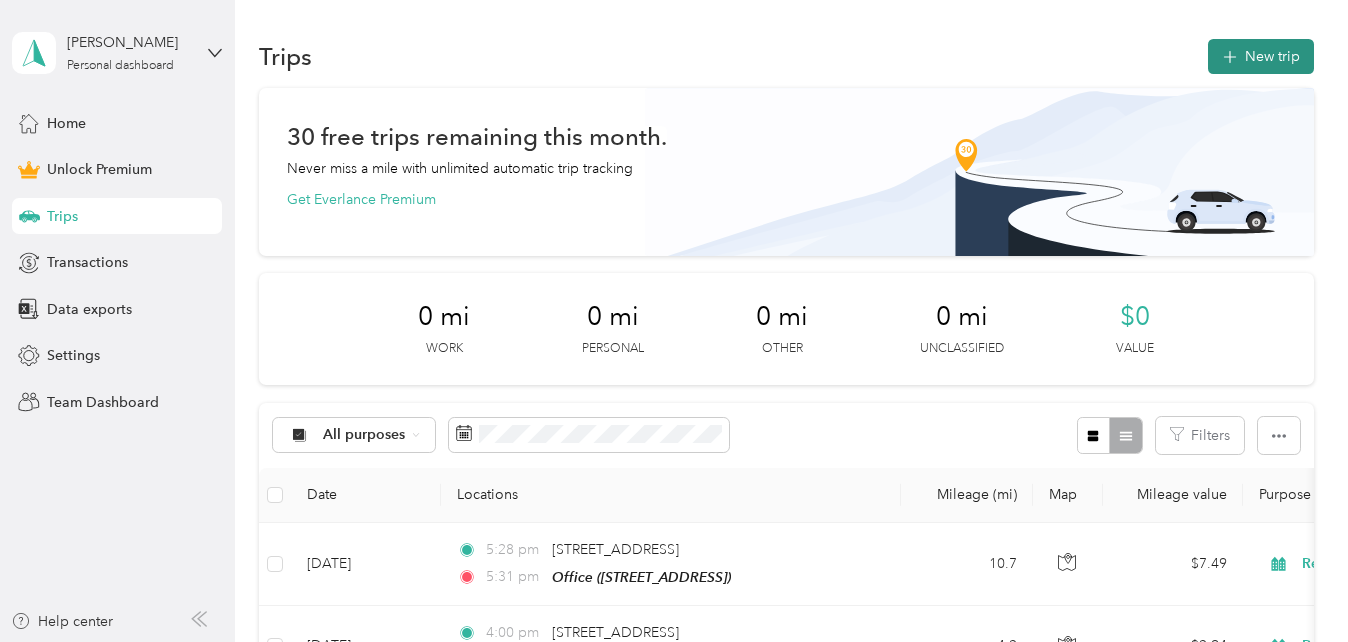 click 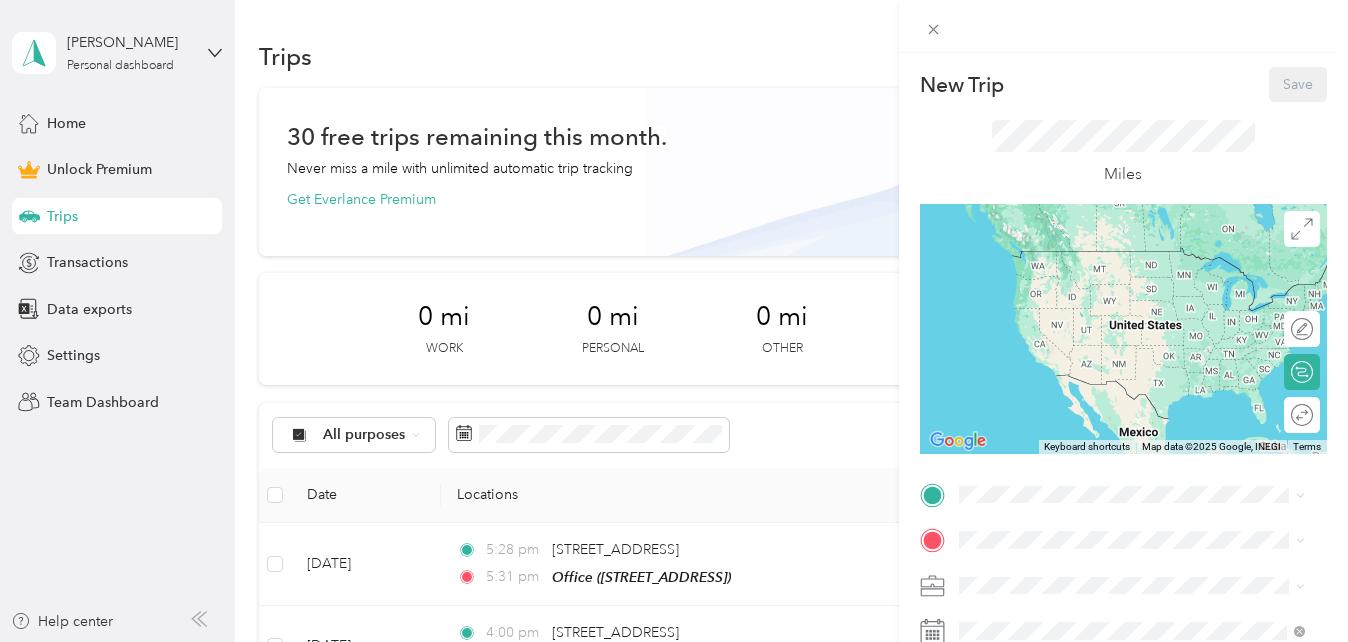 click on "Office" at bounding box center [1016, 568] 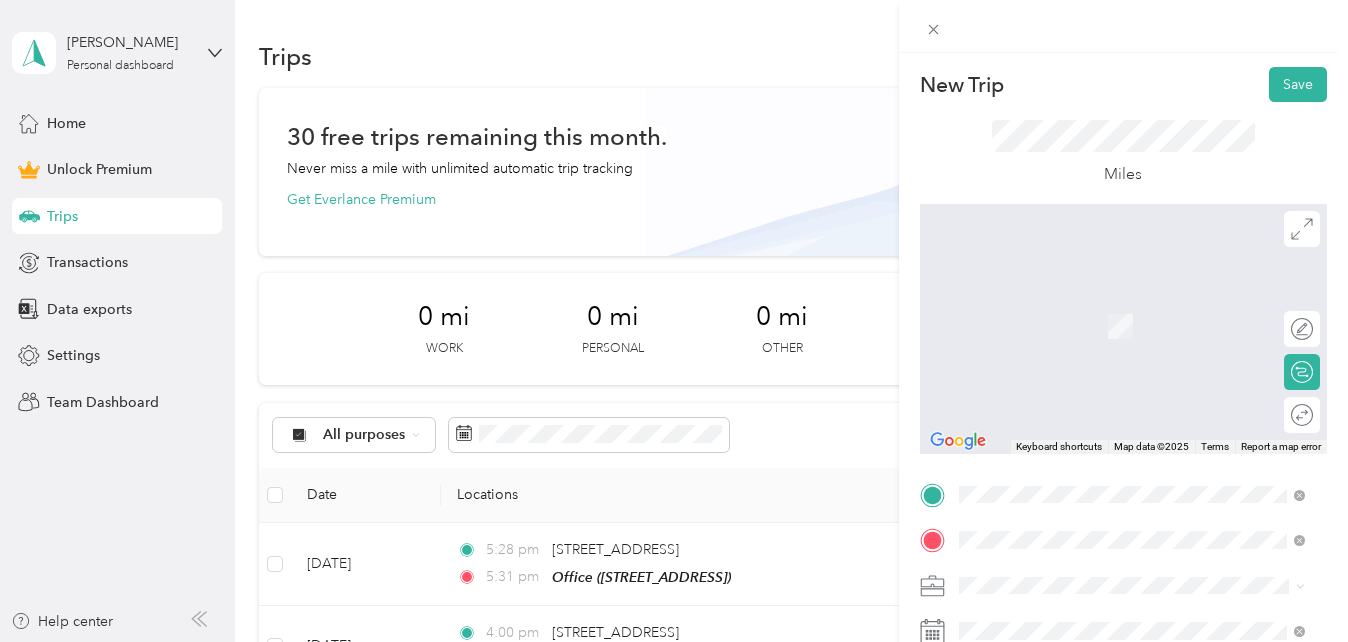 click on "[STREET_ADDRESS][PERSON_NAME][US_STATE]" at bounding box center (1147, 305) 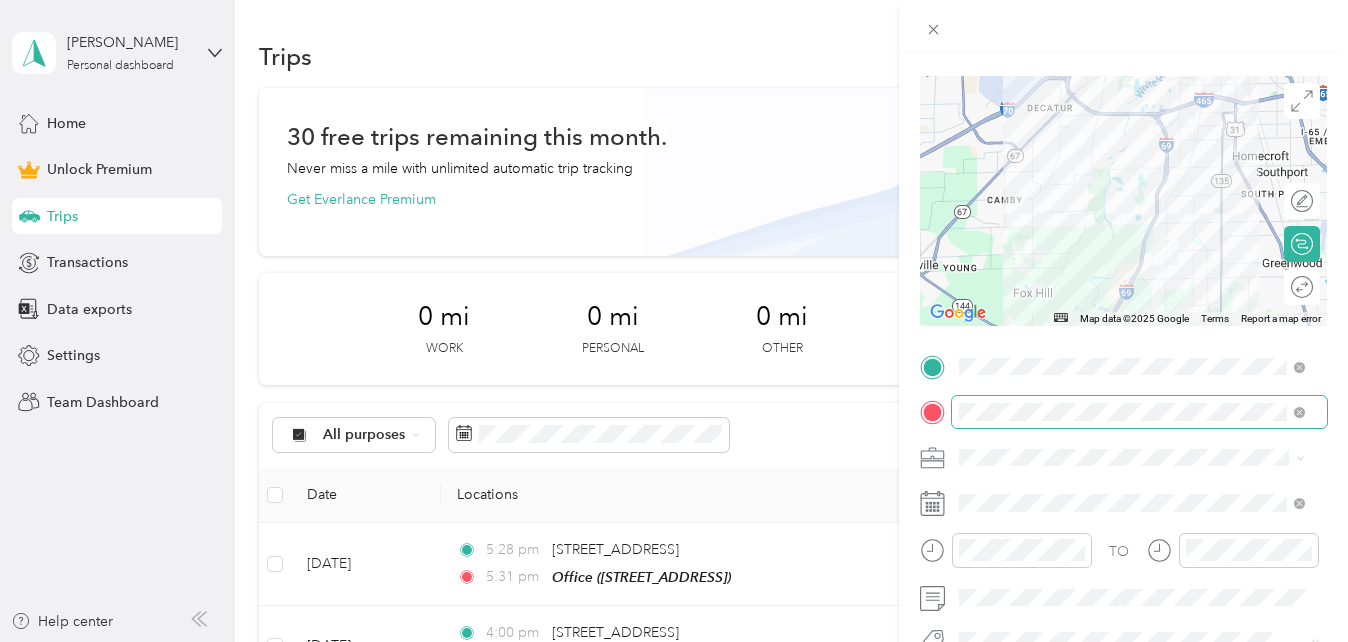 scroll, scrollTop: 129, scrollLeft: 0, axis: vertical 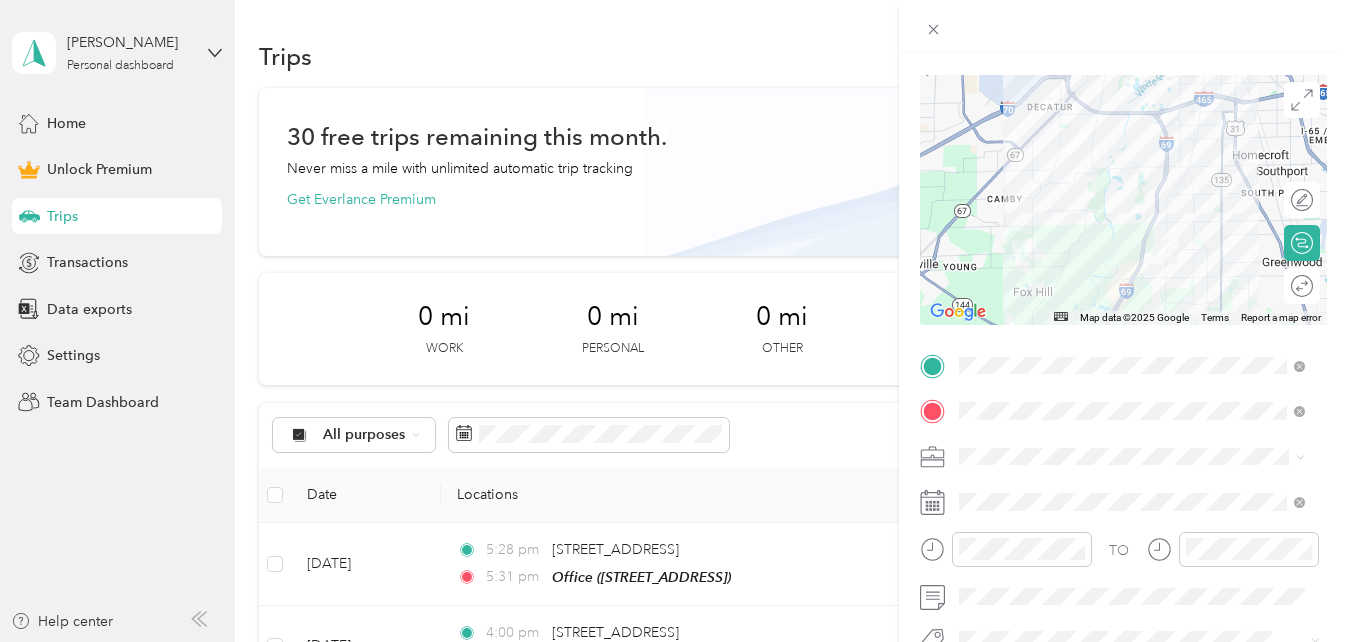 click on "Real Estate" at bounding box center [1132, 237] 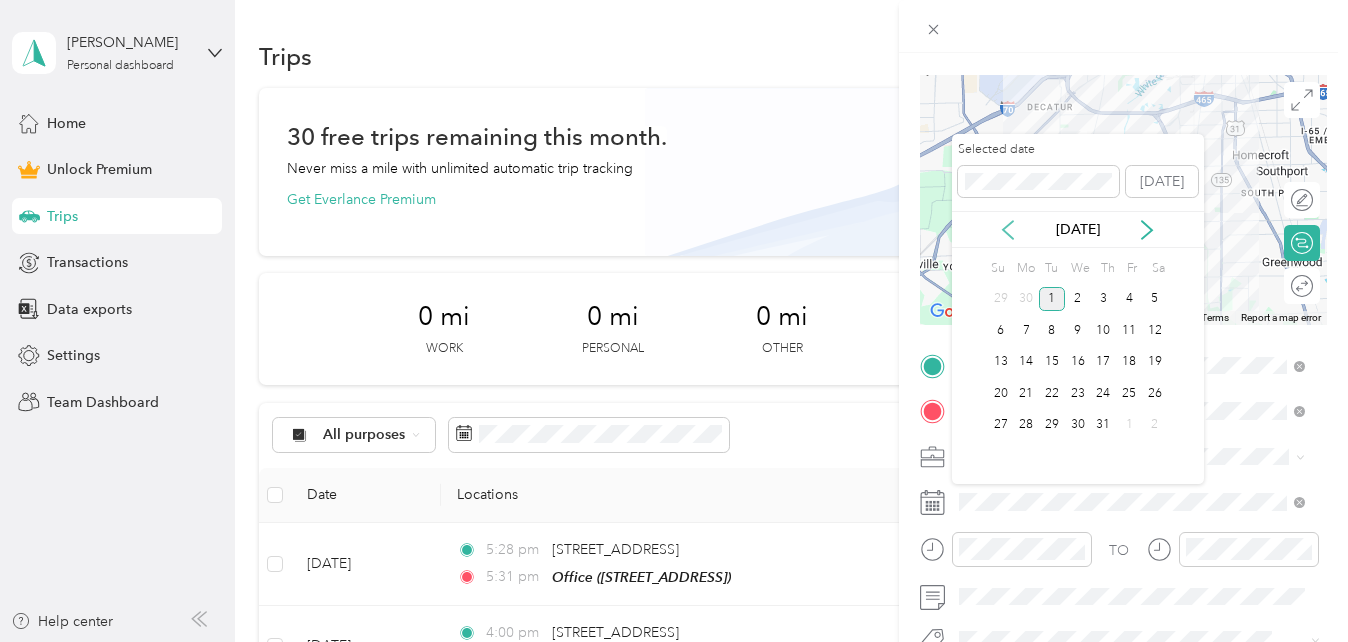 click 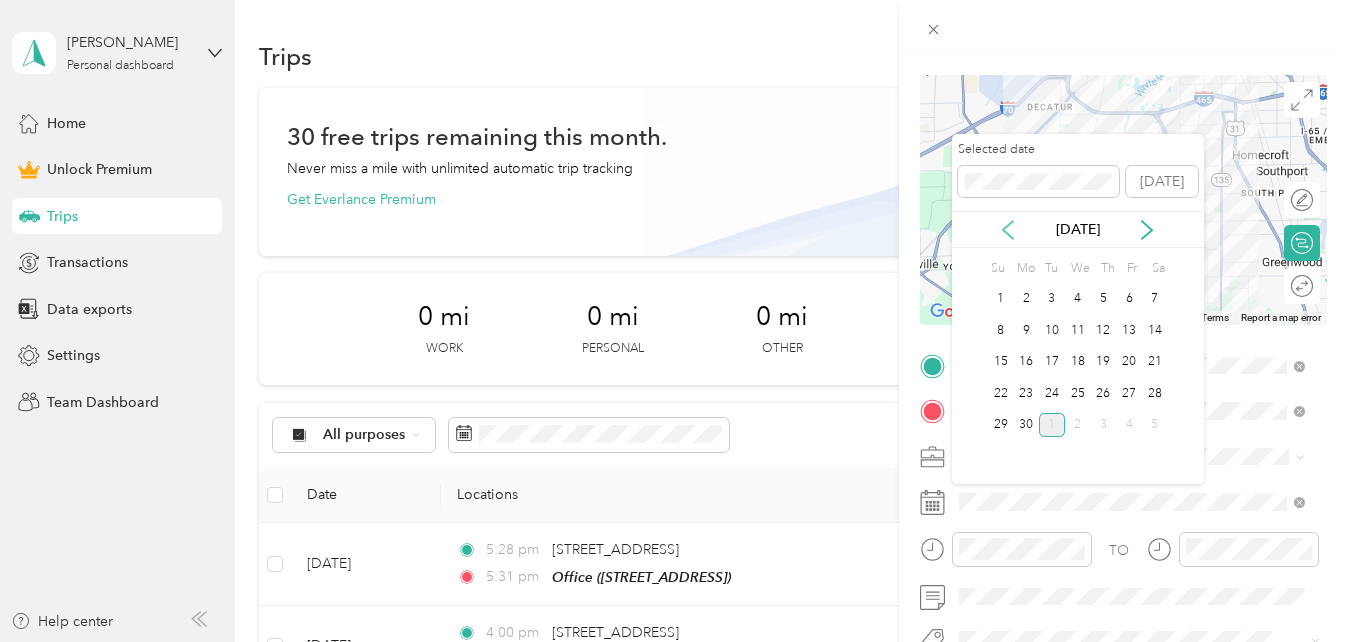 click 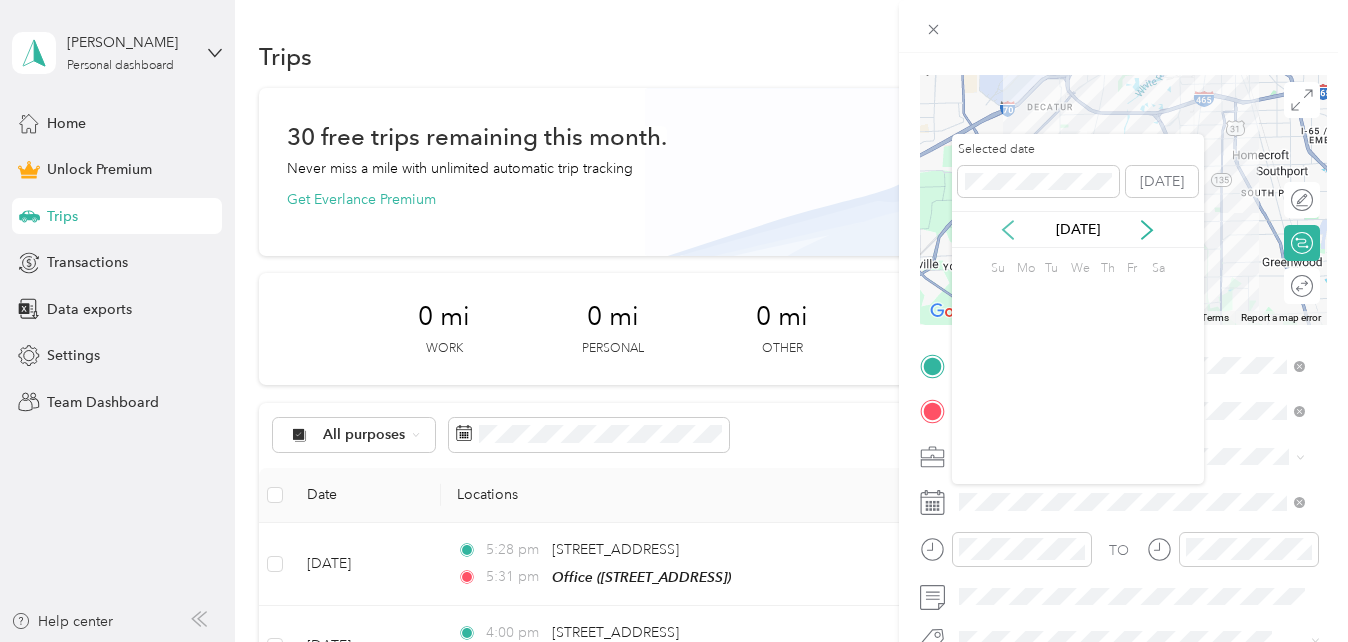 click 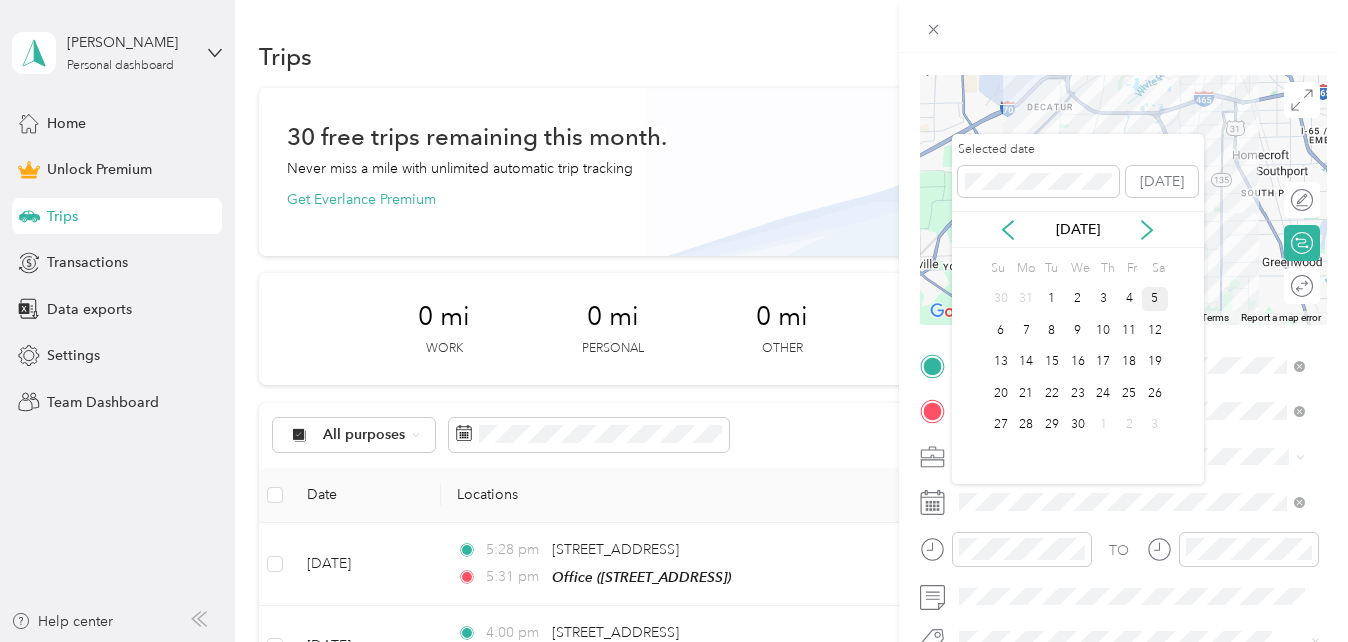 click on "5" at bounding box center (1155, 299) 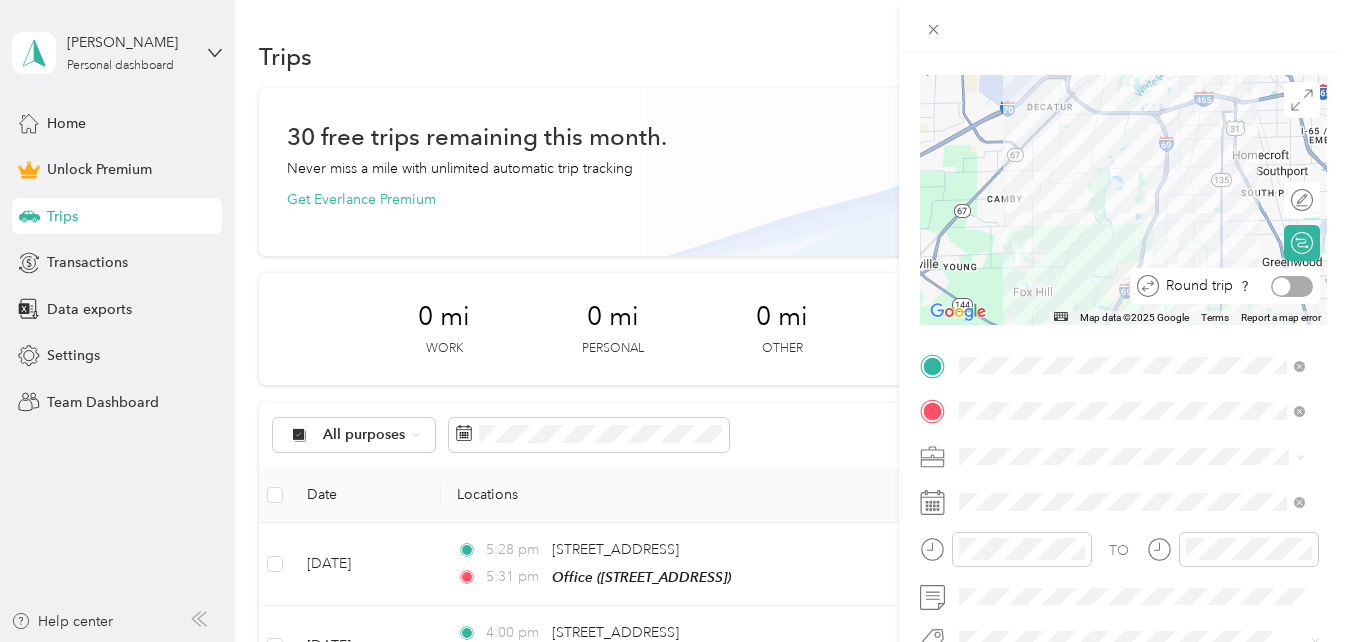 click at bounding box center (1292, 286) 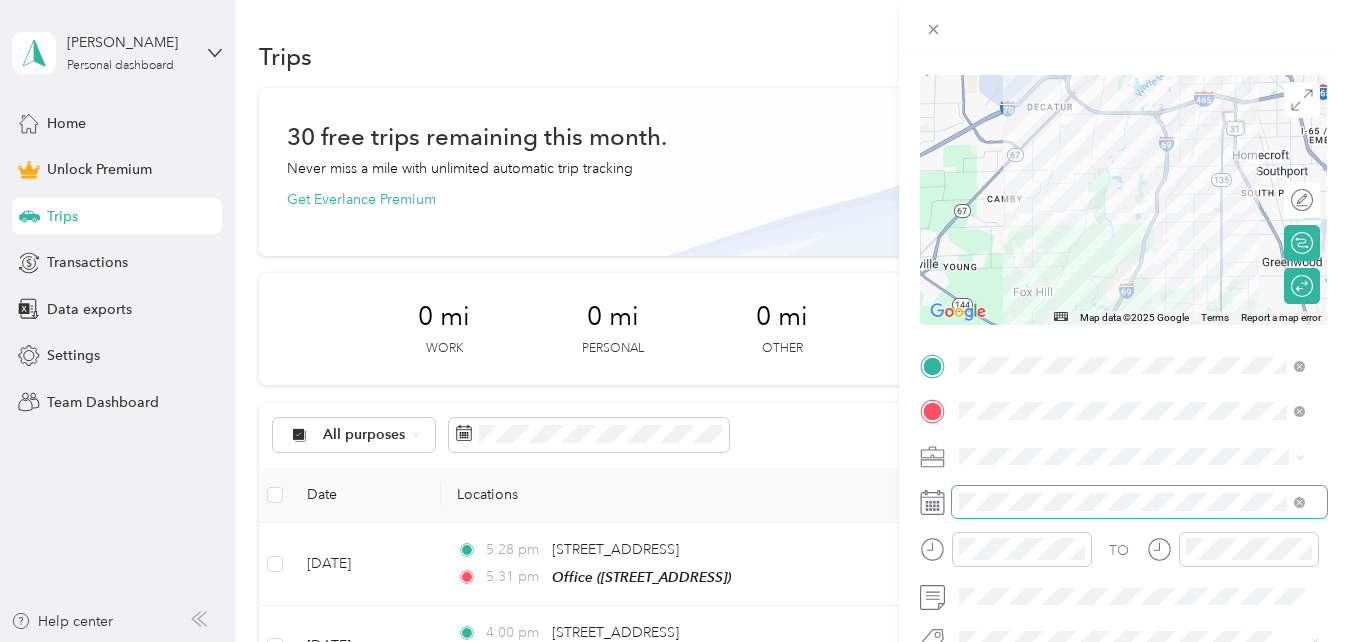scroll, scrollTop: 0, scrollLeft: 0, axis: both 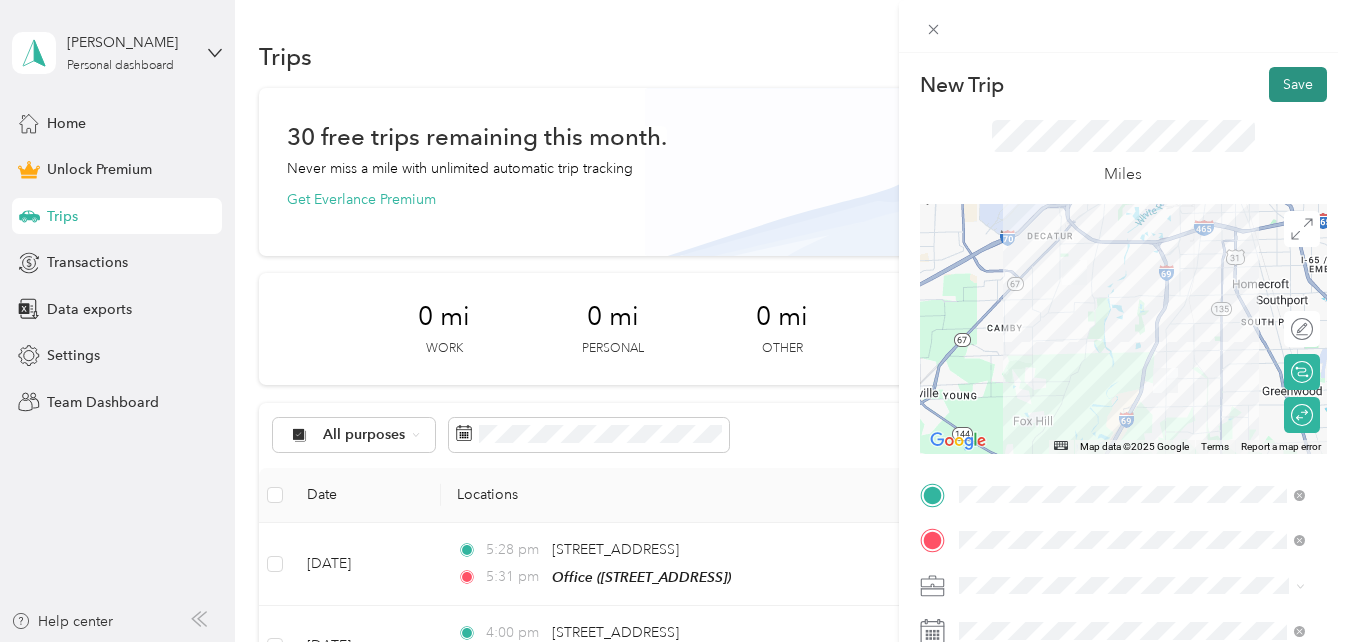 click on "Save" at bounding box center [1298, 84] 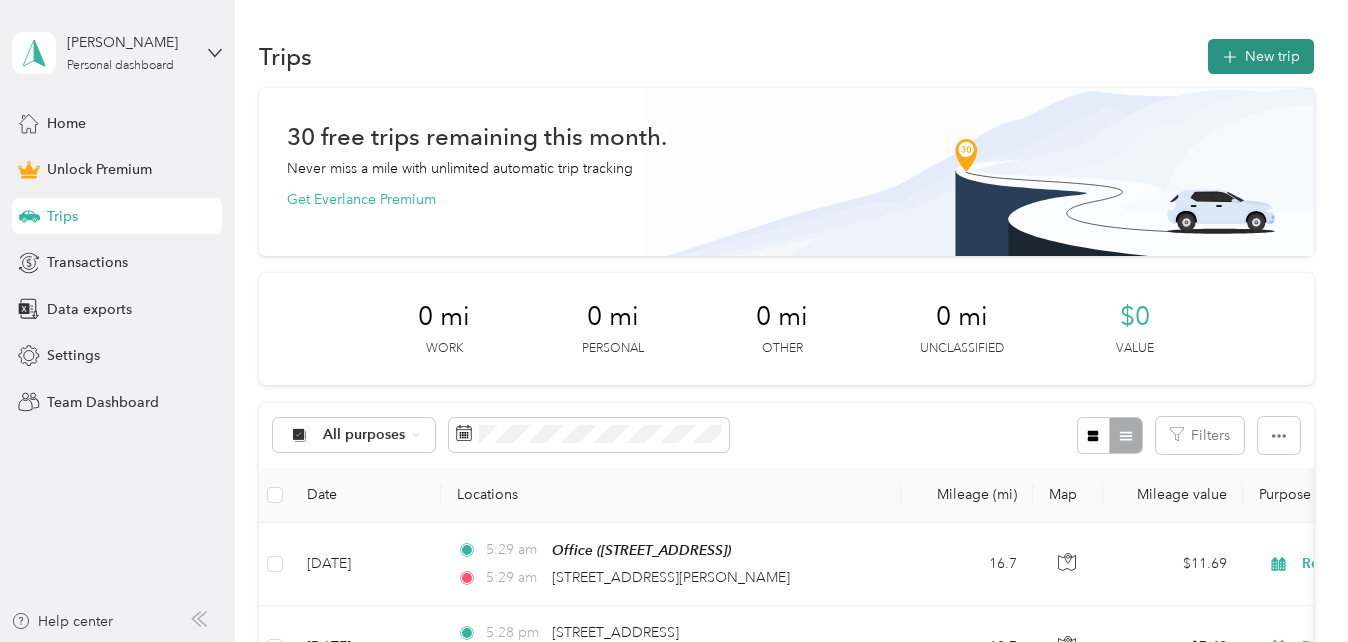 click on "New trip" at bounding box center [1261, 56] 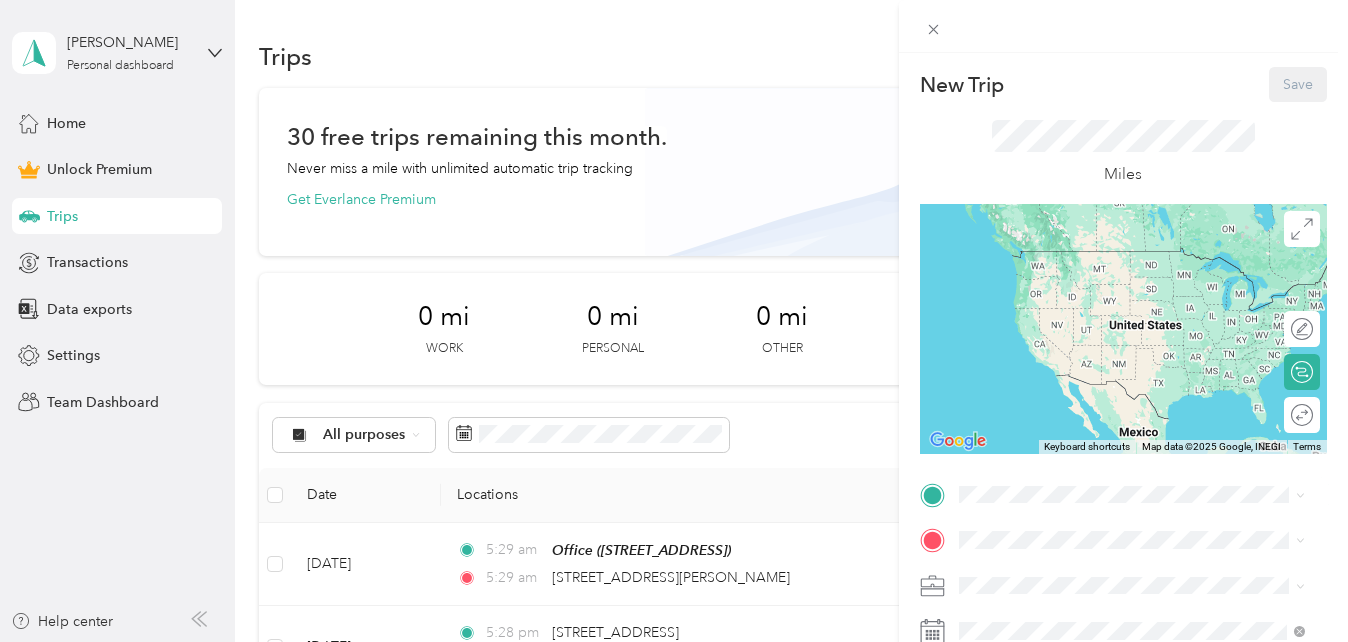 click on "Office [STREET_ADDRESS]" at bounding box center (1059, 584) 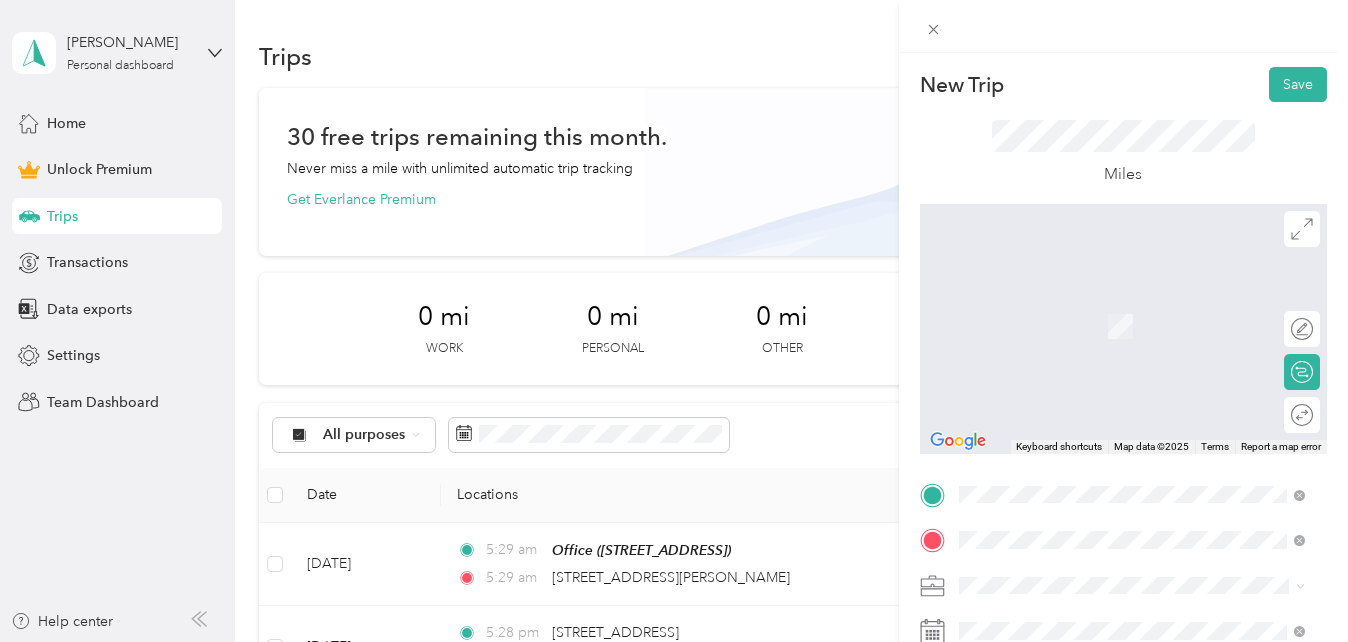 click on "[STREET_ADDRESS][US_STATE]" at bounding box center [1096, 297] 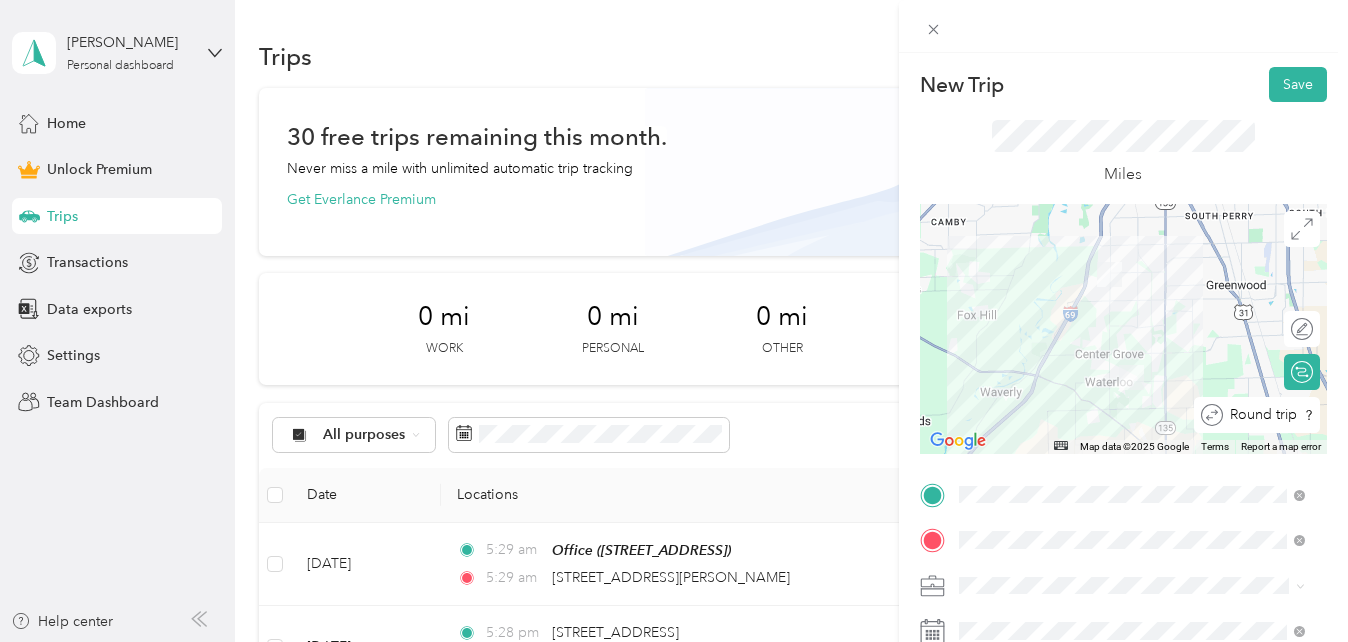 click at bounding box center [1335, 415] 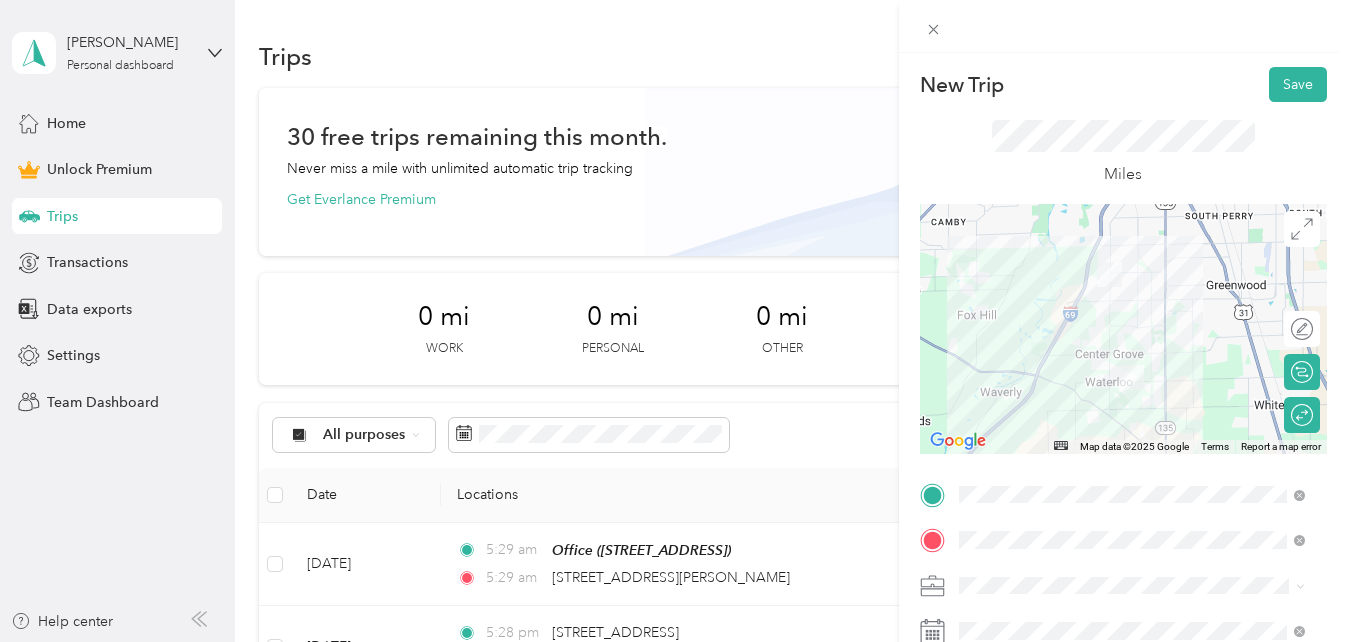 click at bounding box center [1139, 586] 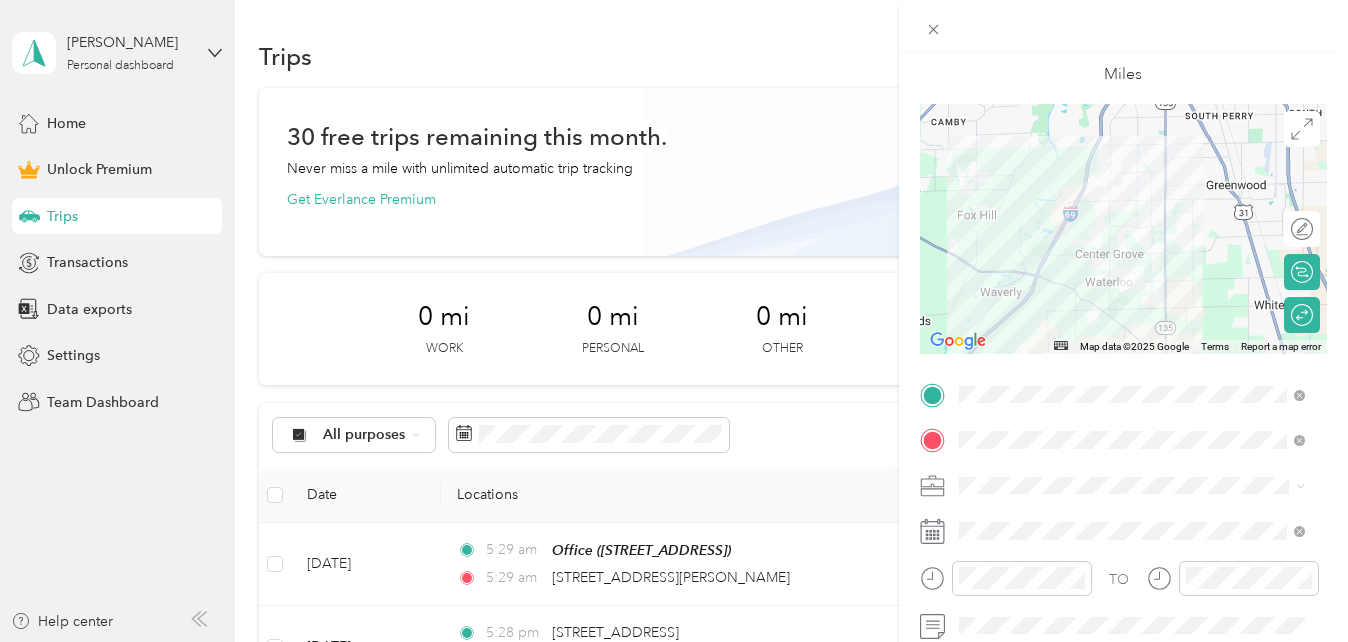 scroll, scrollTop: 105, scrollLeft: 0, axis: vertical 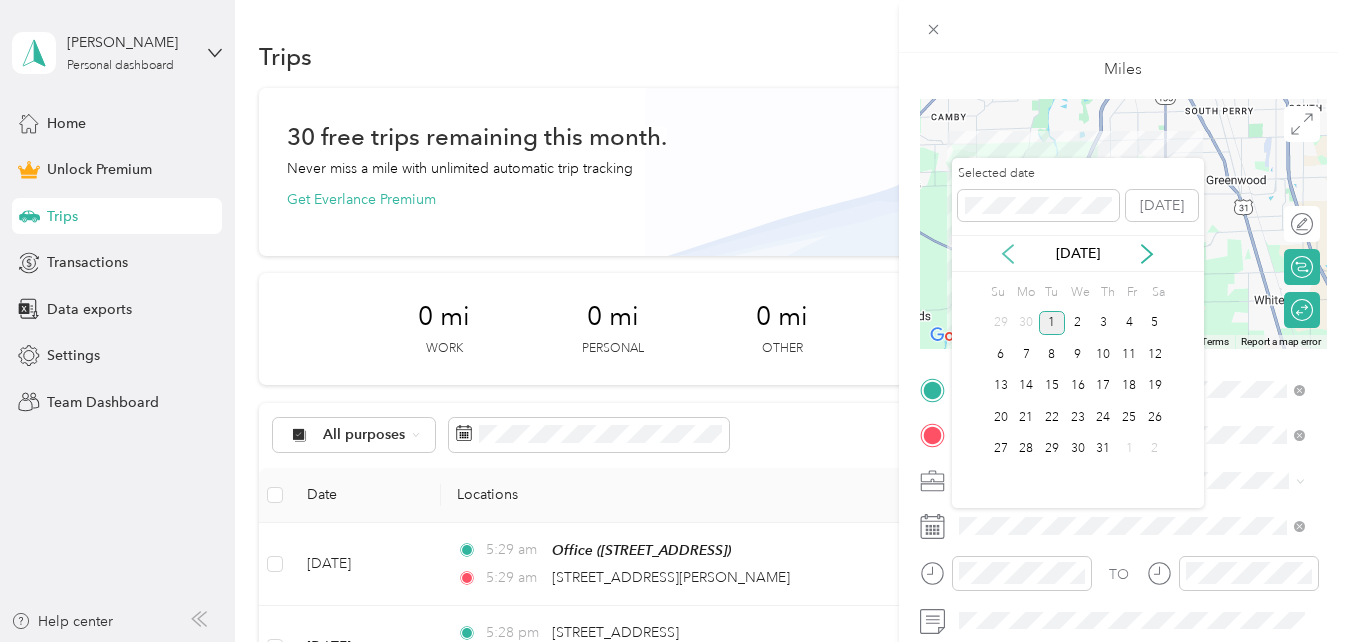 click 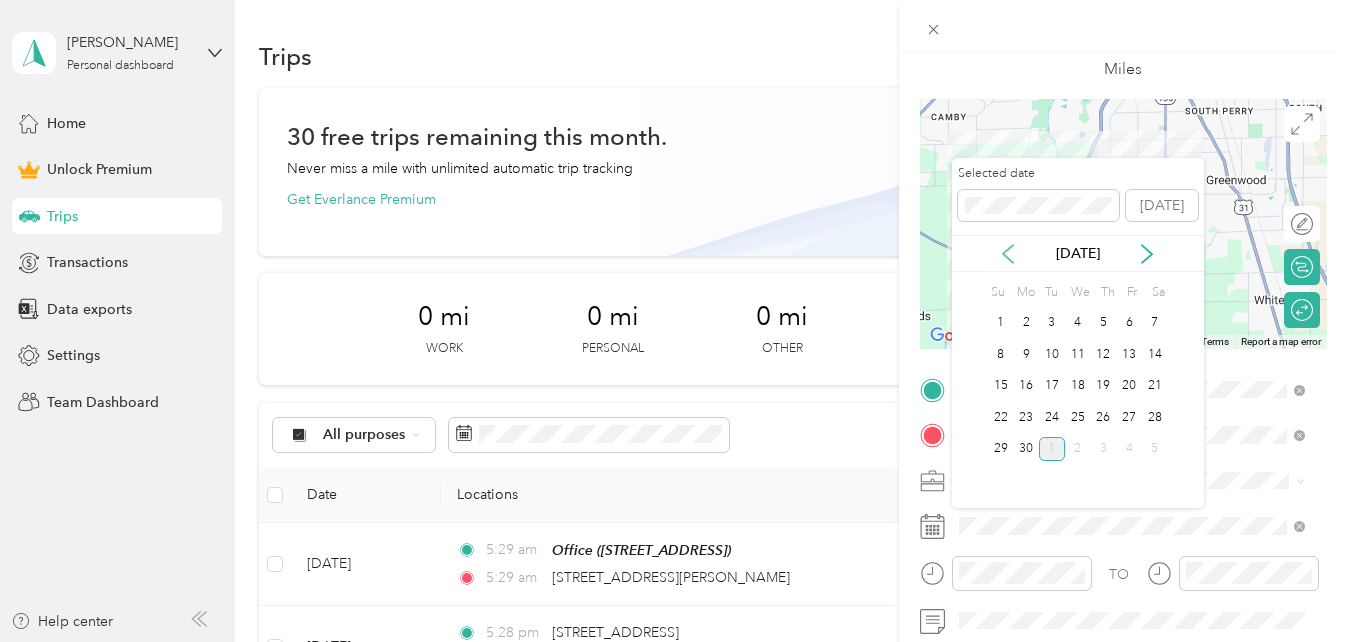 click 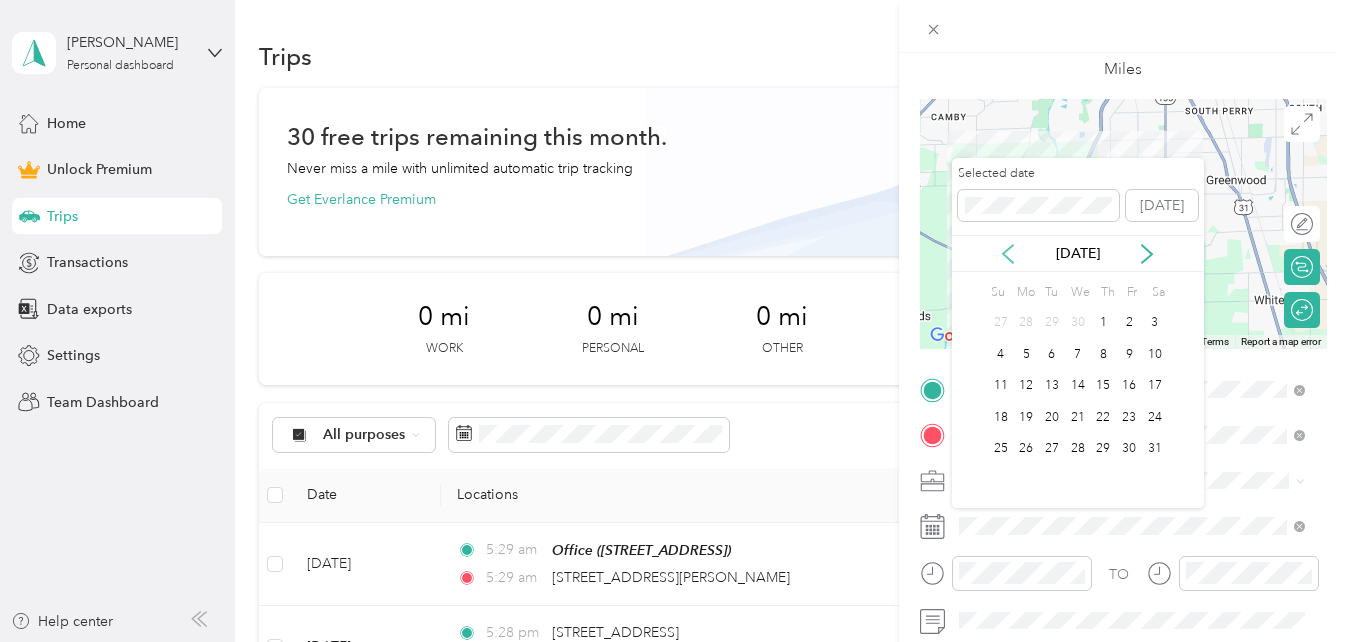 click 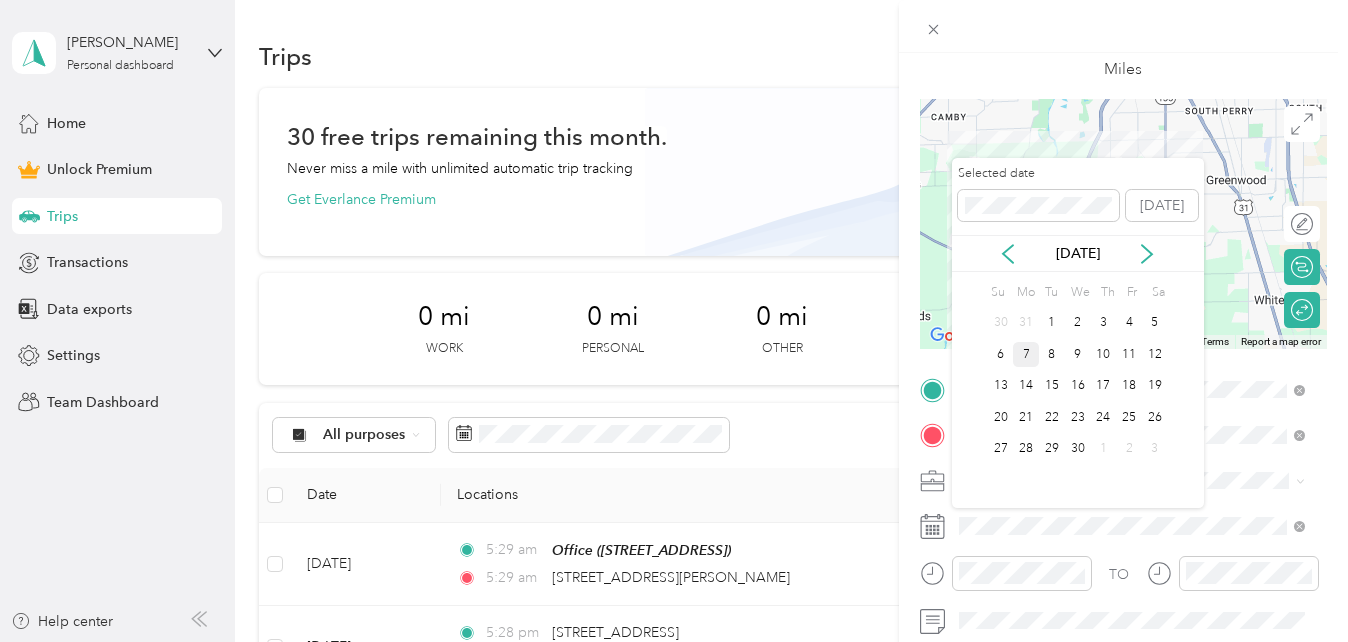 click on "7" at bounding box center [1026, 354] 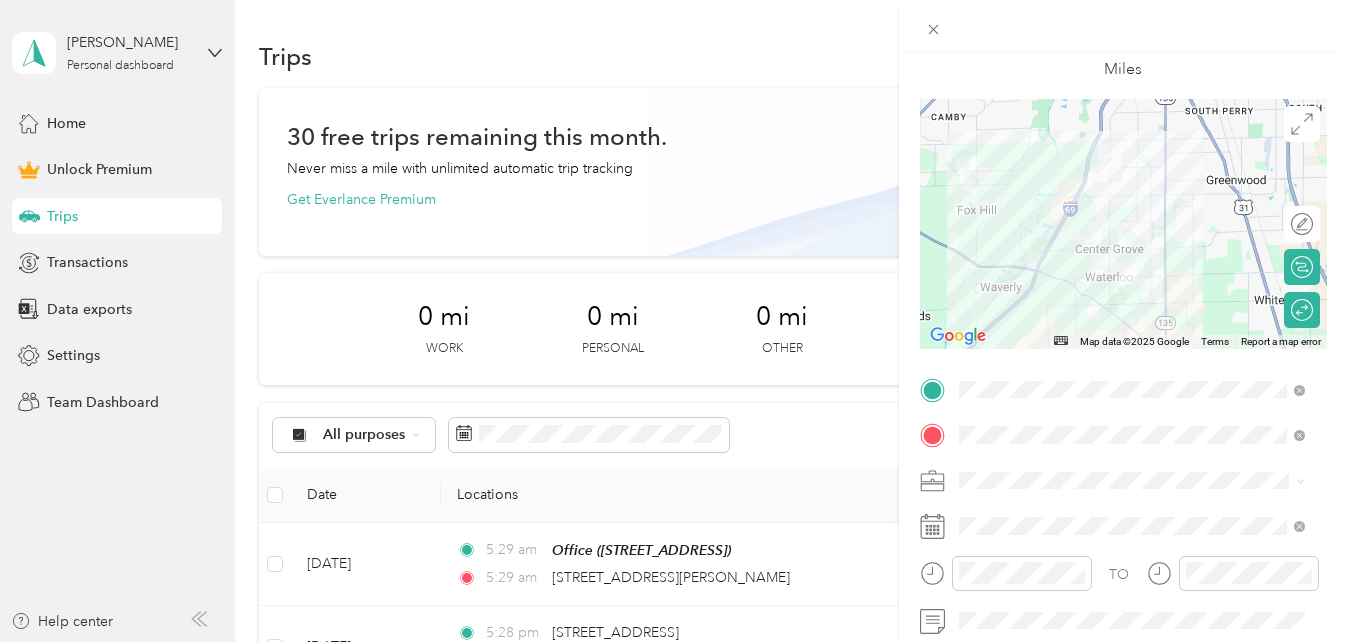 scroll, scrollTop: 0, scrollLeft: 0, axis: both 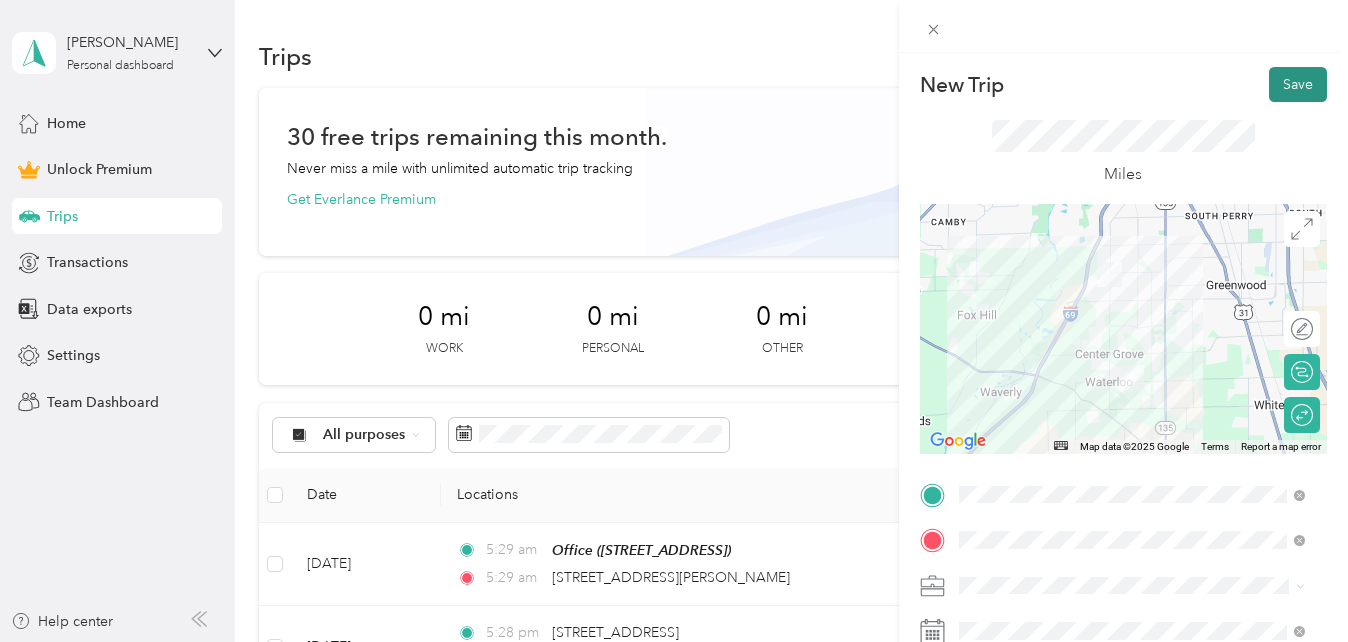 click on "Save" at bounding box center [1298, 84] 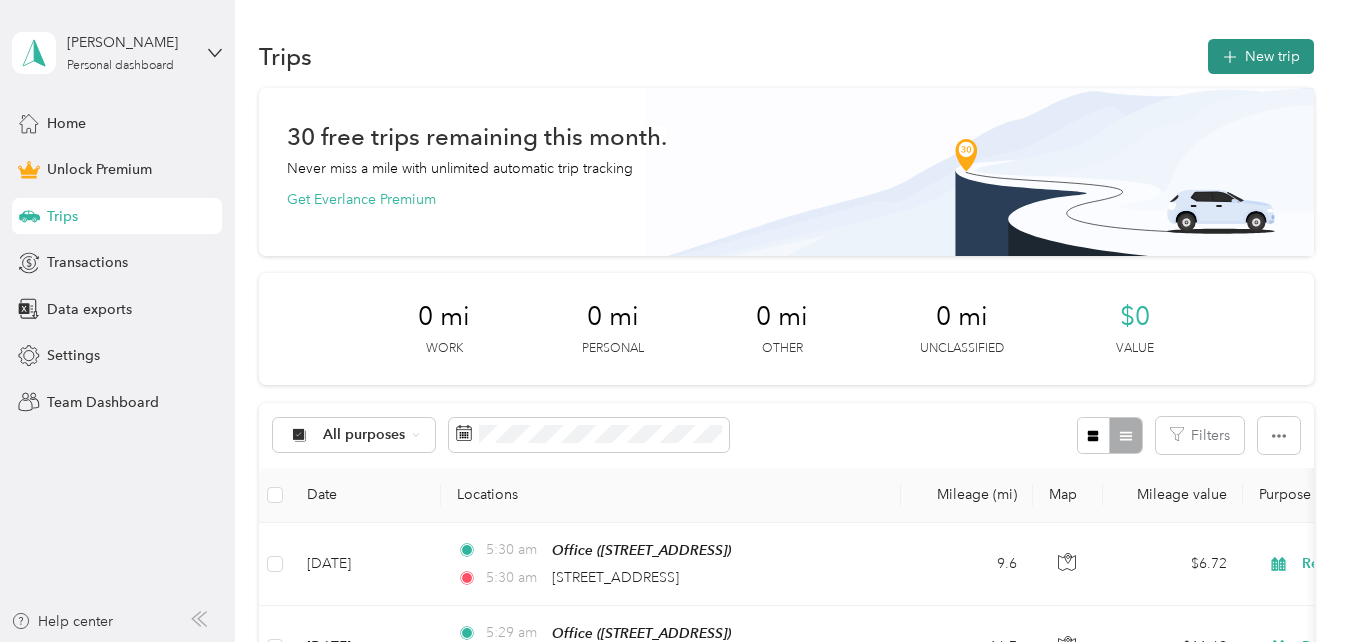 click on "New trip" at bounding box center (1261, 56) 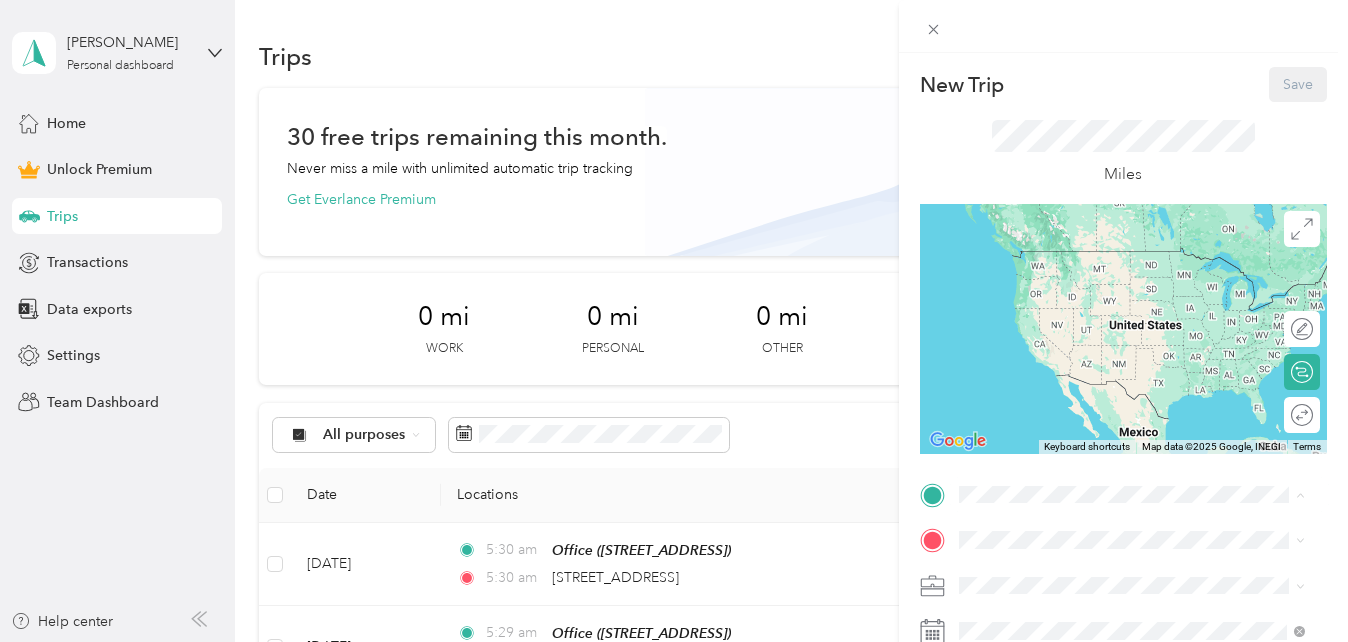 click on "Office [STREET_ADDRESS]" at bounding box center (1059, 586) 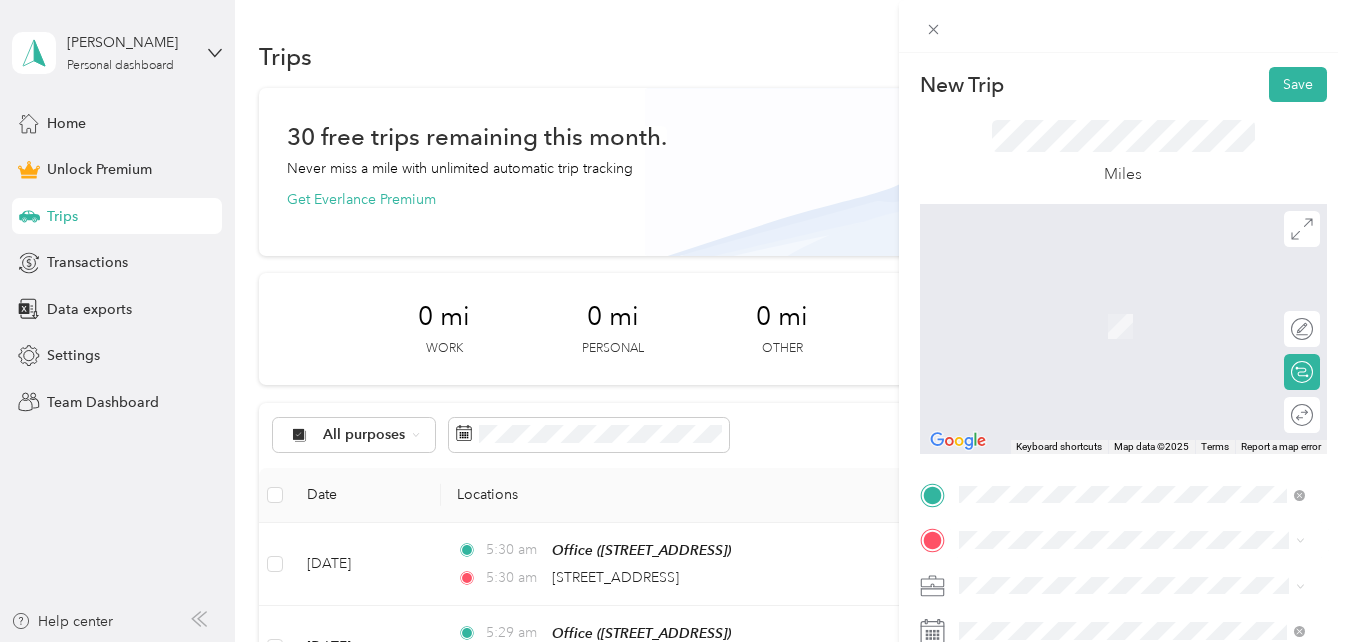 click on "[STREET_ADDRESS][PERSON_NAME][US_STATE]" at bounding box center (1147, 301) 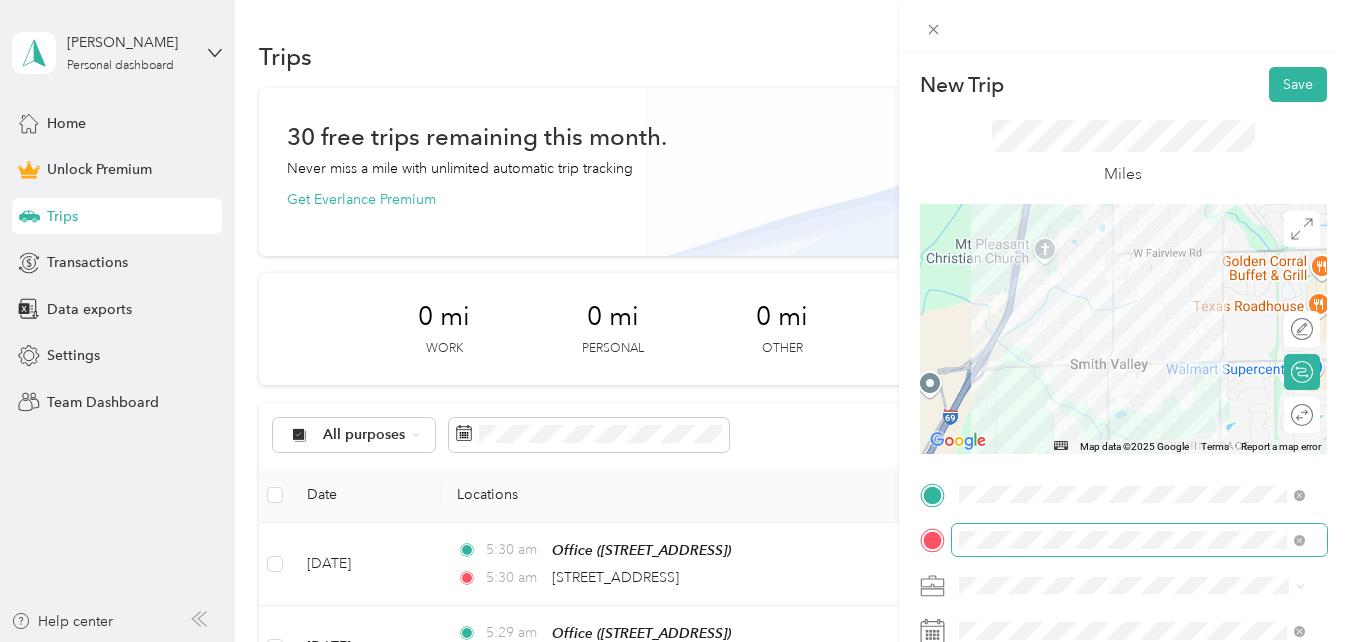 scroll, scrollTop: 92, scrollLeft: 0, axis: vertical 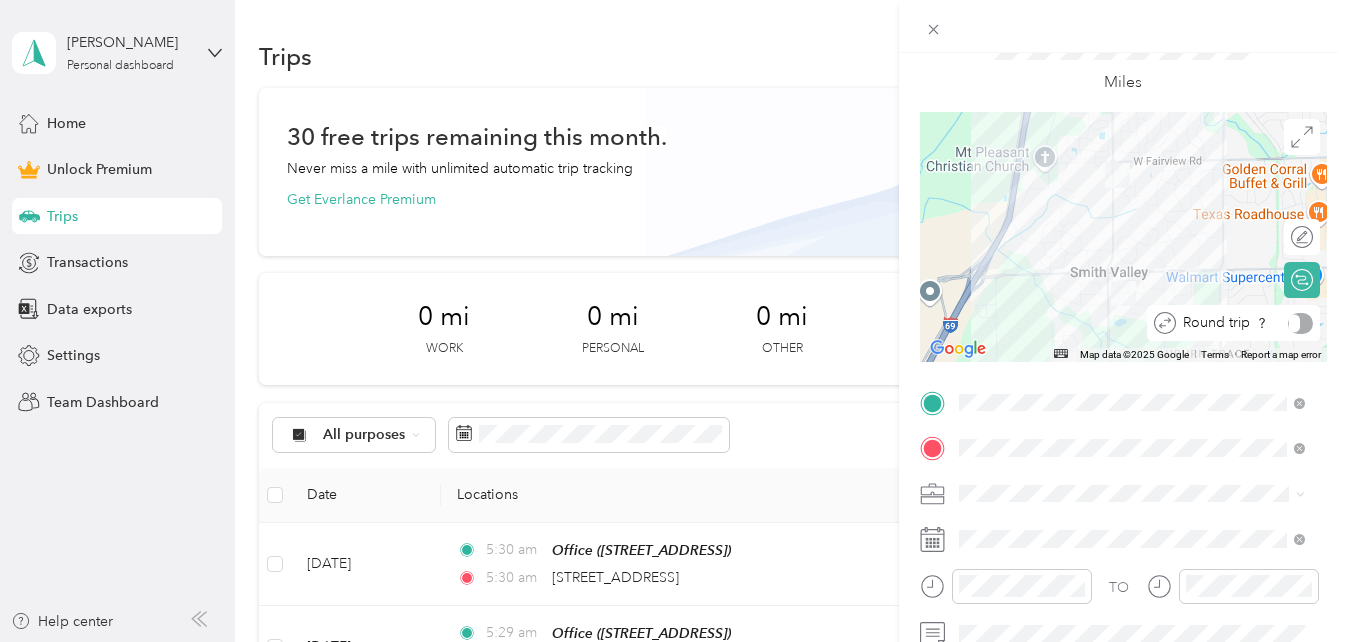 click on "Round trip" at bounding box center [1244, 323] 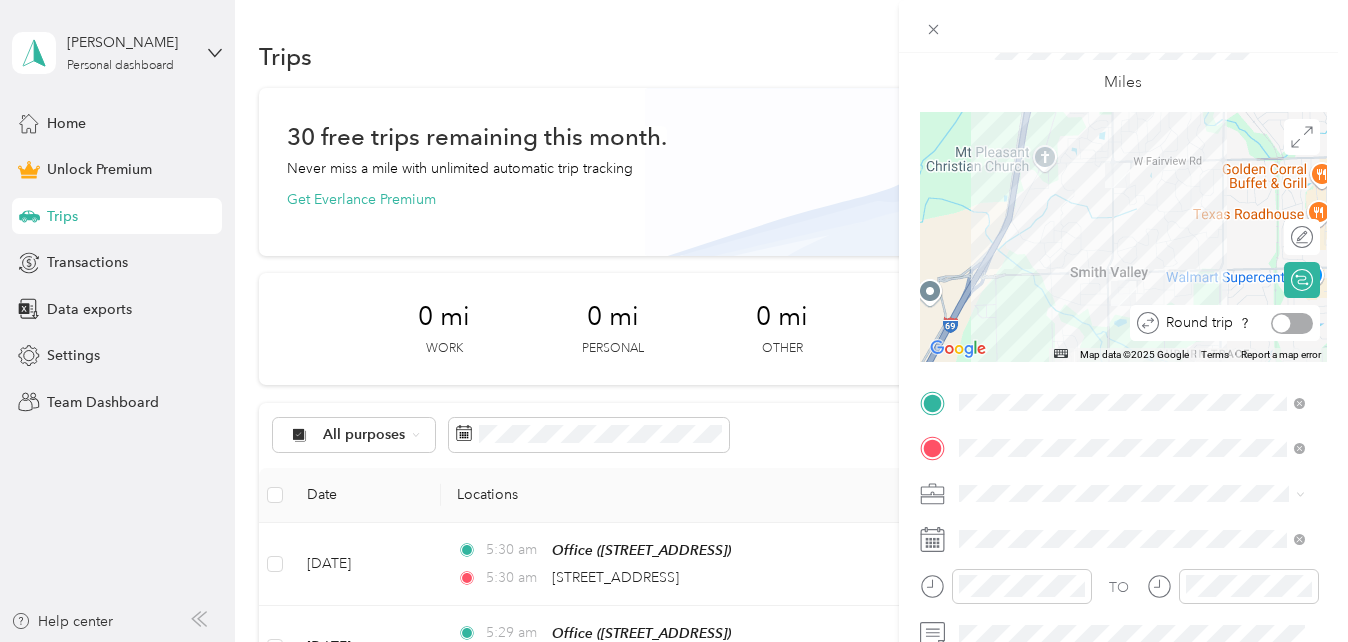 click at bounding box center (1292, 323) 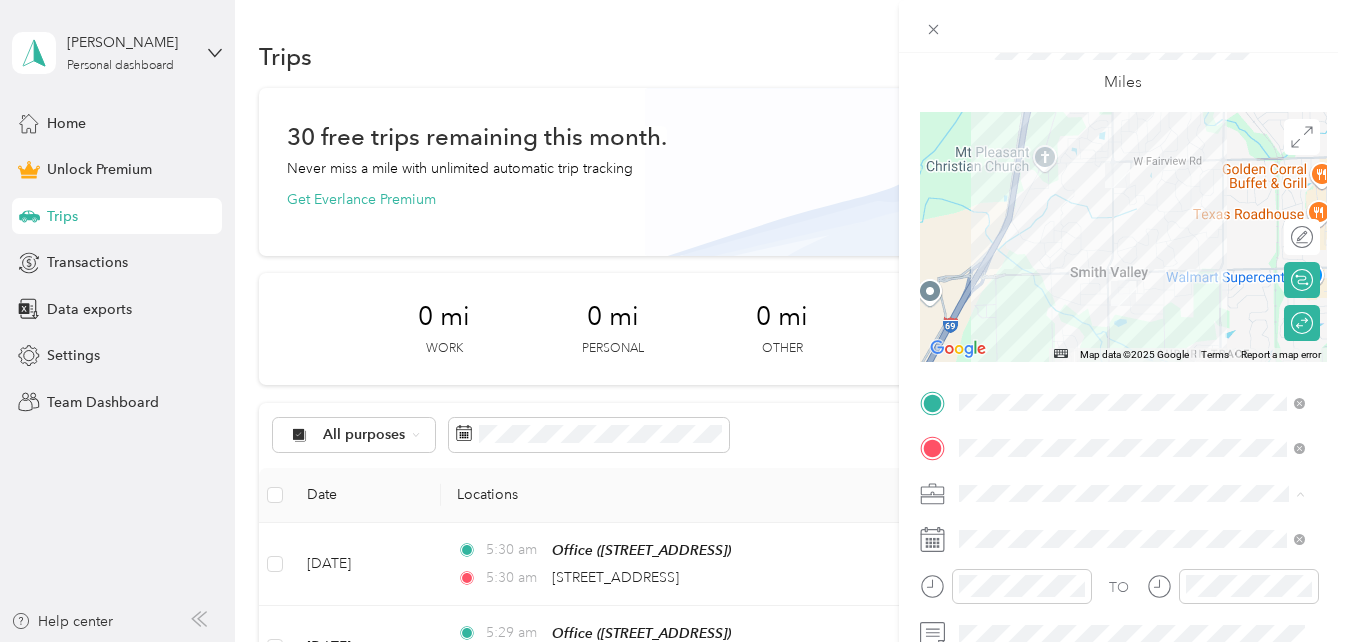 click on "Real Estate" at bounding box center (1132, 283) 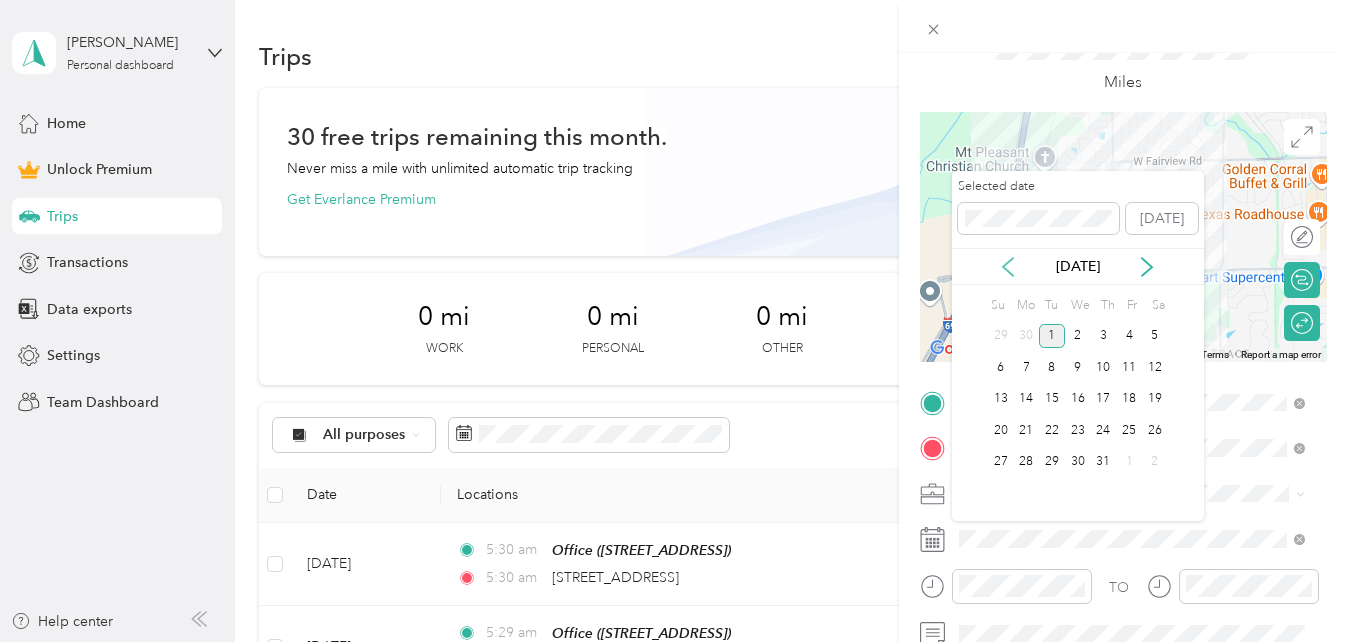 click 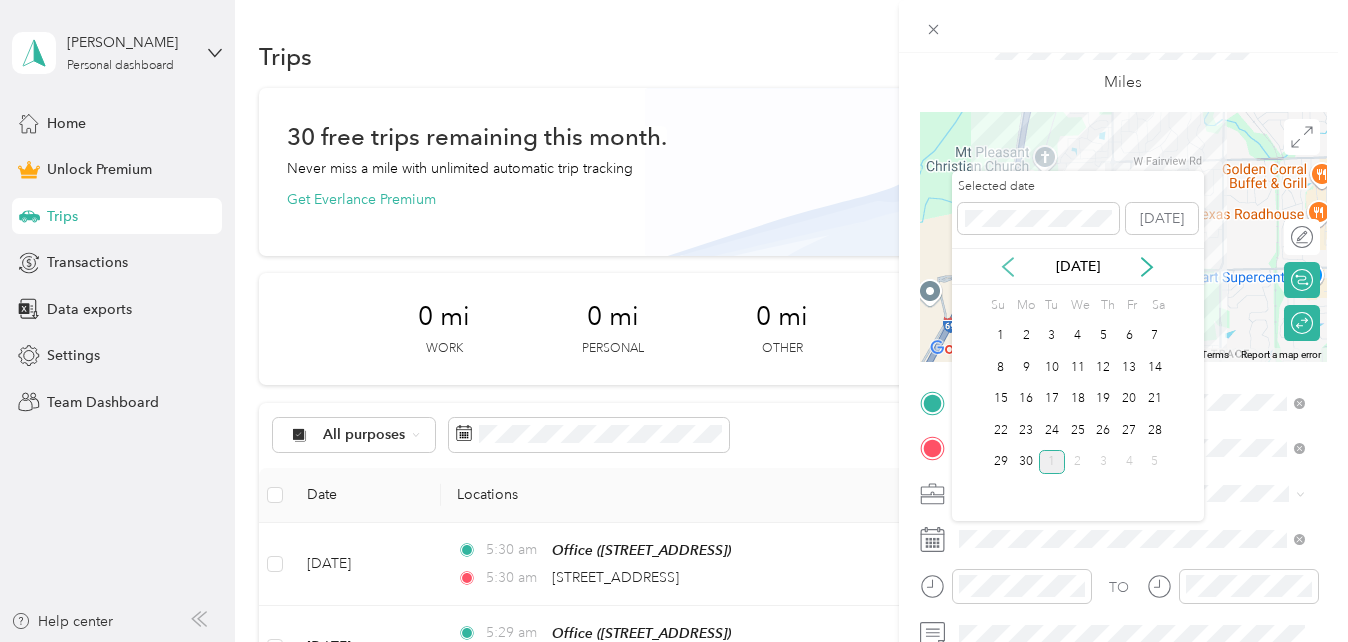 click 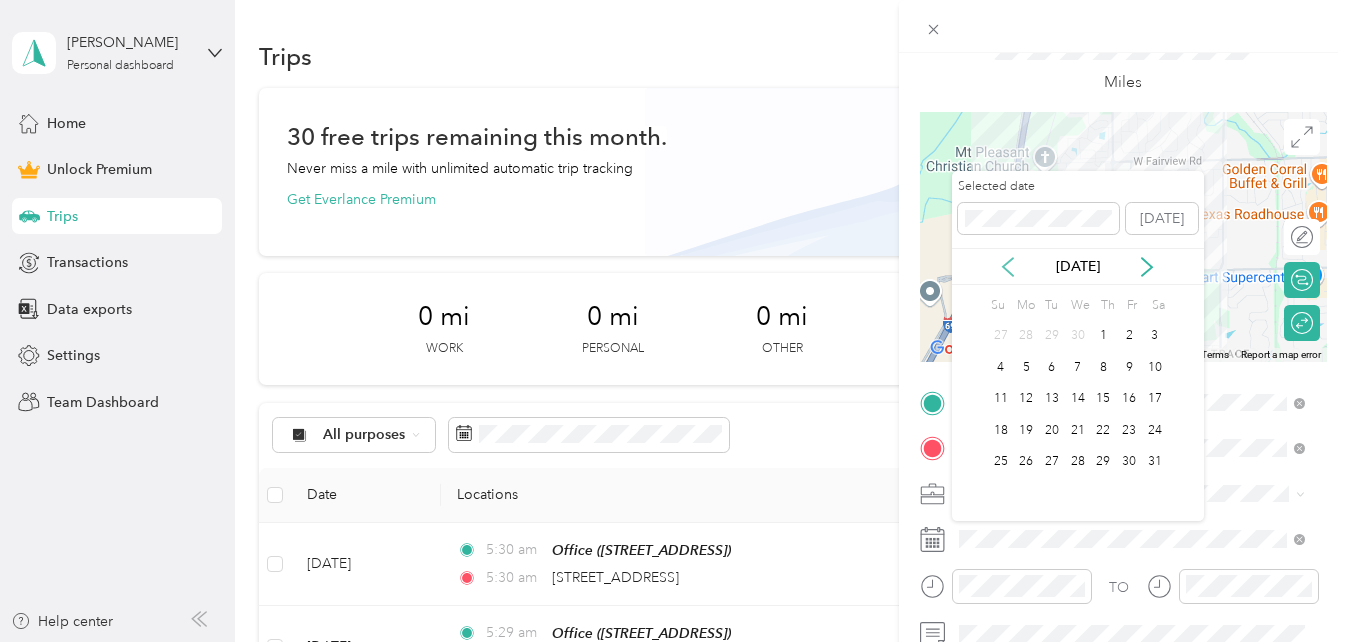 click 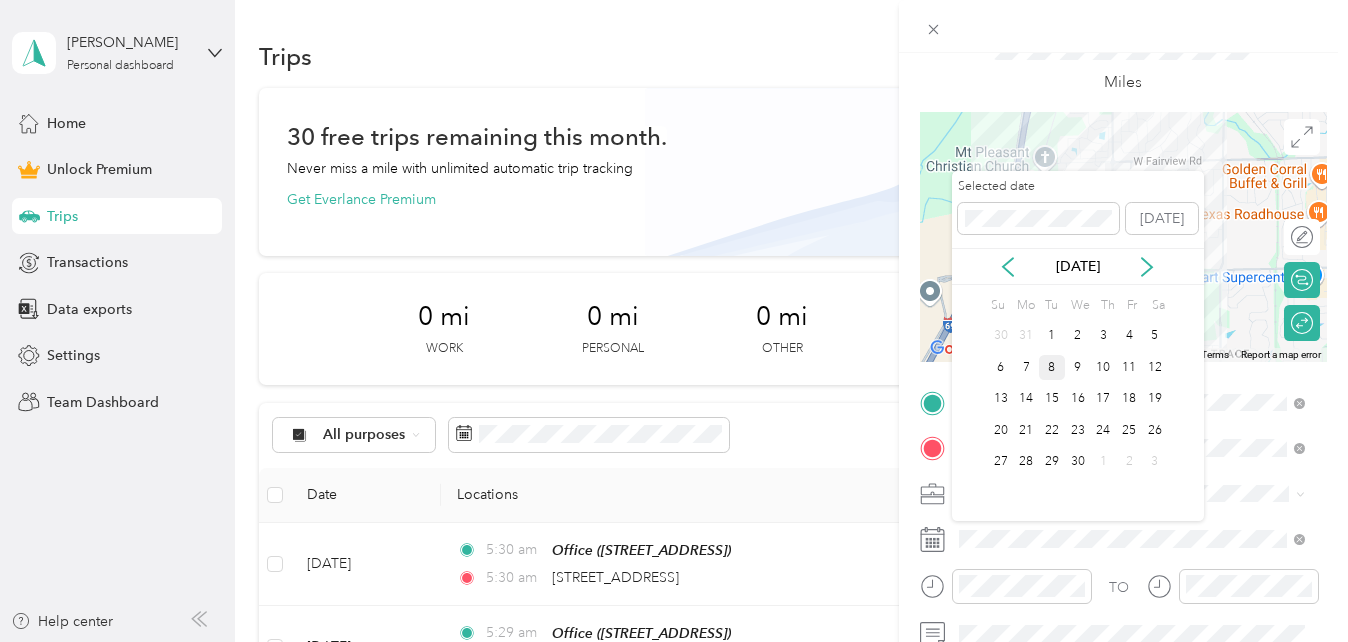 click on "8" at bounding box center [1052, 367] 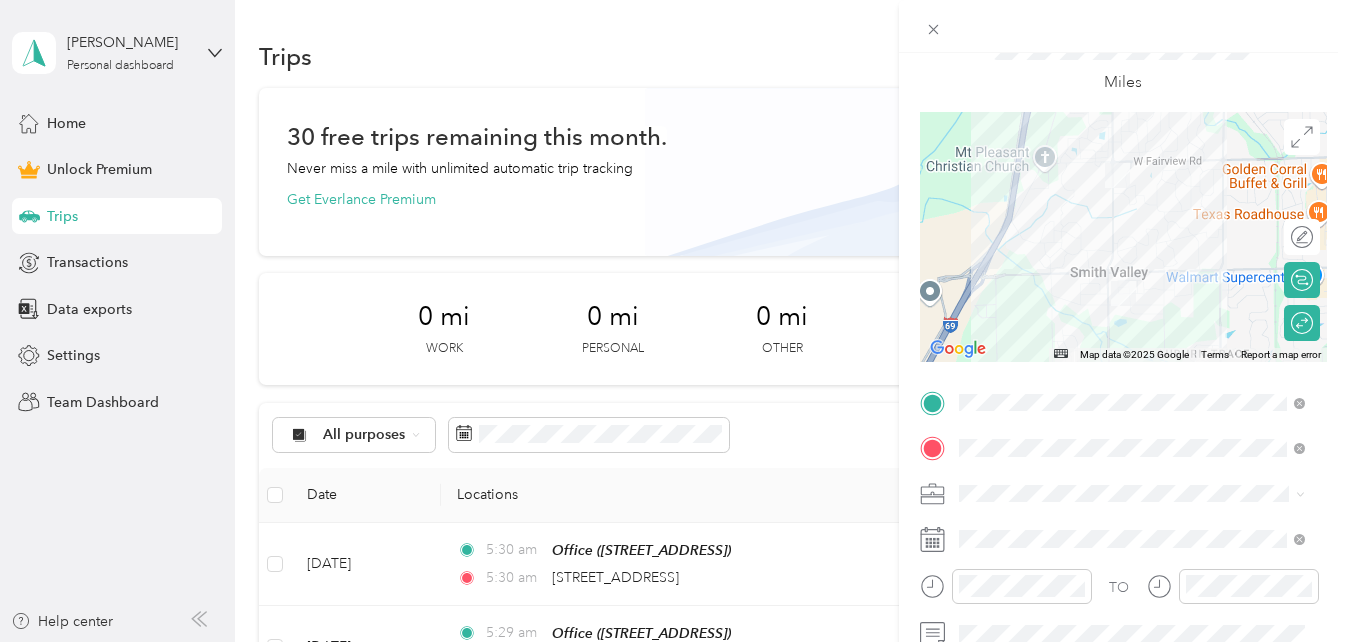 scroll, scrollTop: 0, scrollLeft: 0, axis: both 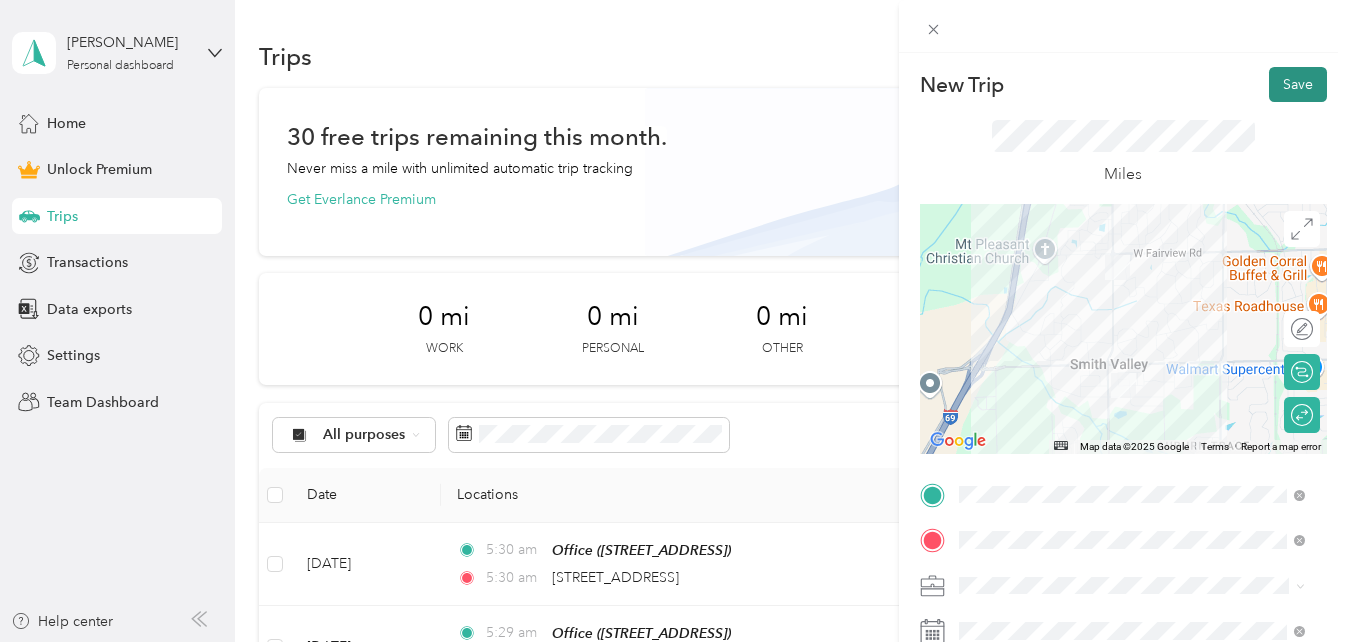click on "Save" at bounding box center (1298, 84) 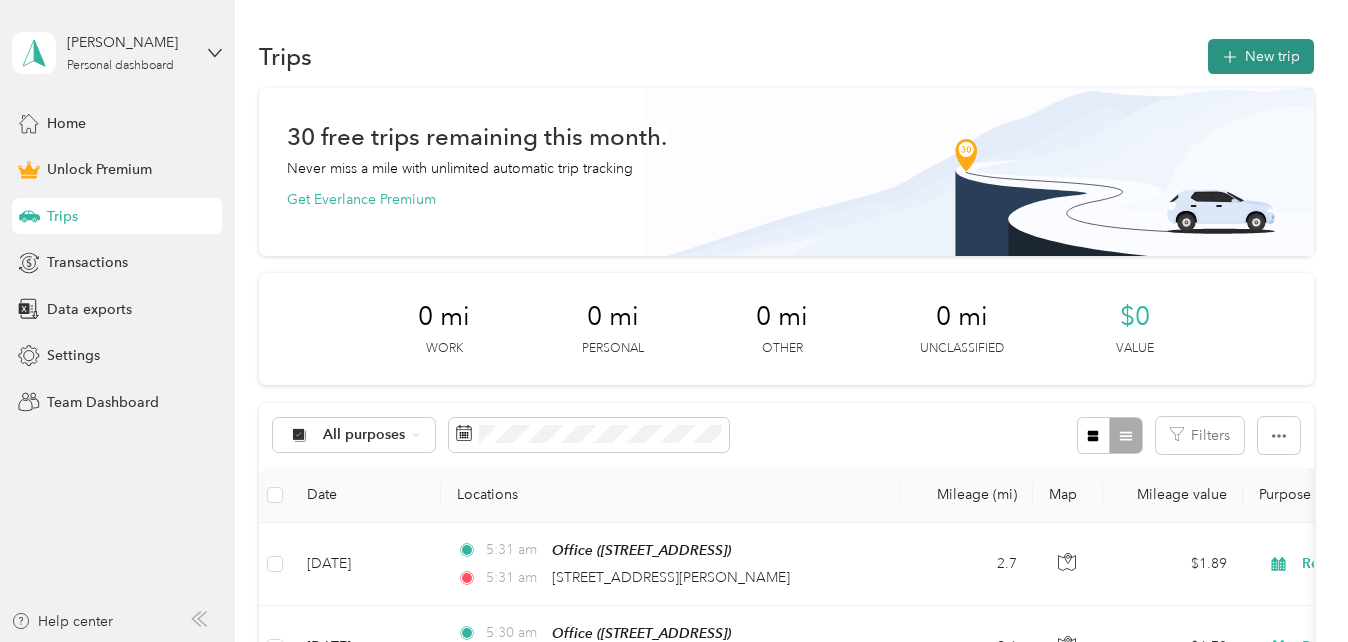 click on "New trip" at bounding box center (1261, 56) 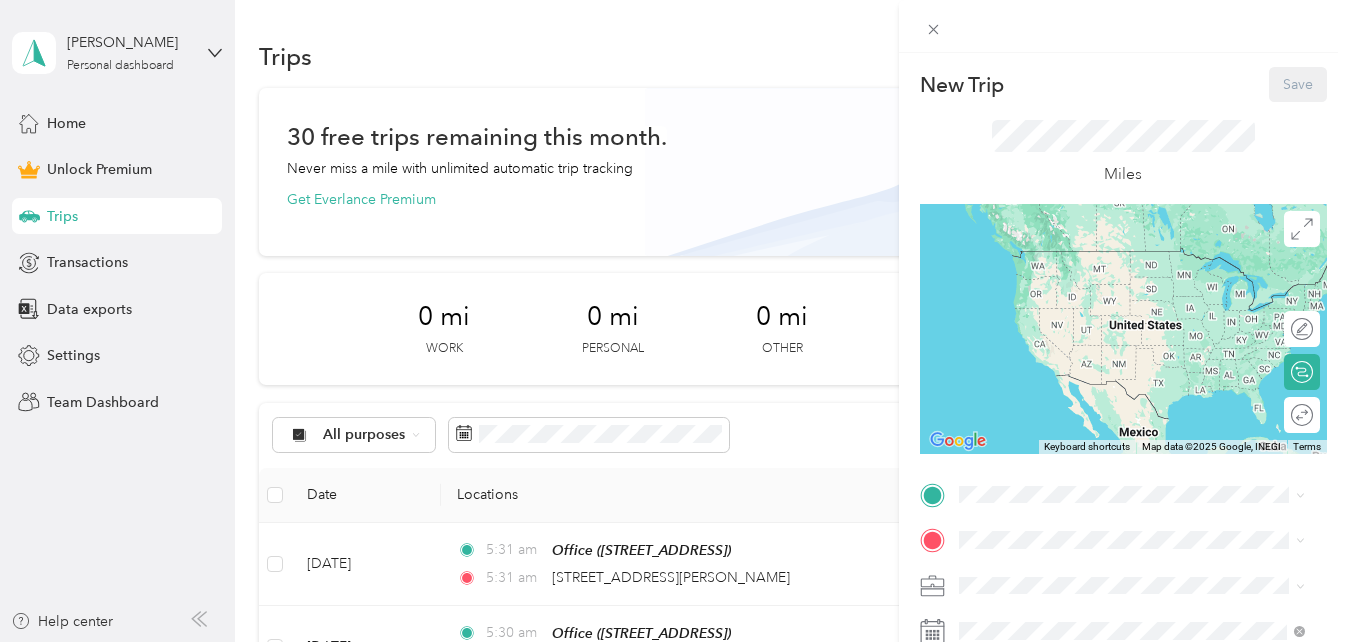 click on "Office [STREET_ADDRESS]" at bounding box center (1059, 585) 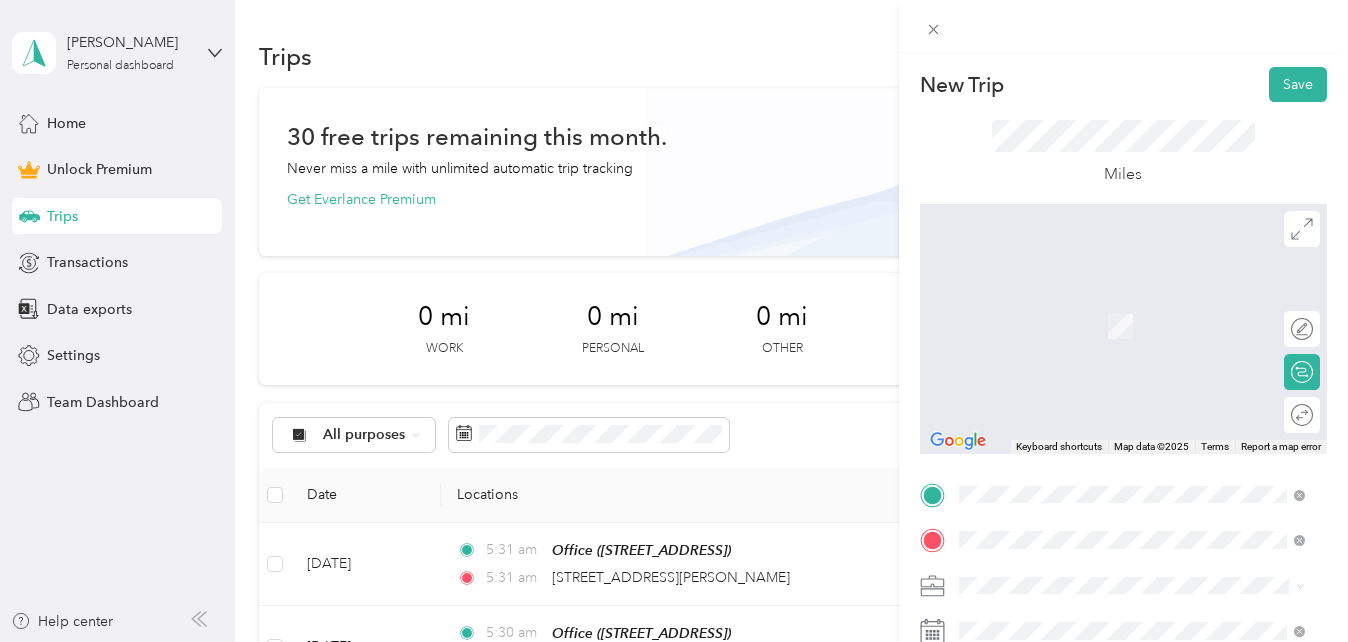 click on "[STREET_ADDRESS][US_STATE]" at bounding box center [1096, 297] 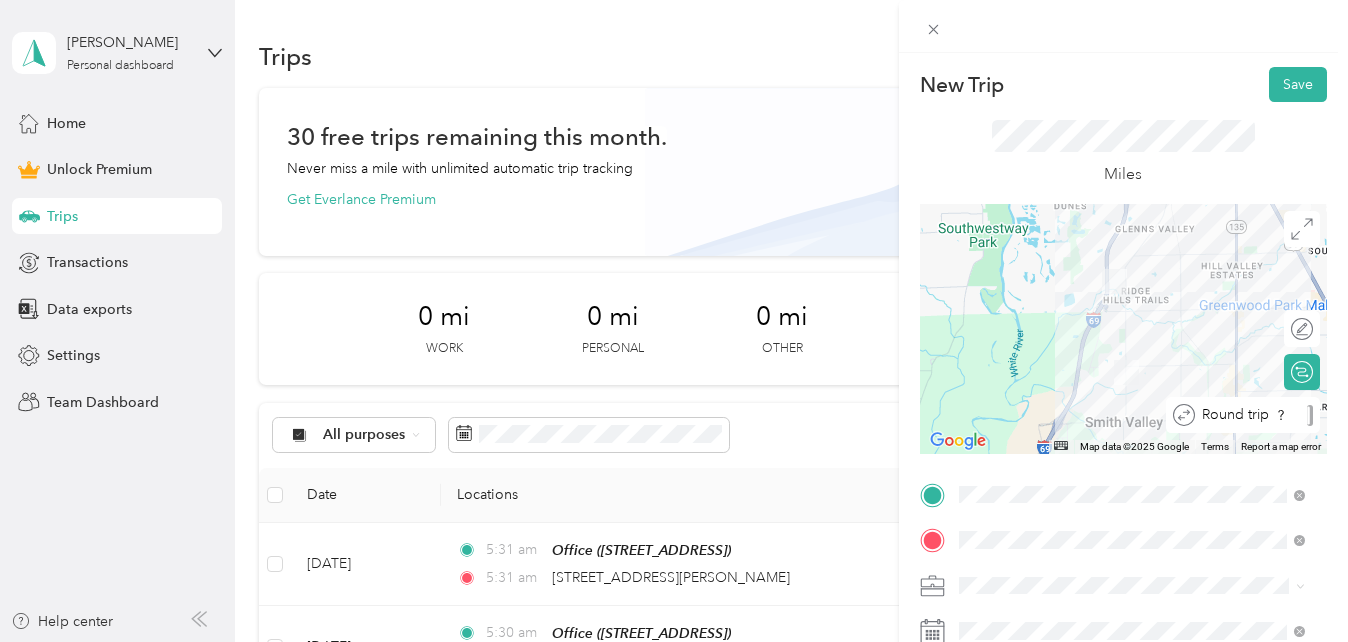 click on "Round trip" at bounding box center [1243, 415] 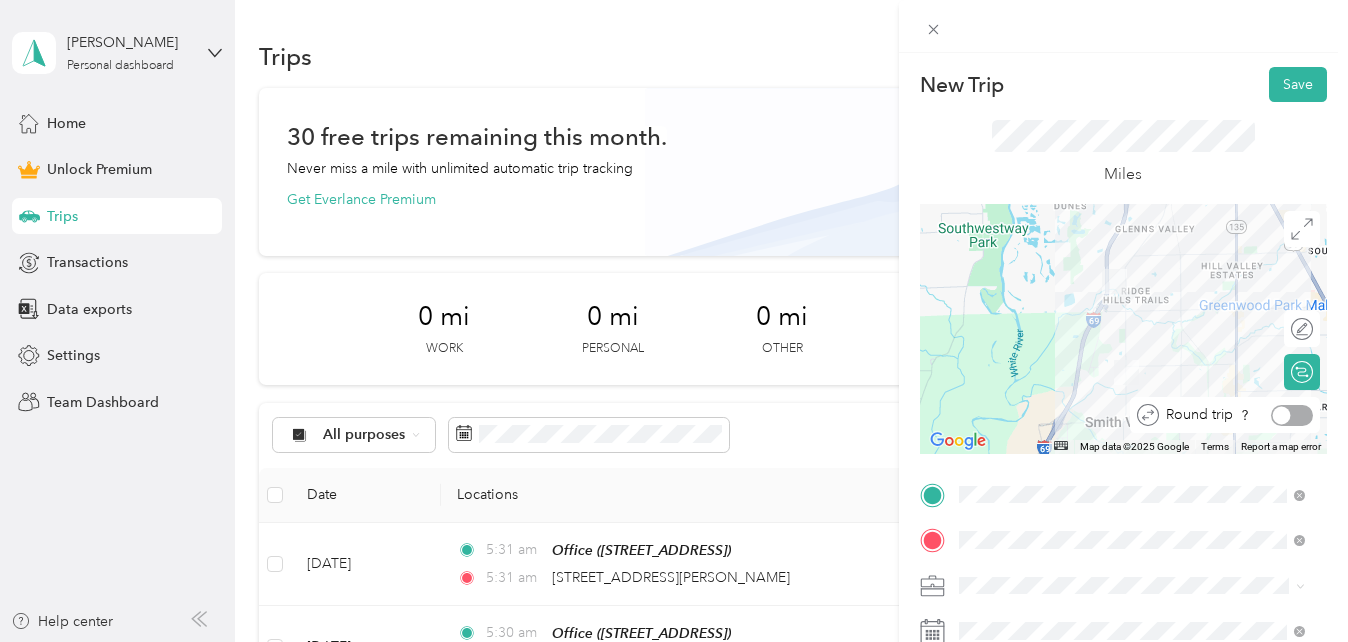 click at bounding box center [1292, 415] 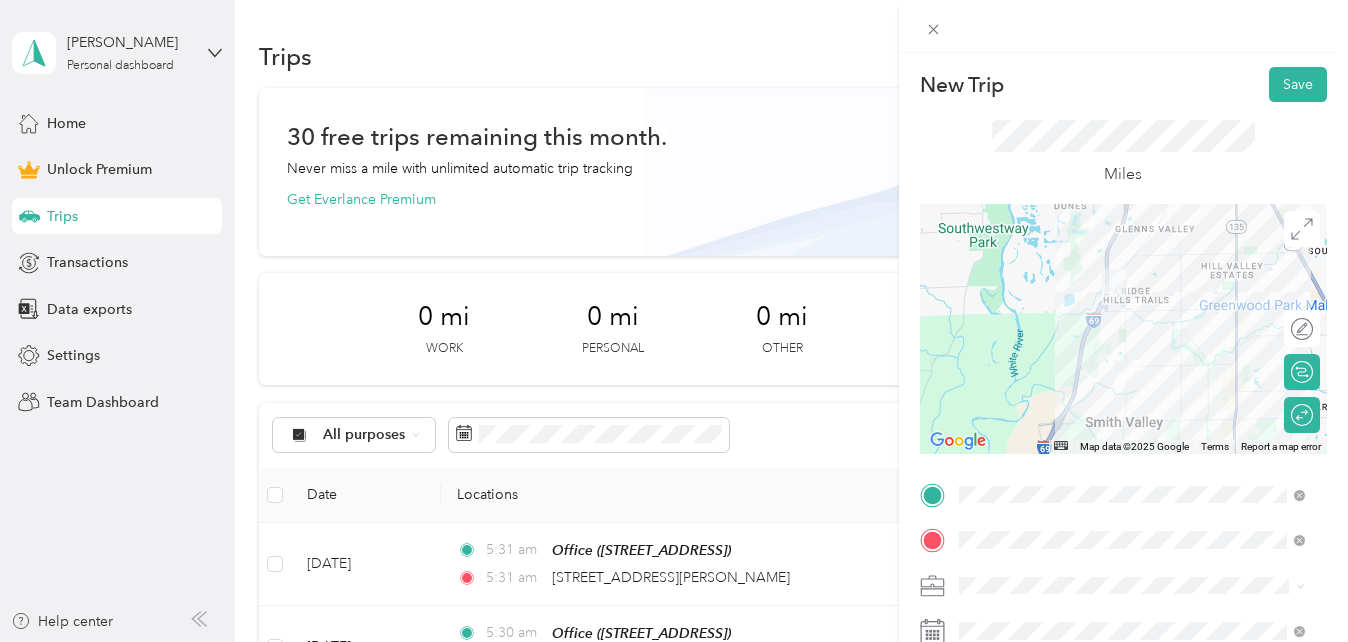 click on "Real Estate" at bounding box center [1132, 366] 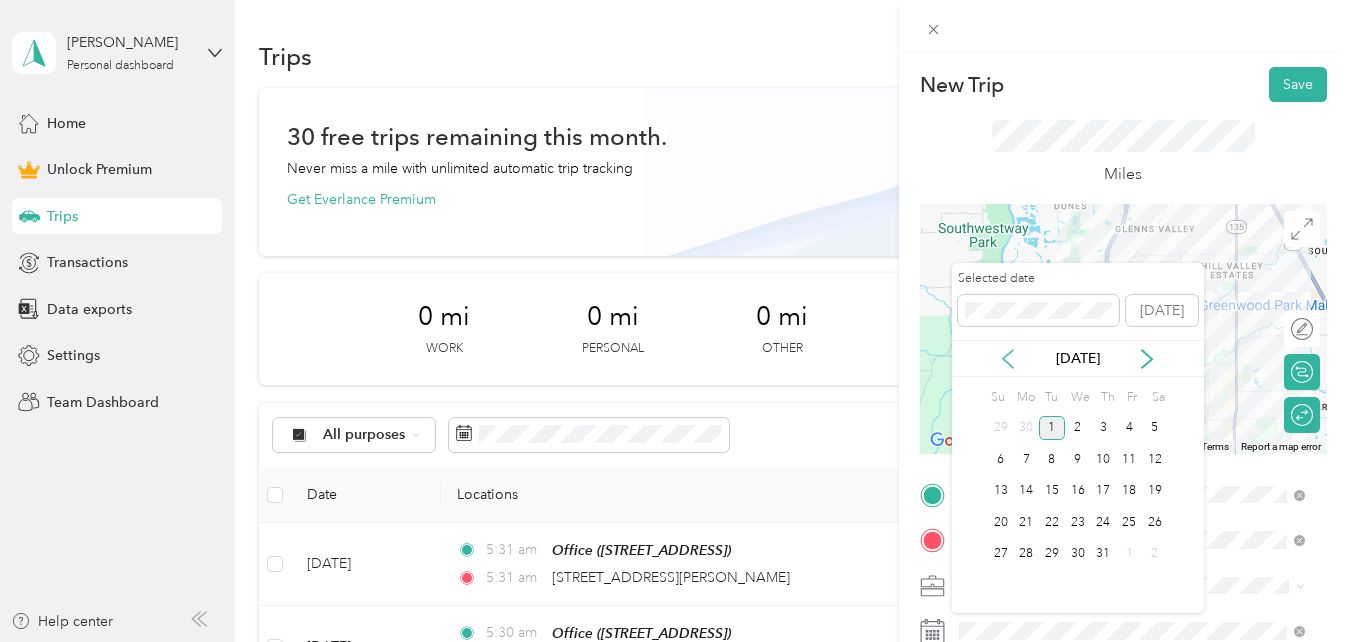 click 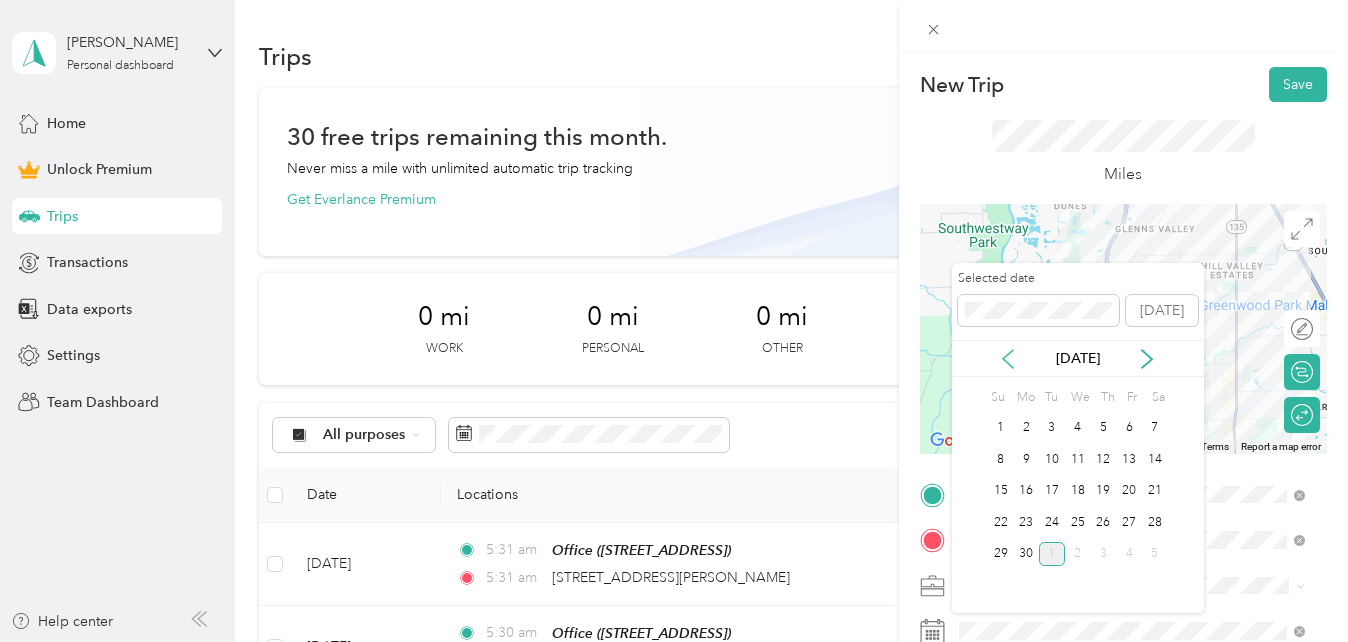 click 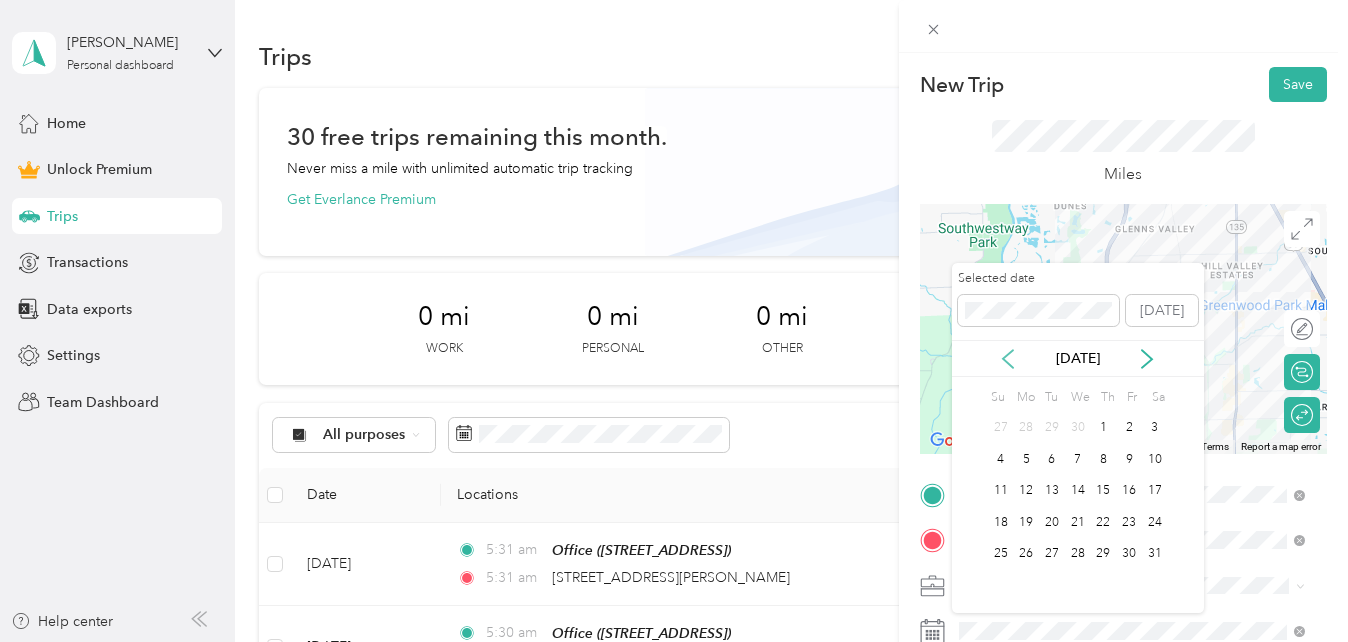 click 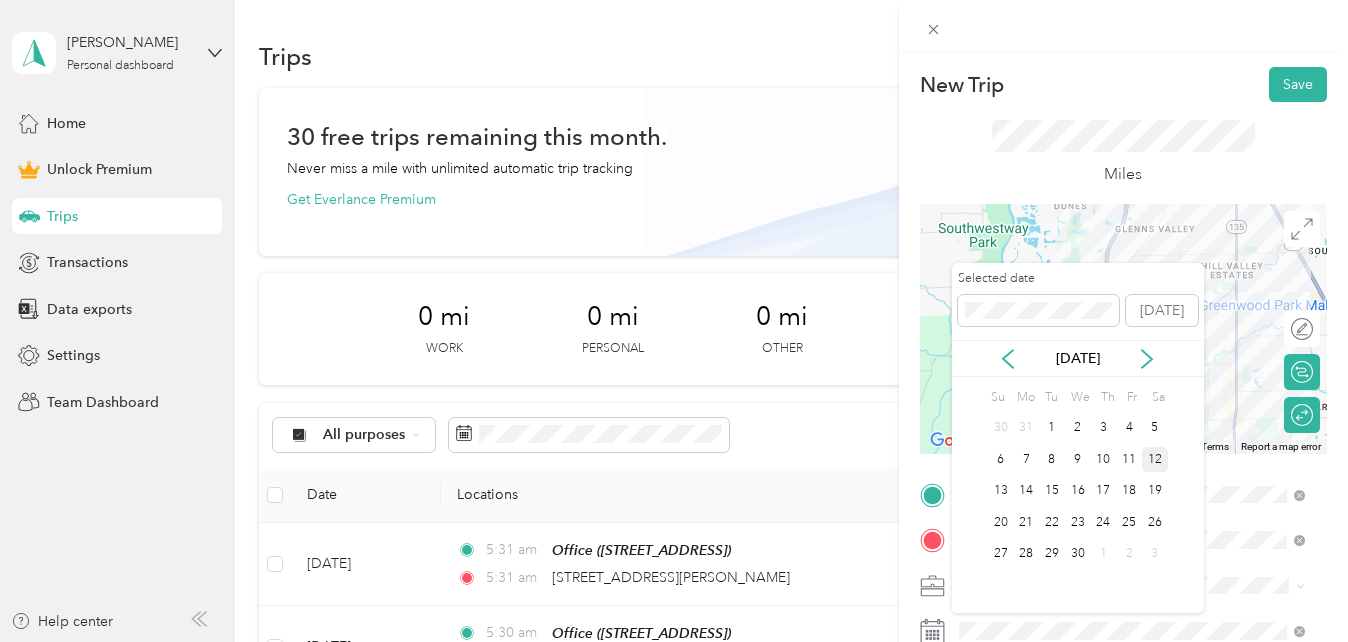 click on "12" at bounding box center [1155, 459] 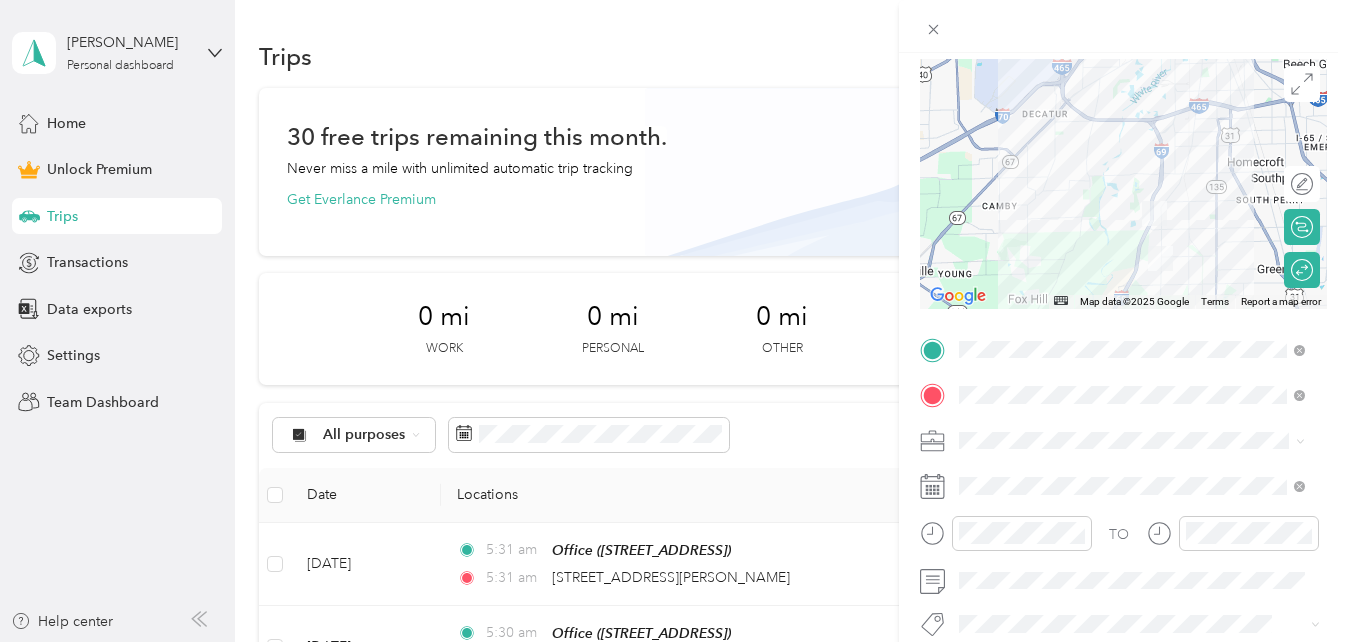 scroll, scrollTop: 0, scrollLeft: 0, axis: both 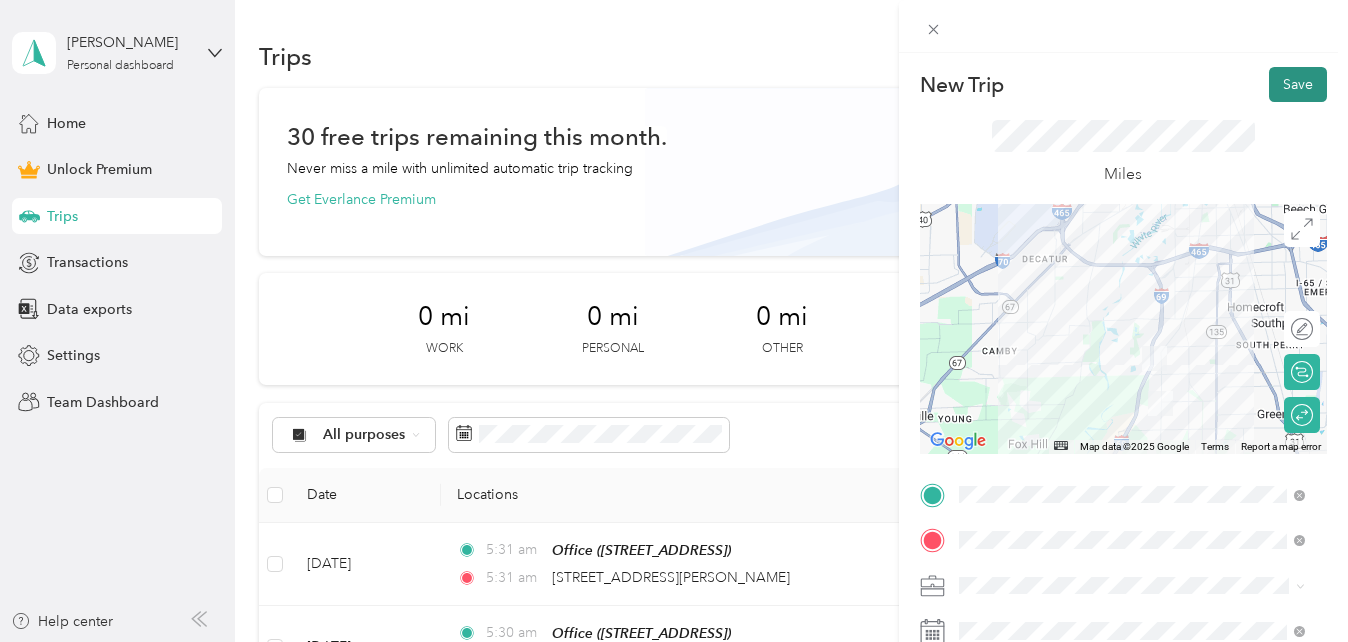 click on "Save" at bounding box center (1298, 84) 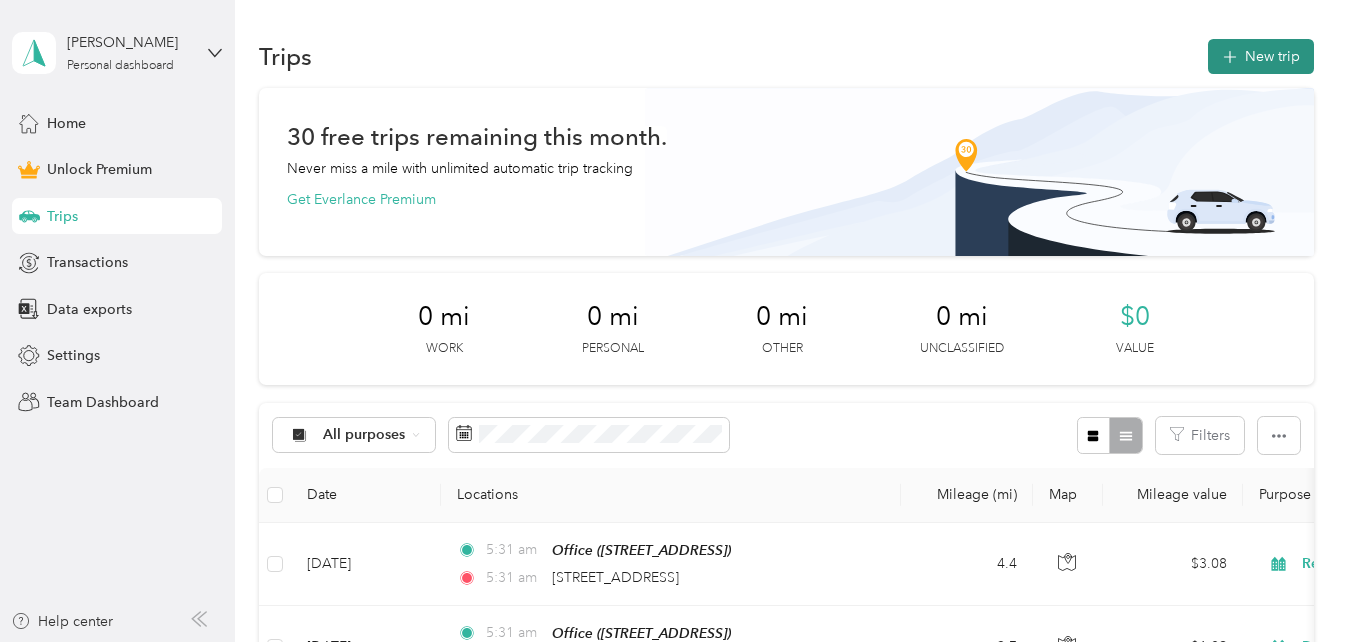 click on "New trip" at bounding box center [1261, 56] 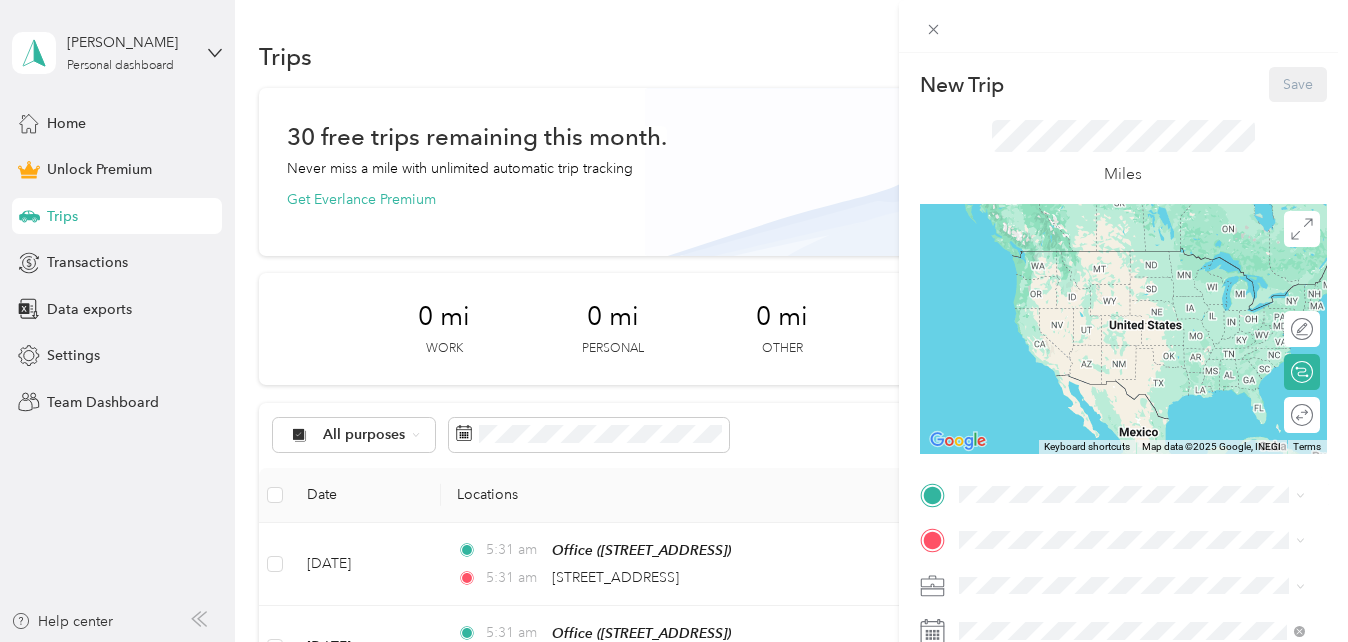click on "Office [STREET_ADDRESS]" at bounding box center (1059, 583) 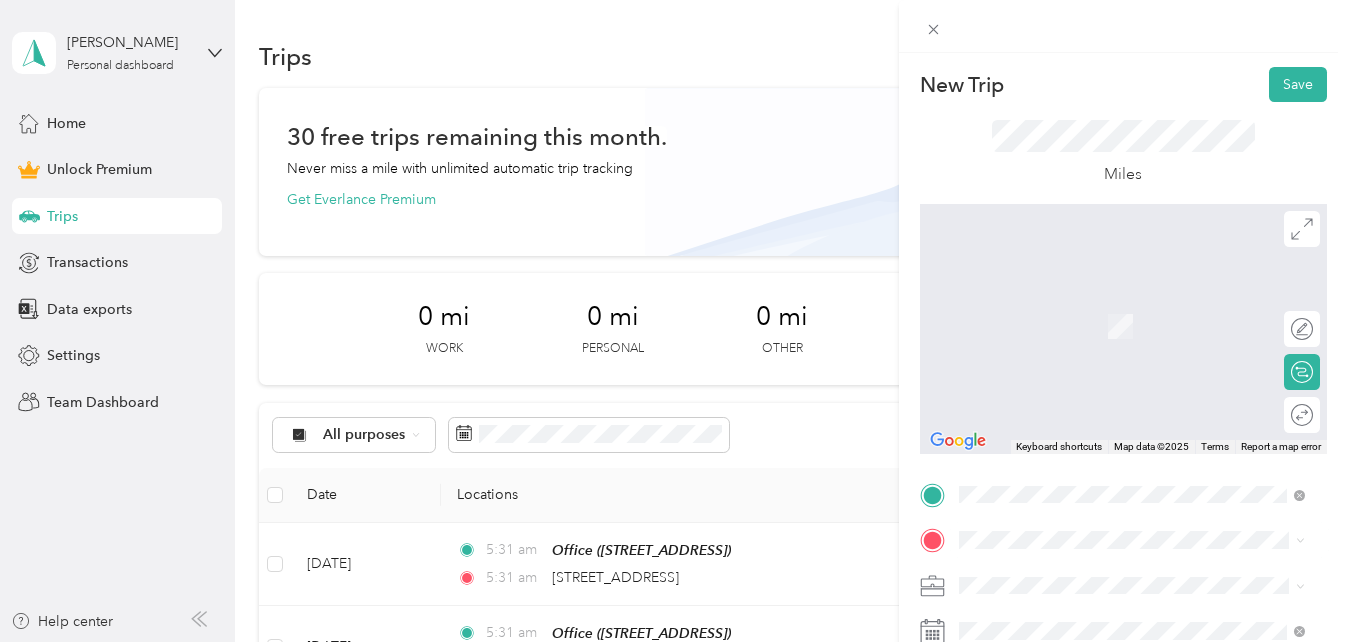 click on "[STREET_ADDRESS][US_STATE]" at bounding box center [1096, 291] 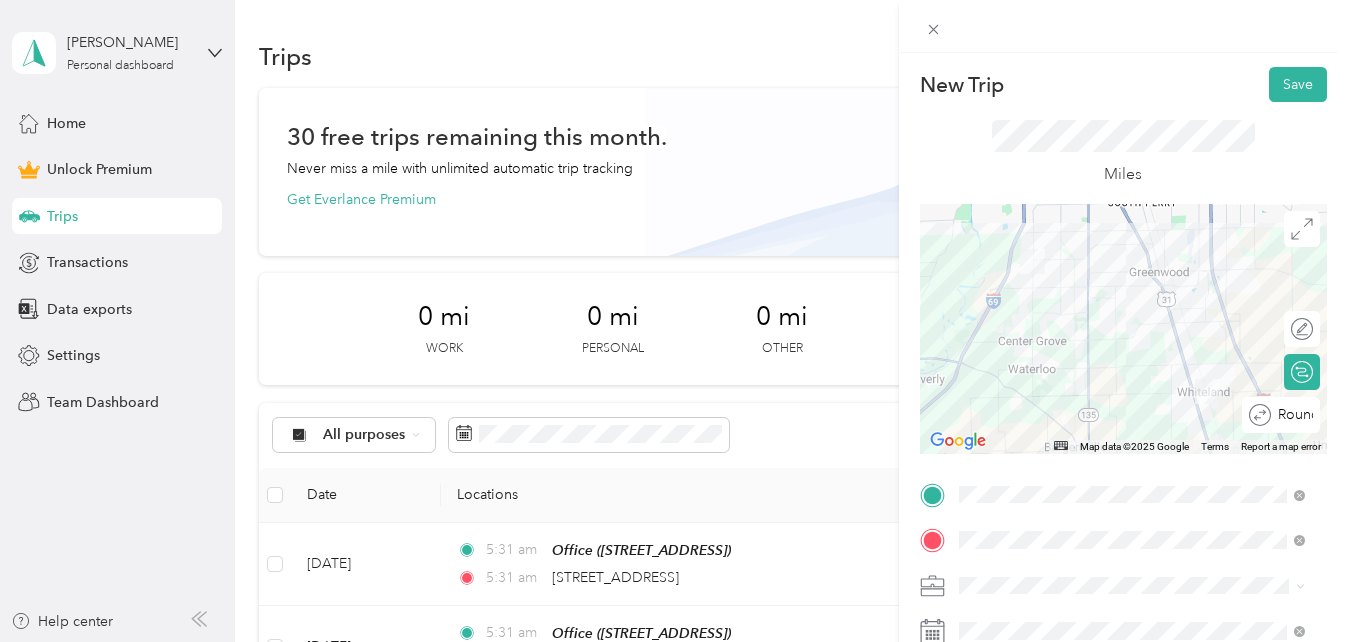 click on "Round trip" at bounding box center (1292, 415) 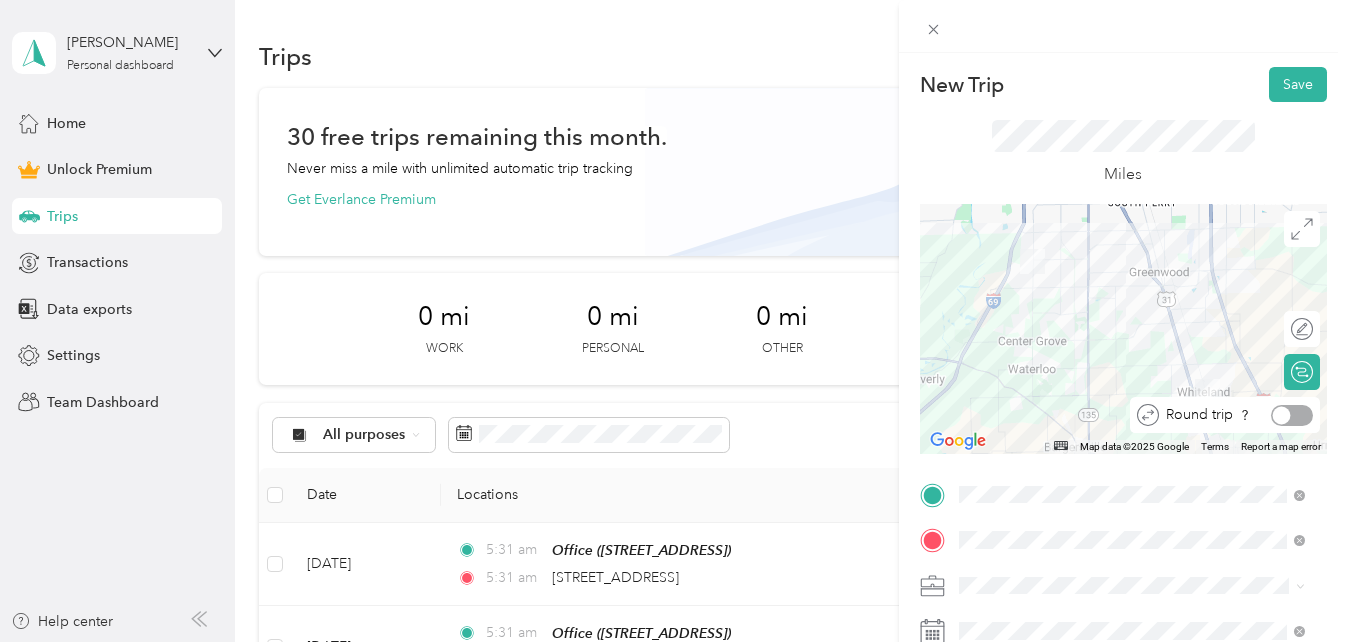 click at bounding box center (1292, 415) 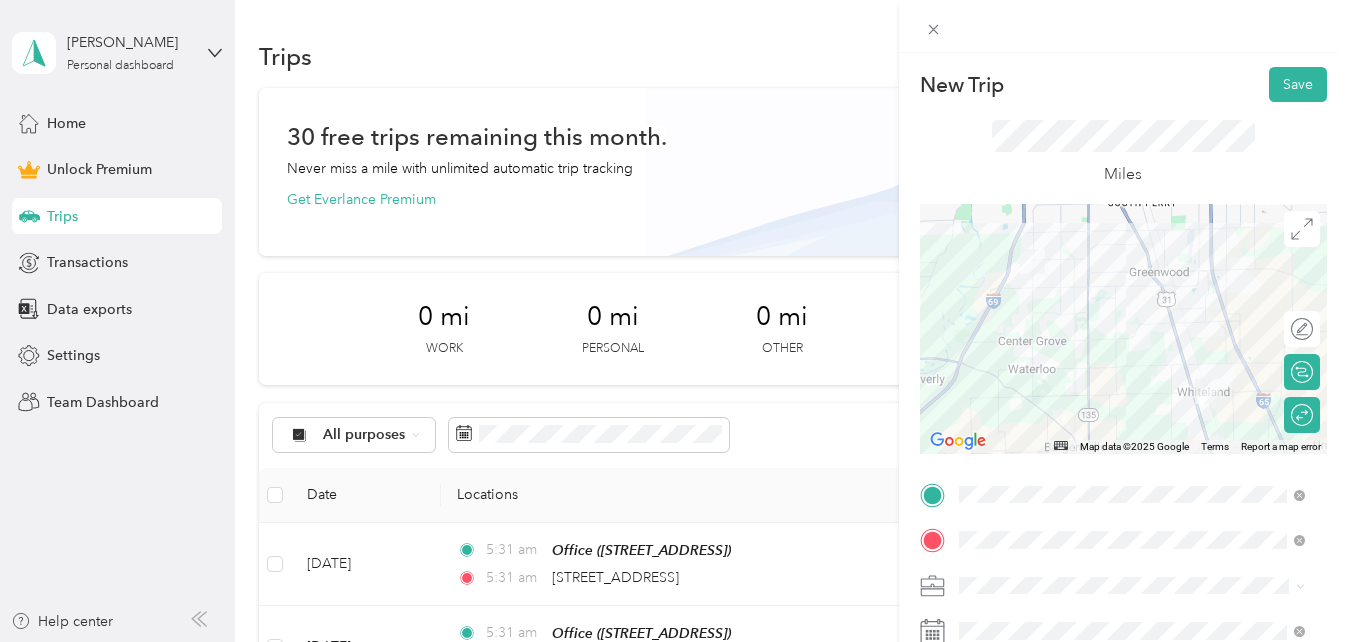 click on "Real Estate" at bounding box center (1132, 366) 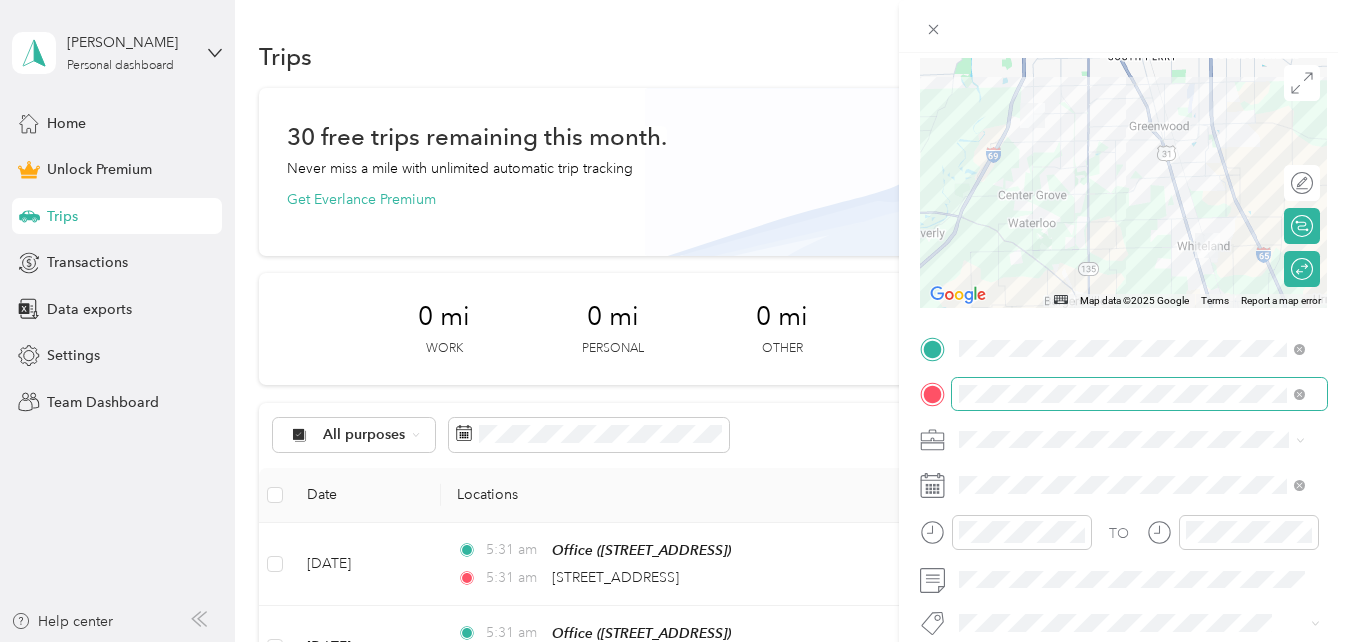 scroll, scrollTop: 147, scrollLeft: 0, axis: vertical 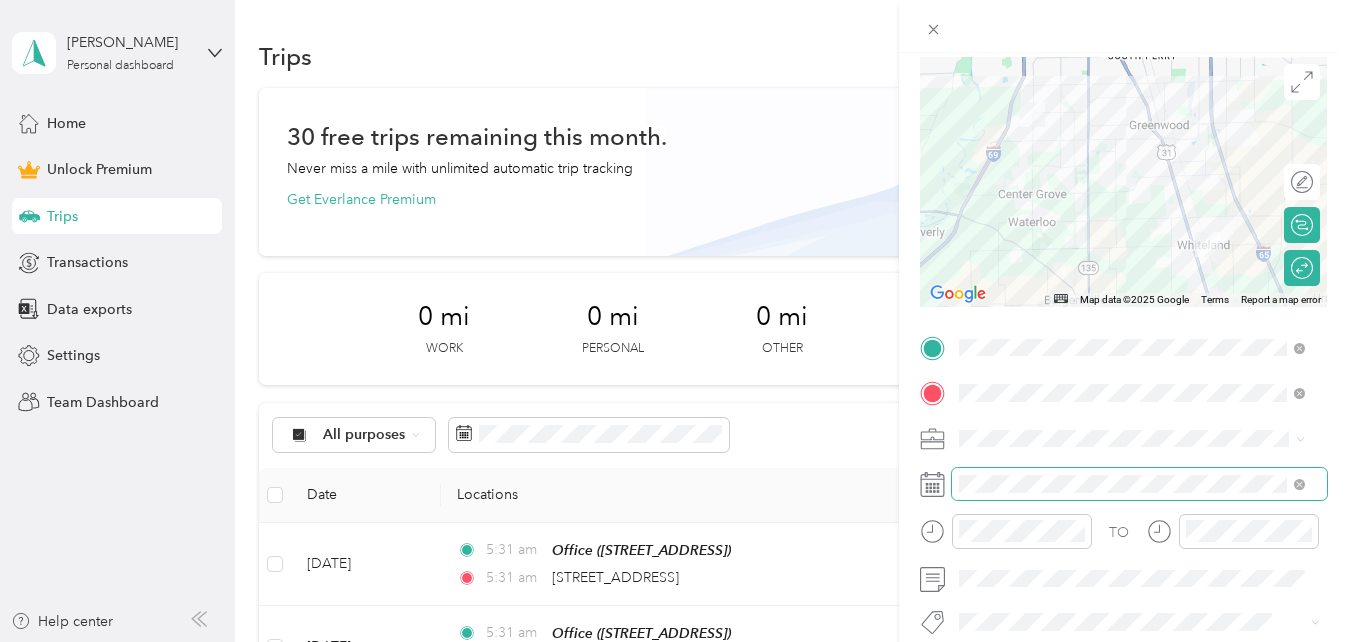 click at bounding box center [1139, 484] 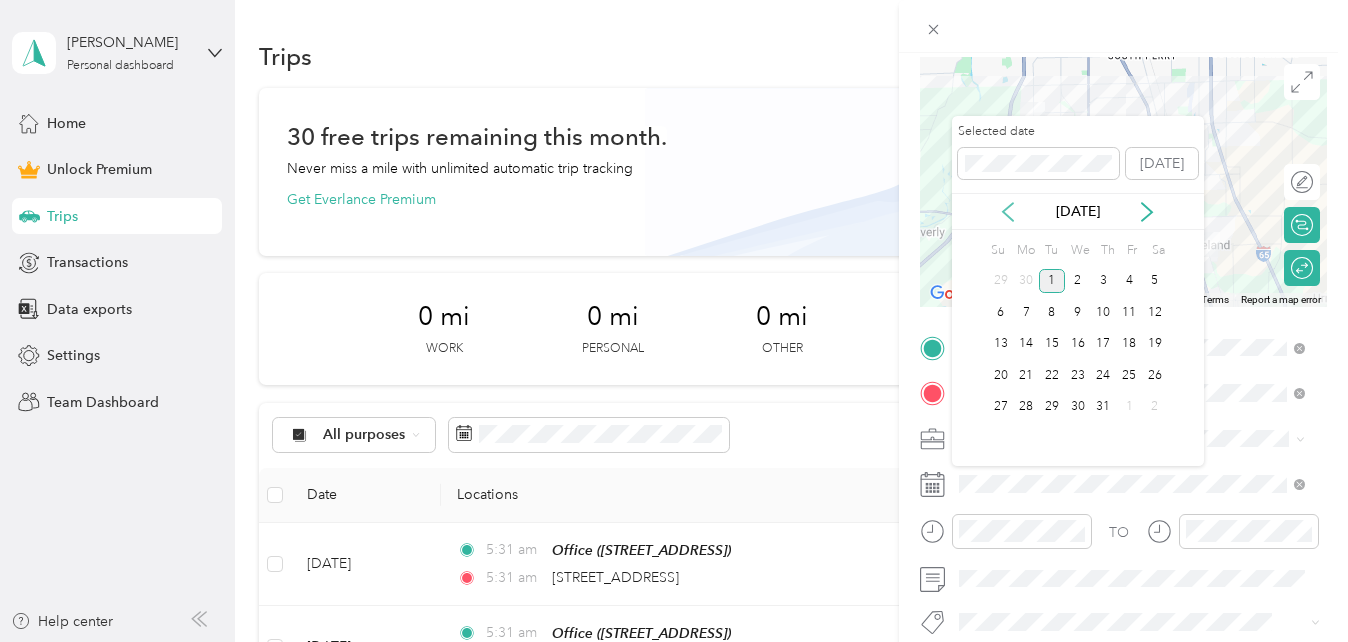 click 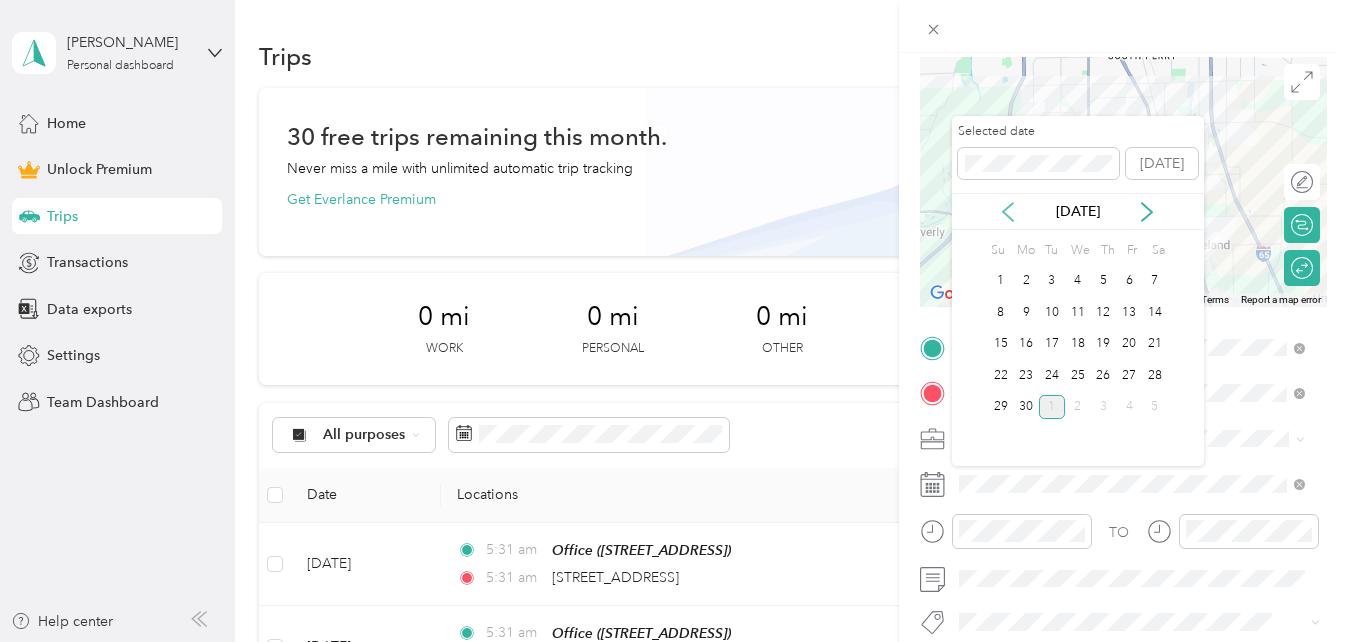 click 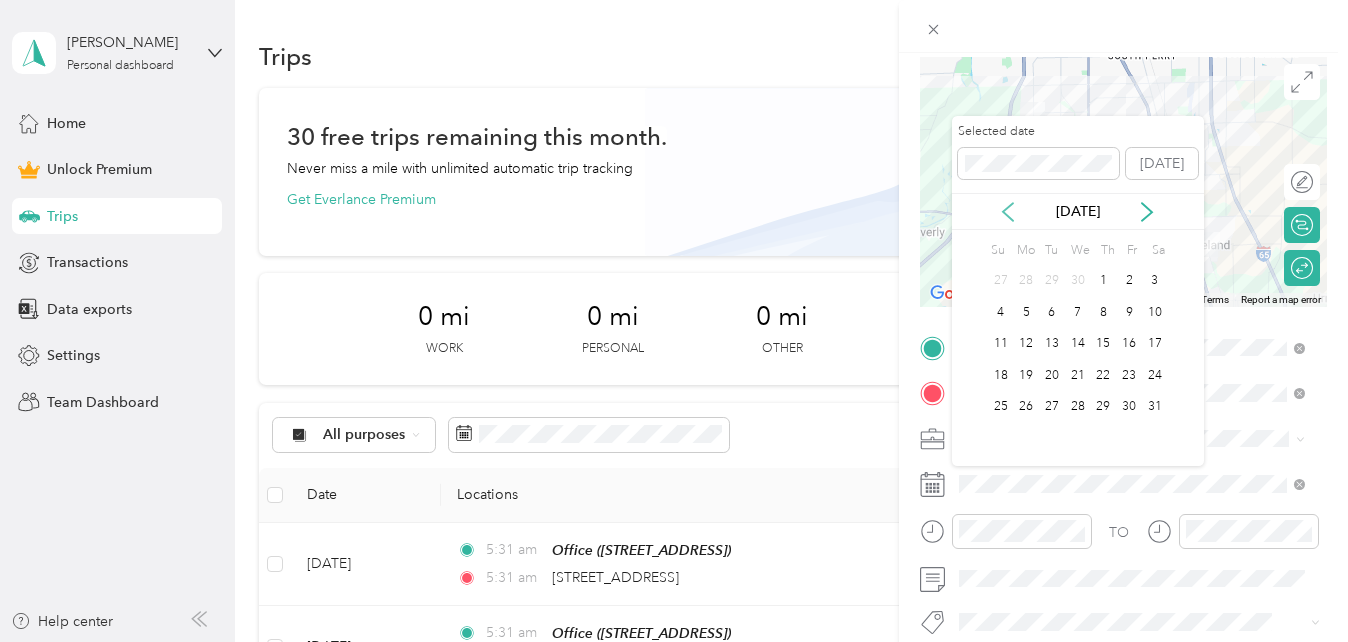 click 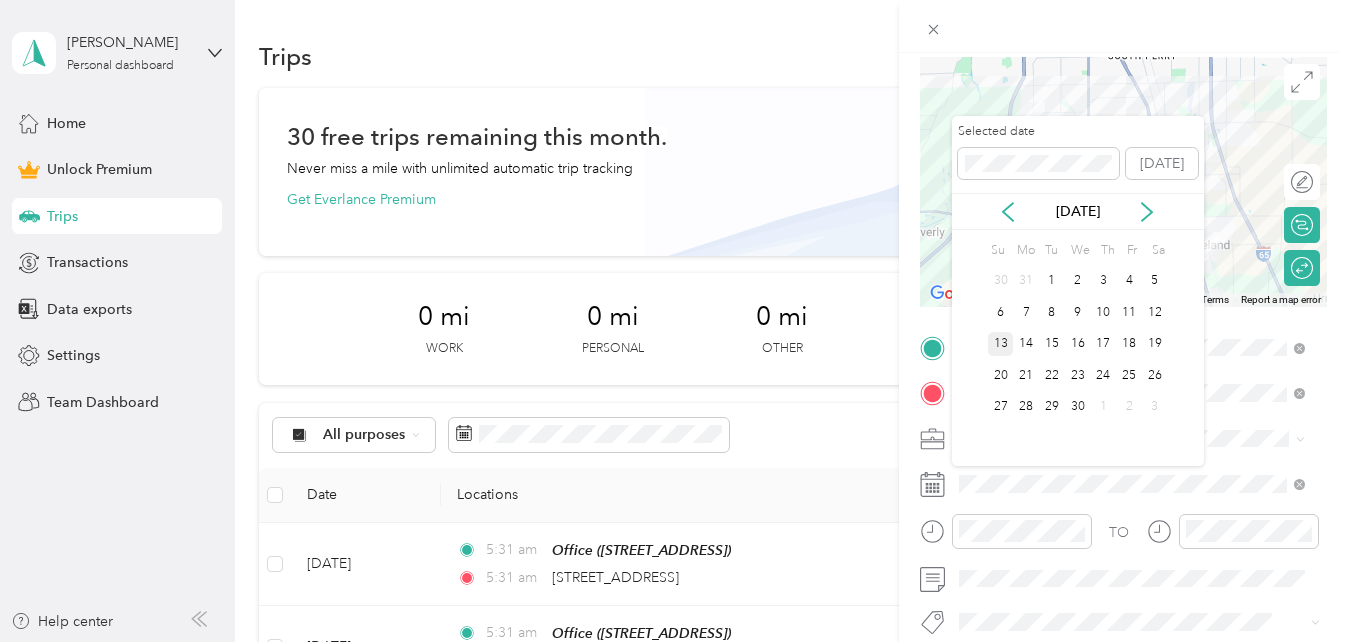click on "13" at bounding box center [1001, 344] 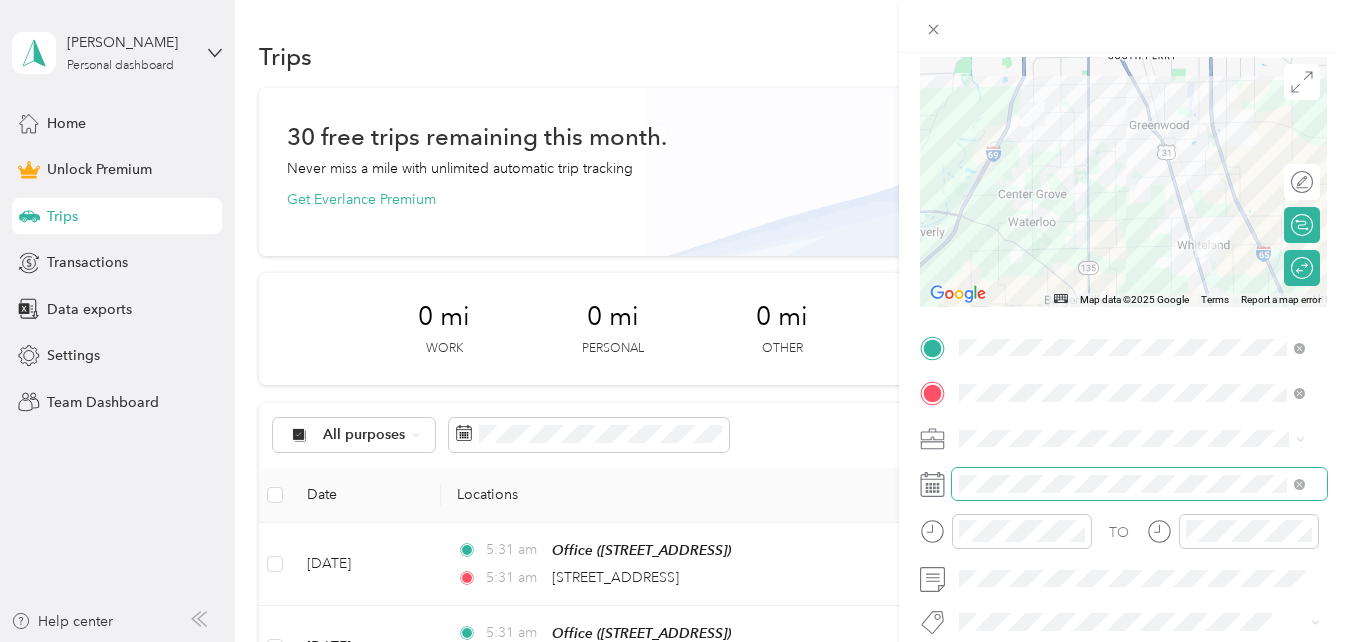 scroll, scrollTop: 0, scrollLeft: 0, axis: both 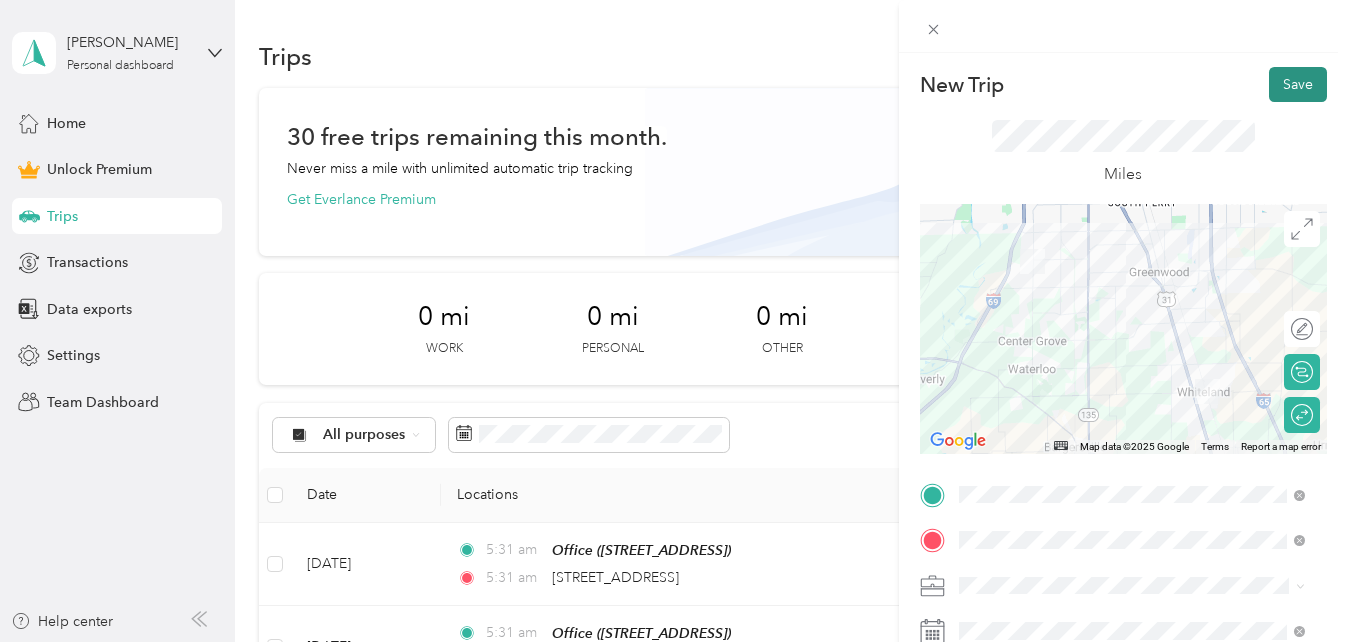 click on "Save" at bounding box center (1298, 84) 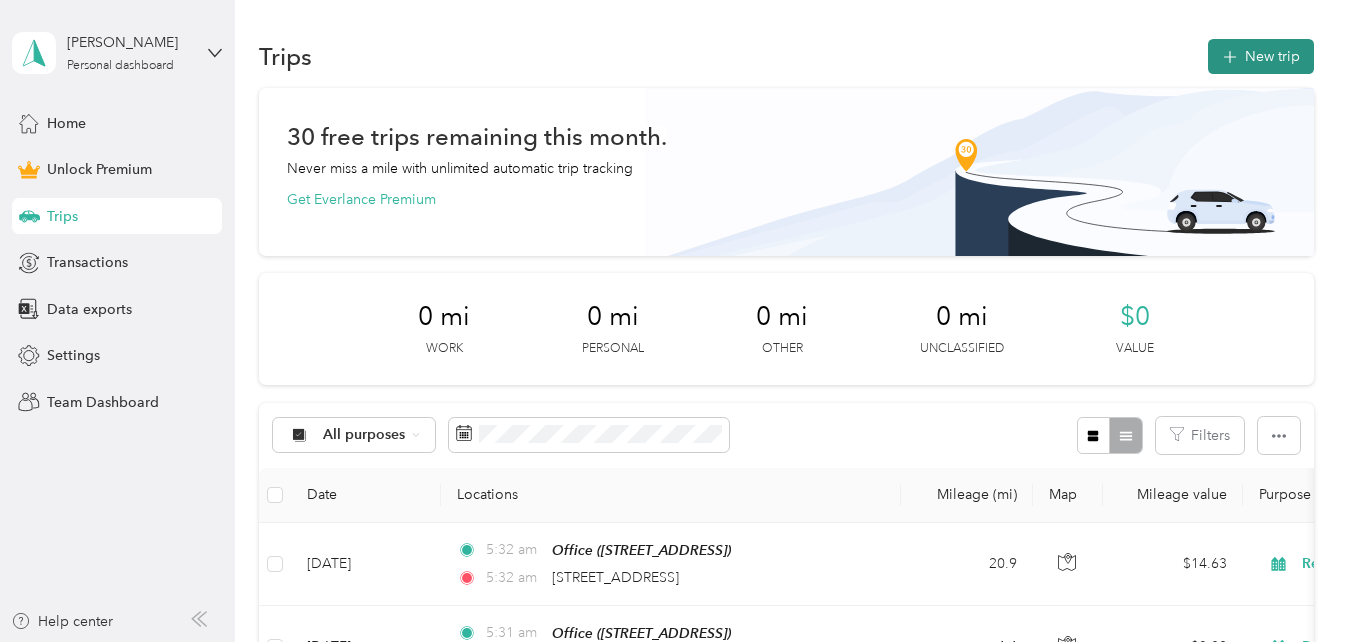 click on "New trip" at bounding box center [1261, 56] 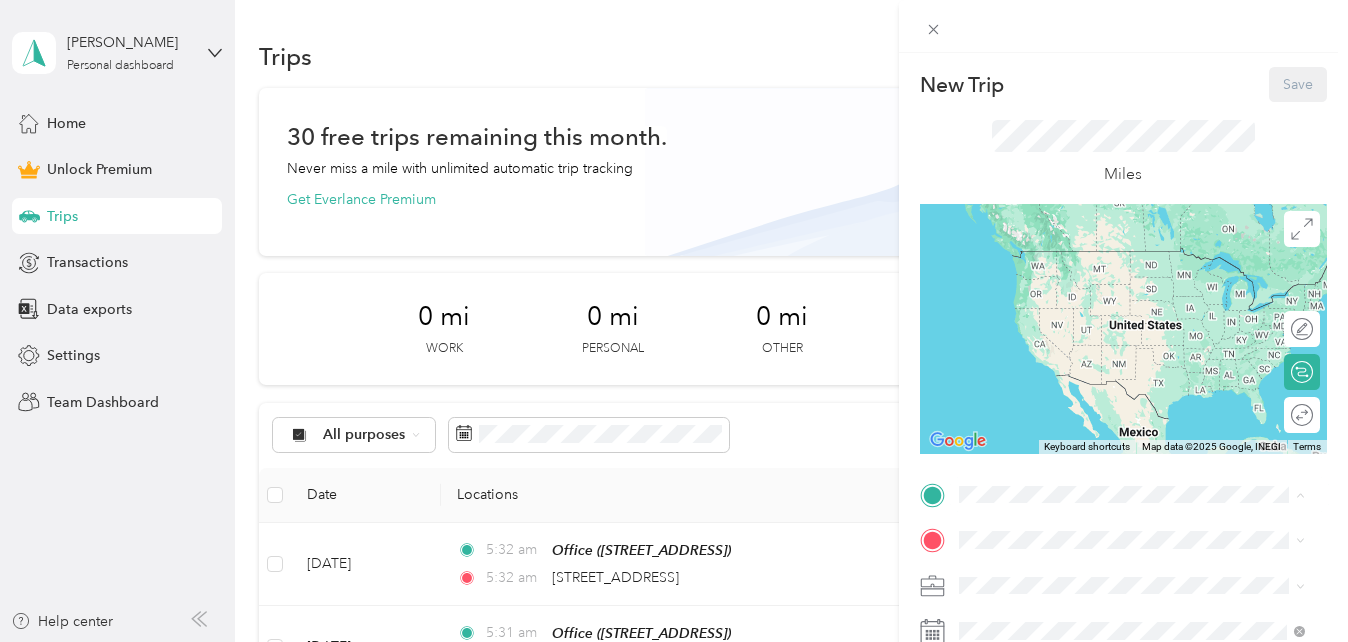 click on "[STREET_ADDRESS]" at bounding box center (1059, 596) 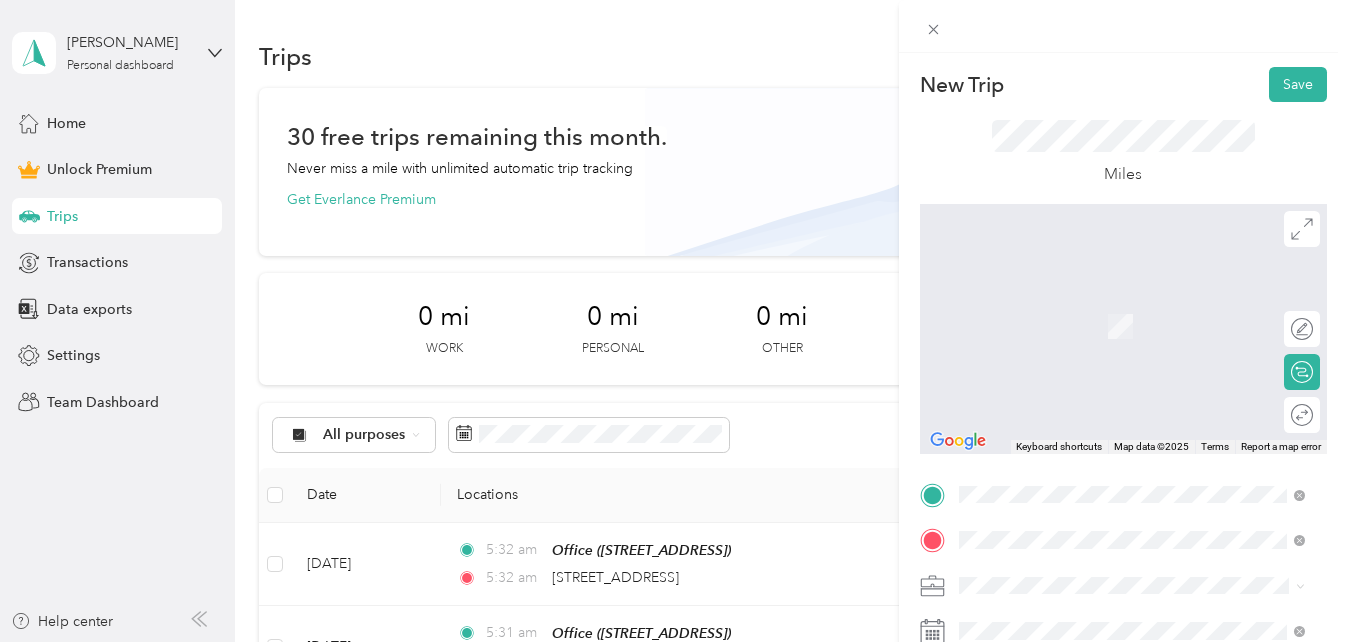 click on "[GEOGRAPHIC_DATA][US_STATE], [GEOGRAPHIC_DATA]" at bounding box center [1147, 305] 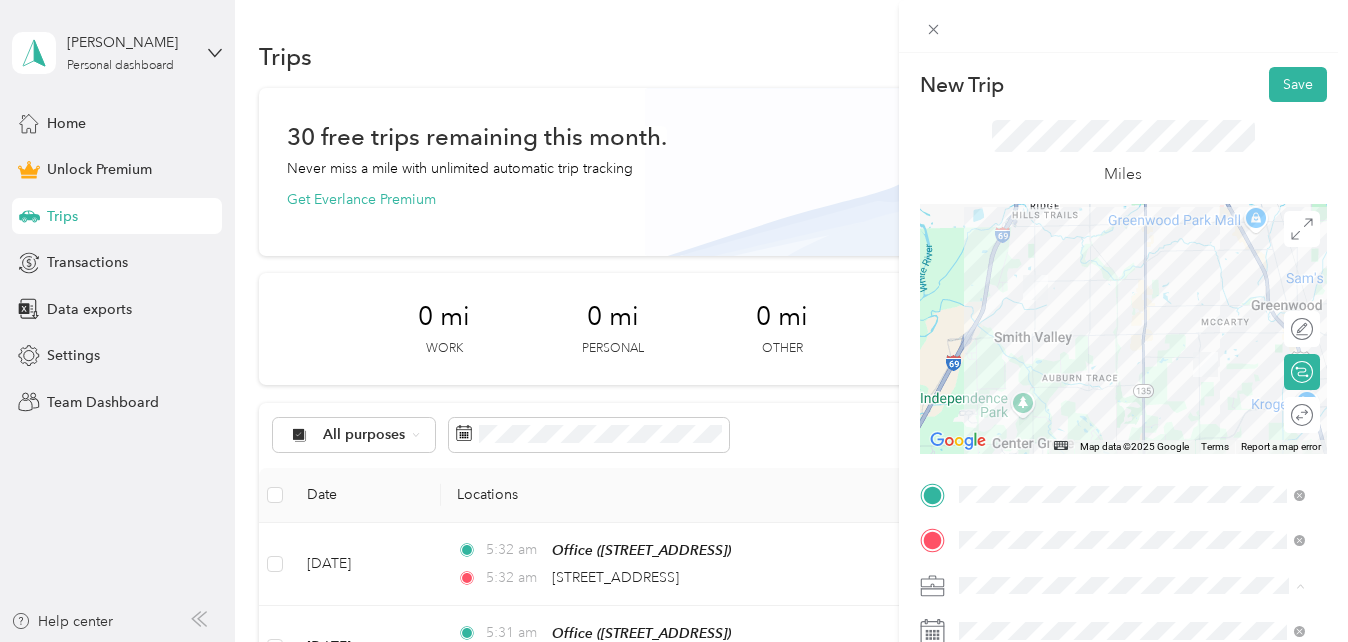 click on "Real Estate" at bounding box center (1132, 375) 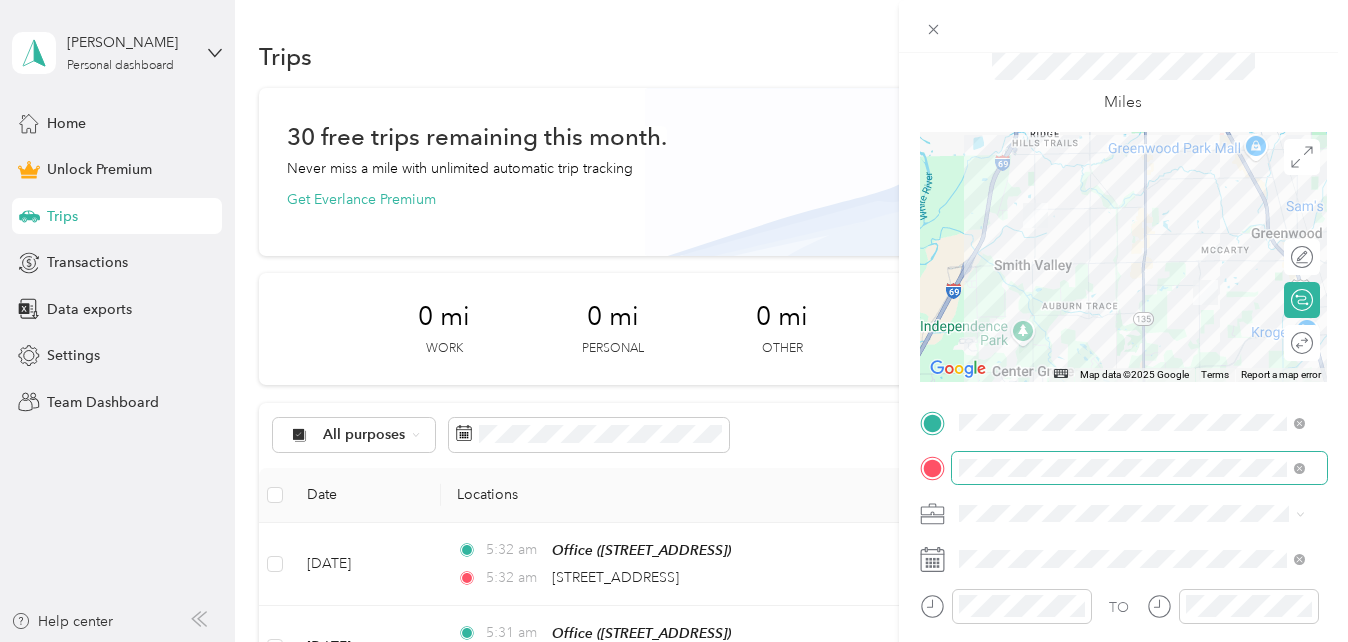 scroll, scrollTop: 76, scrollLeft: 0, axis: vertical 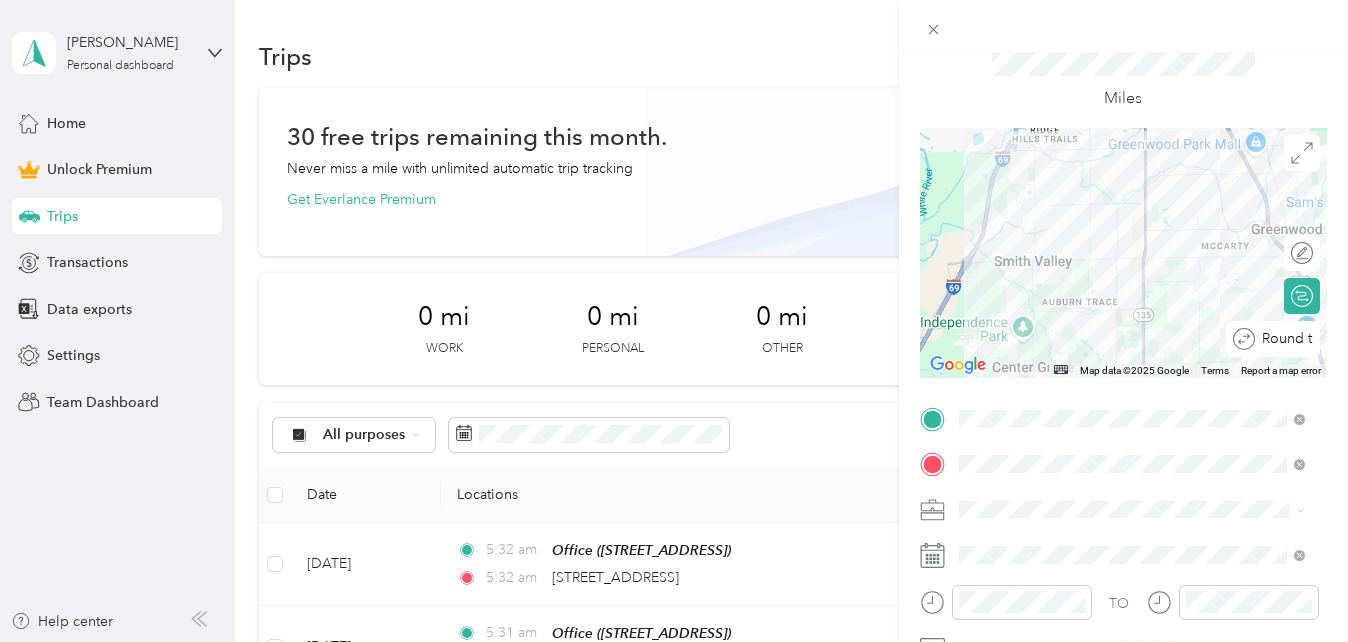 click on "Round trip" at bounding box center [1273, 339] 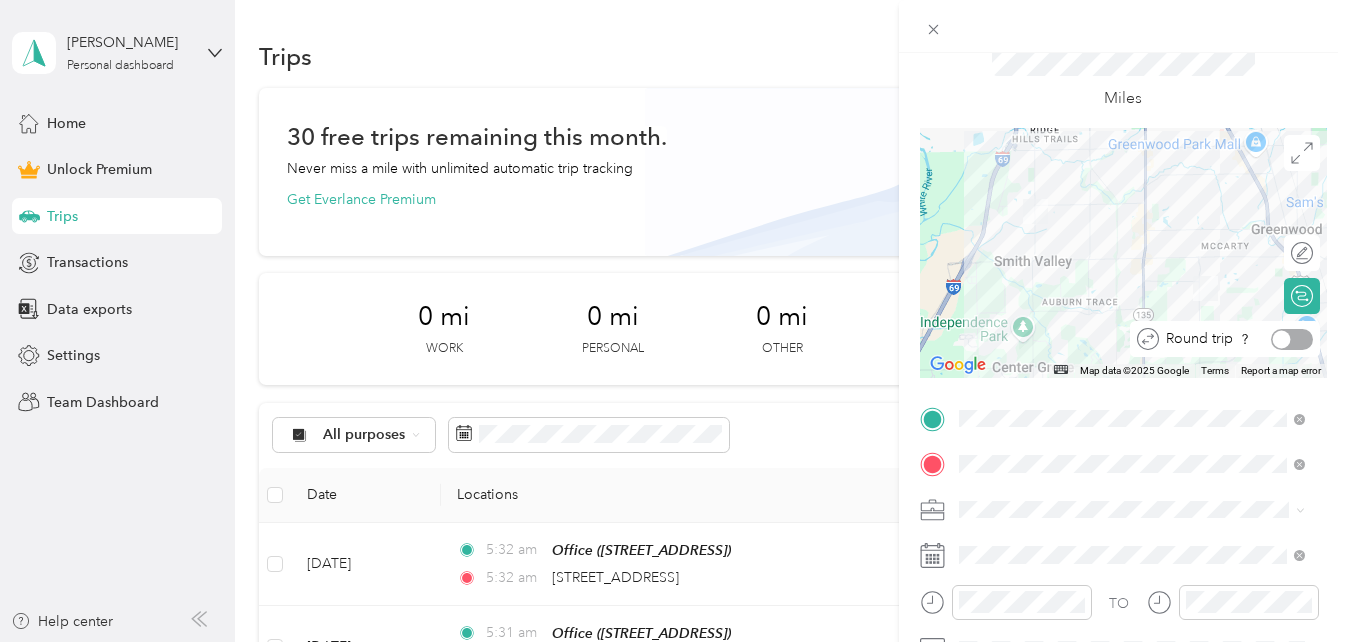 click at bounding box center [1292, 339] 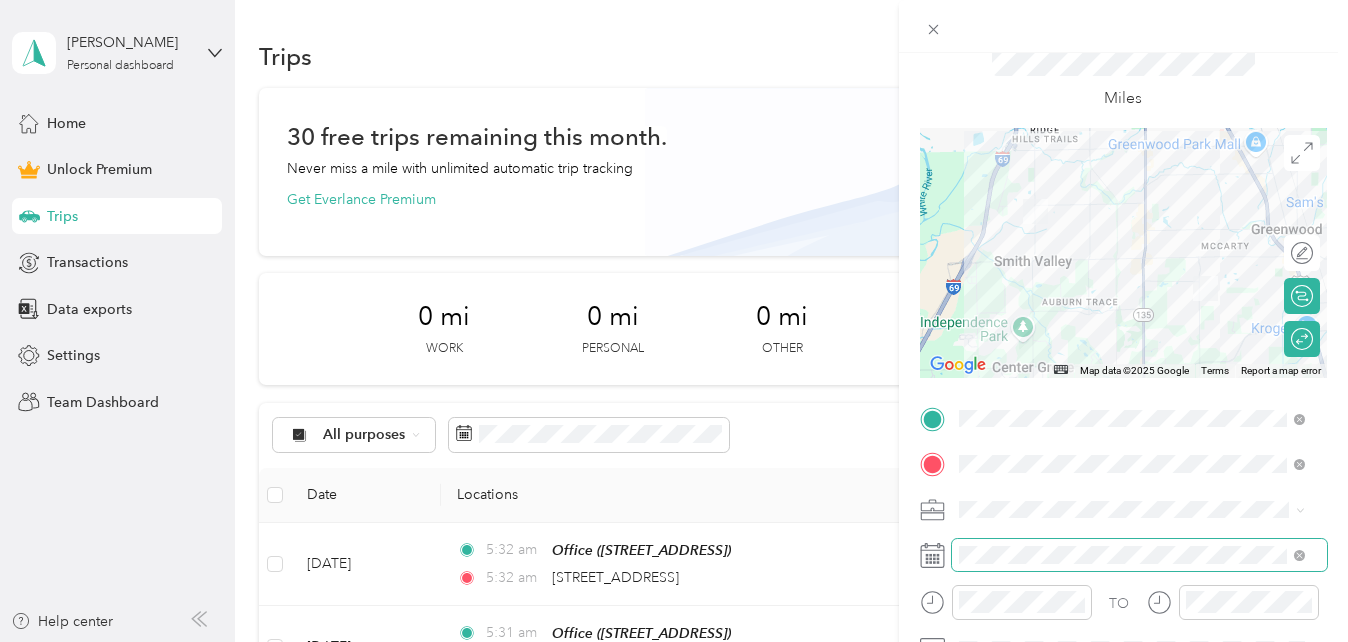 click at bounding box center [1139, 555] 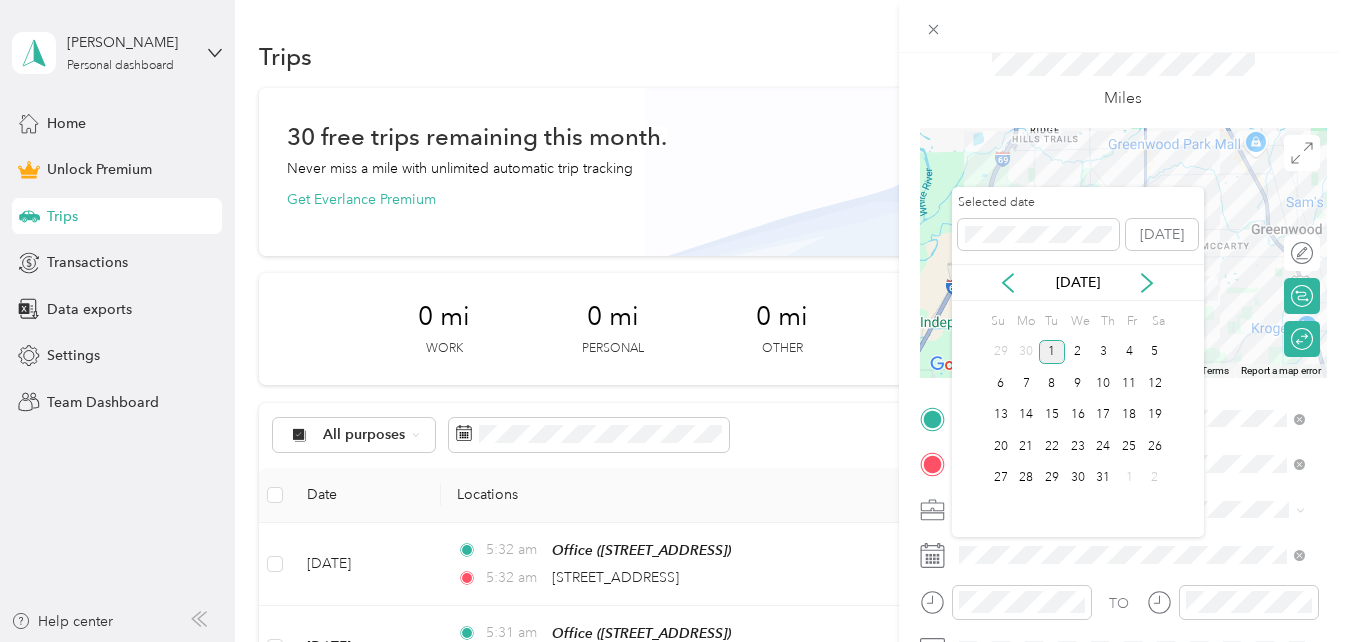 click on "[DATE]" at bounding box center [1078, 282] 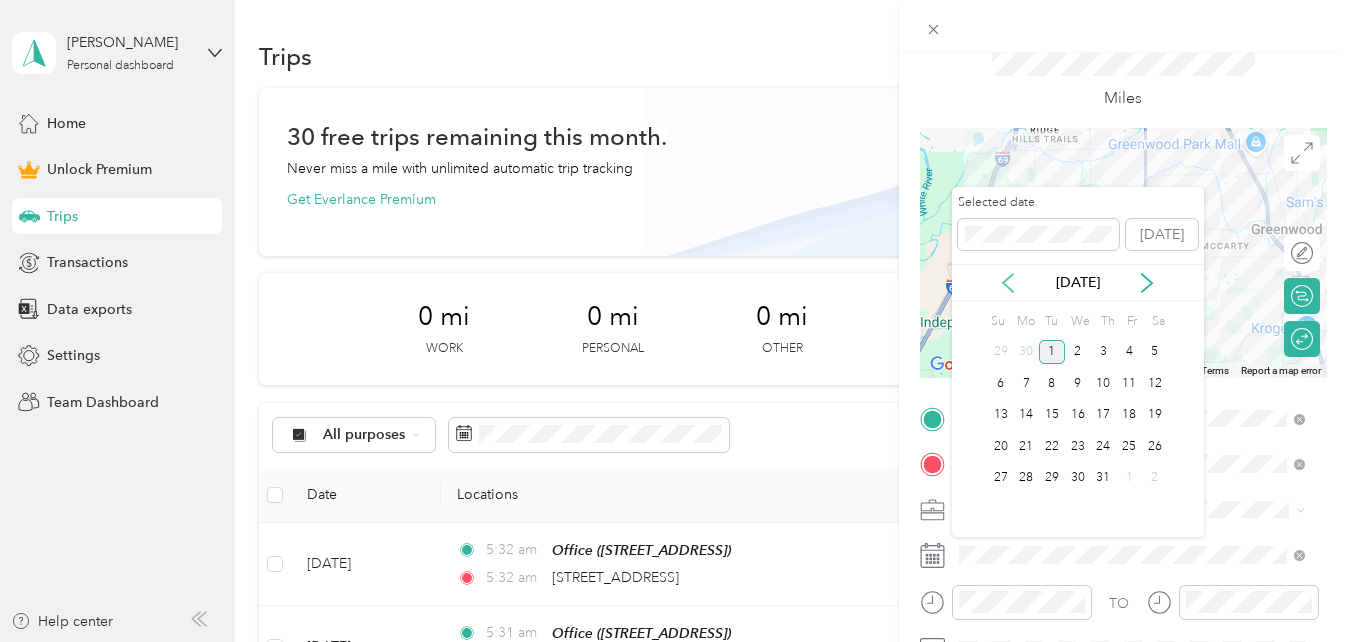 click 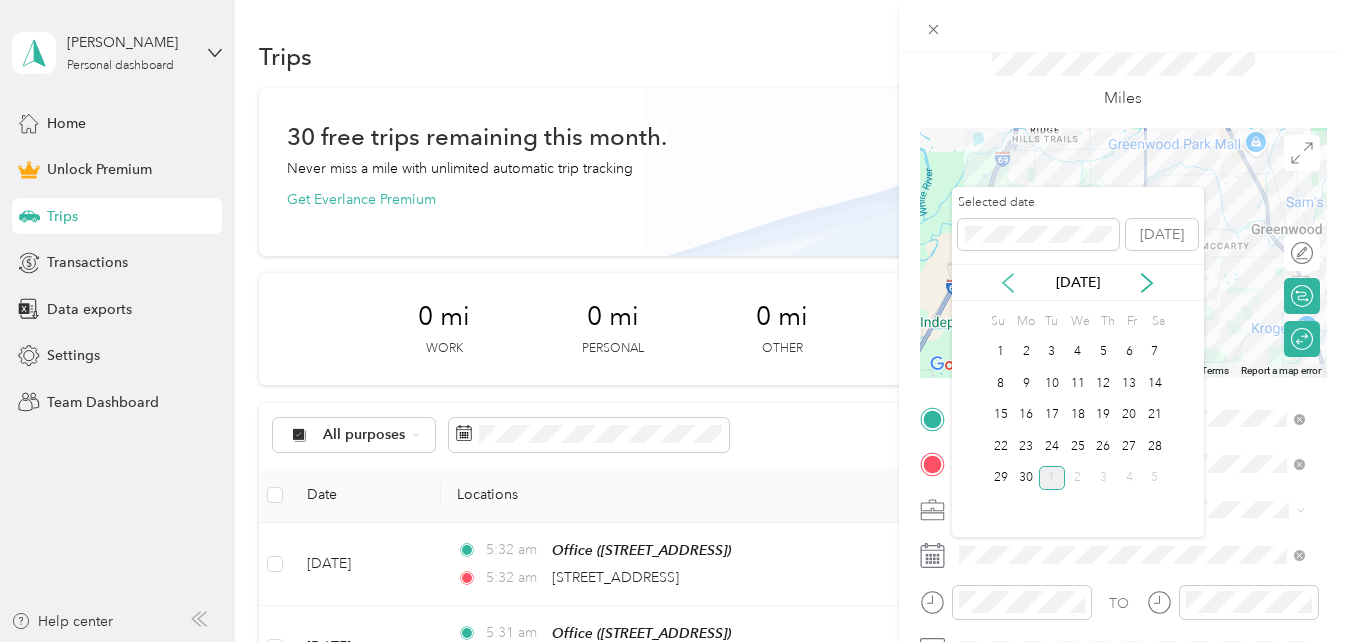 click 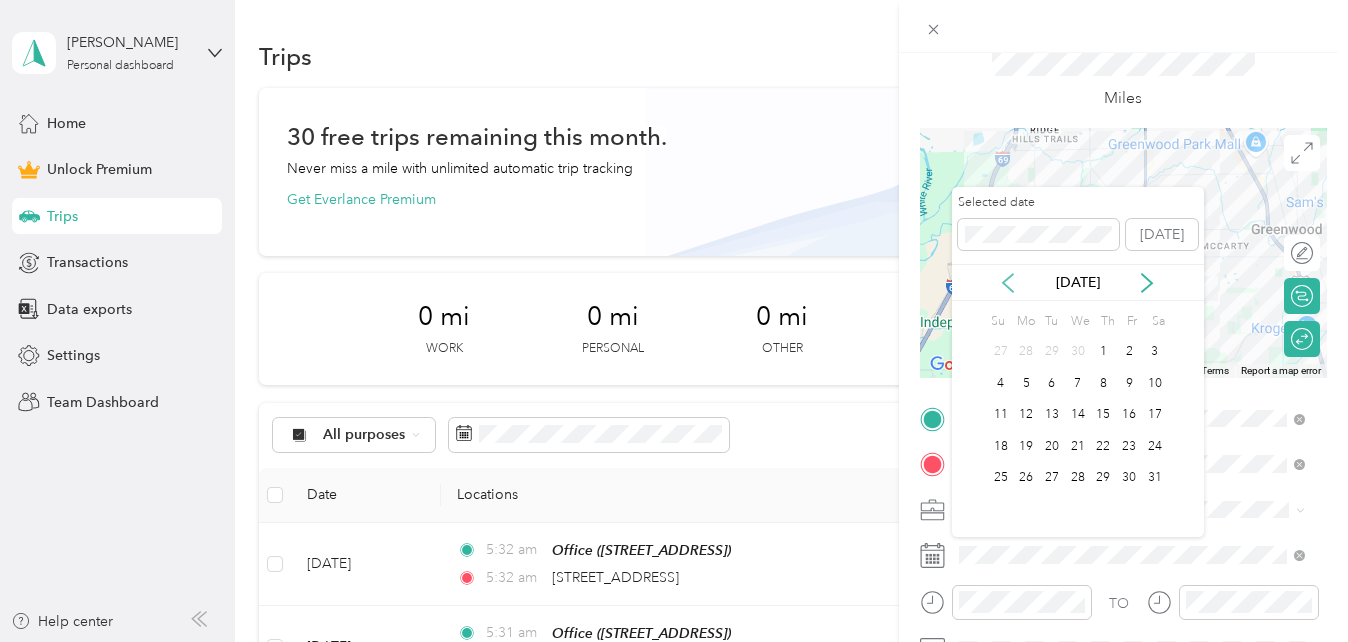 click 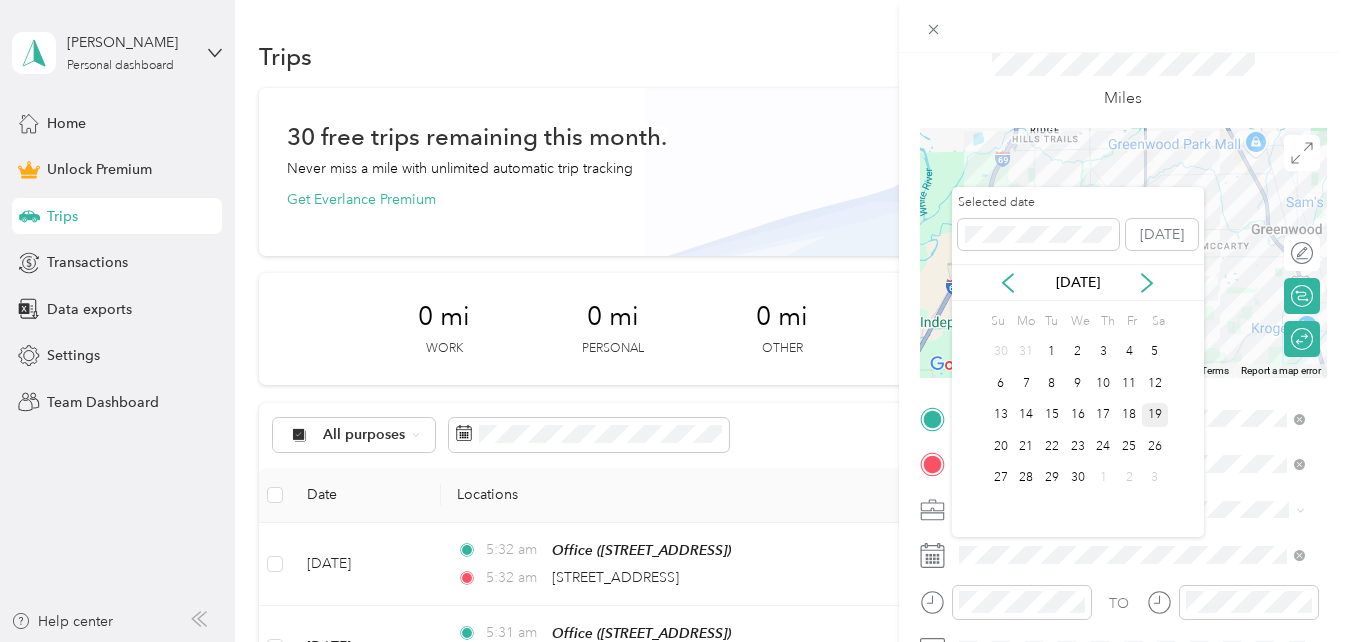 click on "19" at bounding box center [1155, 415] 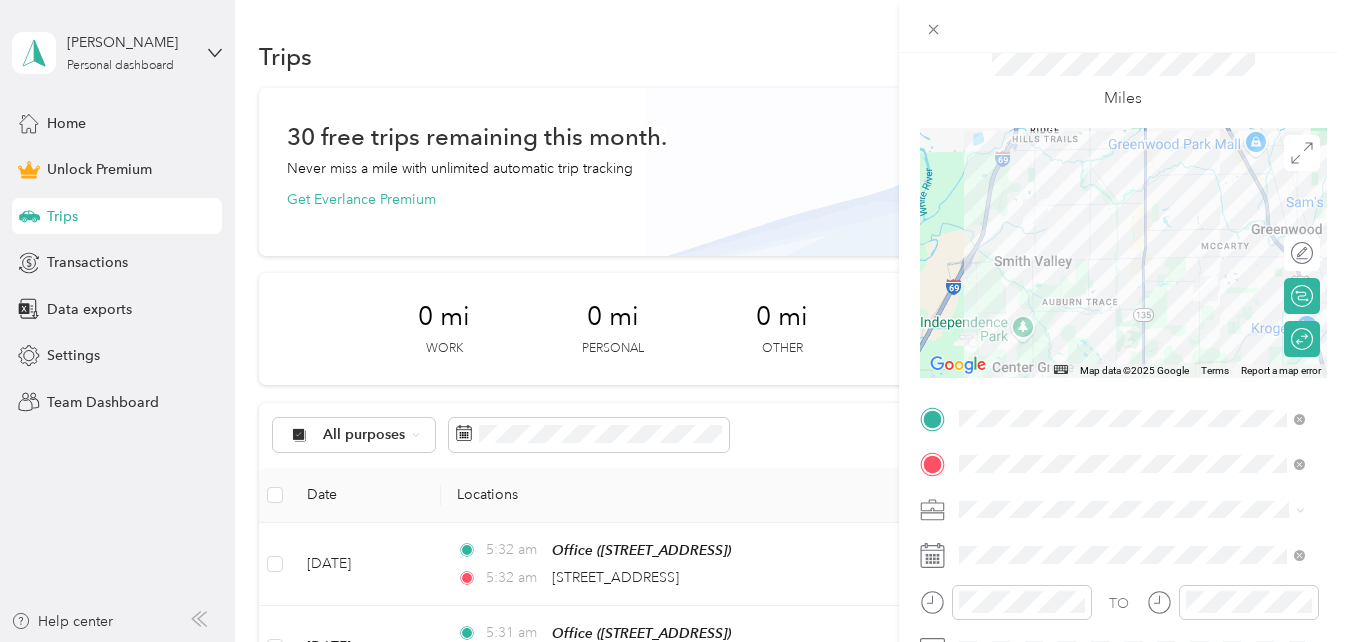 scroll, scrollTop: 0, scrollLeft: 0, axis: both 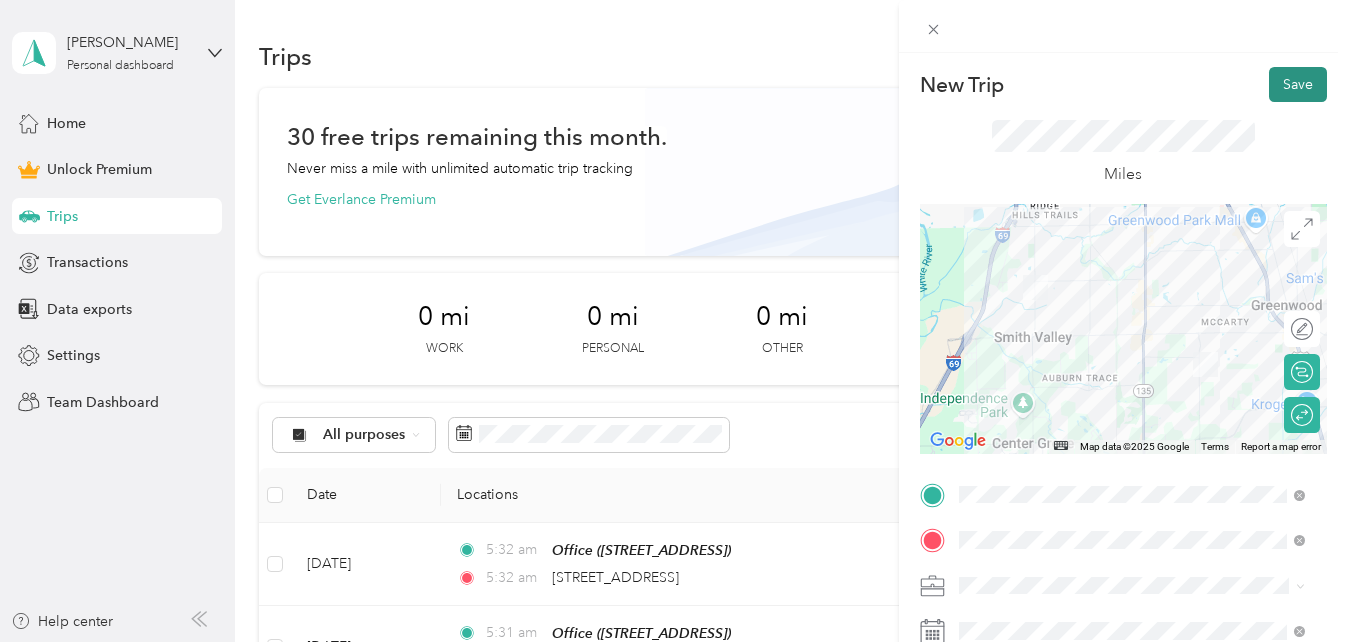 click on "Save" at bounding box center [1298, 84] 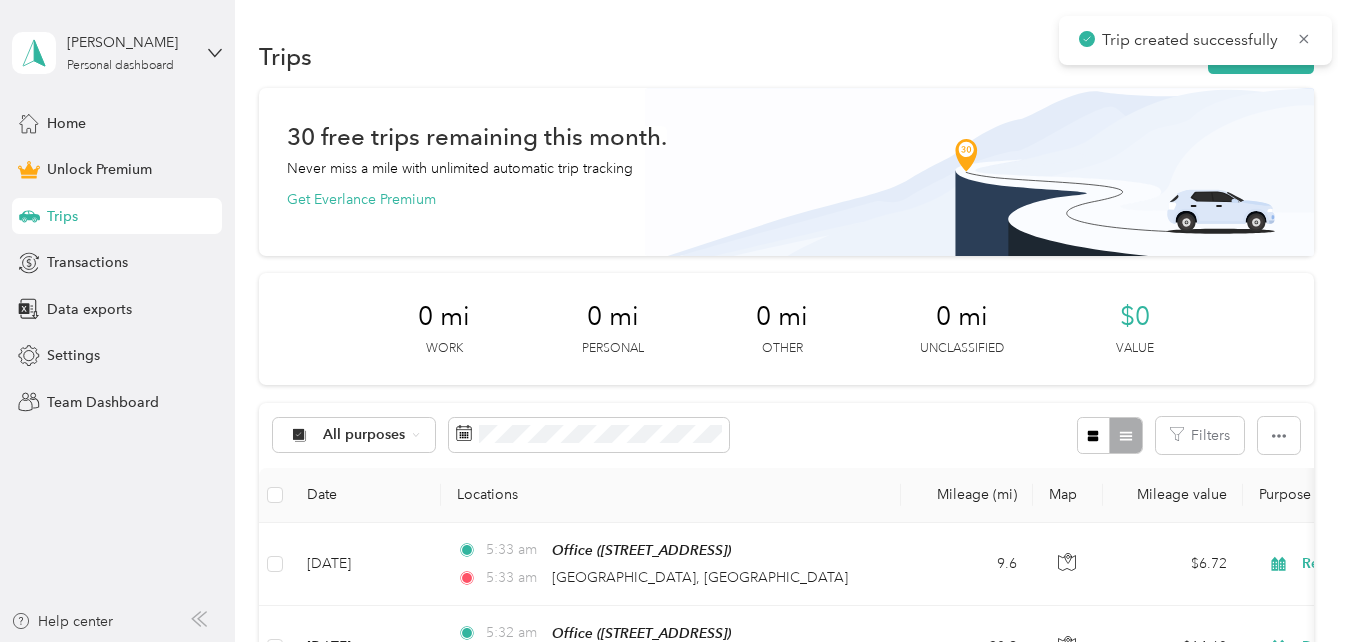 click on "Trip created successfully" at bounding box center (1195, 40) 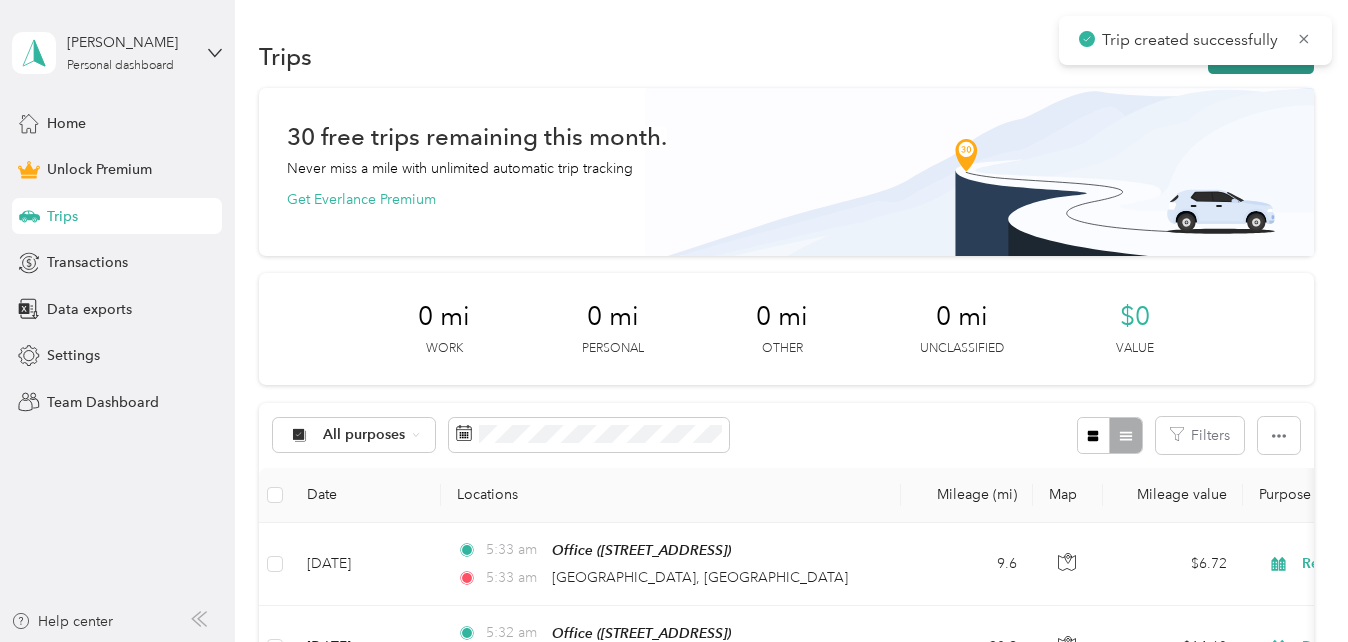click on "New trip" at bounding box center [1261, 56] 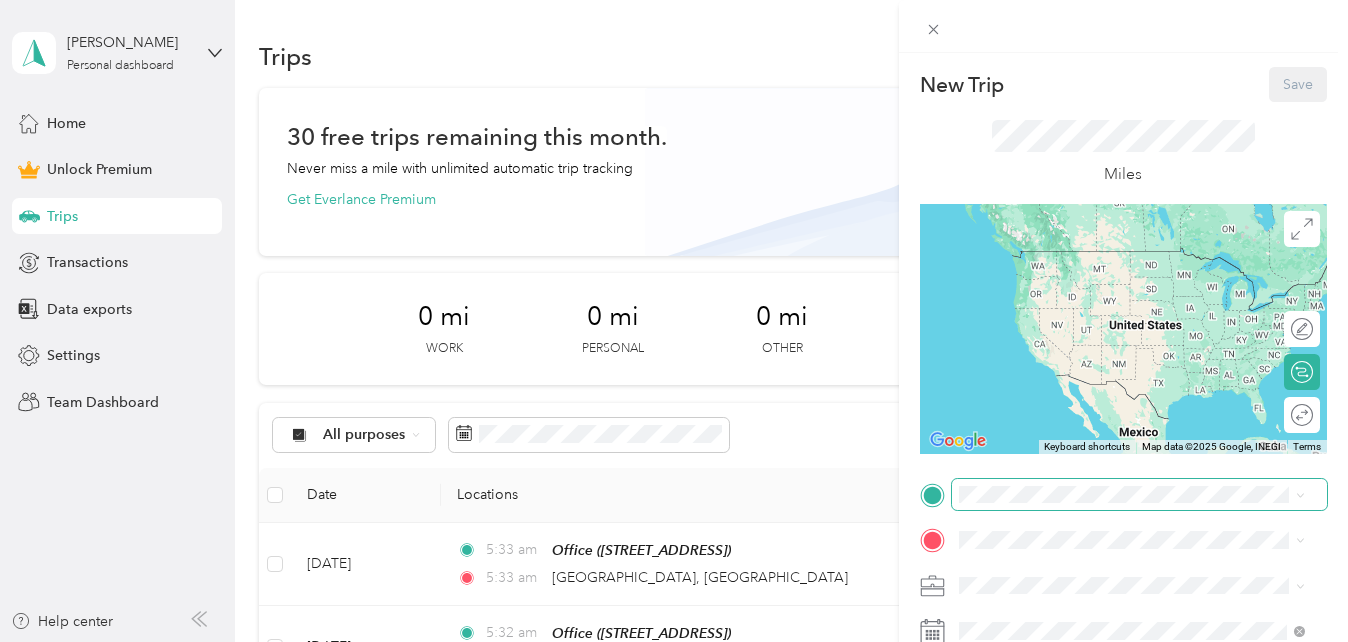 click at bounding box center (1139, 495) 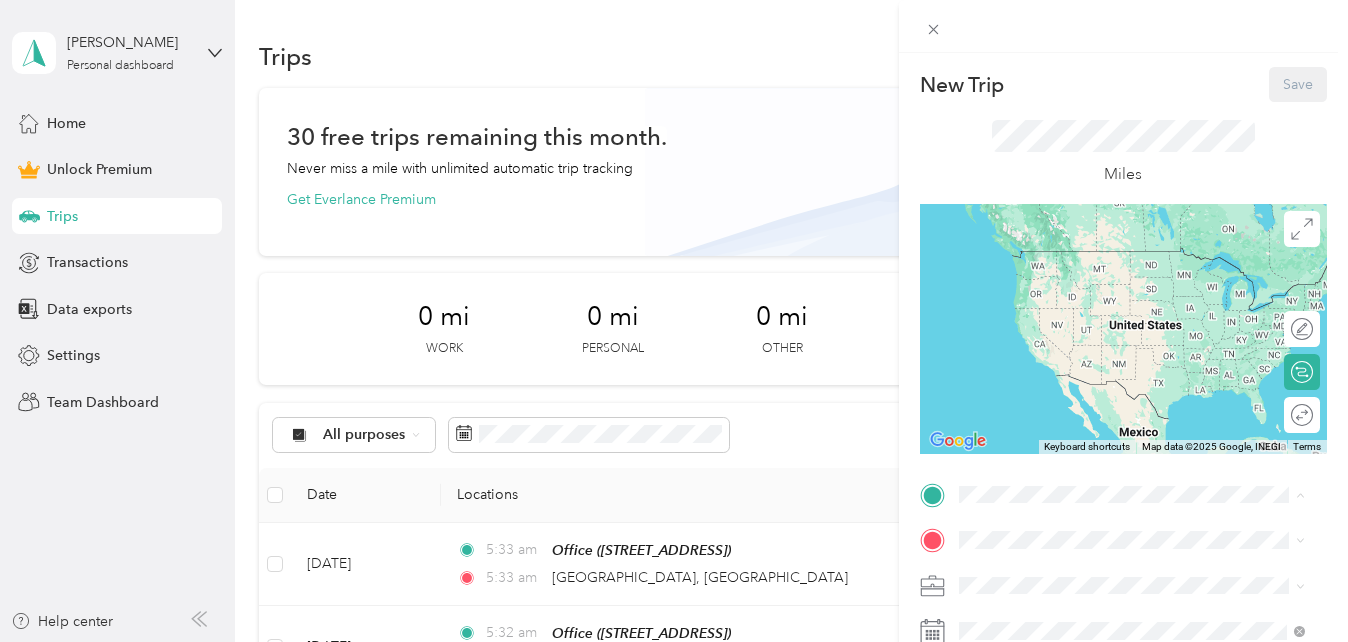 click on "Office [STREET_ADDRESS]" at bounding box center (1059, 586) 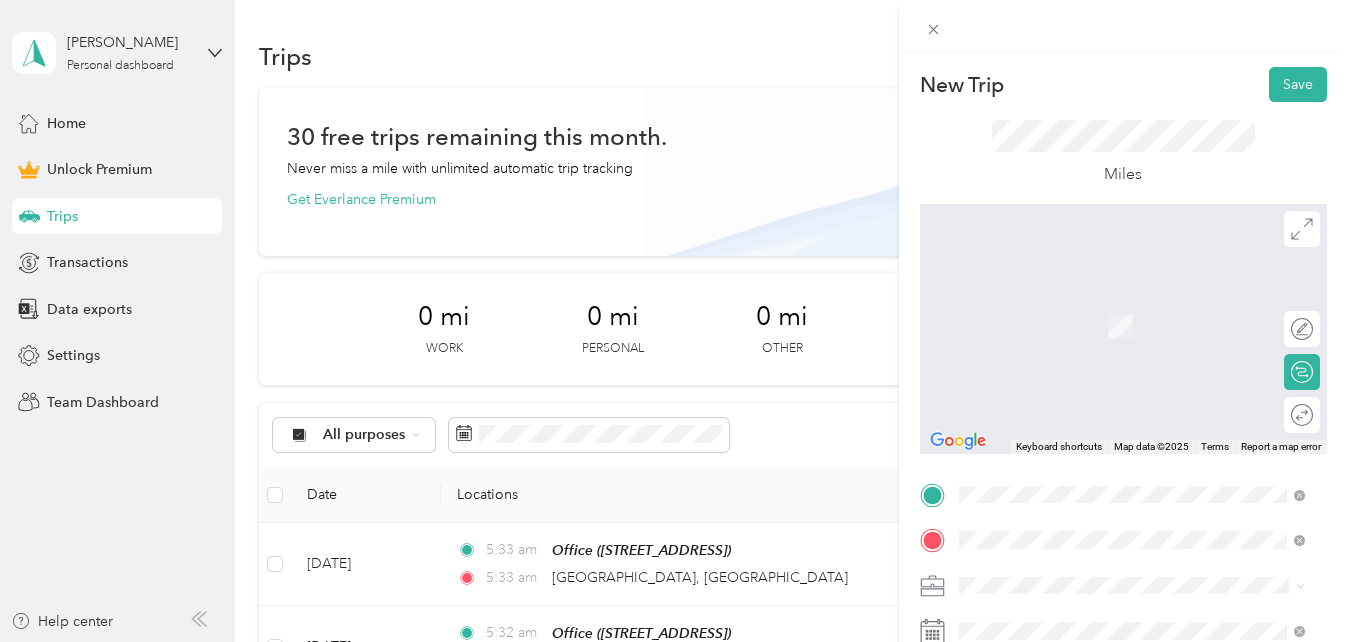 click on "[GEOGRAPHIC_DATA][US_STATE], [GEOGRAPHIC_DATA]" at bounding box center (1132, 305) 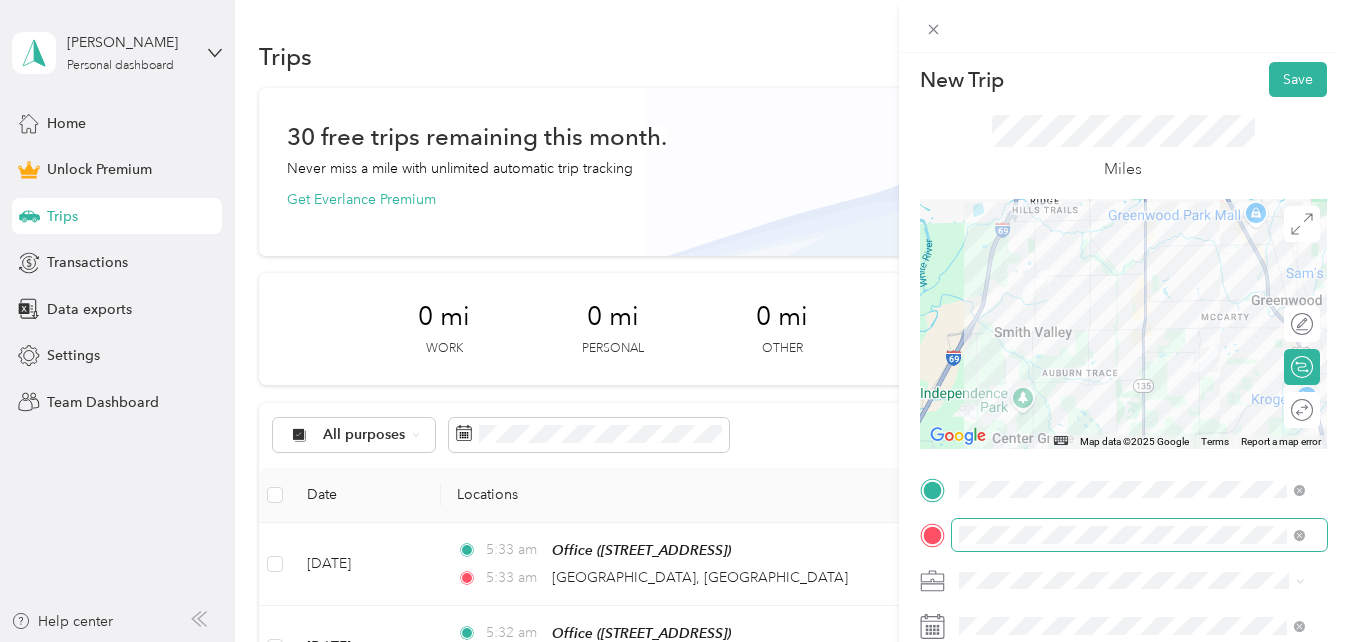 scroll, scrollTop: 7, scrollLeft: 0, axis: vertical 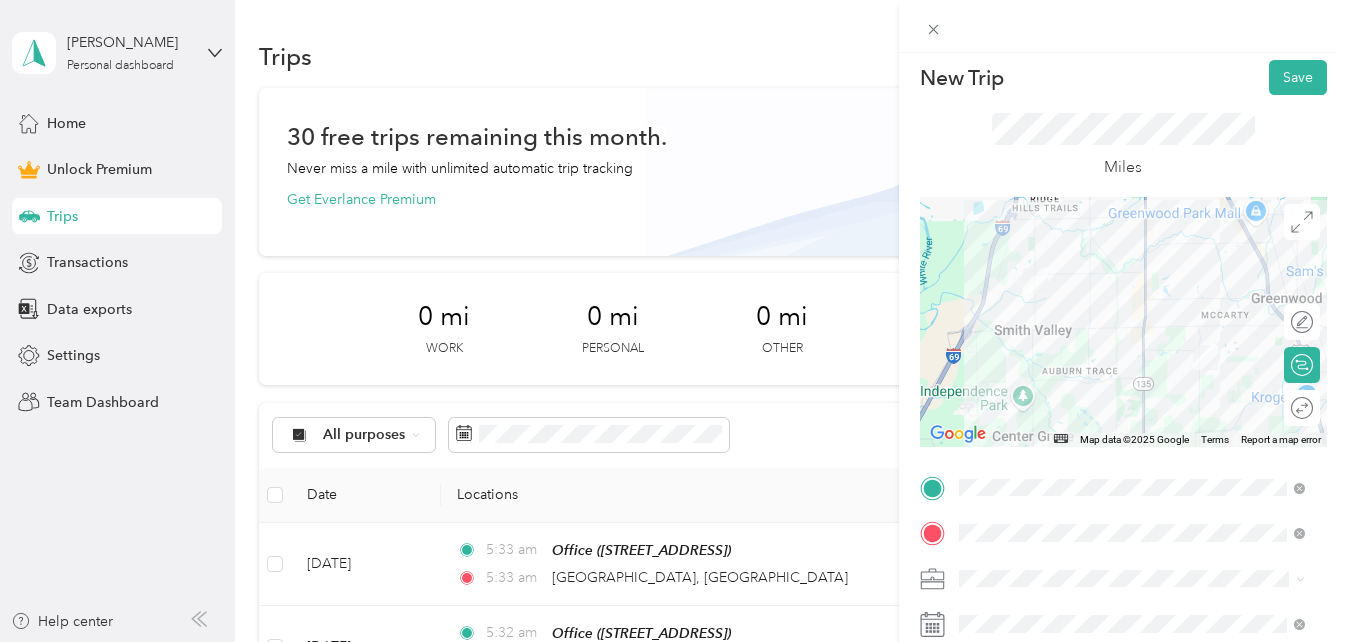 click on "Real Estate" at bounding box center (1132, 357) 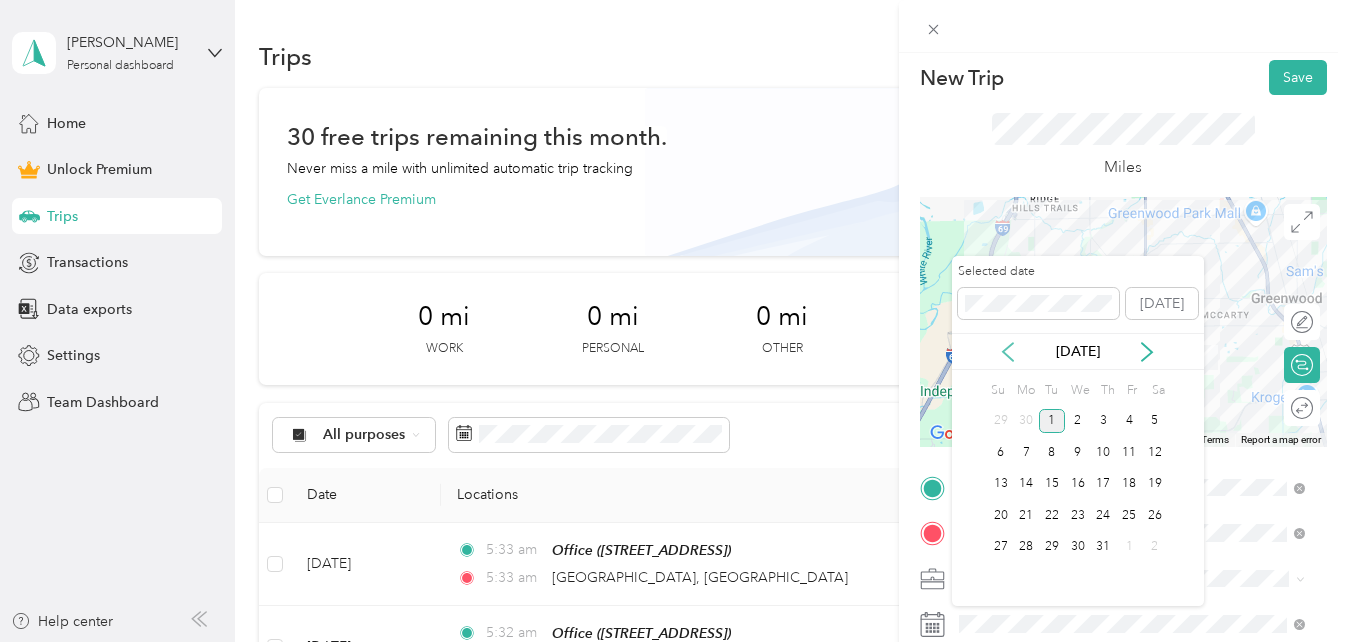 click 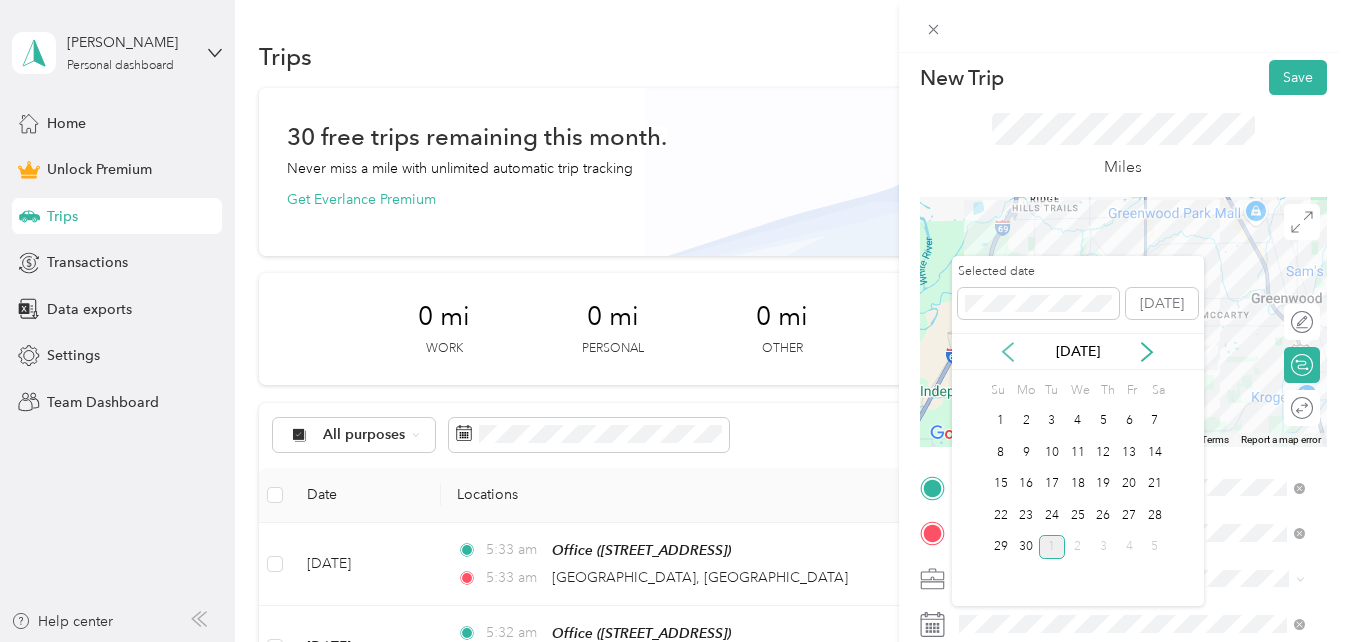 click 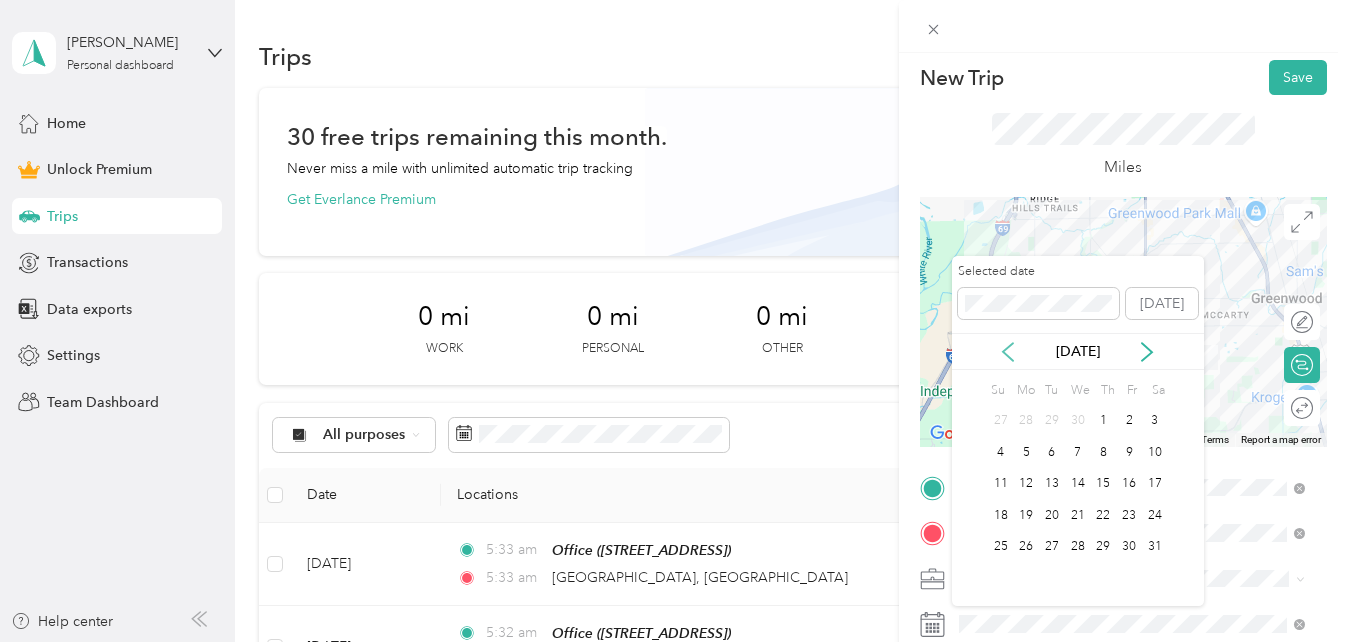 click 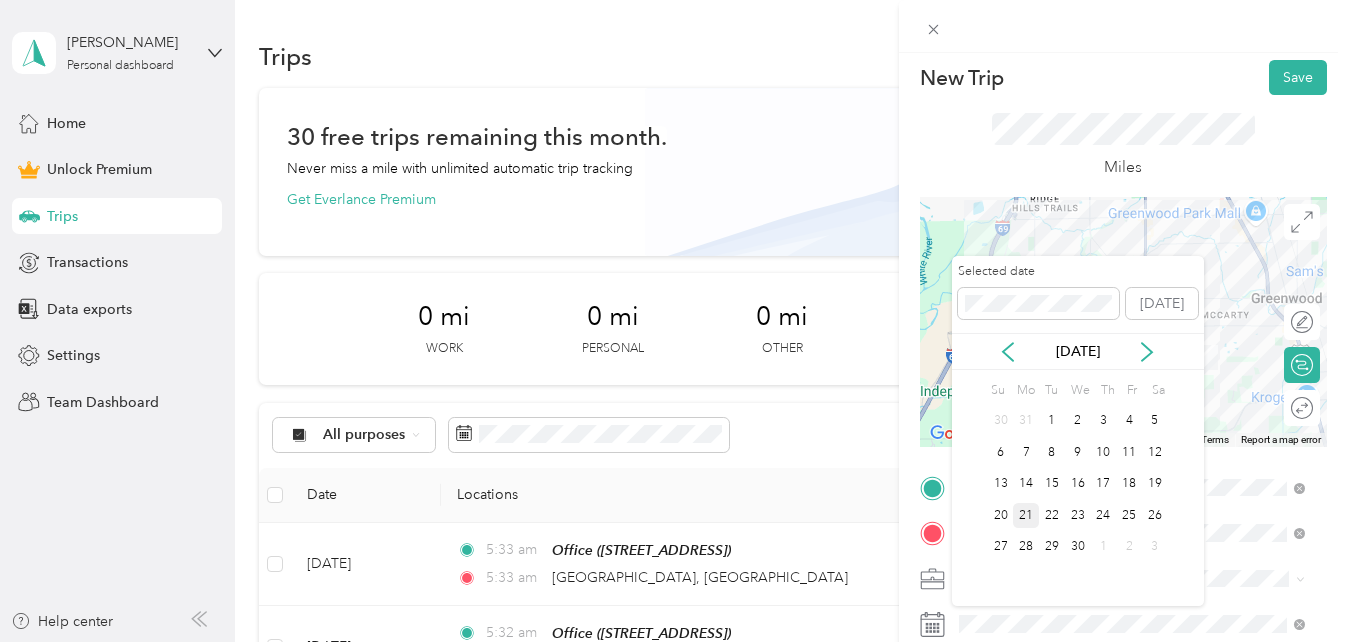 click on "21" at bounding box center [1026, 515] 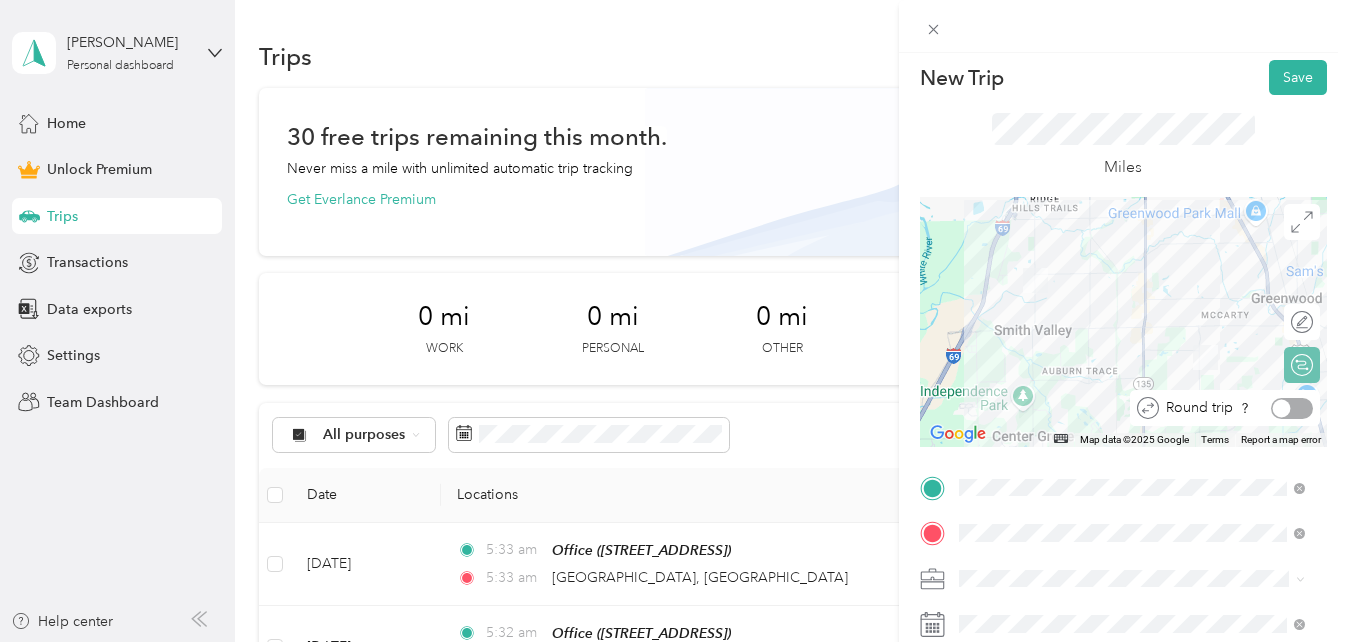 click at bounding box center [1292, 408] 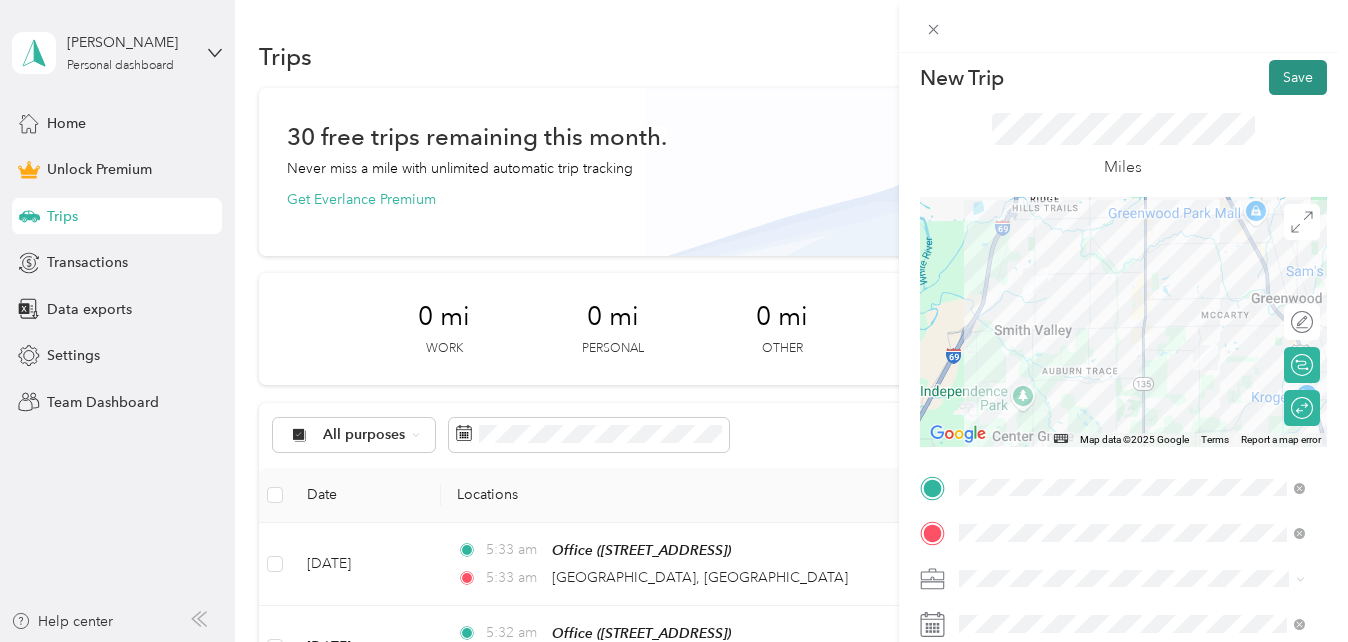 click on "Save" at bounding box center [1298, 77] 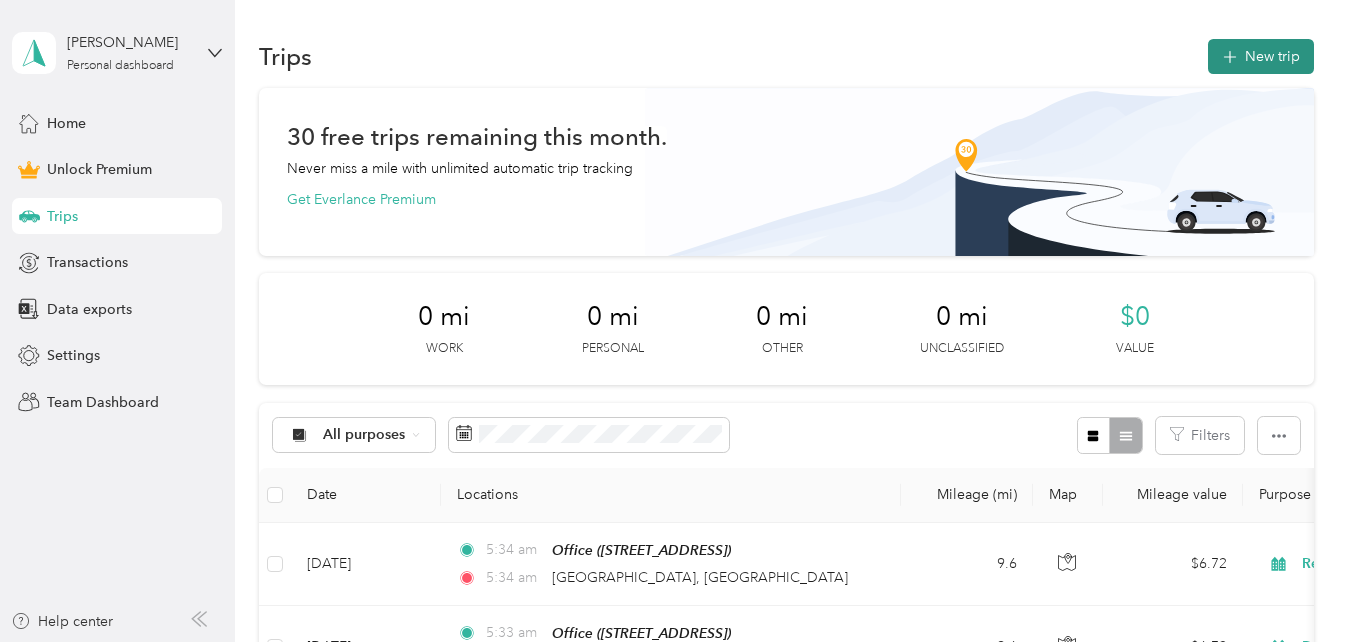 click on "New trip" at bounding box center [1261, 56] 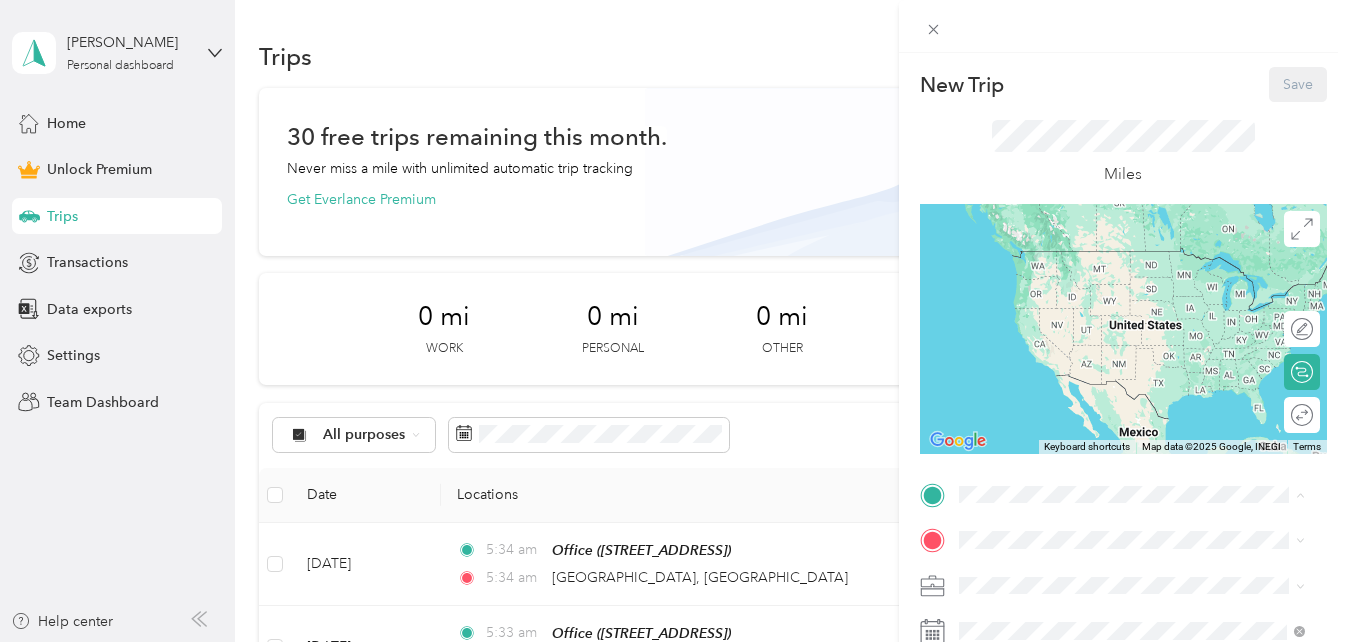 click on "Office [STREET_ADDRESS]" at bounding box center [1059, 586] 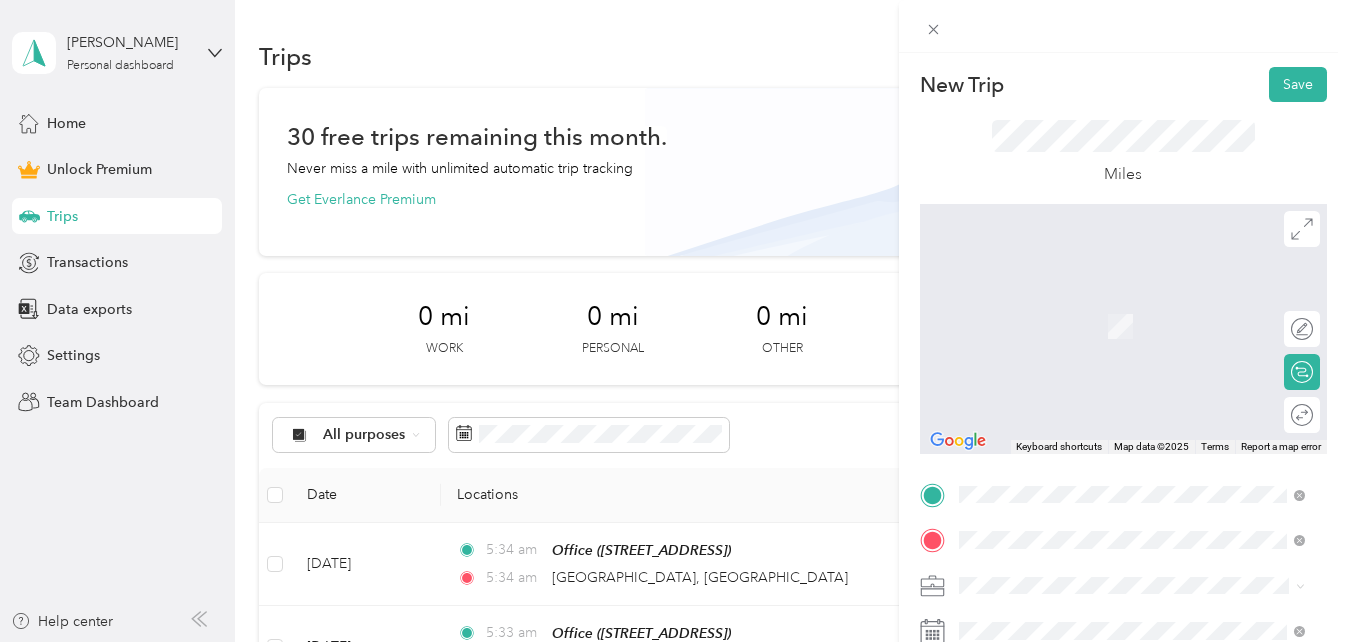click on "[STREET_ADDRESS][US_STATE]" at bounding box center [1096, 297] 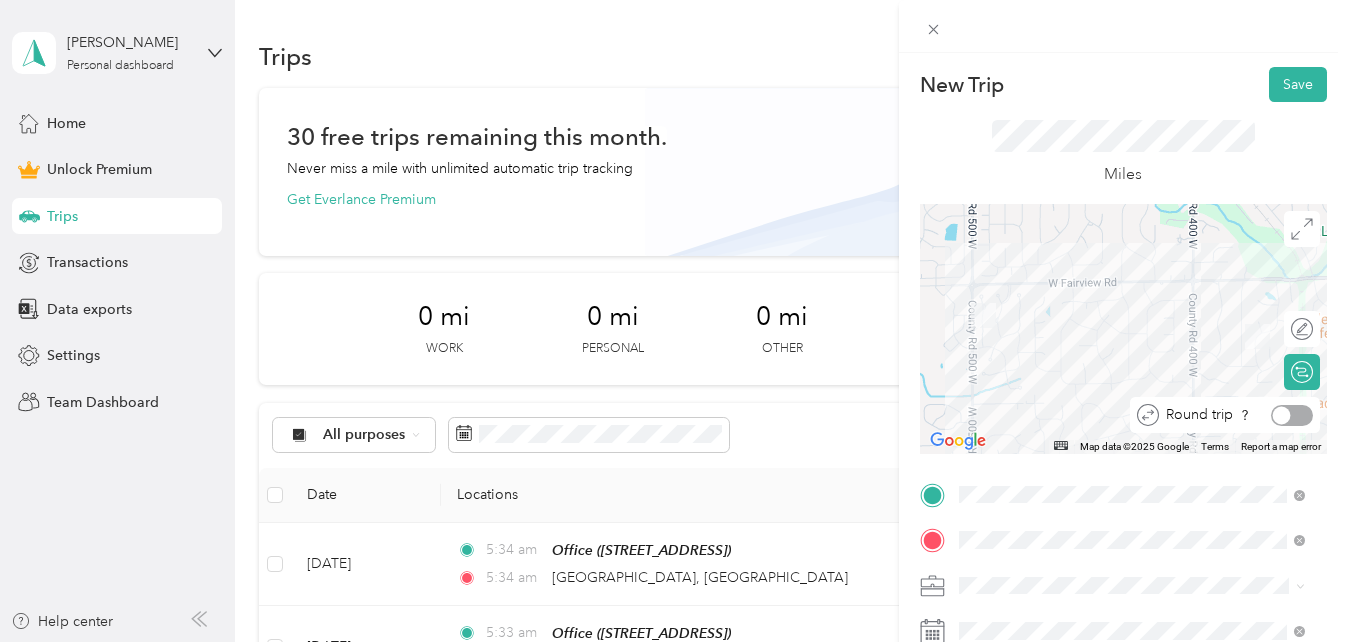 click at bounding box center [1292, 415] 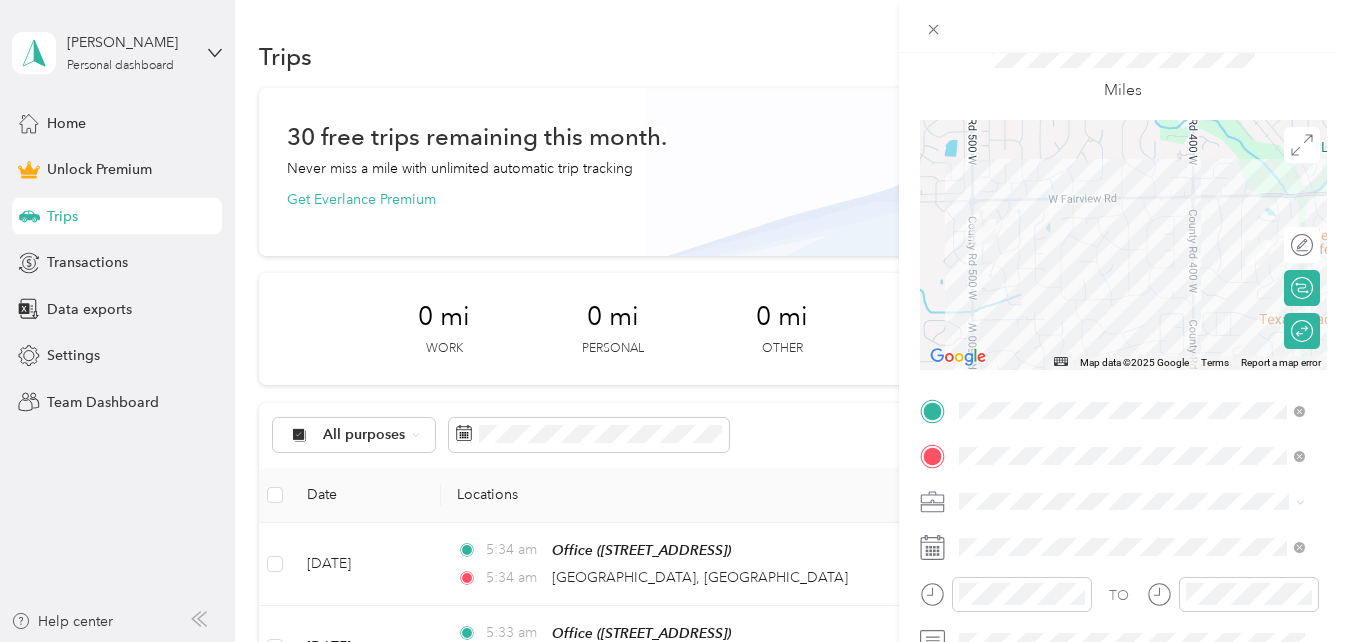 scroll, scrollTop: 86, scrollLeft: 0, axis: vertical 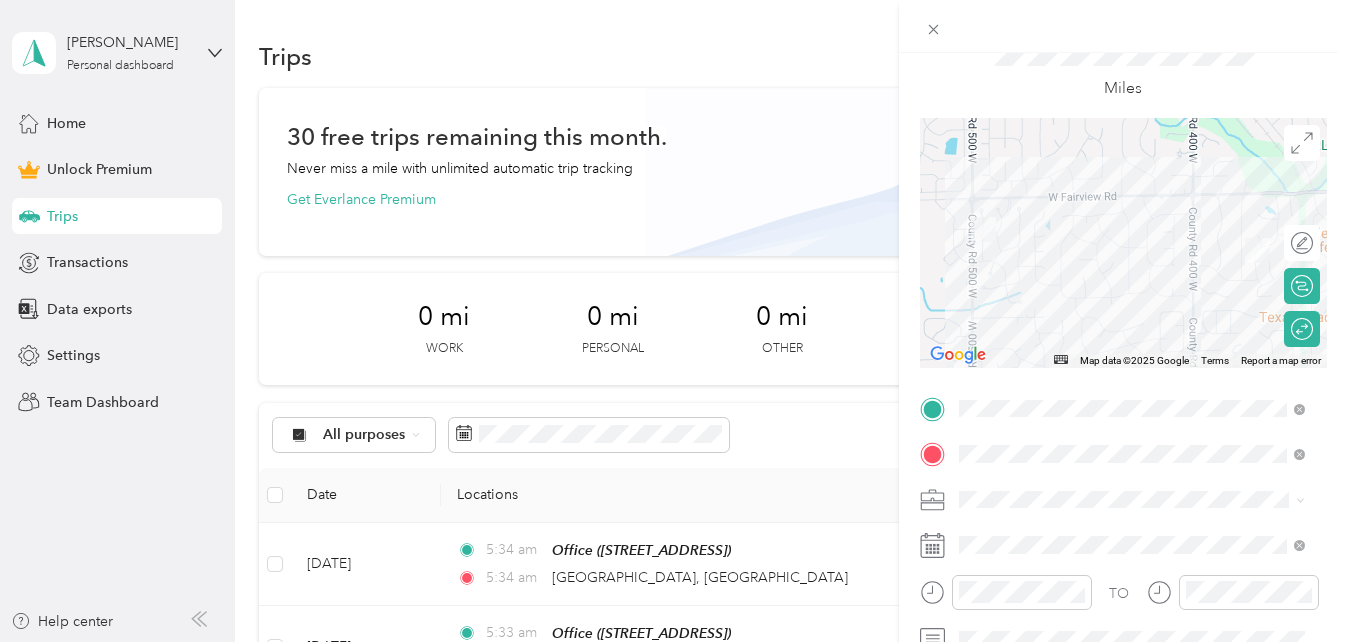 click at bounding box center [1139, 500] 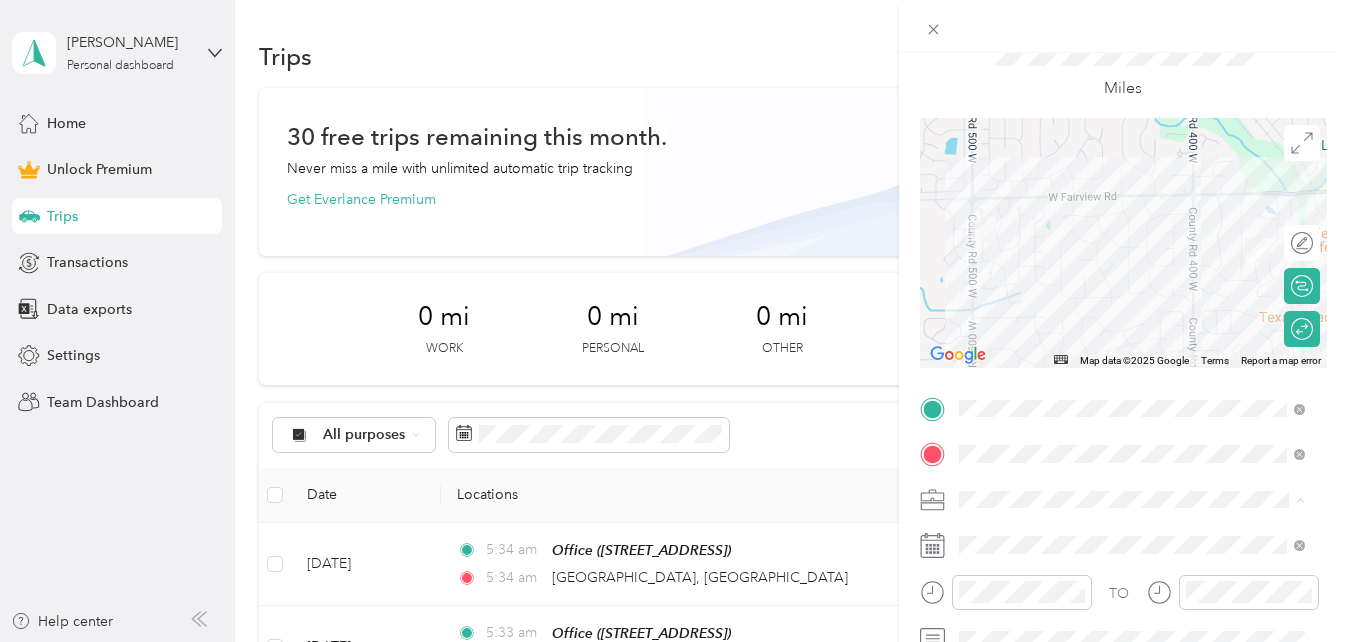 click on "Real Estate" at bounding box center [1132, 289] 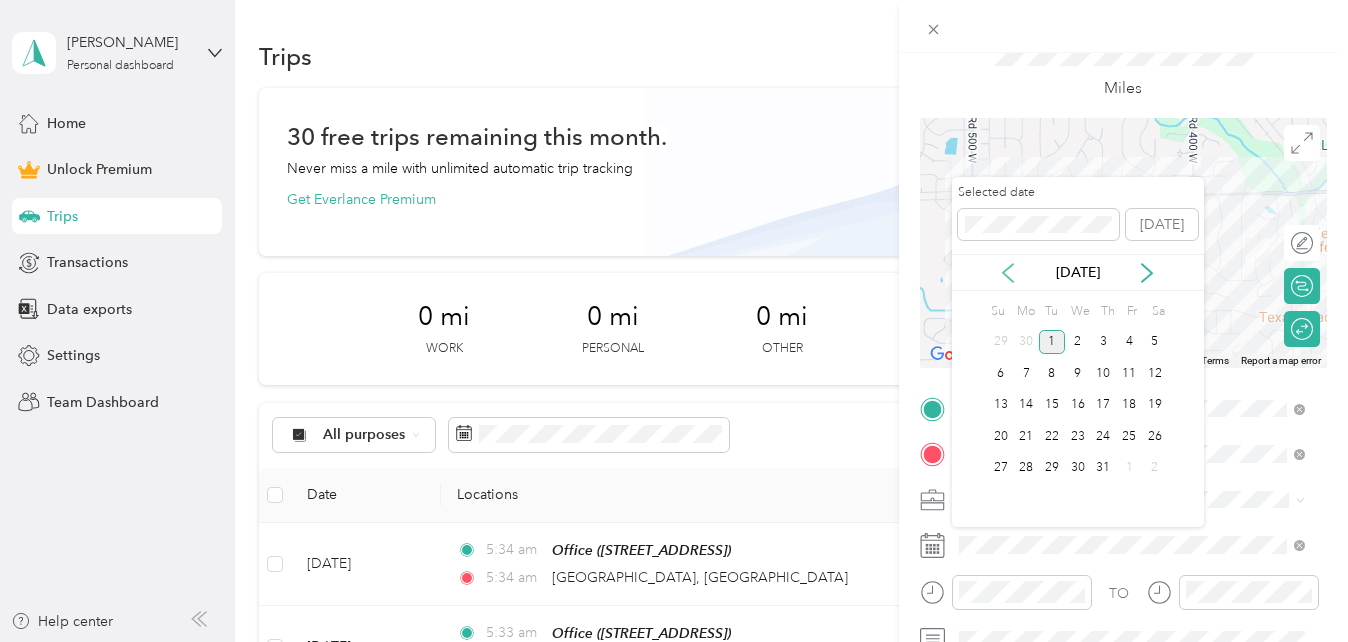 click 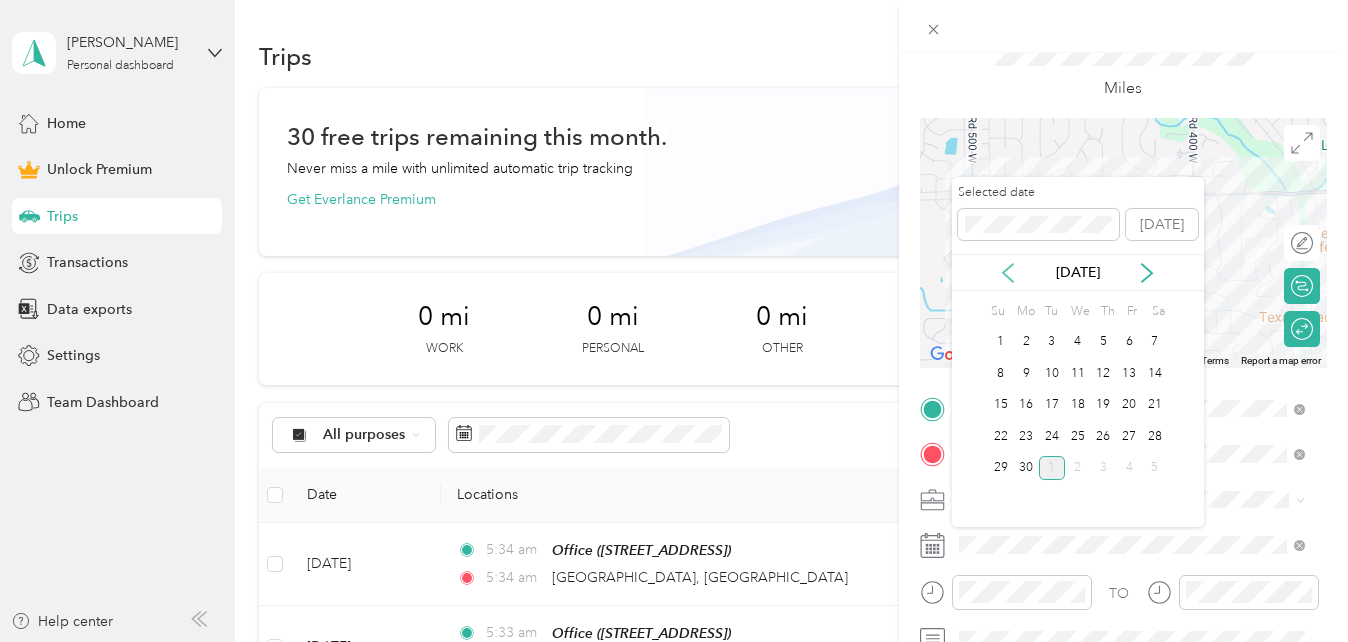 click 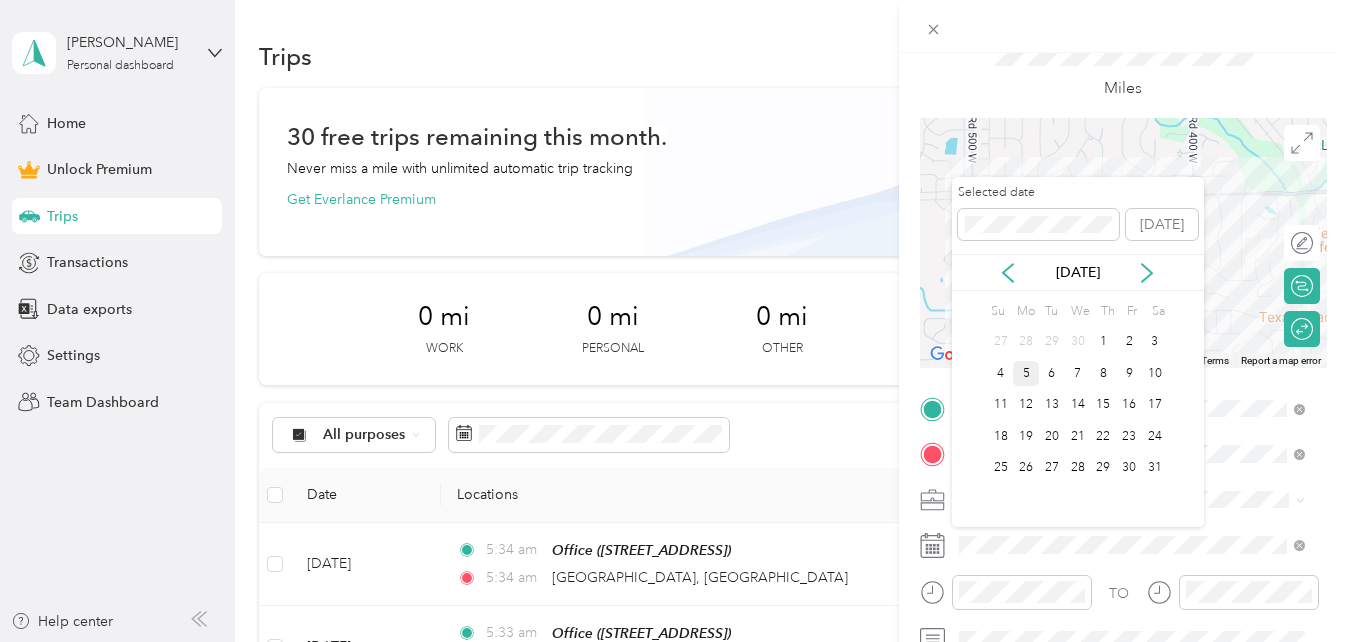 click on "5" at bounding box center [1026, 373] 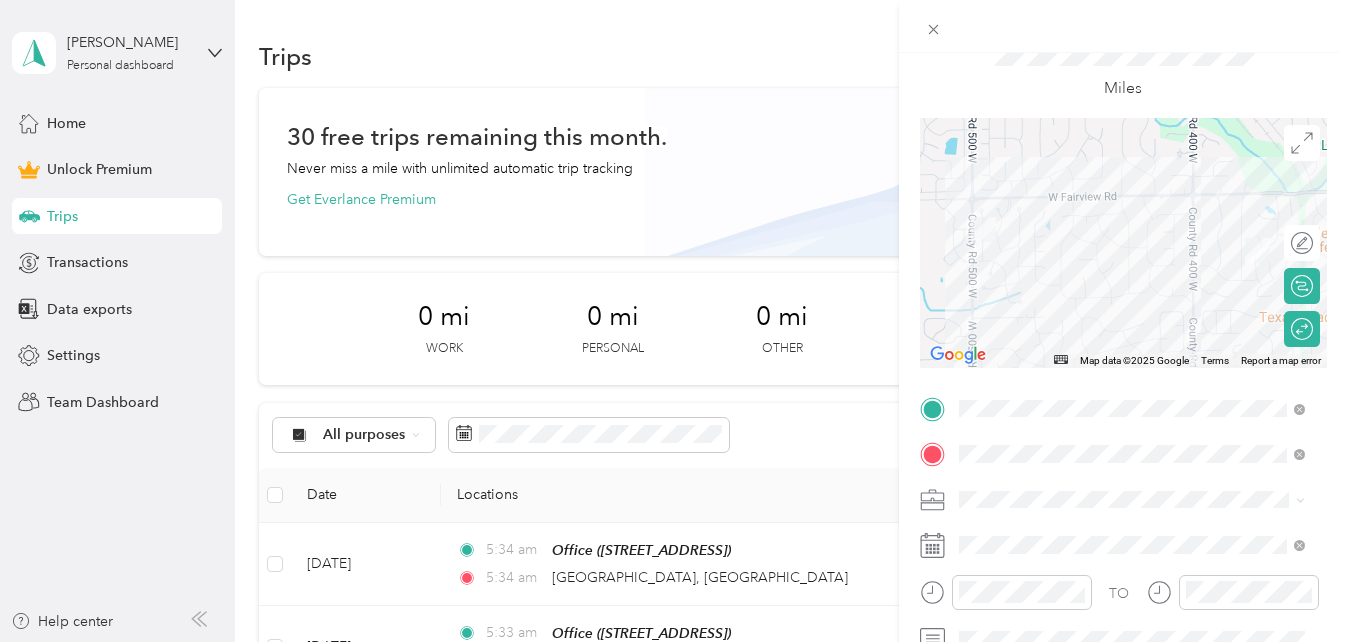 scroll, scrollTop: 0, scrollLeft: 0, axis: both 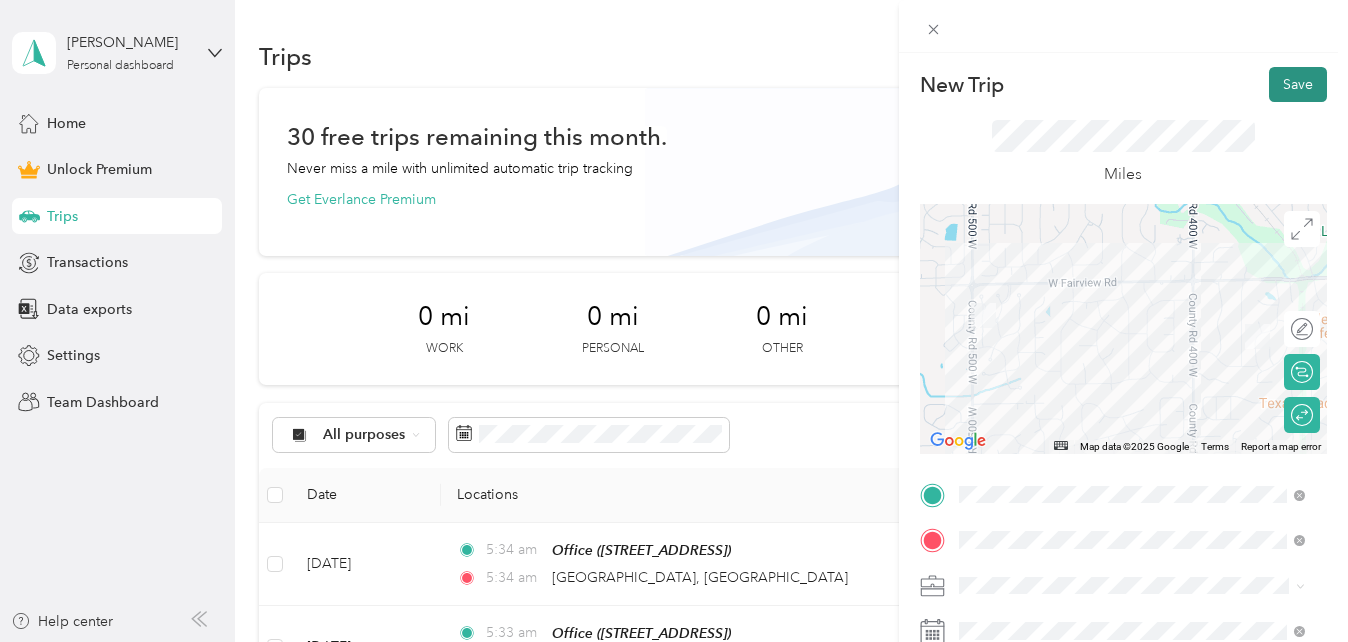 click on "Save" at bounding box center (1298, 84) 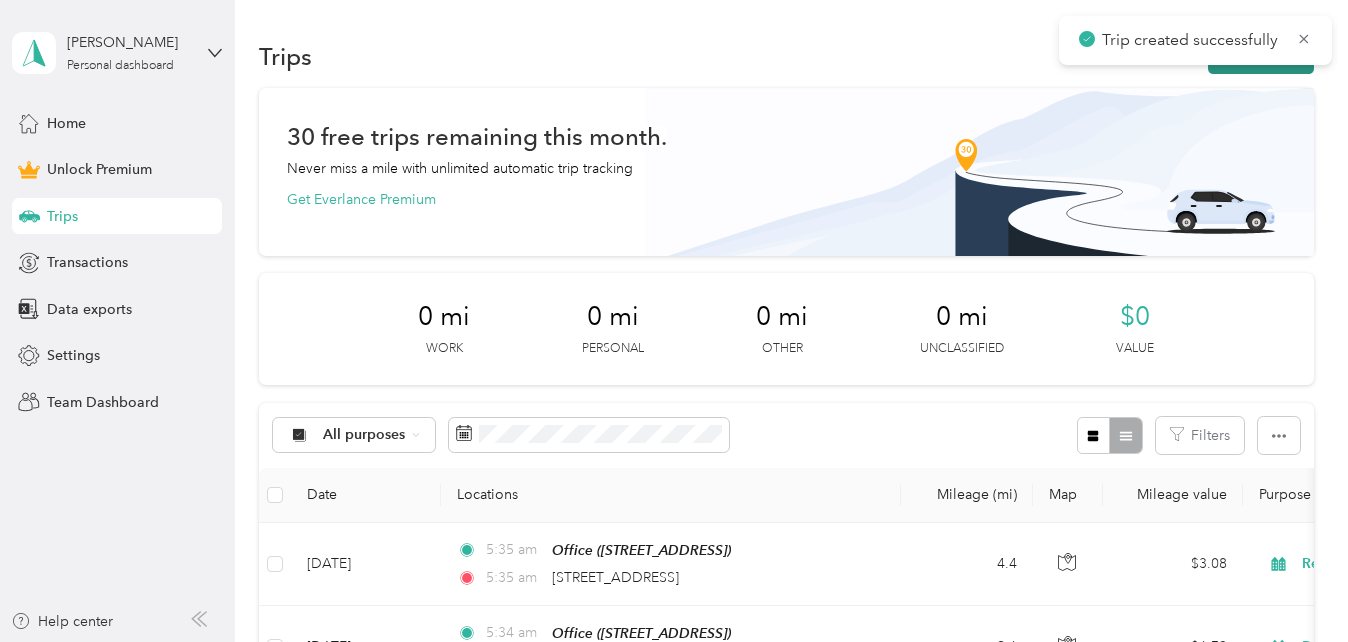click on "New trip" at bounding box center [1261, 56] 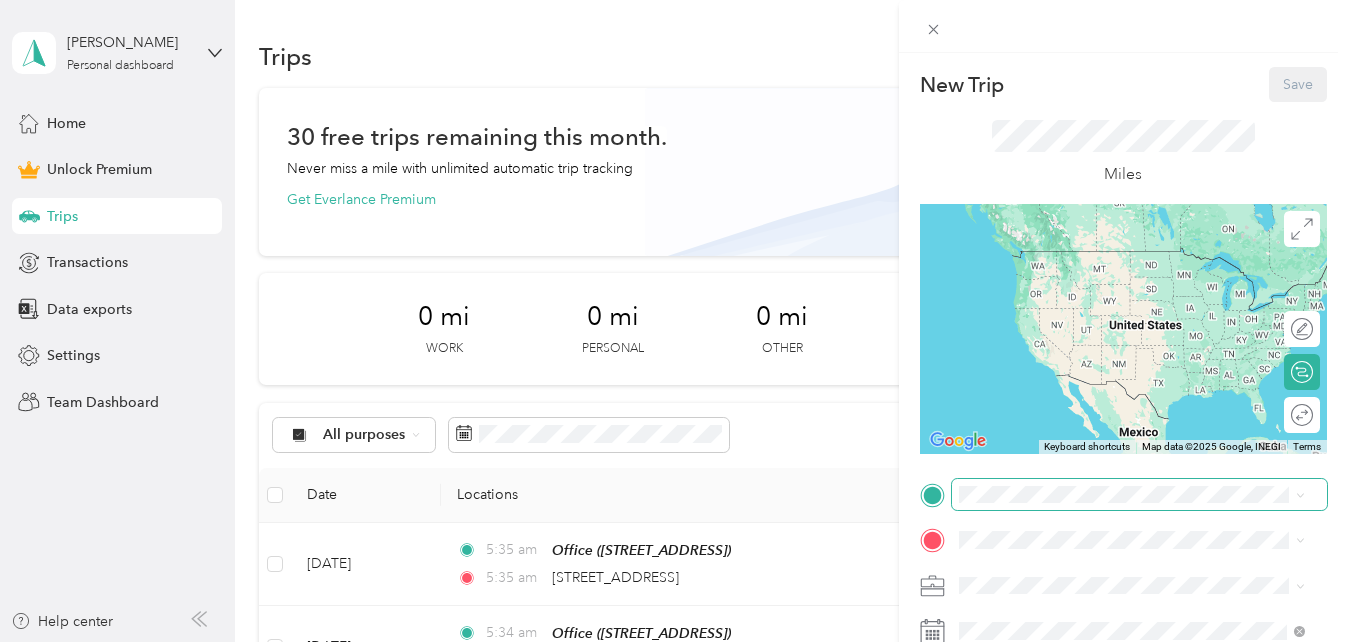 click at bounding box center (1139, 495) 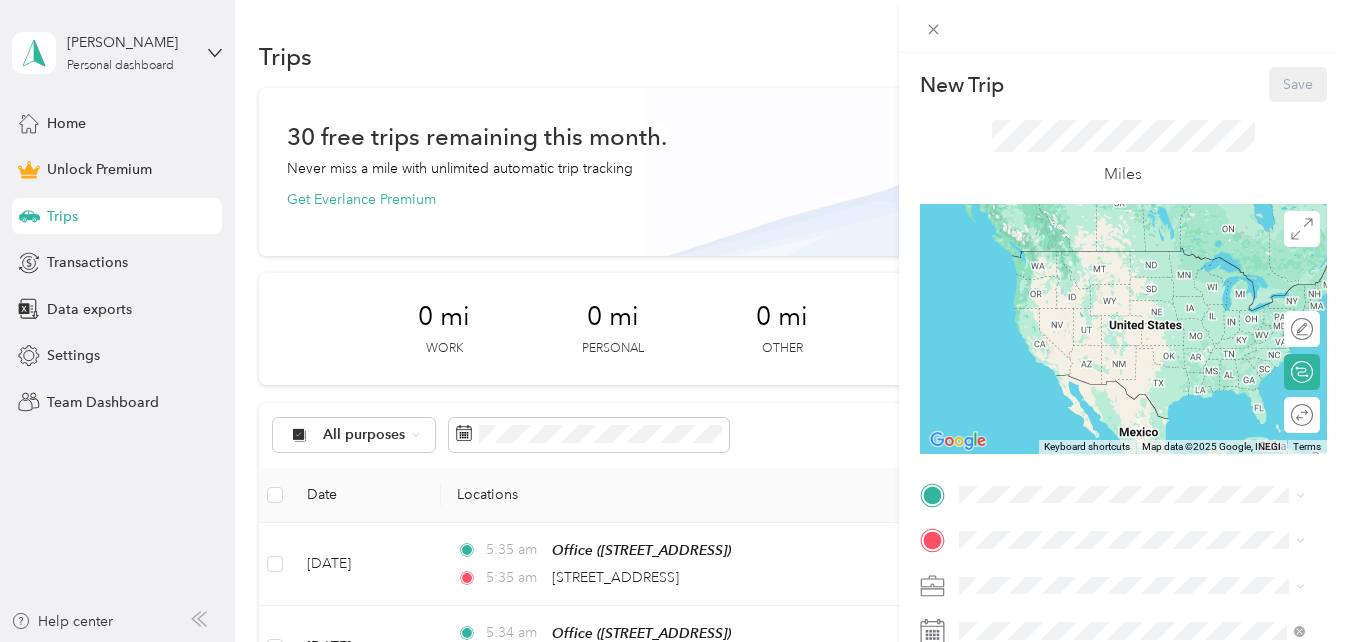 drag, startPoint x: 1018, startPoint y: 503, endPoint x: 1003, endPoint y: 602, distance: 100.12991 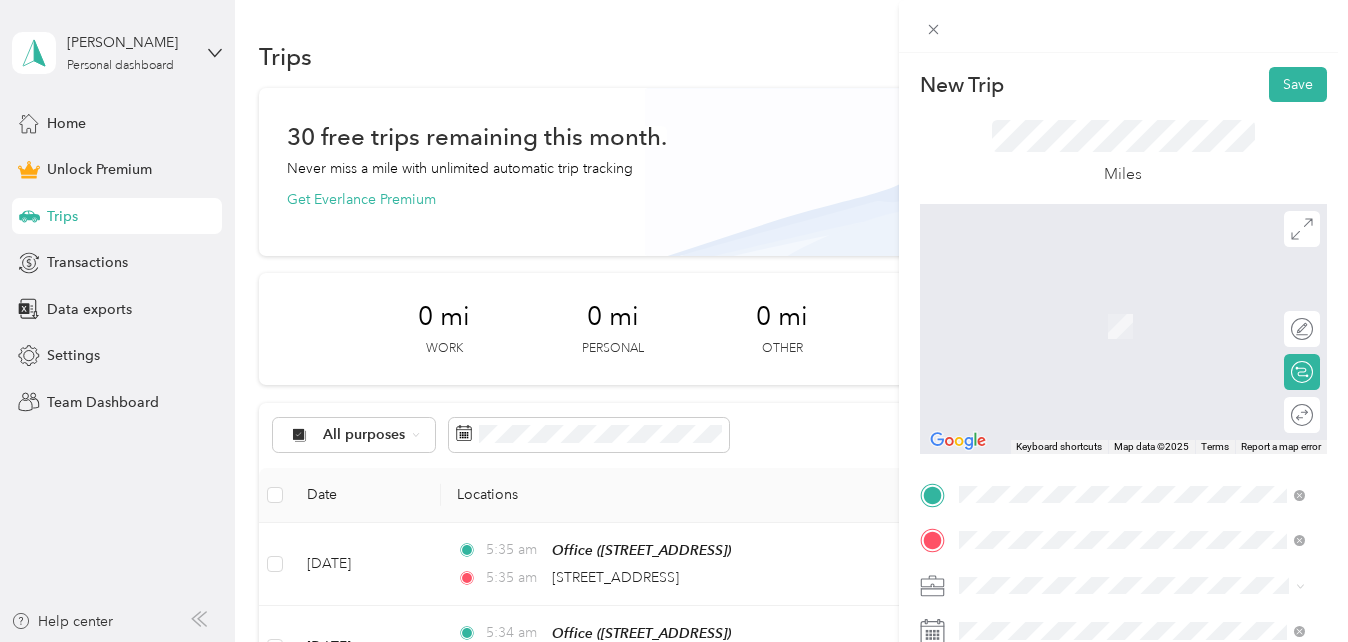 click on "[GEOGRAPHIC_DATA][US_STATE], [GEOGRAPHIC_DATA]" at bounding box center (1147, 305) 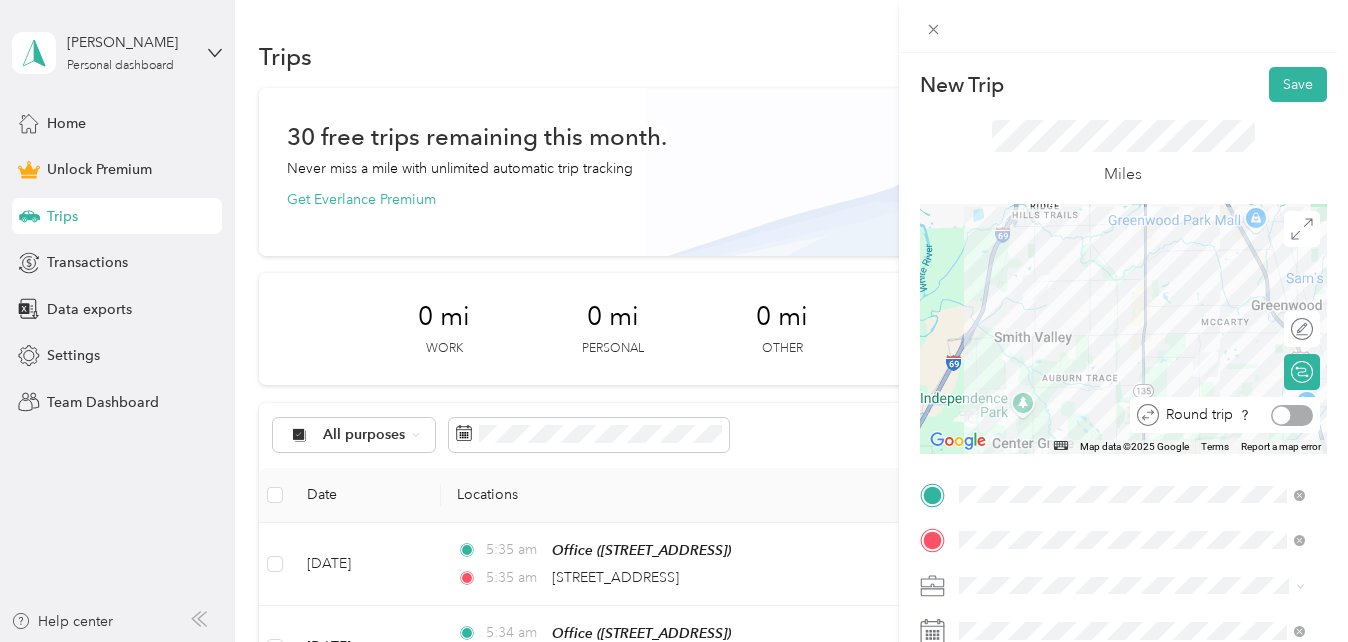 click on "Round trip" at bounding box center (1236, 415) 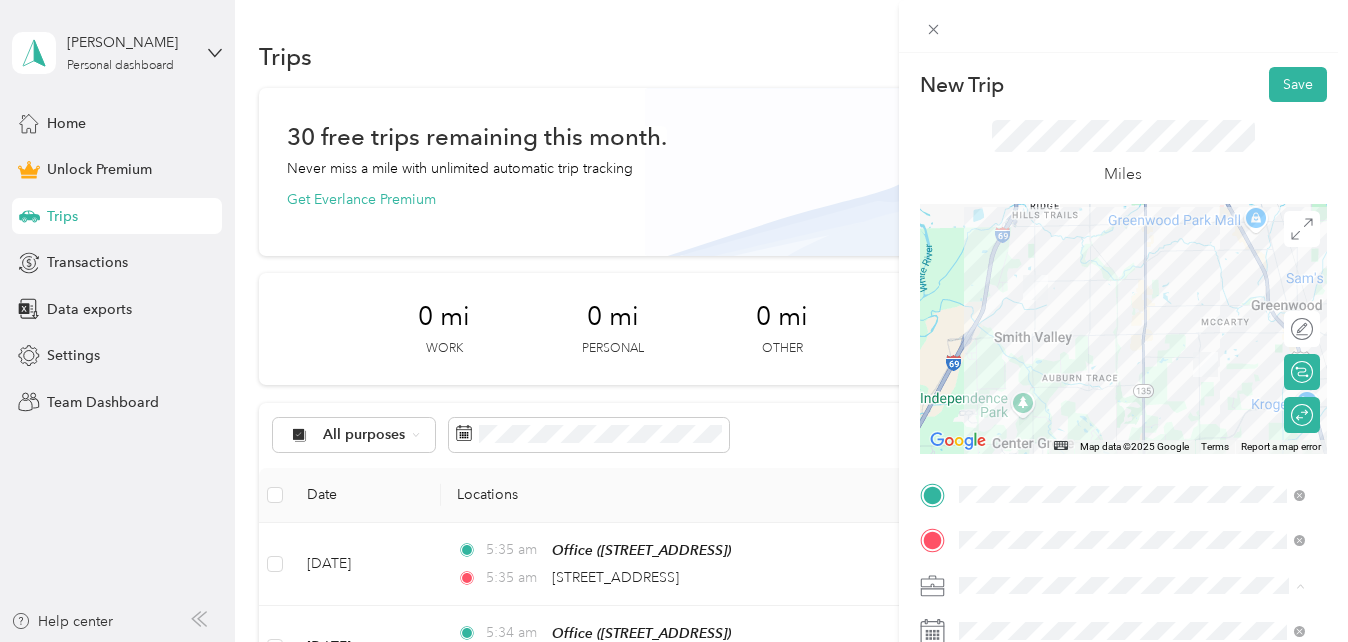 click on "Real Estate" at bounding box center (999, 375) 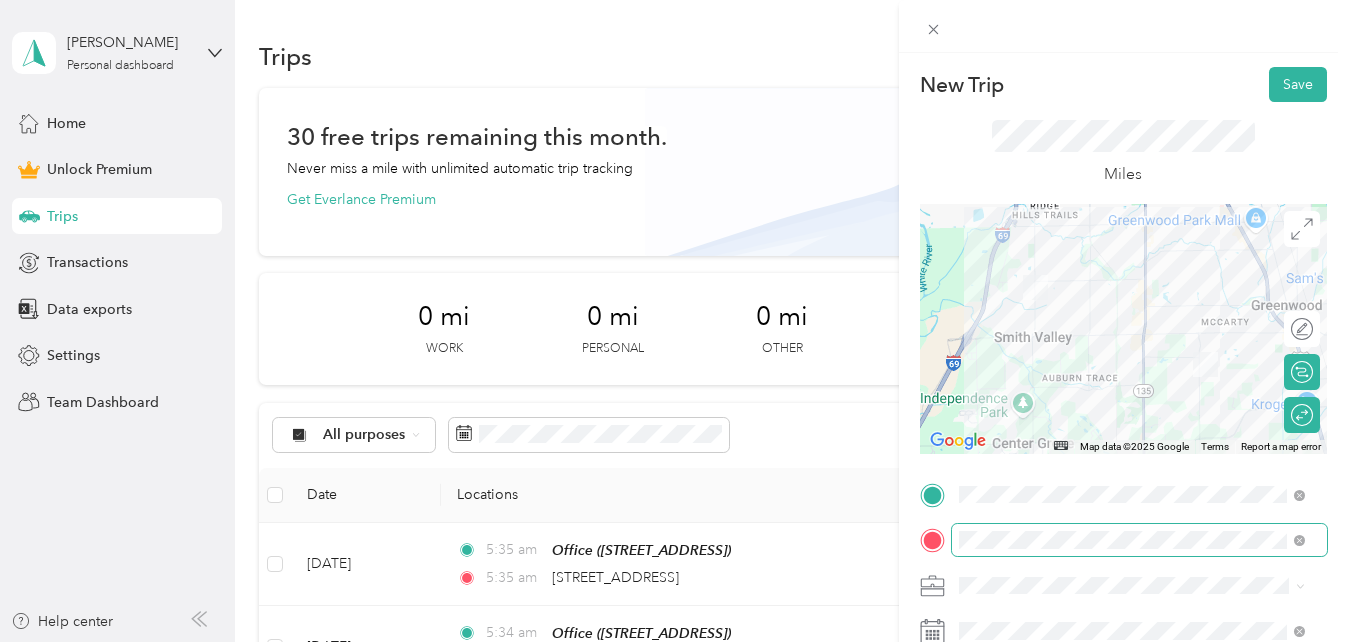 scroll, scrollTop: 171, scrollLeft: 0, axis: vertical 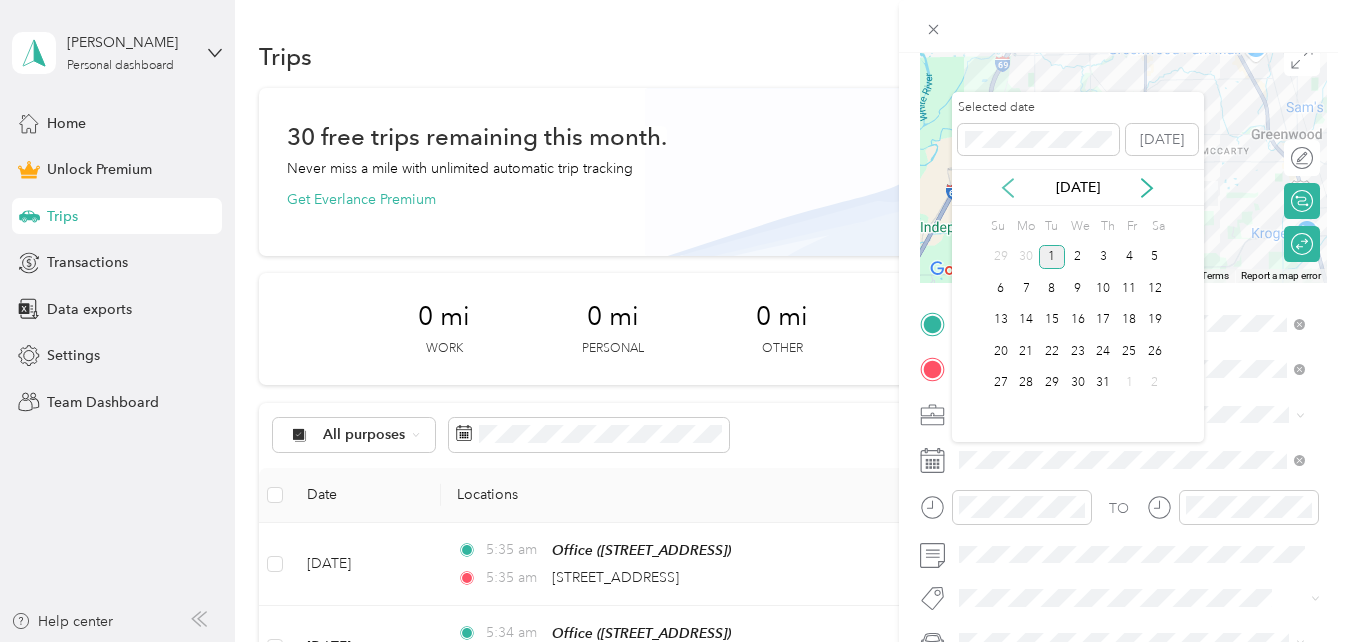 click 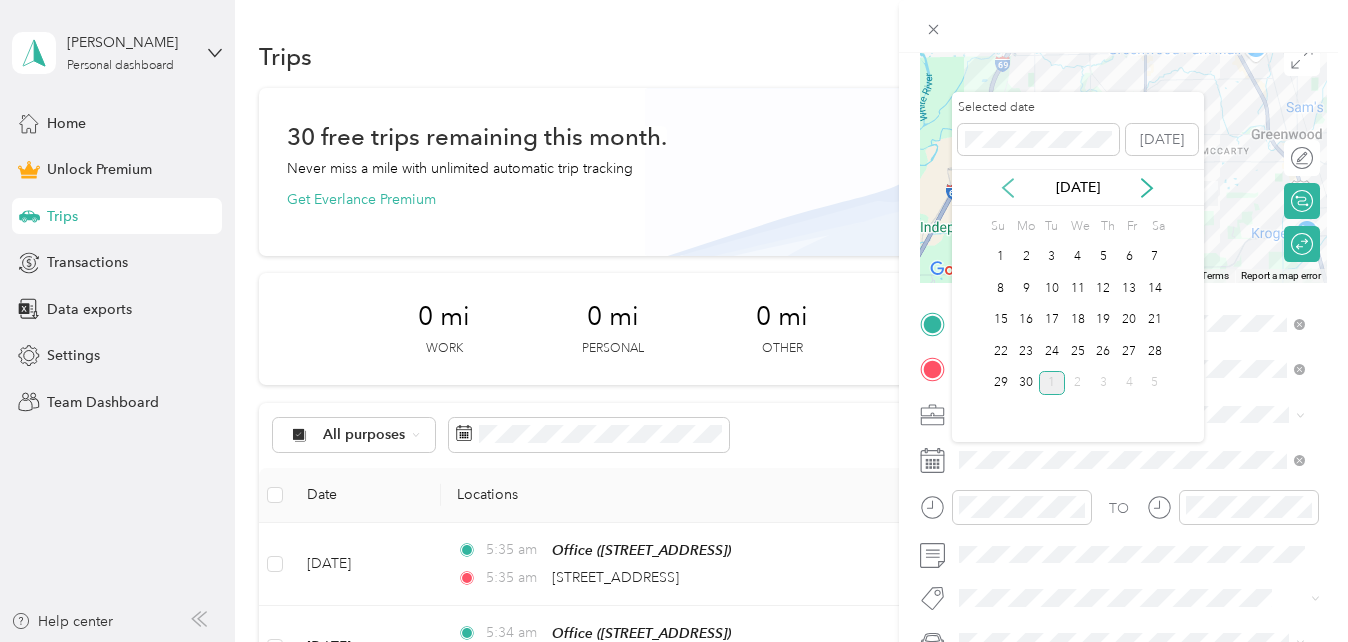 click 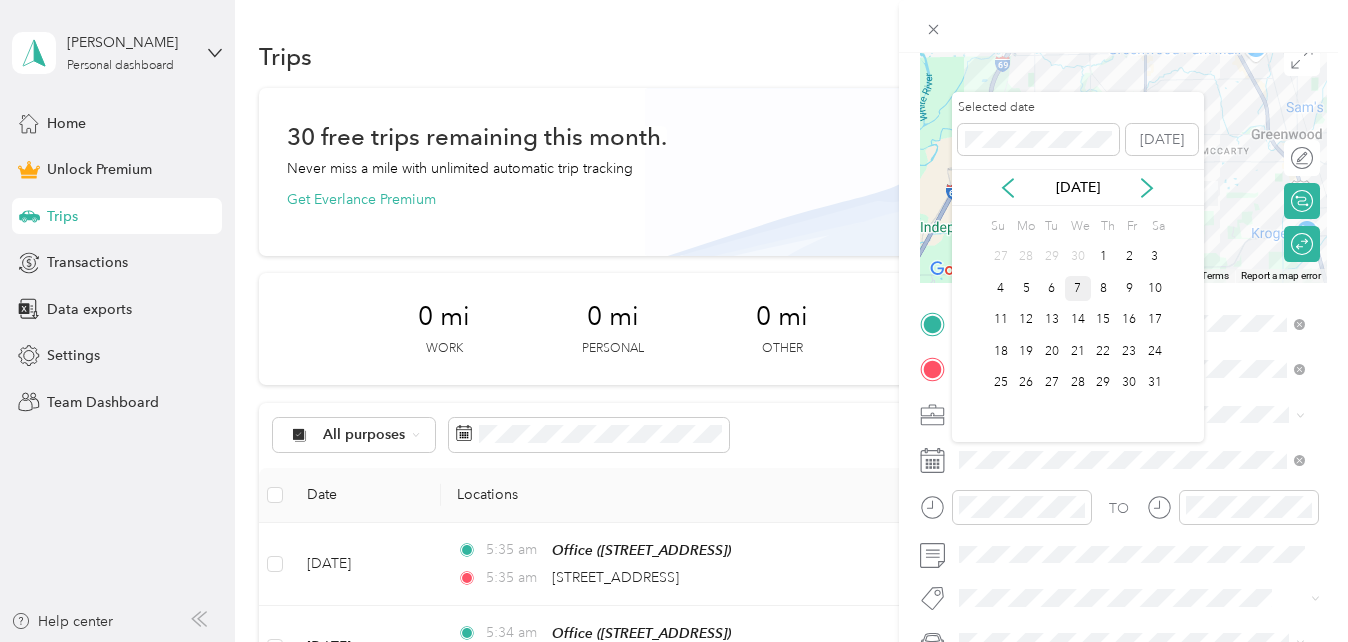 click on "7" at bounding box center [1078, 288] 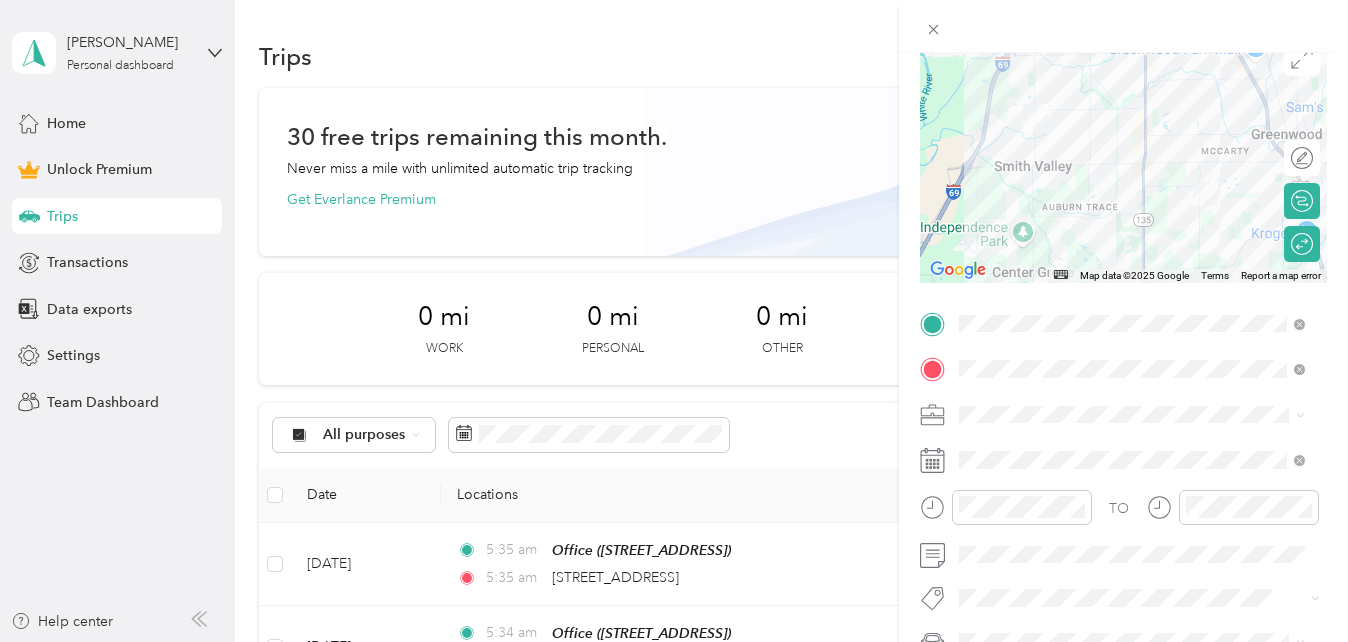 scroll, scrollTop: 0, scrollLeft: 0, axis: both 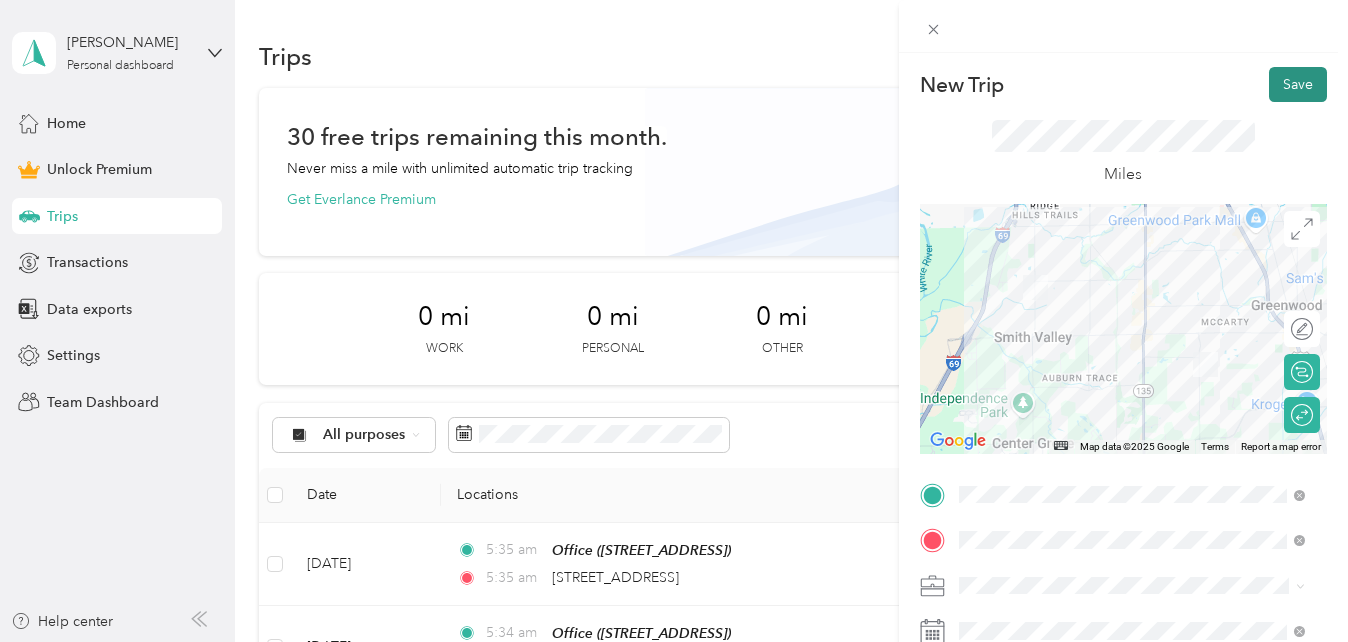 click on "Save" at bounding box center [1298, 84] 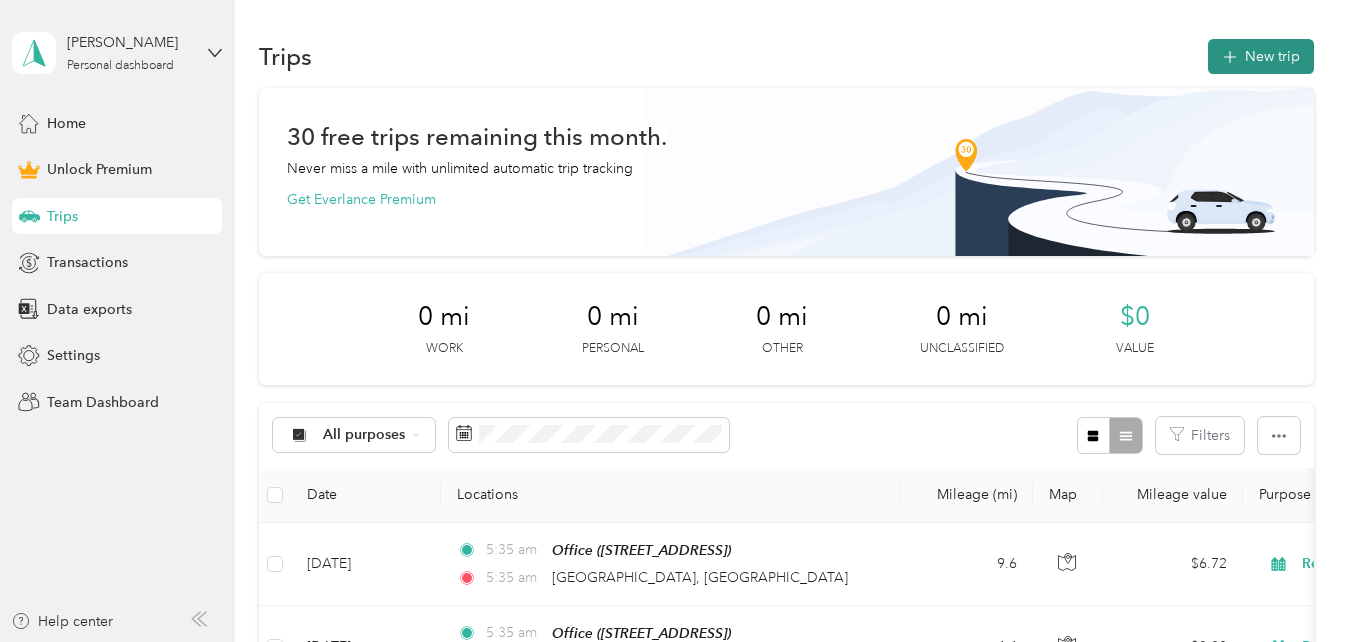 click on "New trip" at bounding box center [1261, 56] 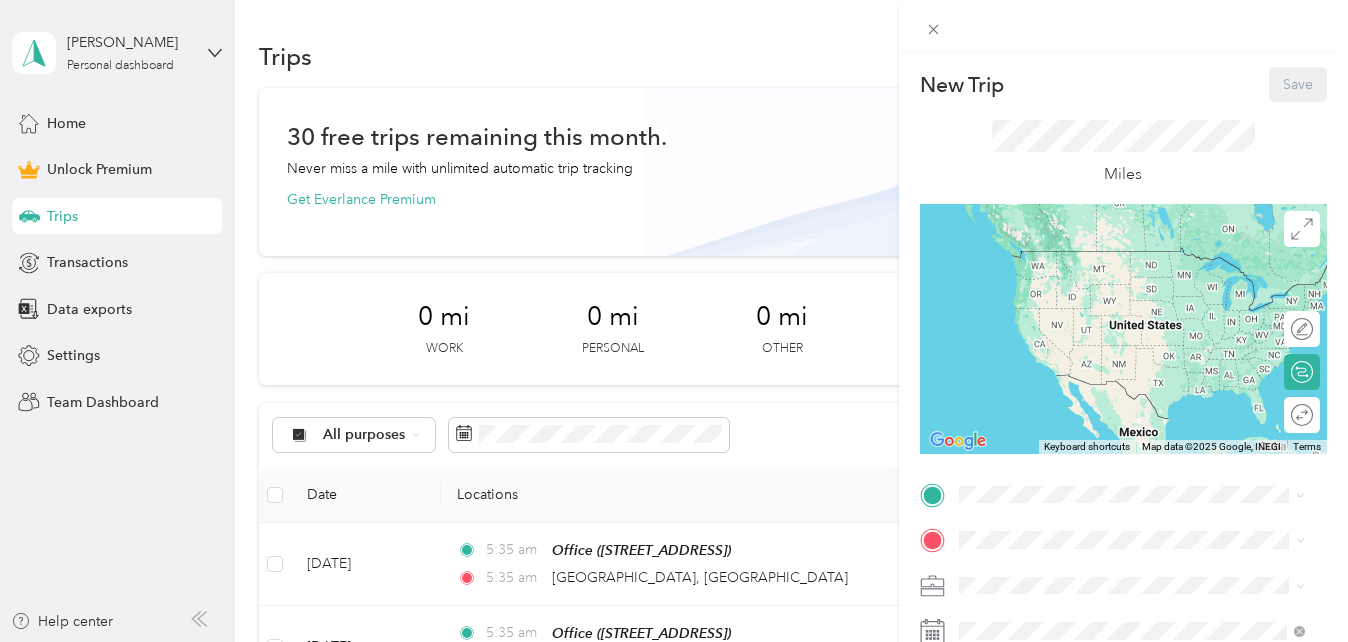 click on "Office [STREET_ADDRESS]" at bounding box center (1059, 586) 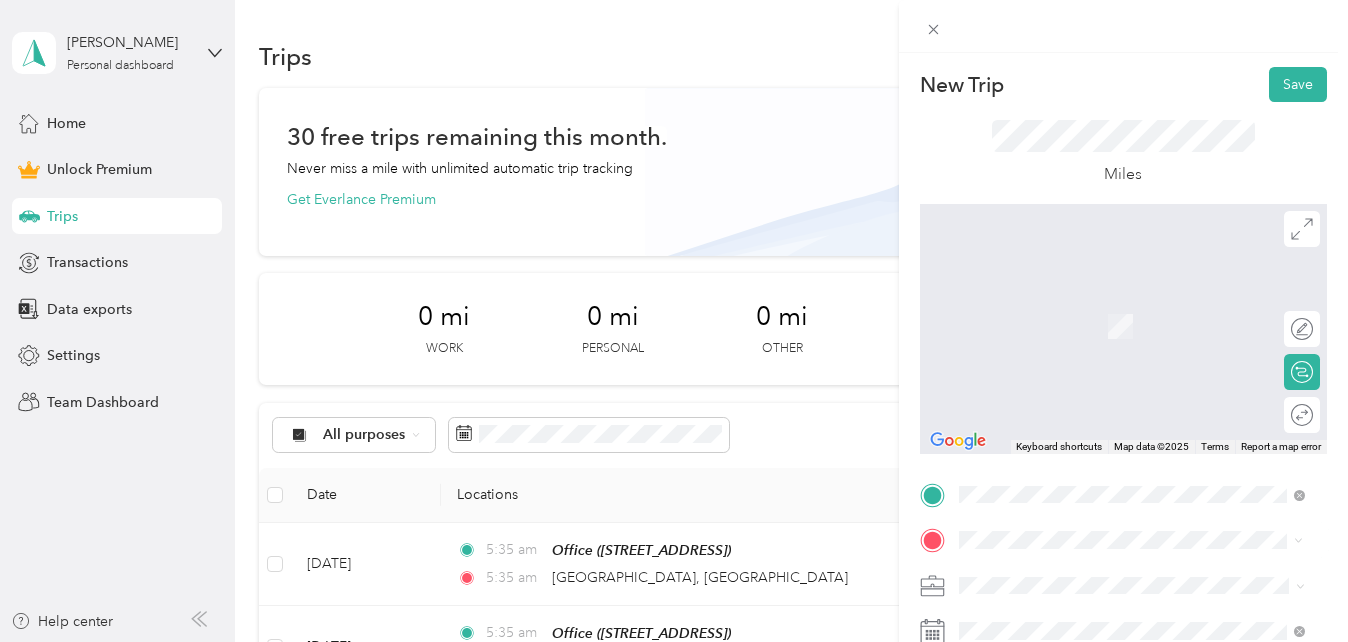 click on "[STREET_ADDRESS][PERSON_NAME][US_STATE]" at bounding box center [1147, 305] 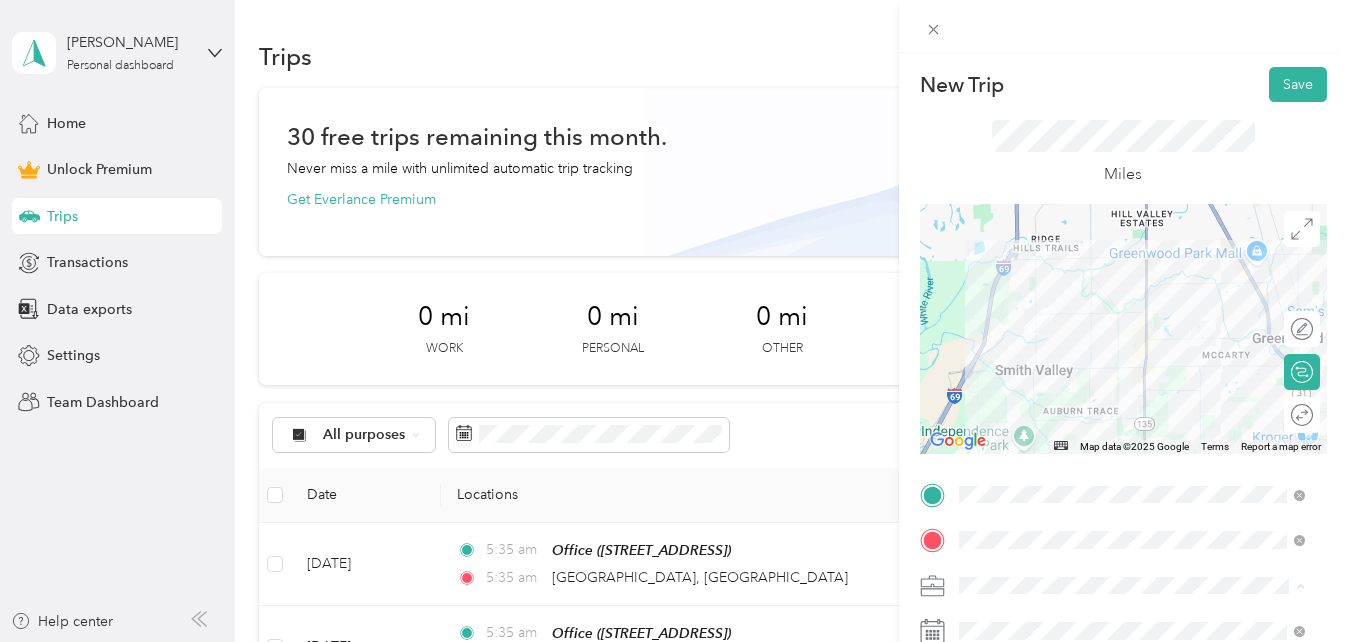 click on "Real Estate" at bounding box center (999, 375) 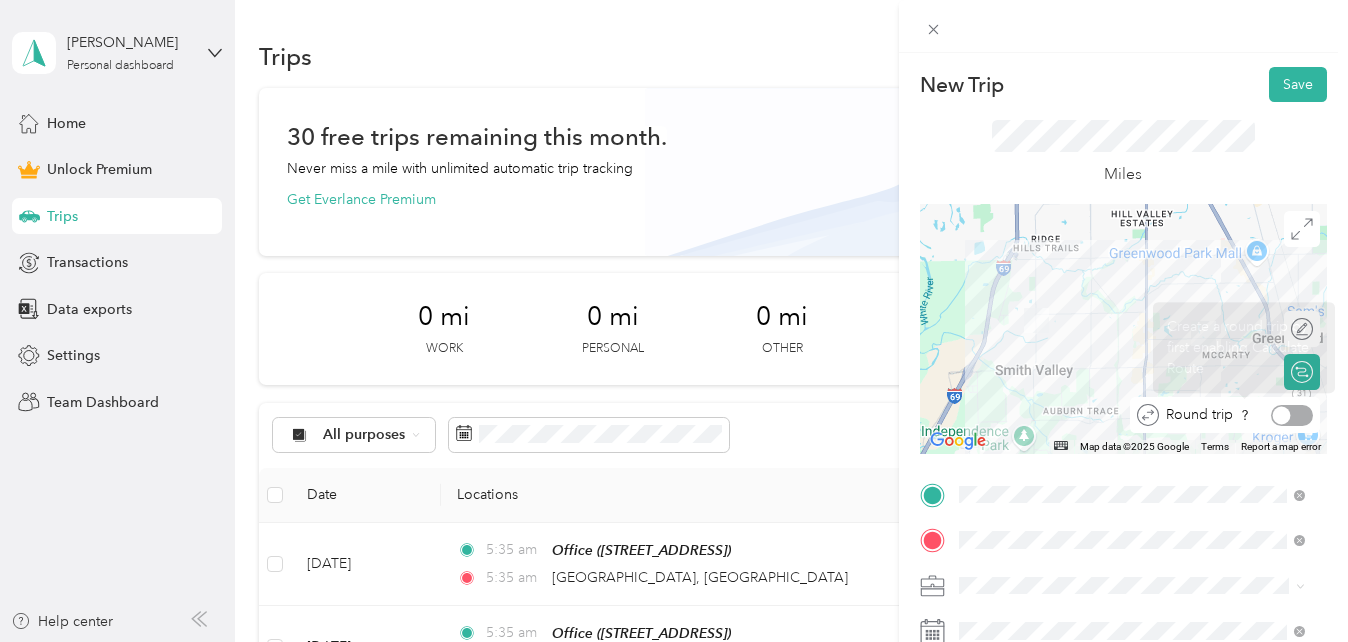 click on "Round trip" at bounding box center (1236, 415) 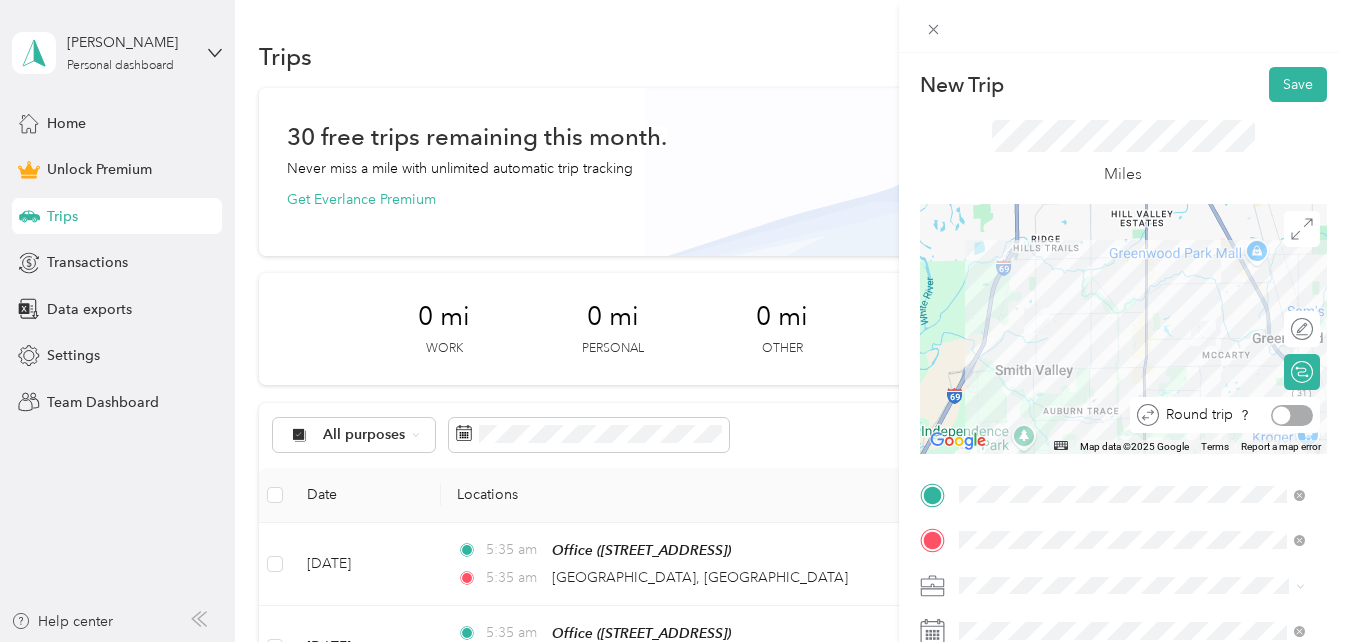 click at bounding box center (1292, 415) 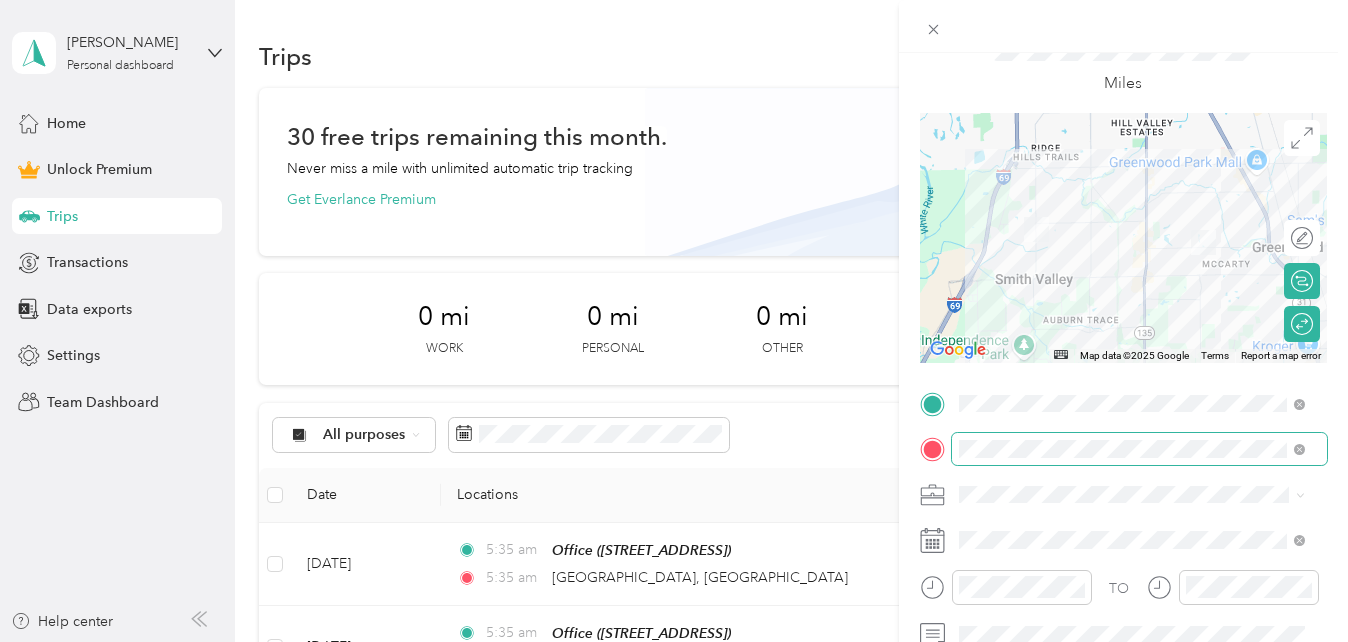 scroll, scrollTop: 92, scrollLeft: 0, axis: vertical 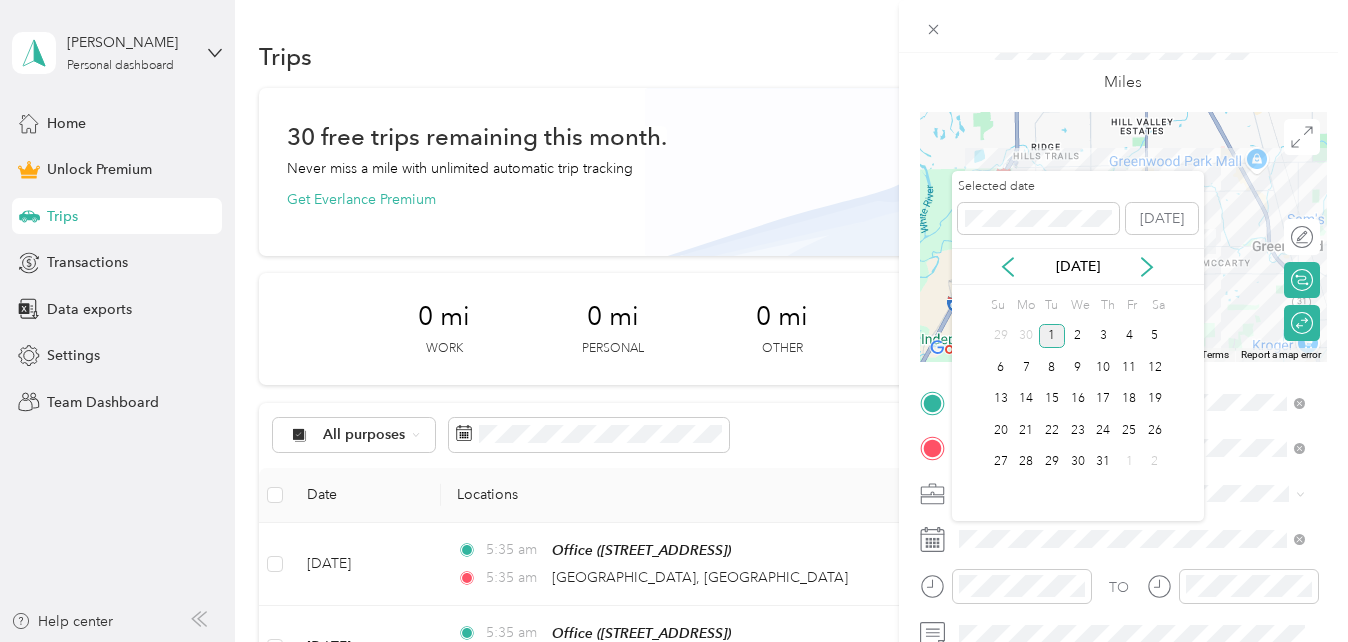 click on "[DATE]" at bounding box center (1078, 266) 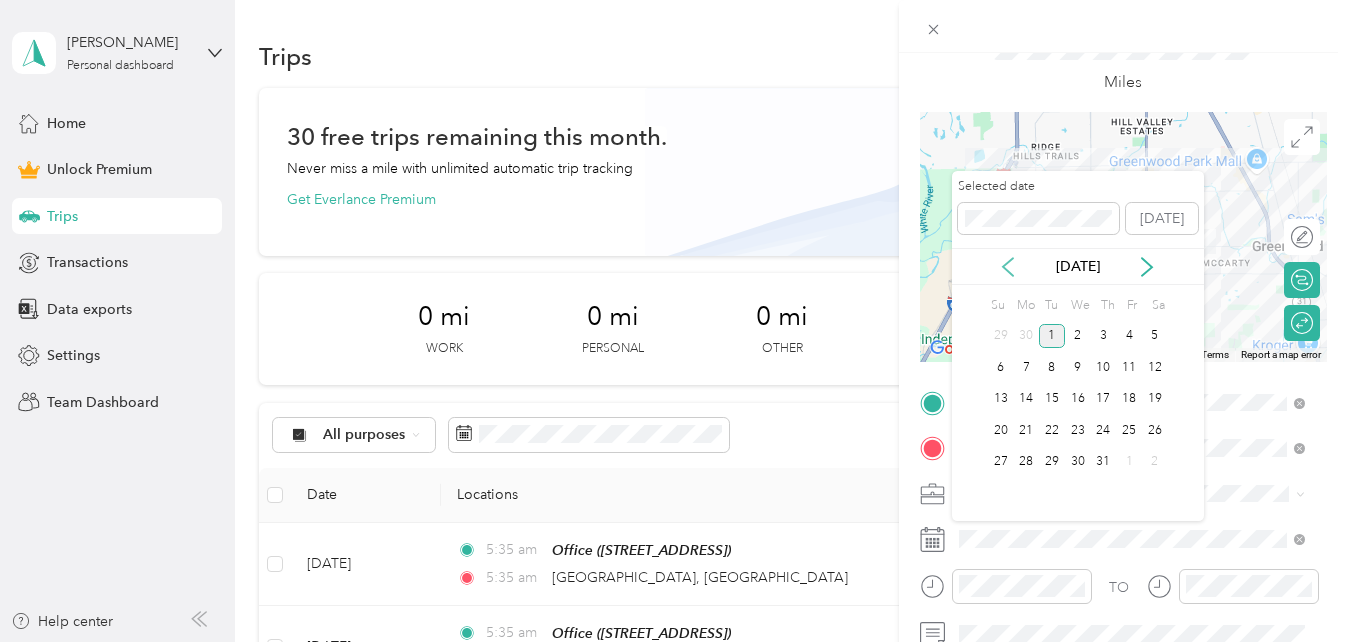 click 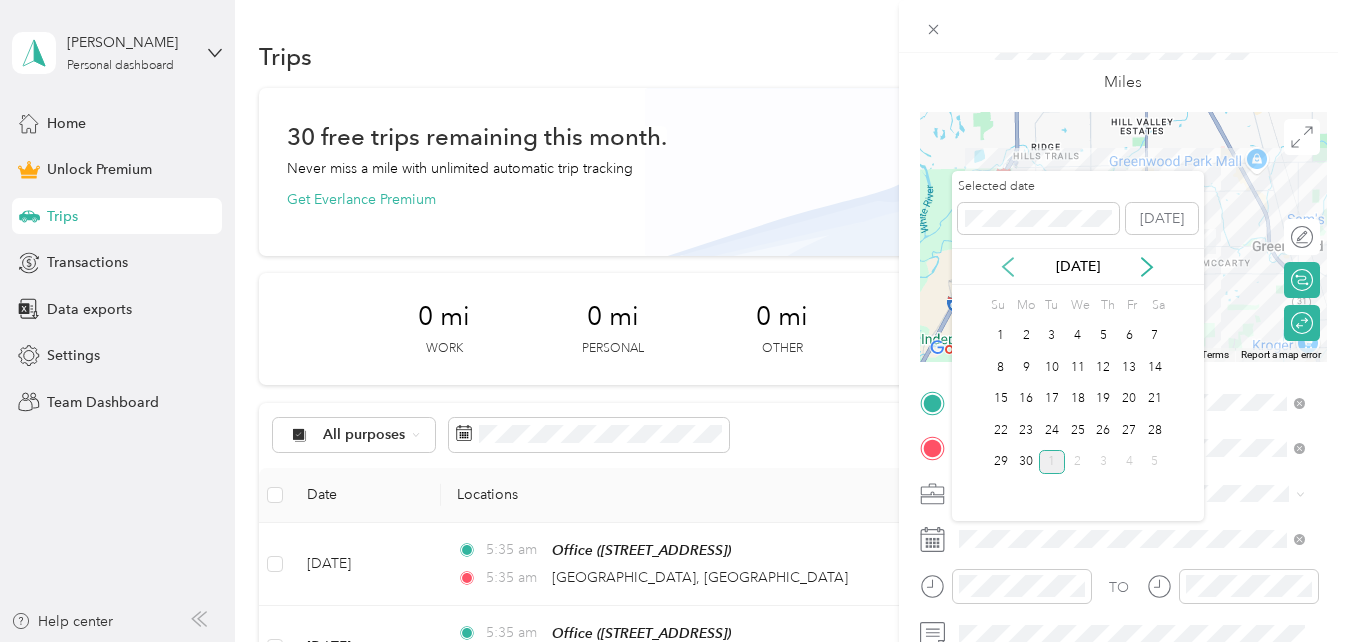 click 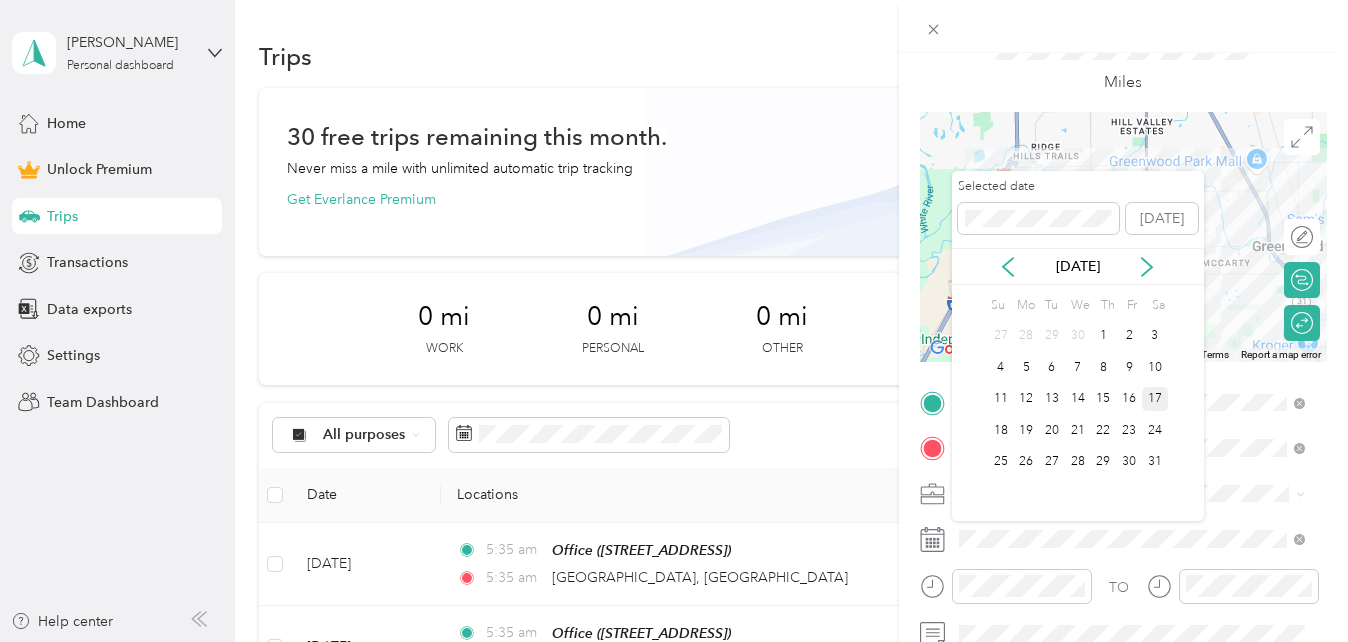 click on "17" at bounding box center [1155, 399] 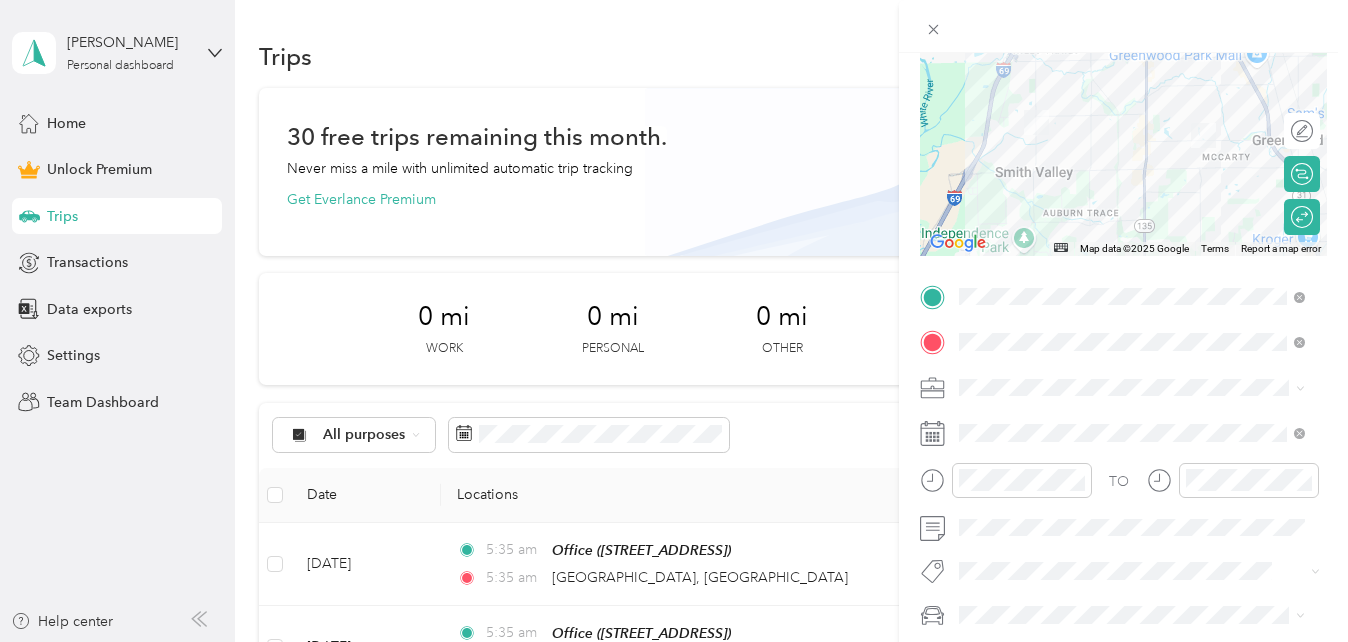 scroll, scrollTop: 0, scrollLeft: 0, axis: both 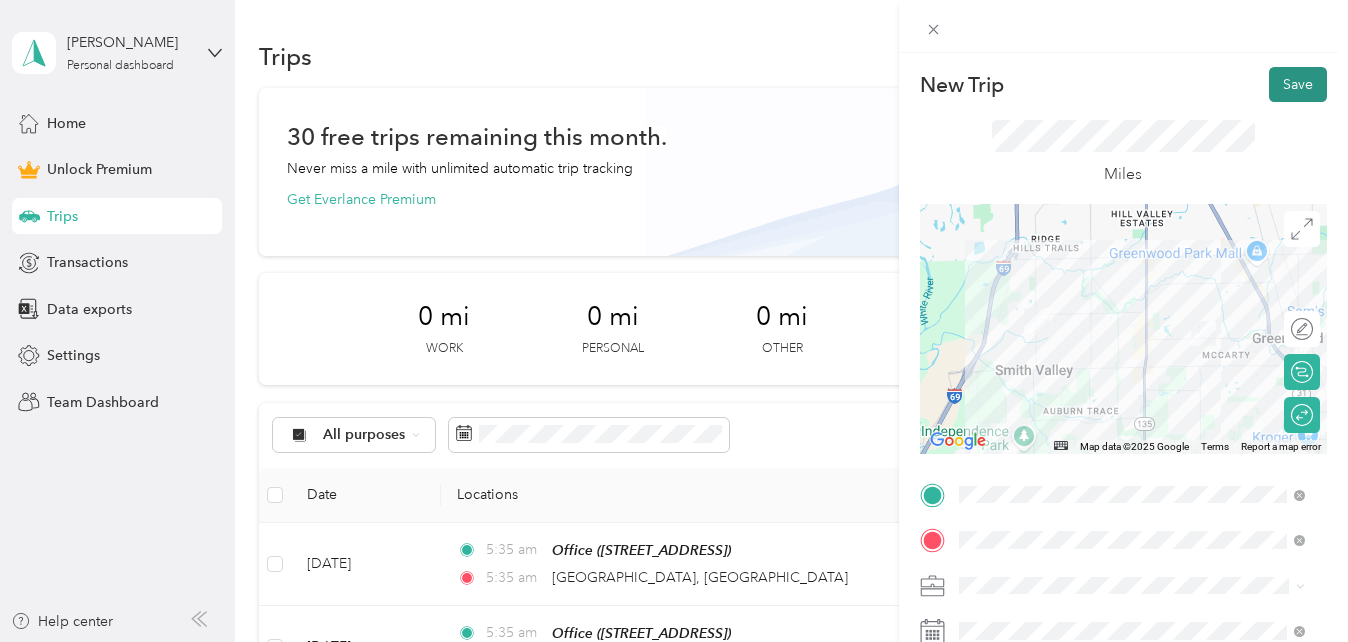 click on "Save" at bounding box center [1298, 84] 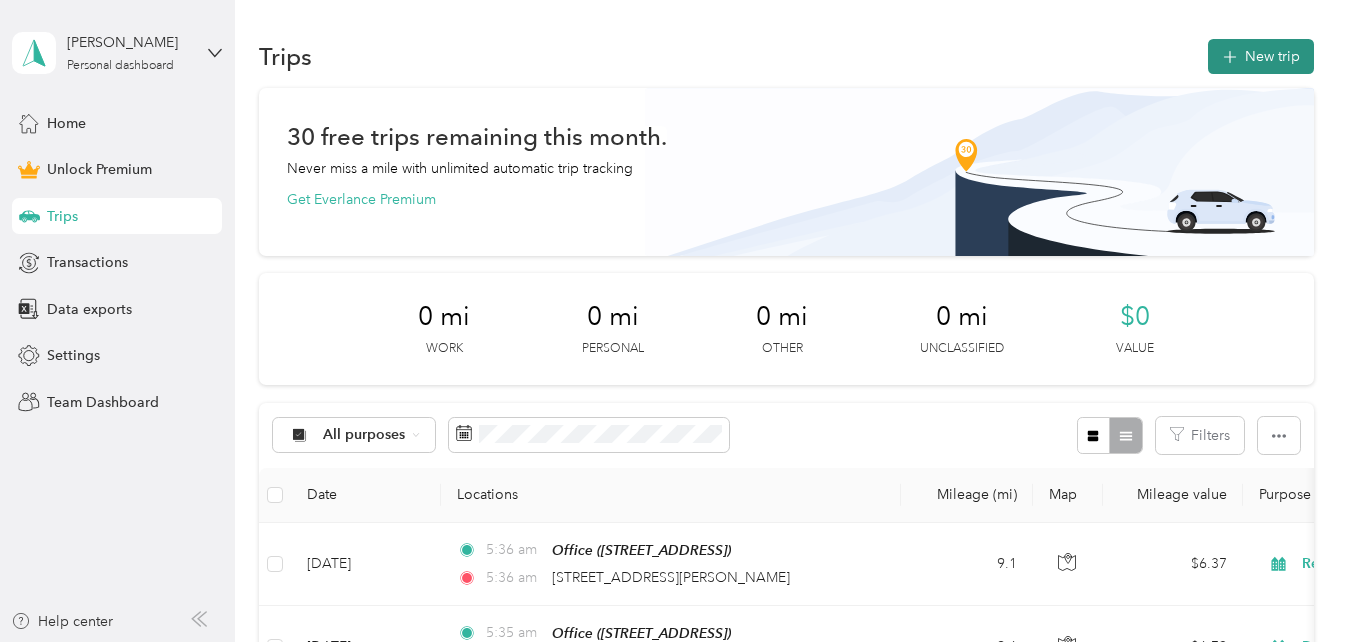 click on "New trip" at bounding box center [1261, 56] 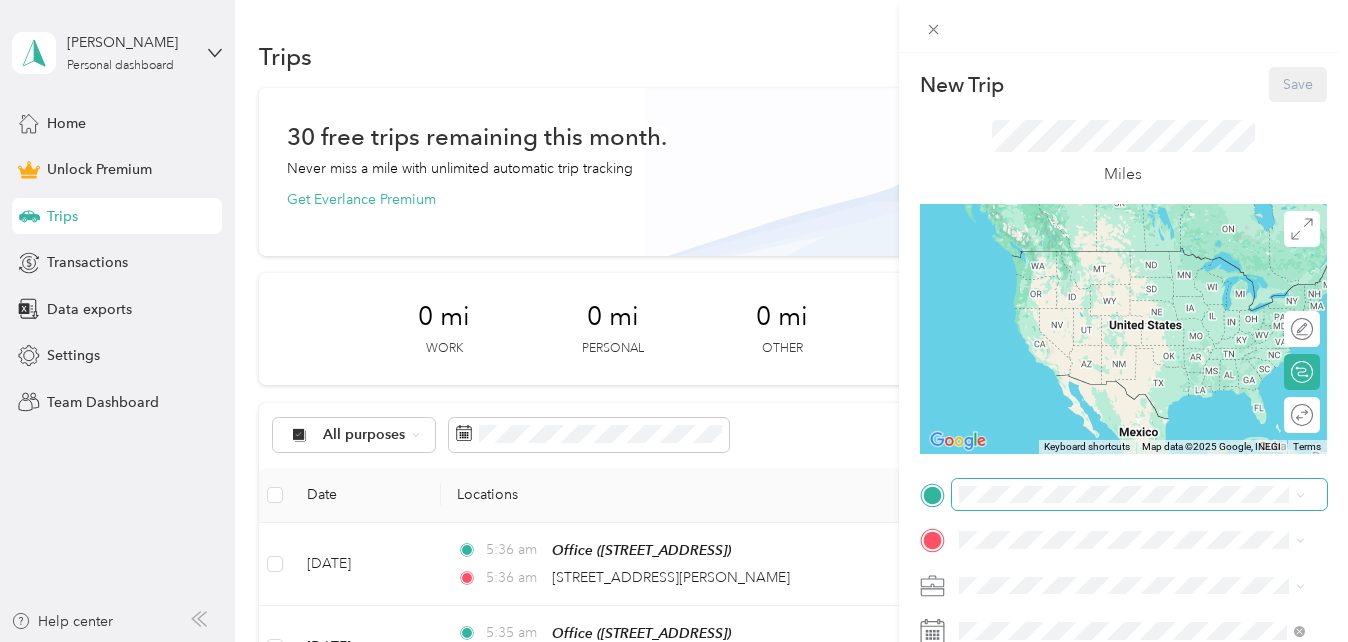 click at bounding box center [1139, 495] 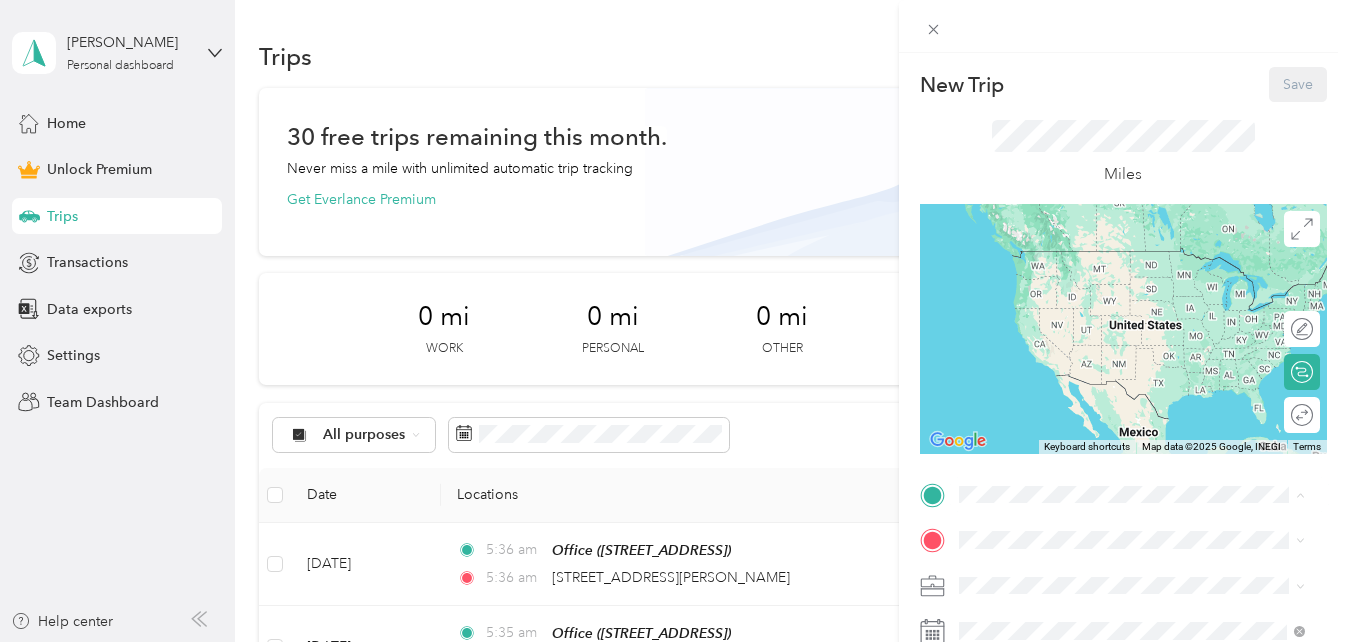 click on "Office [STREET_ADDRESS]" at bounding box center (1059, 586) 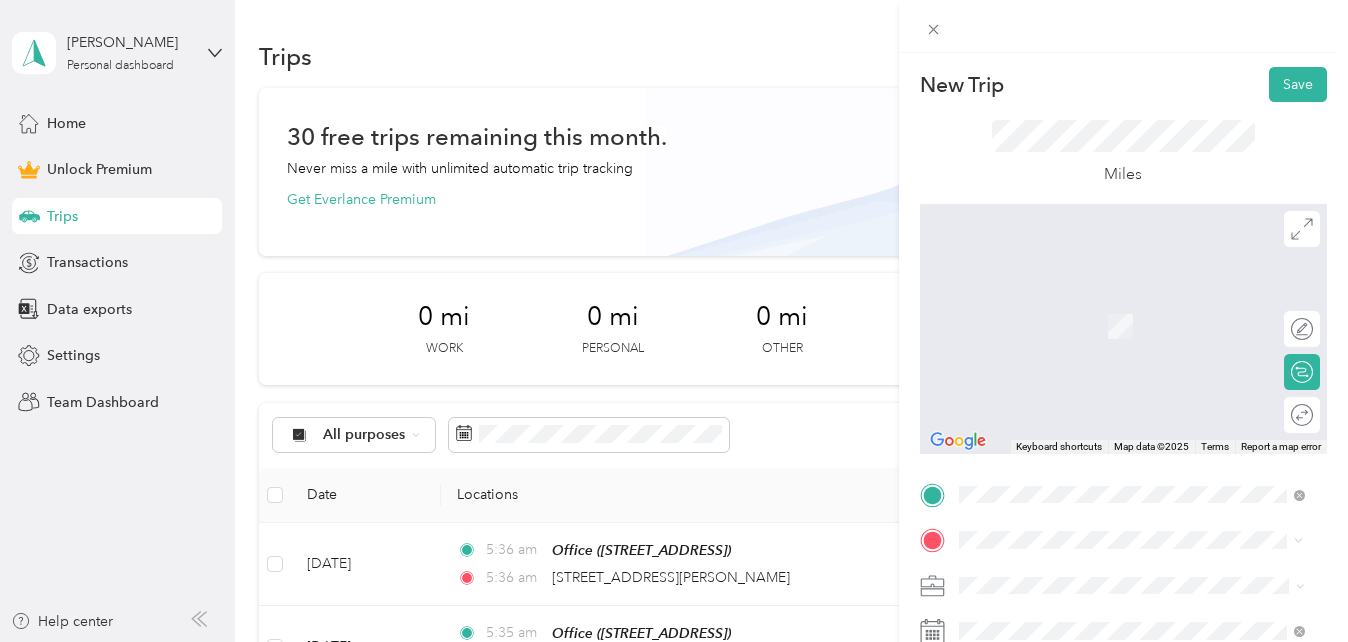 click on "[STREET_ADDRESS][PERSON_NAME][US_STATE]" at bounding box center (1147, 305) 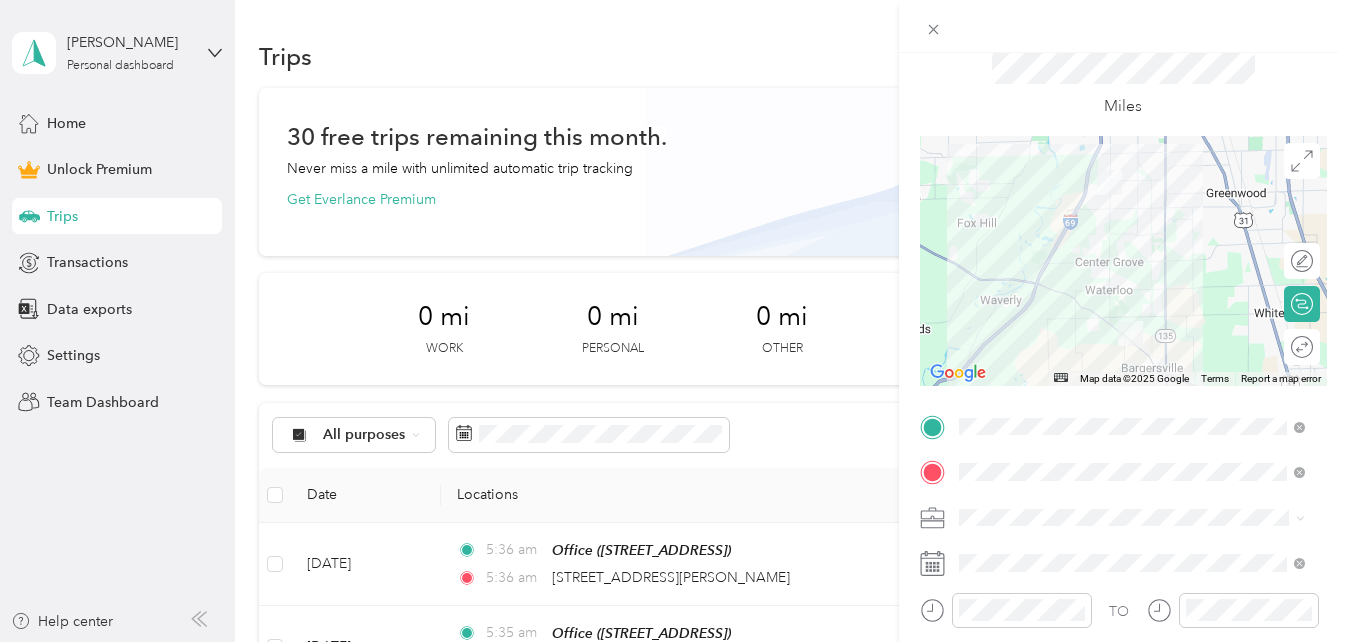 scroll, scrollTop: 69, scrollLeft: 0, axis: vertical 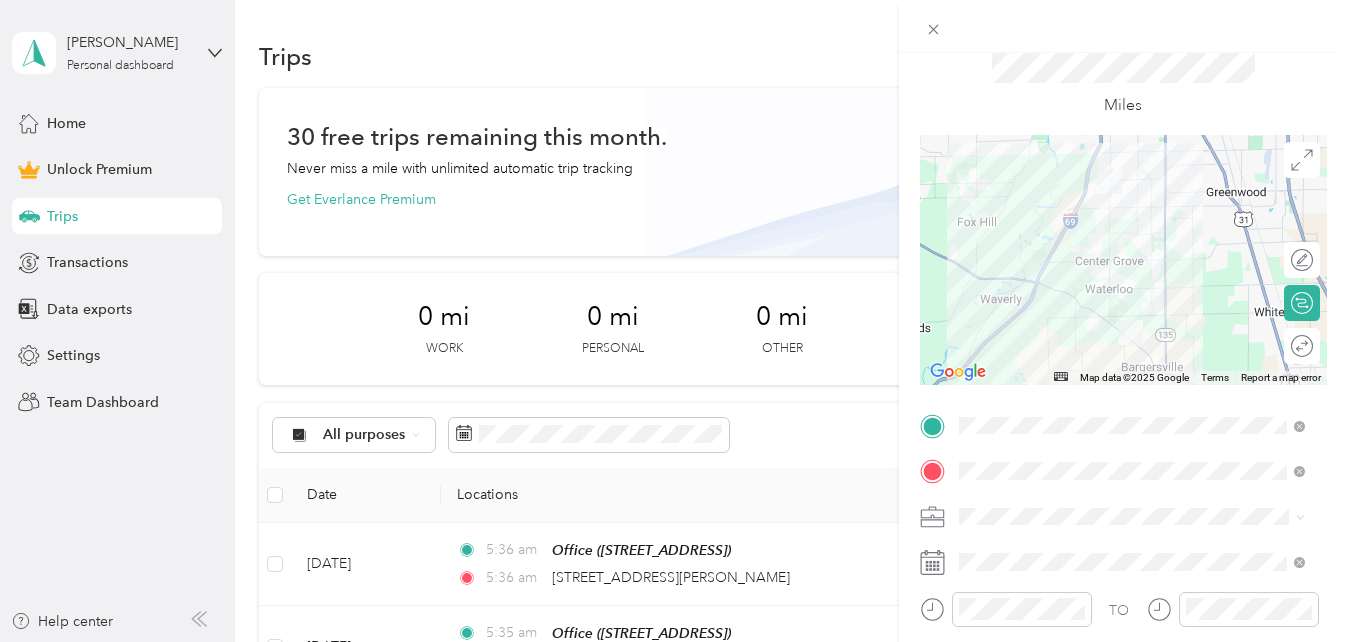 click on "Real Estate" at bounding box center (1132, 305) 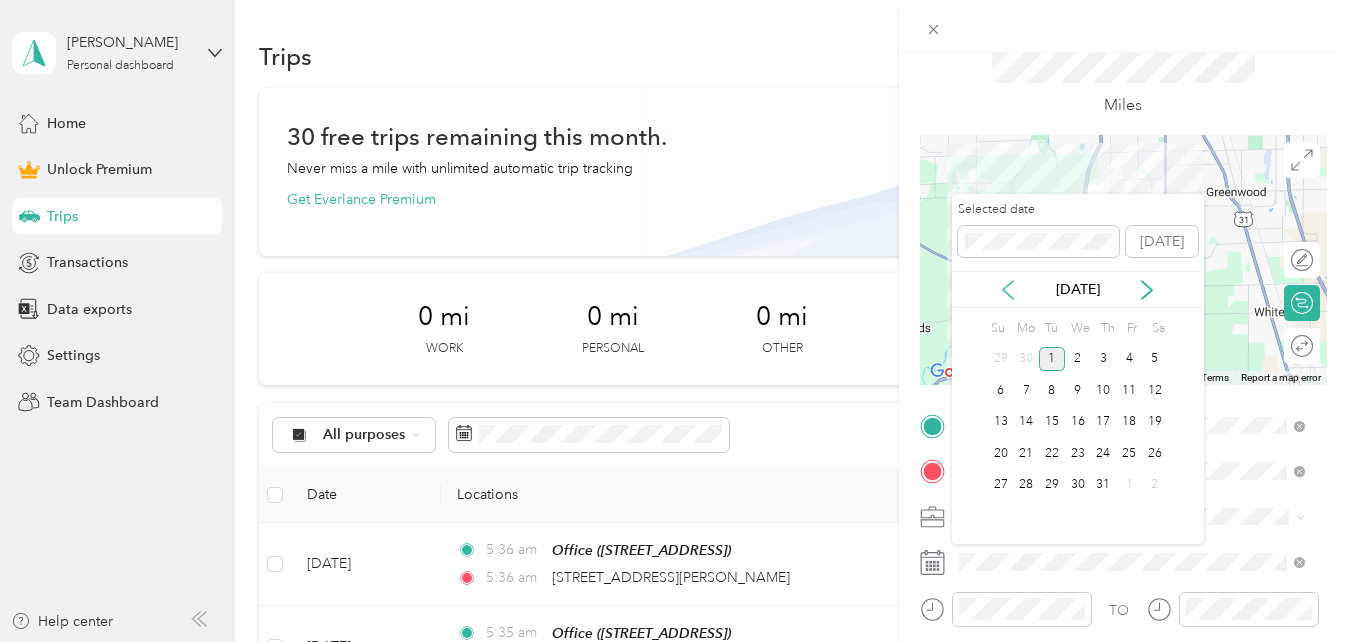 click 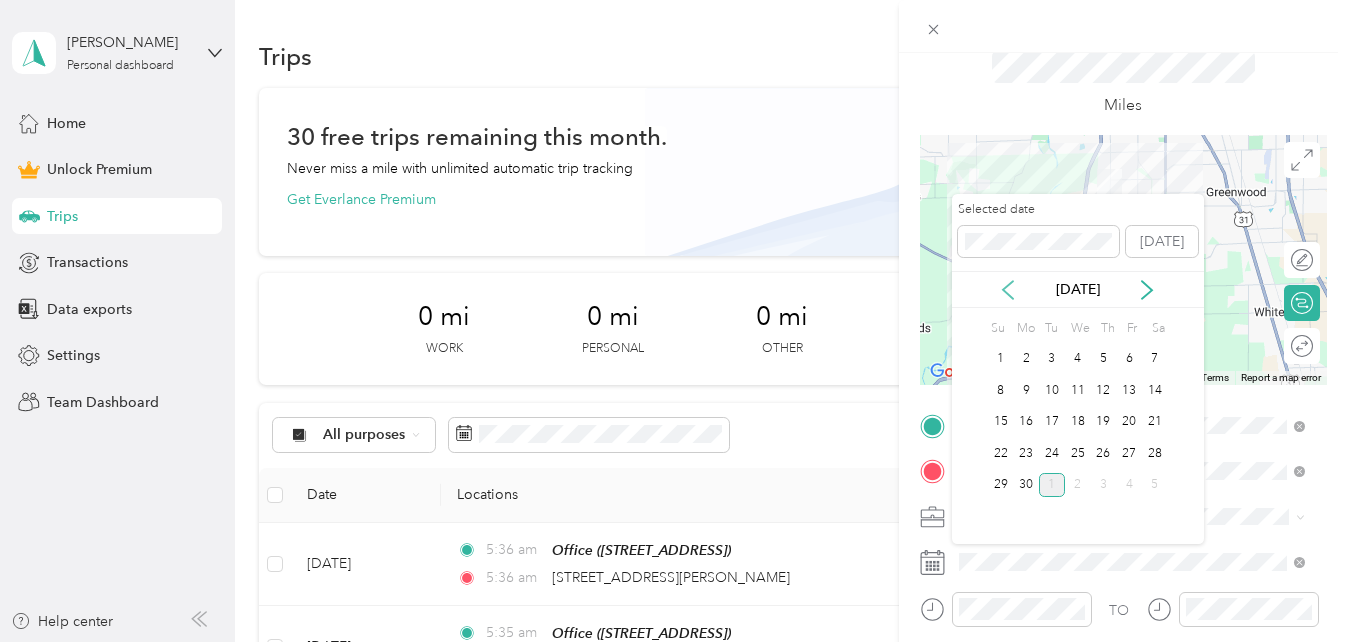 click 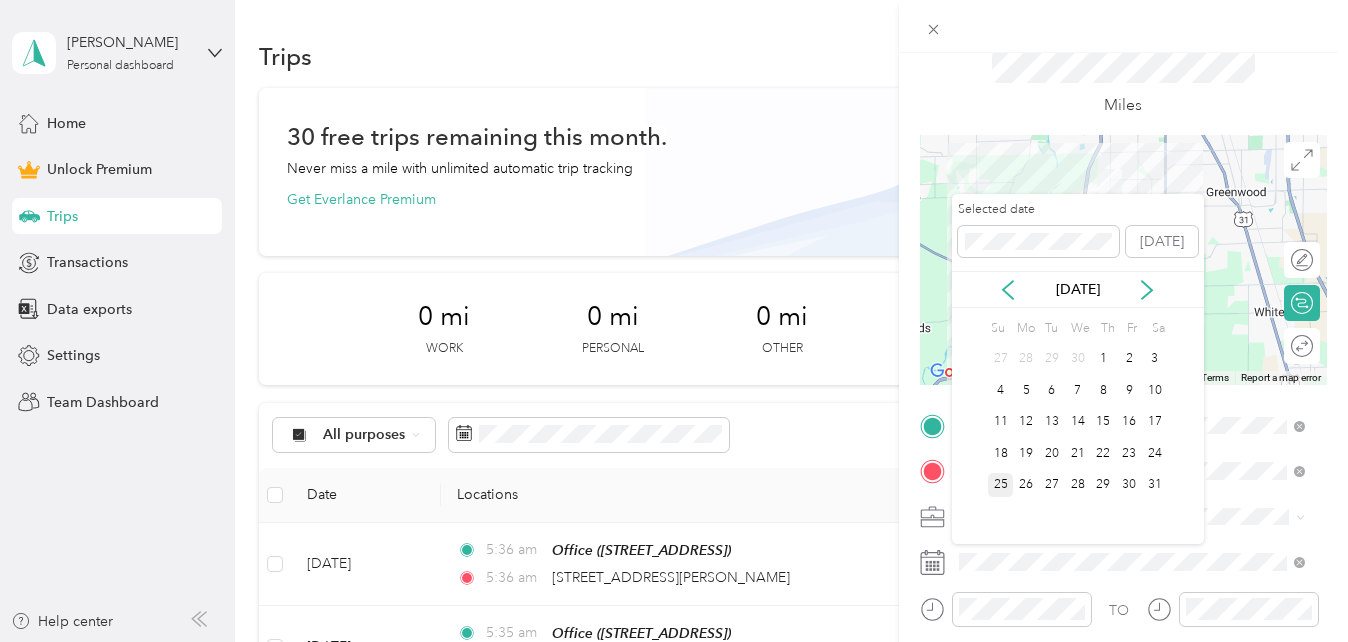 click on "25" at bounding box center [1001, 485] 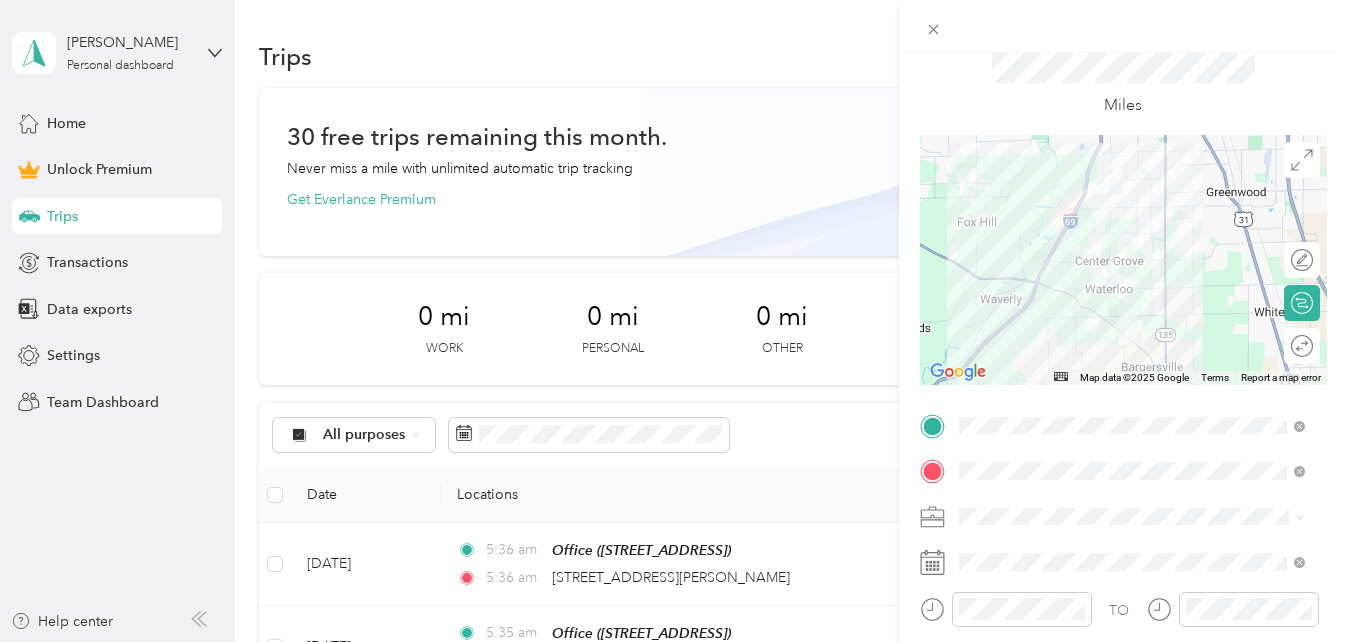 scroll, scrollTop: 0, scrollLeft: 0, axis: both 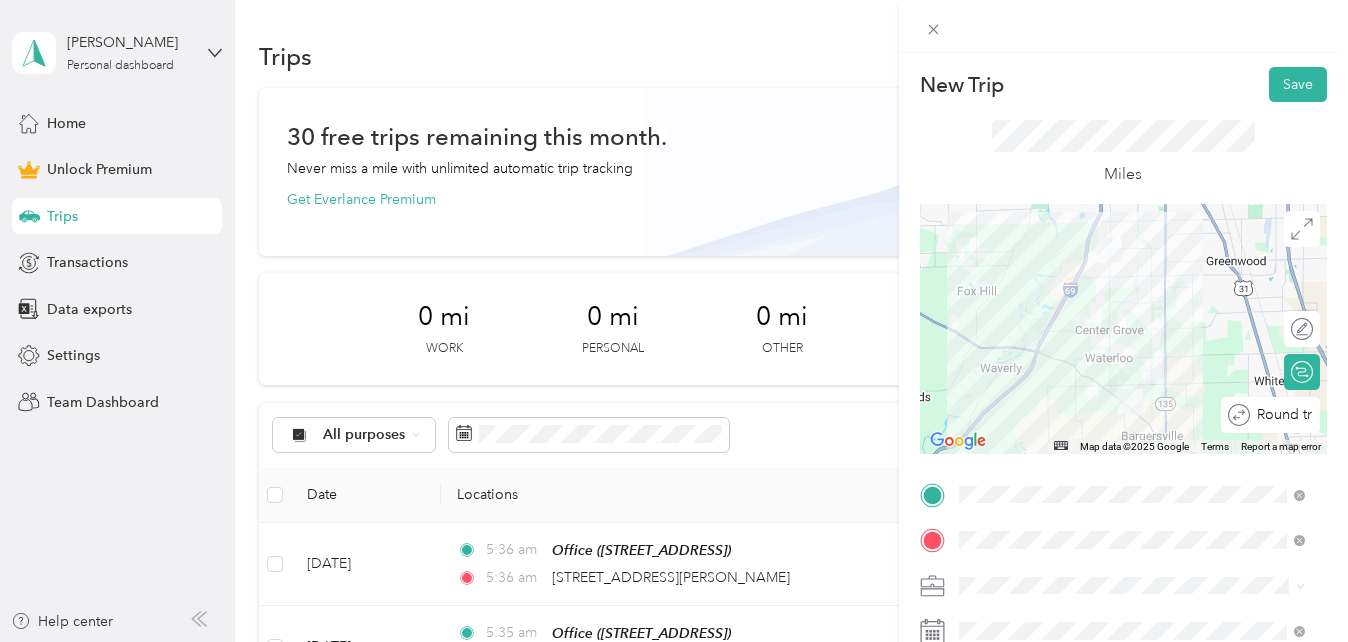 click on "Round trip" at bounding box center (1281, 415) 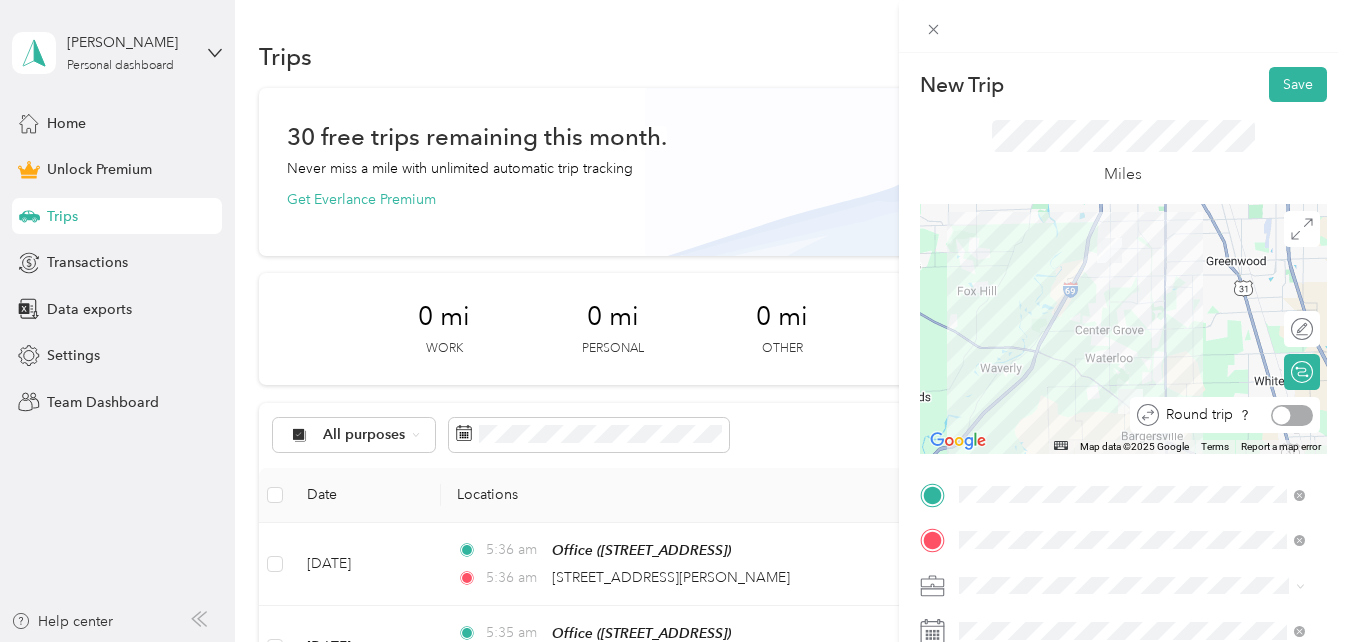 click at bounding box center [1292, 415] 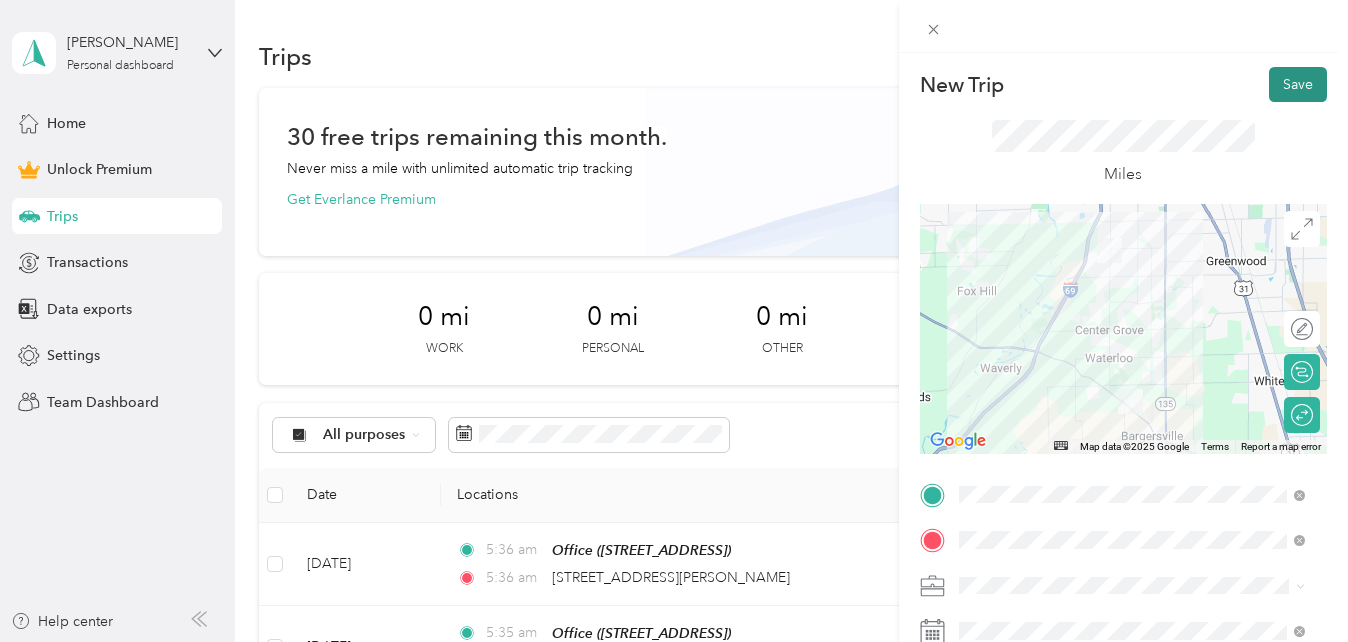 click on "Save" at bounding box center [1298, 84] 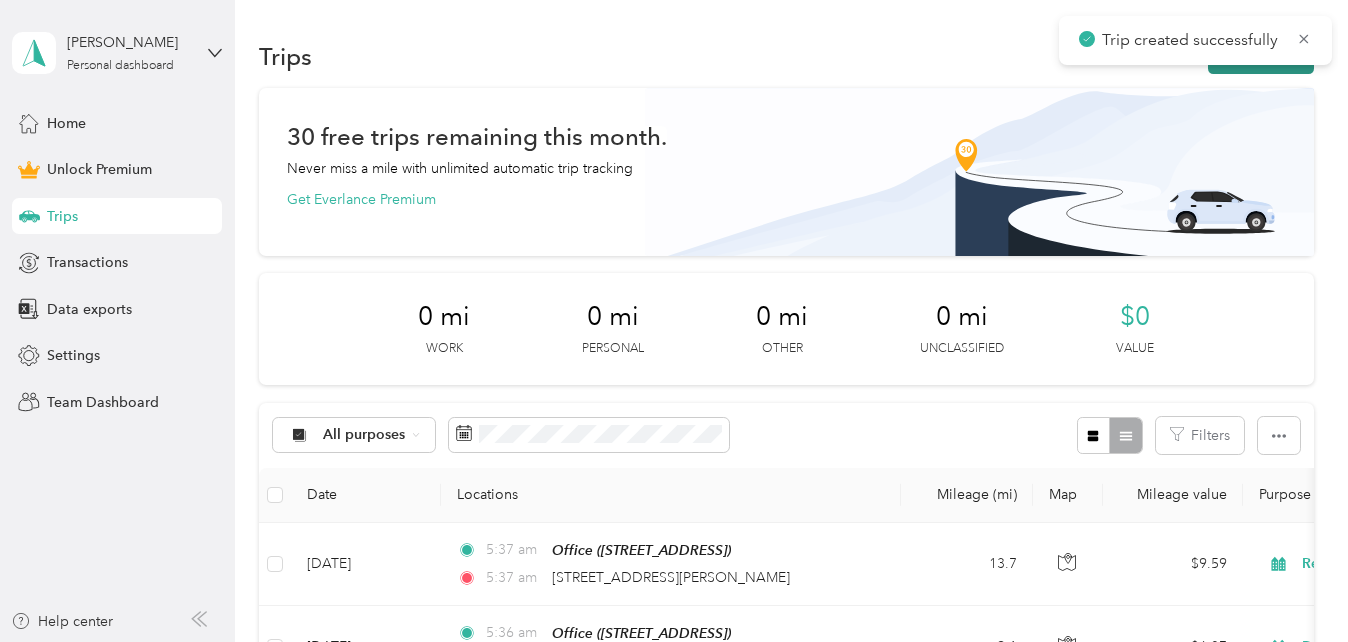 click on "New trip" at bounding box center (1261, 56) 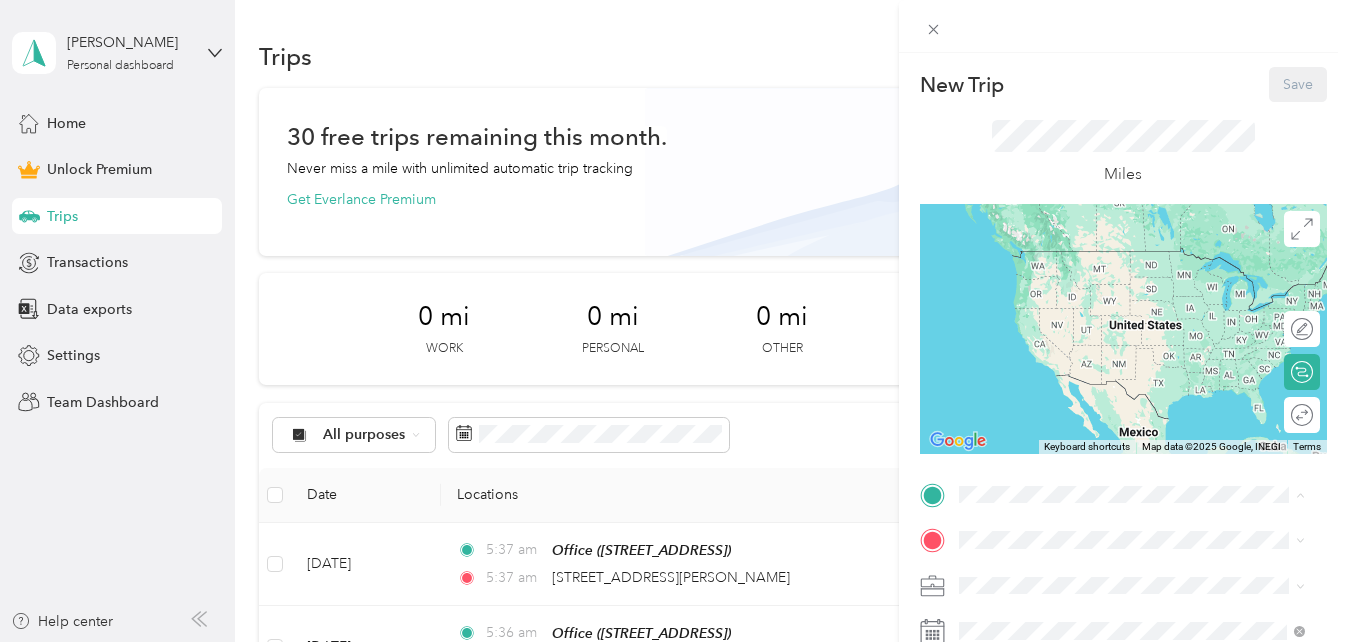 click on "Office [STREET_ADDRESS]" at bounding box center (1059, 586) 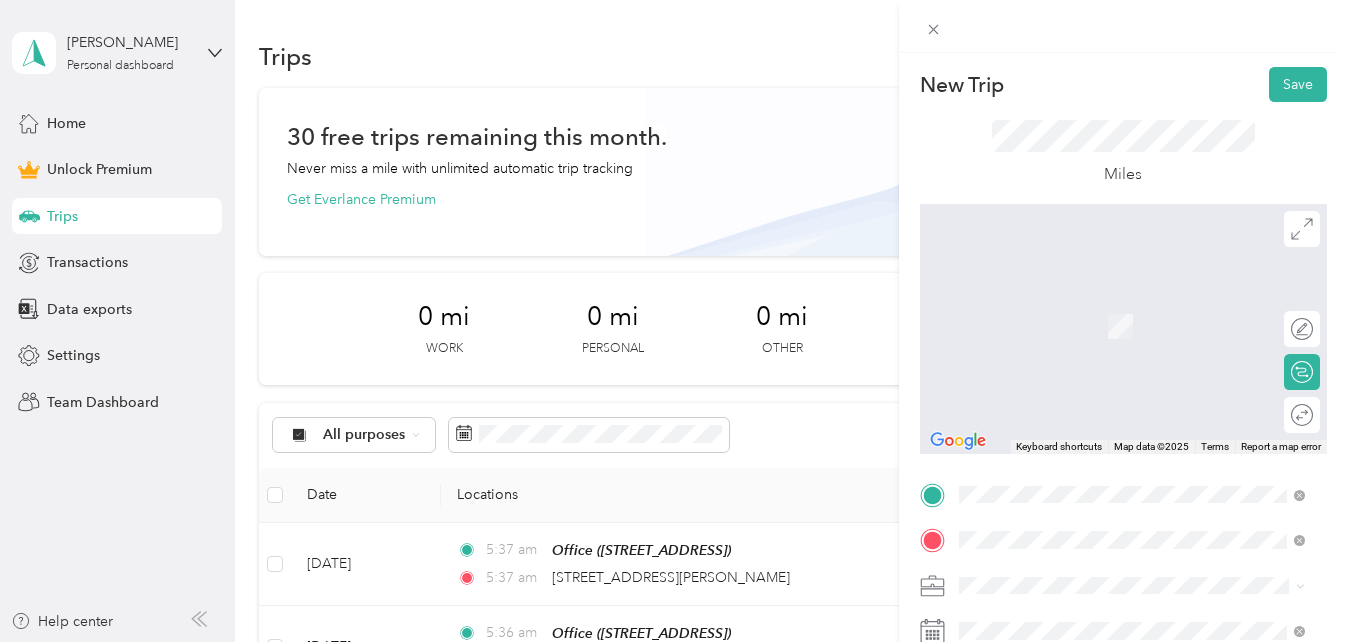 click on "[STREET_ADDRESS][US_STATE]" at bounding box center (1096, 297) 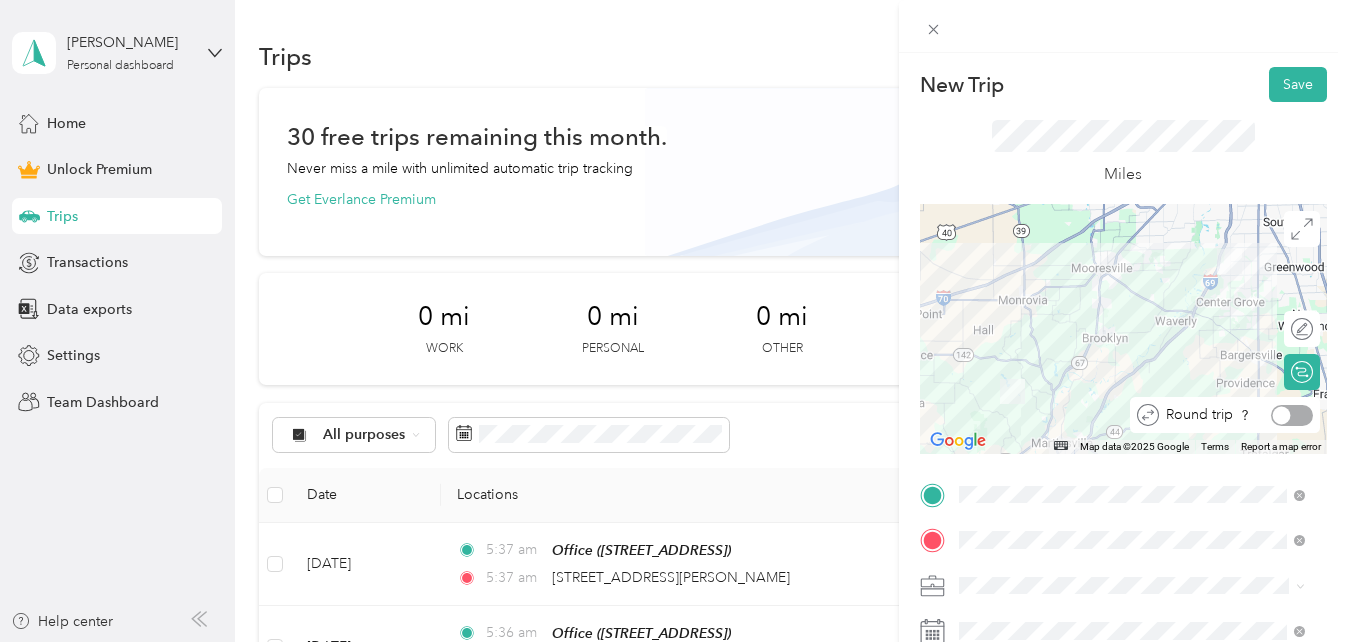click at bounding box center (1292, 415) 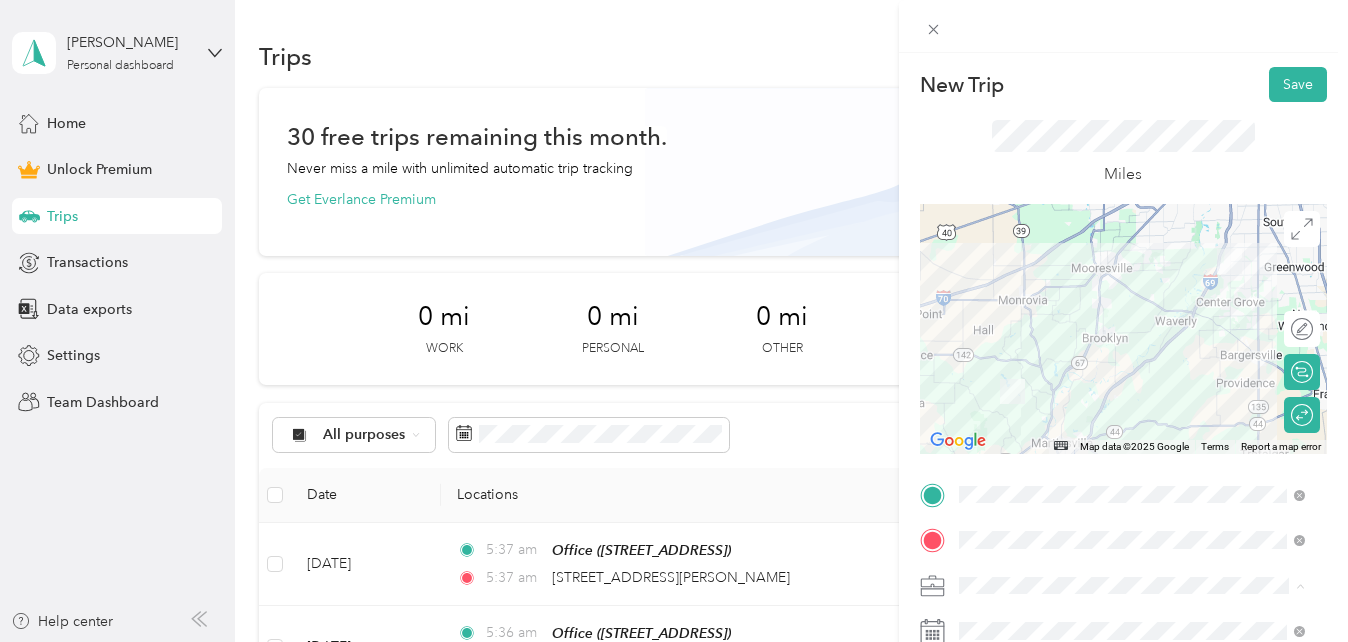 click on "Real Estate" at bounding box center [999, 375] 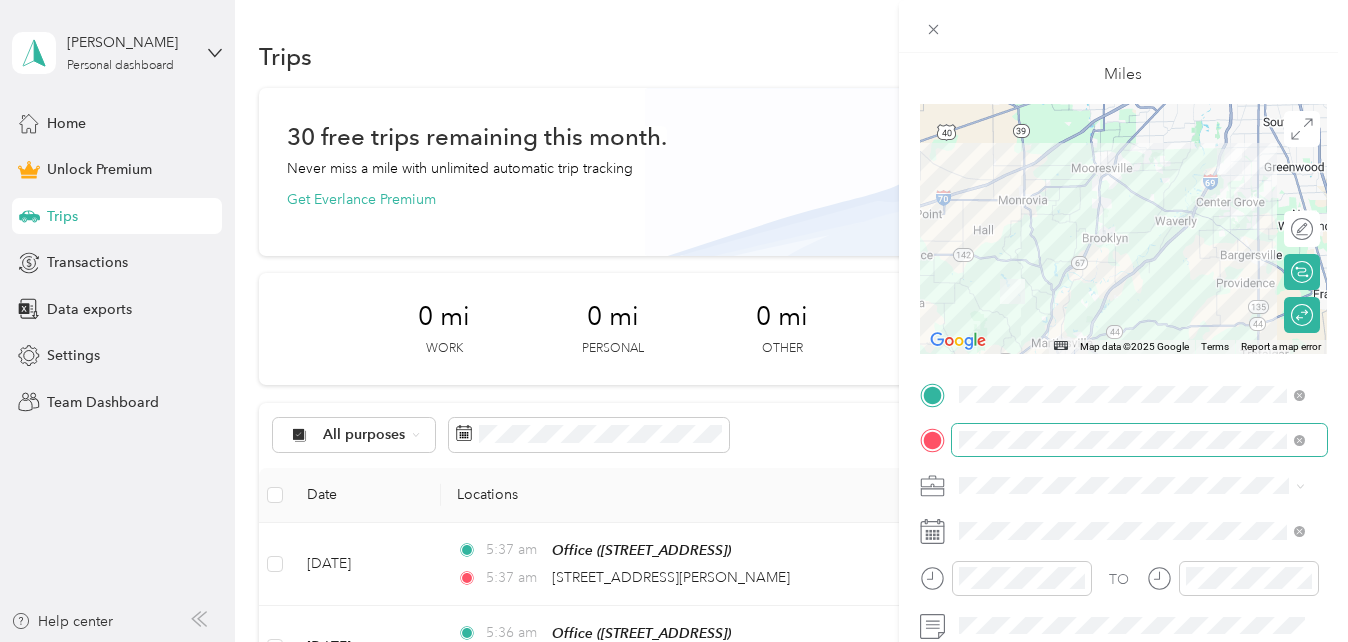 scroll, scrollTop: 101, scrollLeft: 0, axis: vertical 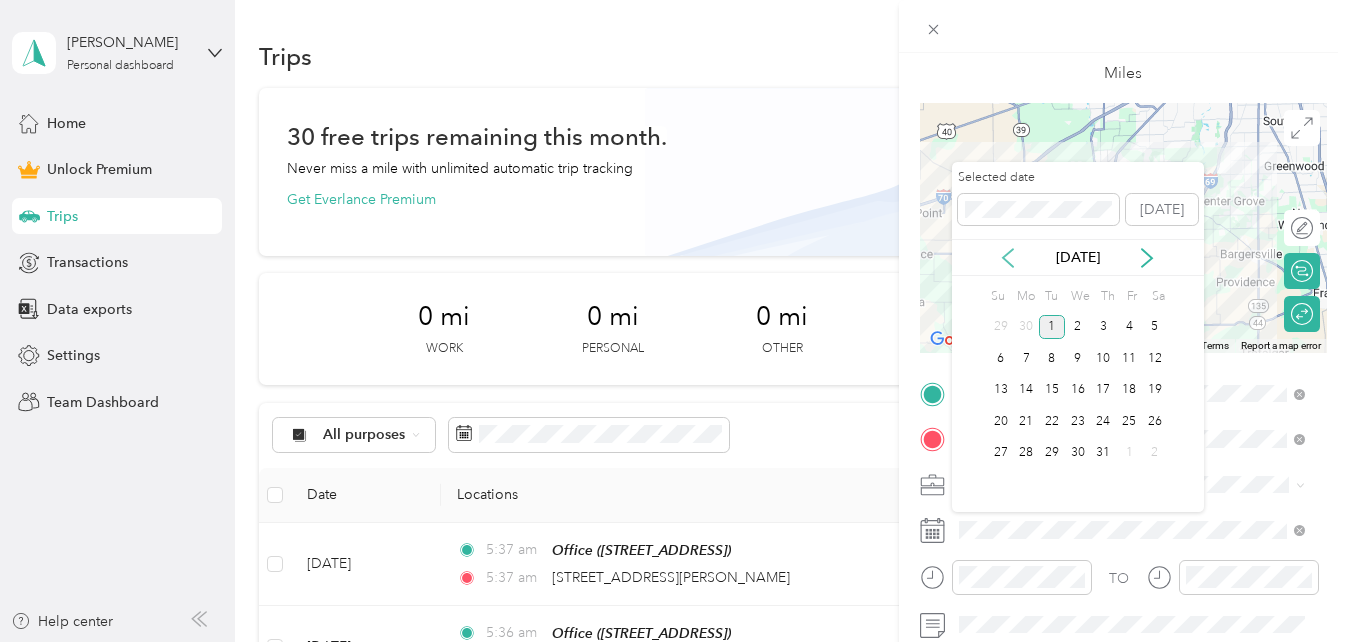 click 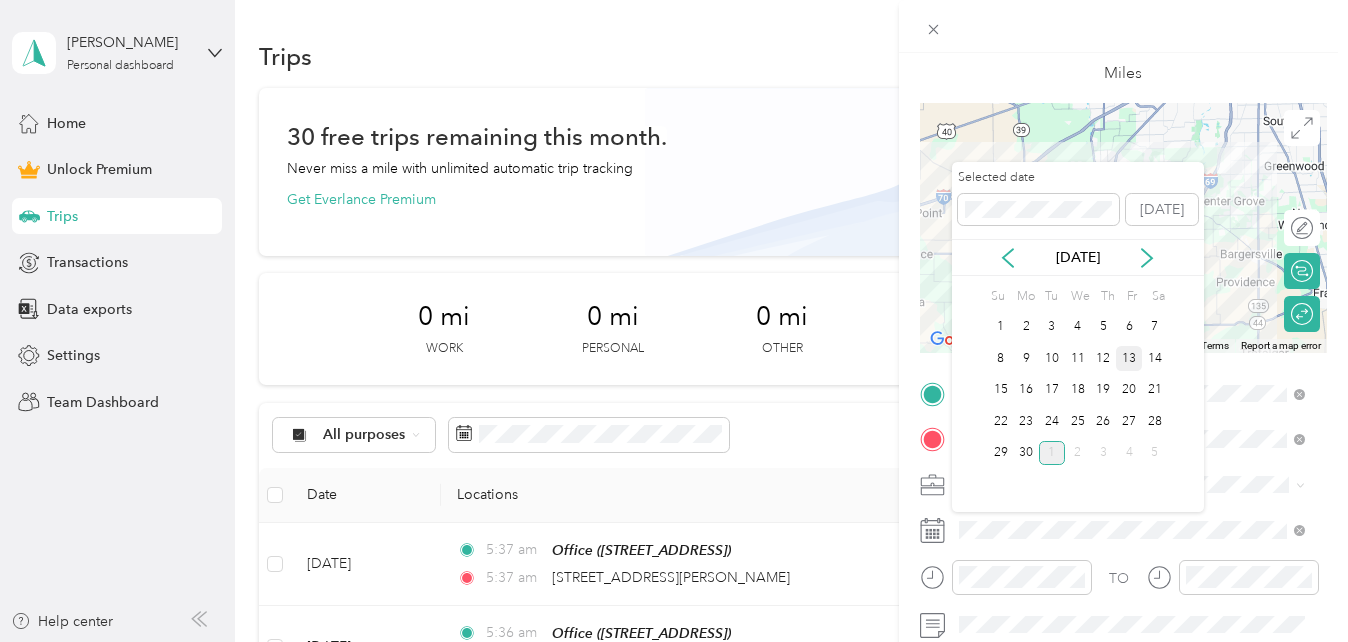 click on "13" at bounding box center [1129, 358] 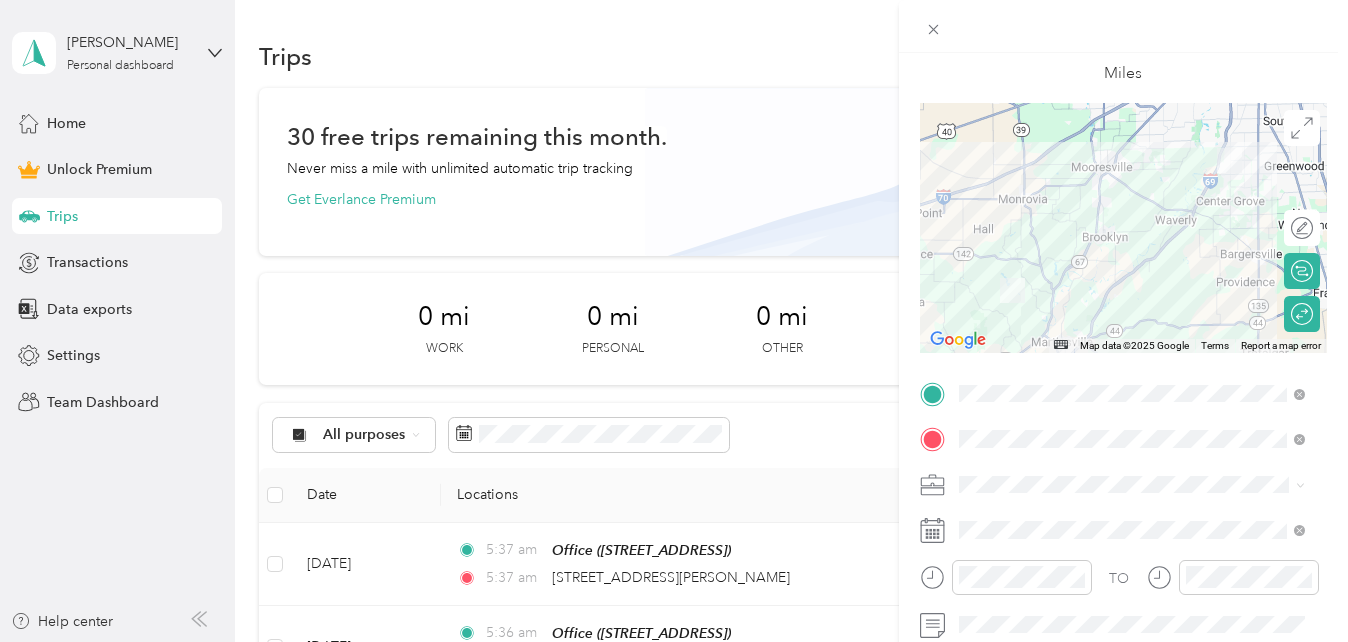 scroll, scrollTop: 0, scrollLeft: 0, axis: both 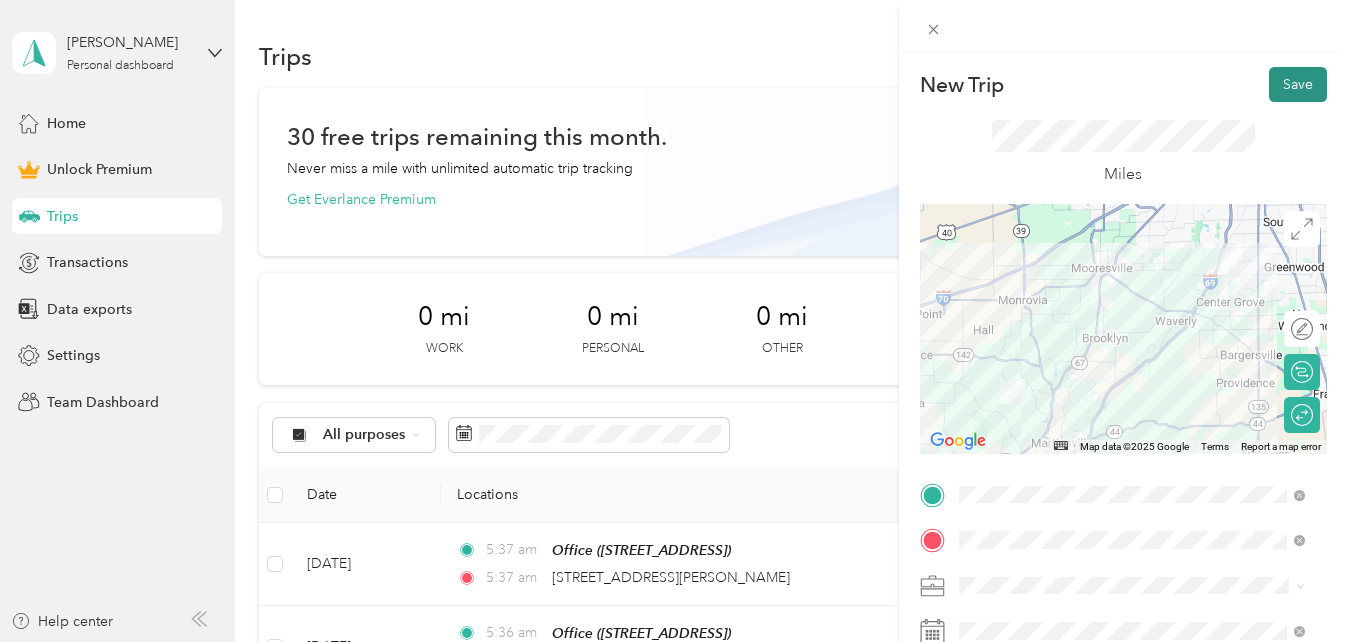 click on "Save" at bounding box center [1298, 84] 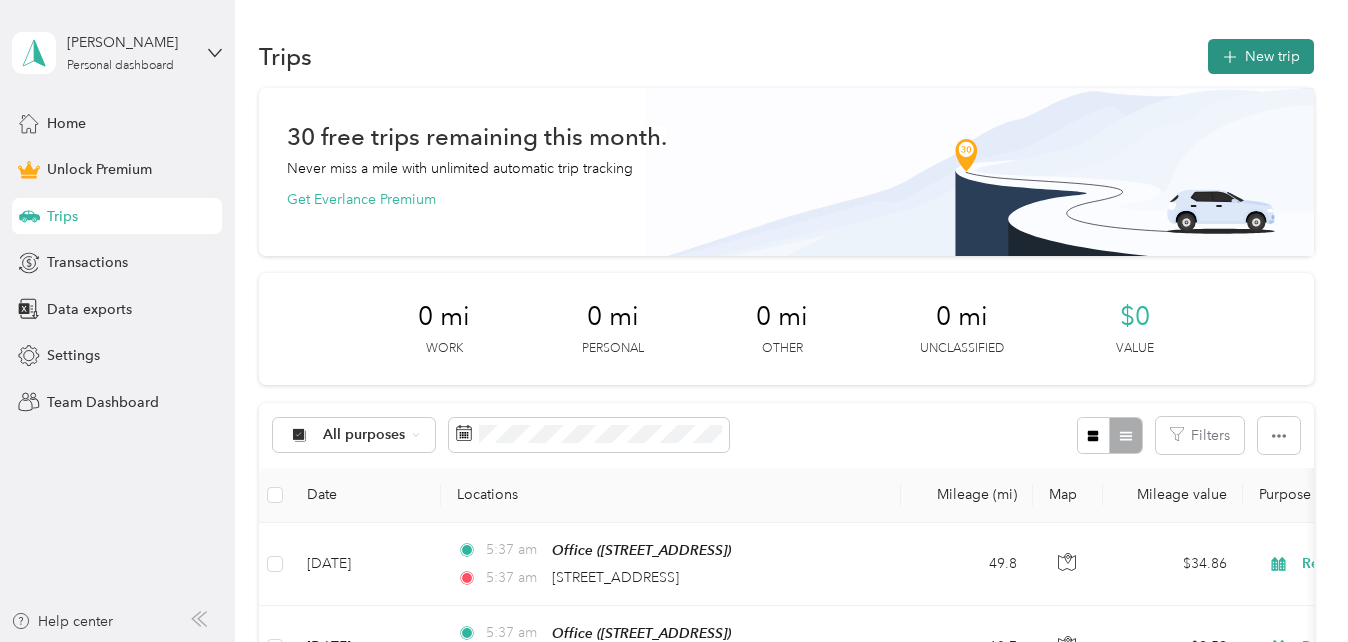 click on "New trip" at bounding box center [1261, 56] 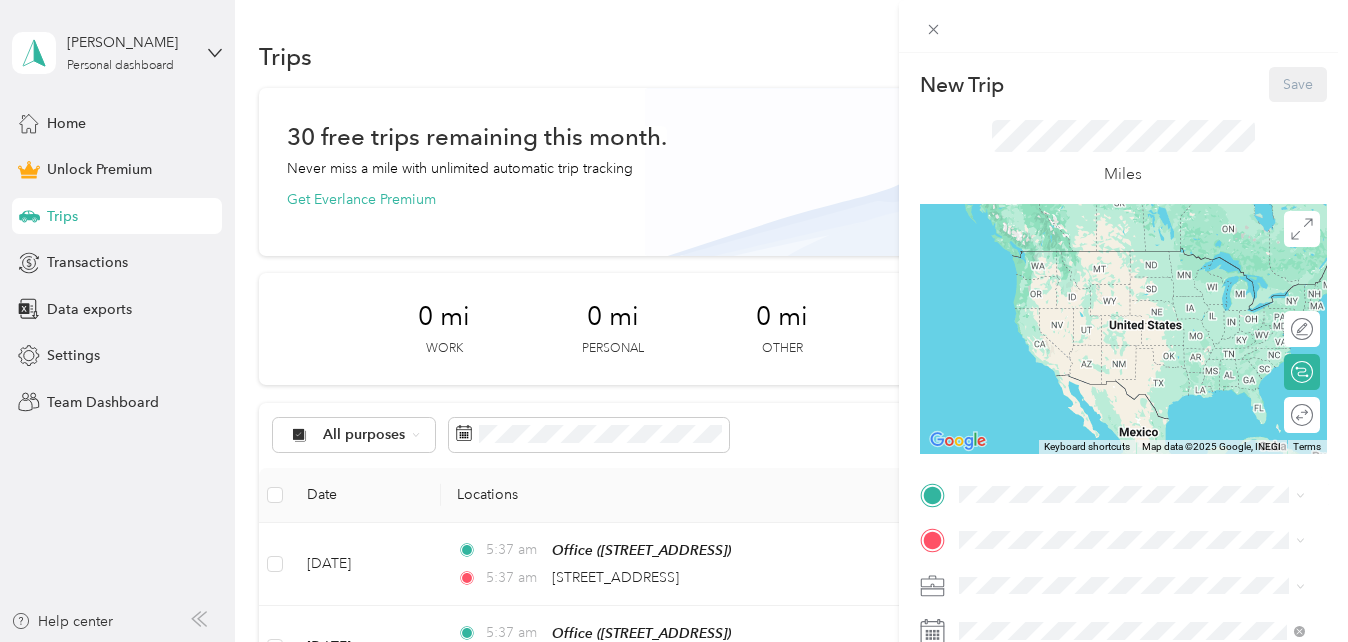 click on "Office [STREET_ADDRESS]" at bounding box center (1059, 586) 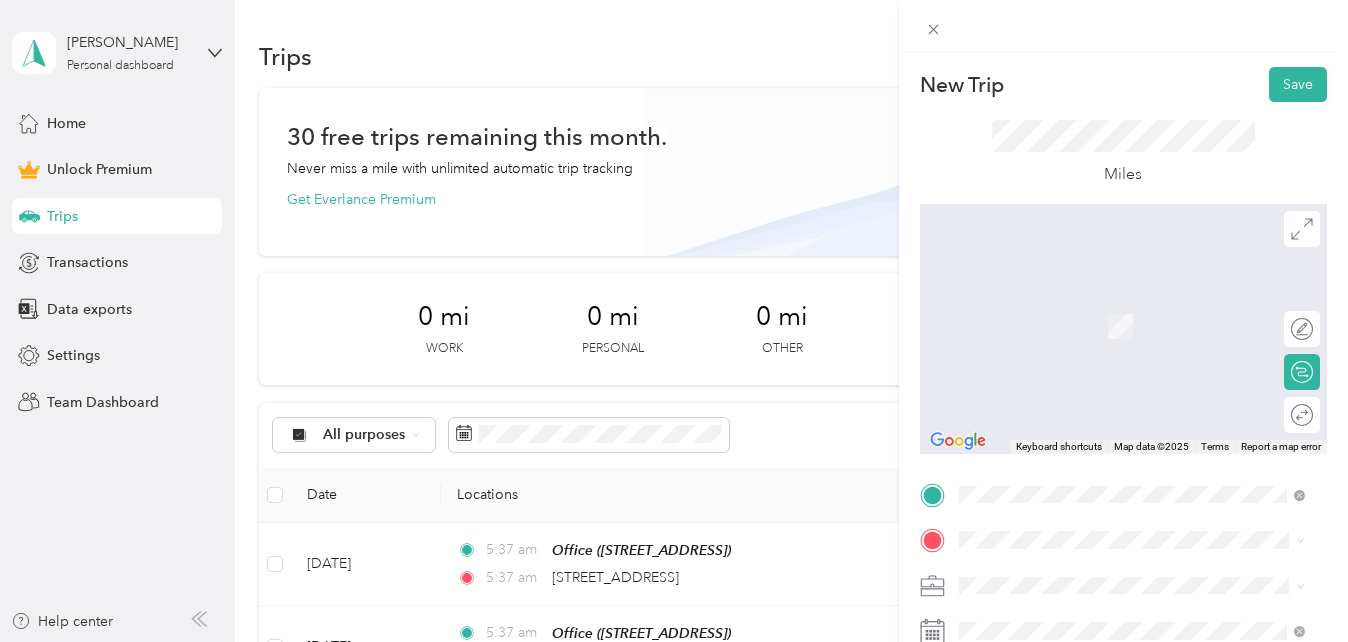 click on "[STREET_ADDRESS][US_STATE]" at bounding box center (1096, 334) 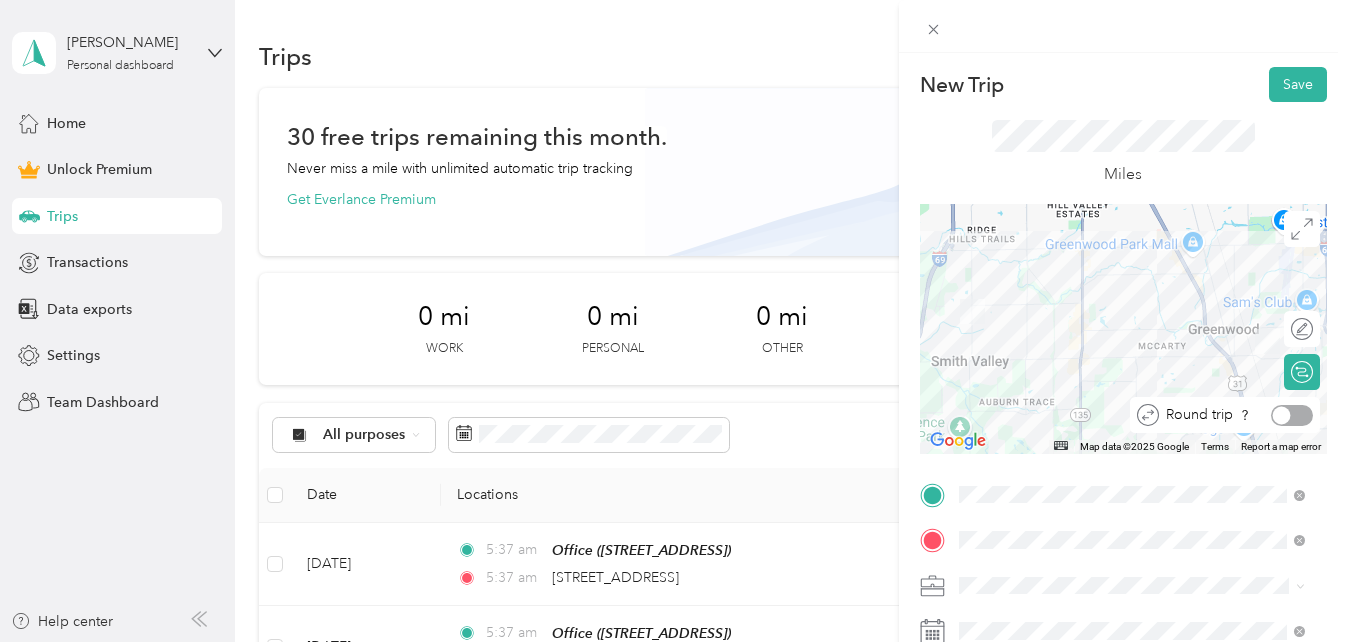 click at bounding box center (1292, 415) 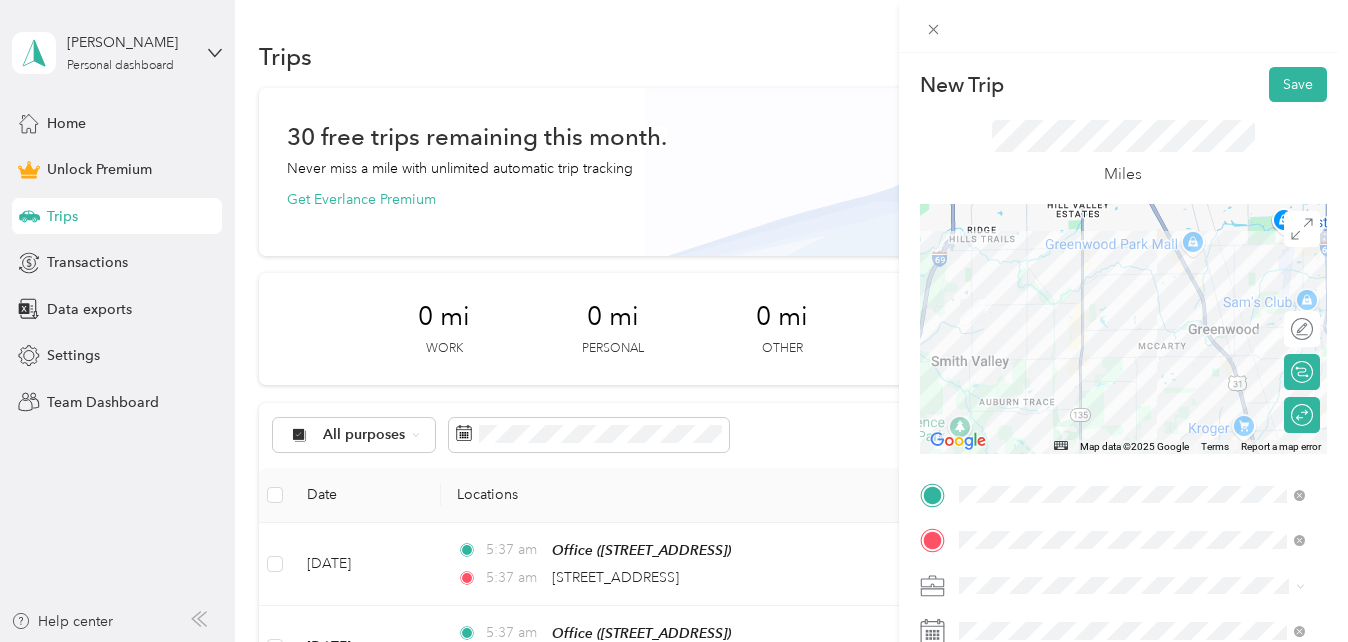 click on "Real Estate" at bounding box center [999, 371] 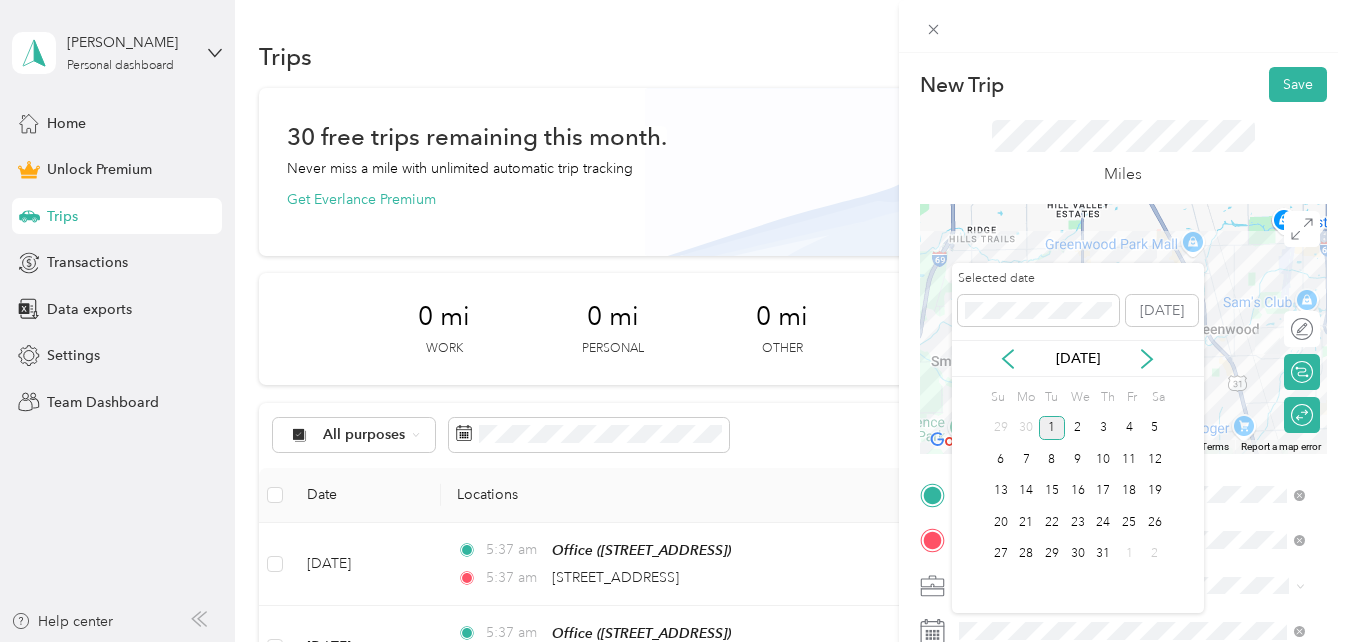 click on "[DATE]" at bounding box center [1078, 358] 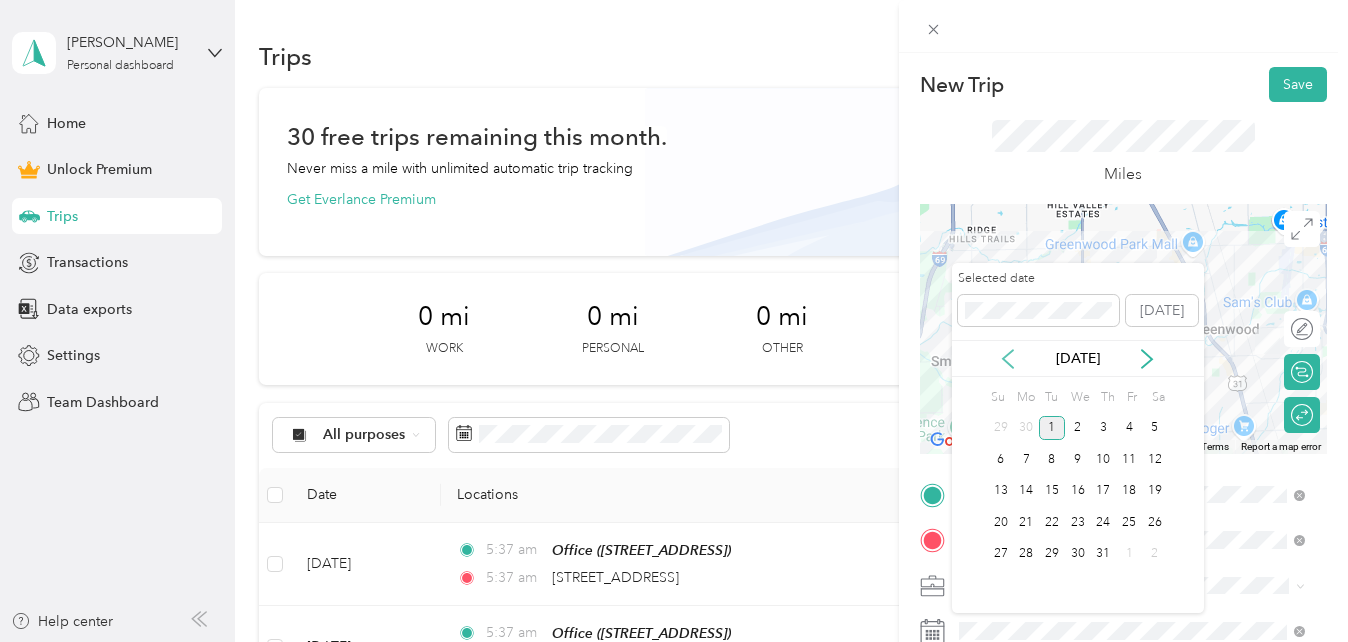 click 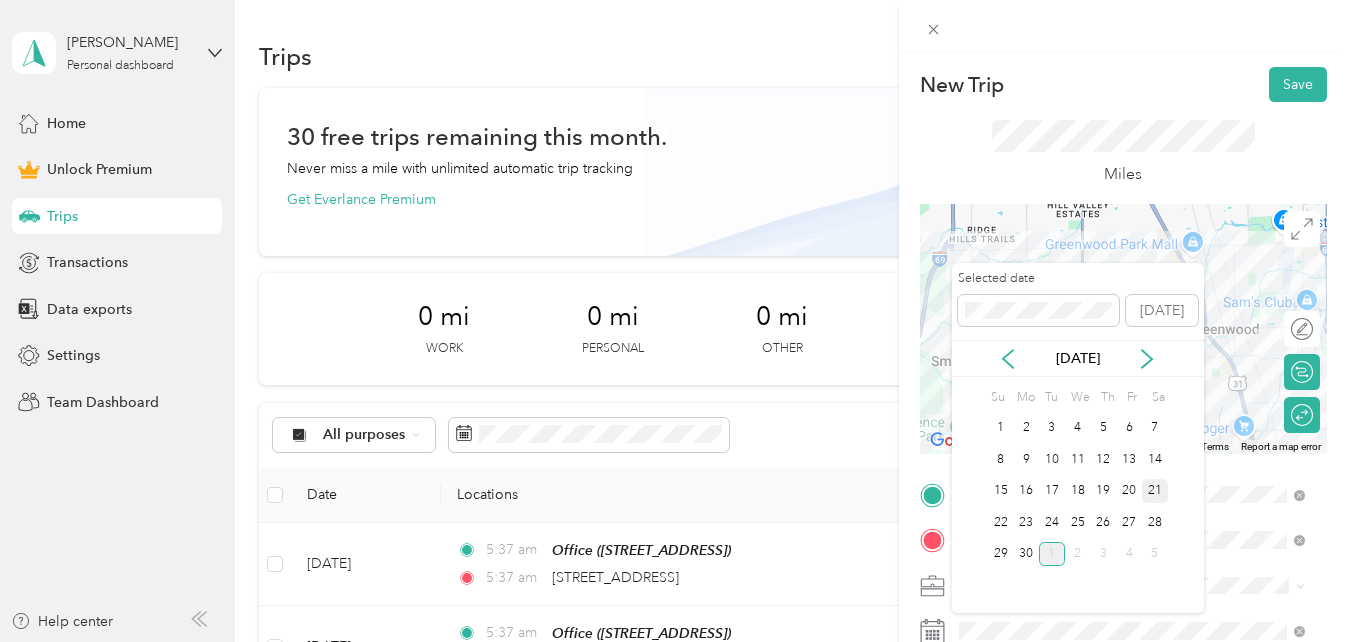 click on "21" at bounding box center [1155, 491] 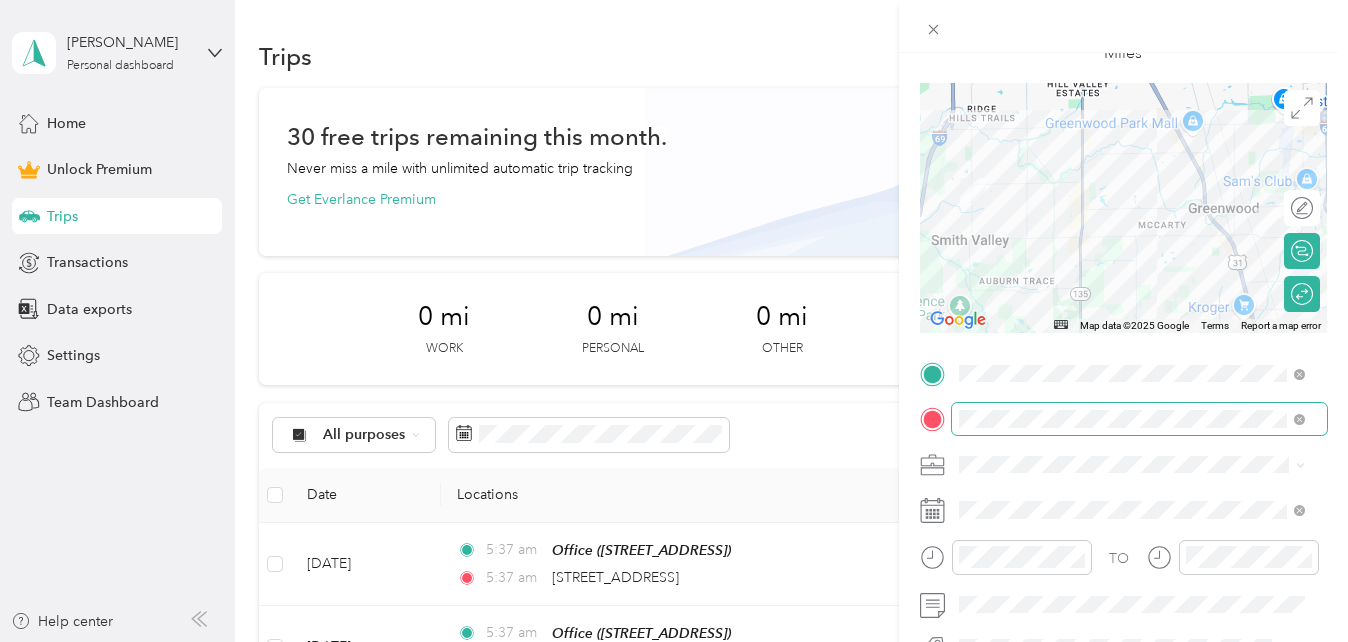 scroll, scrollTop: 0, scrollLeft: 0, axis: both 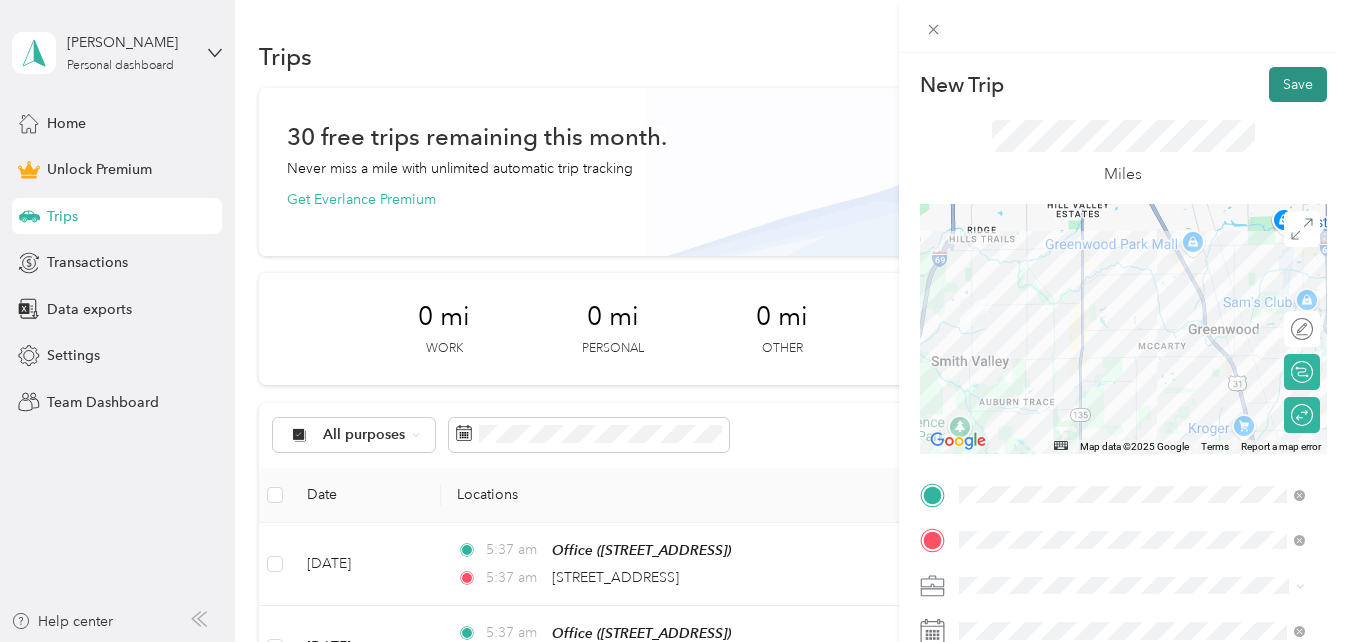 click on "Save" at bounding box center [1298, 84] 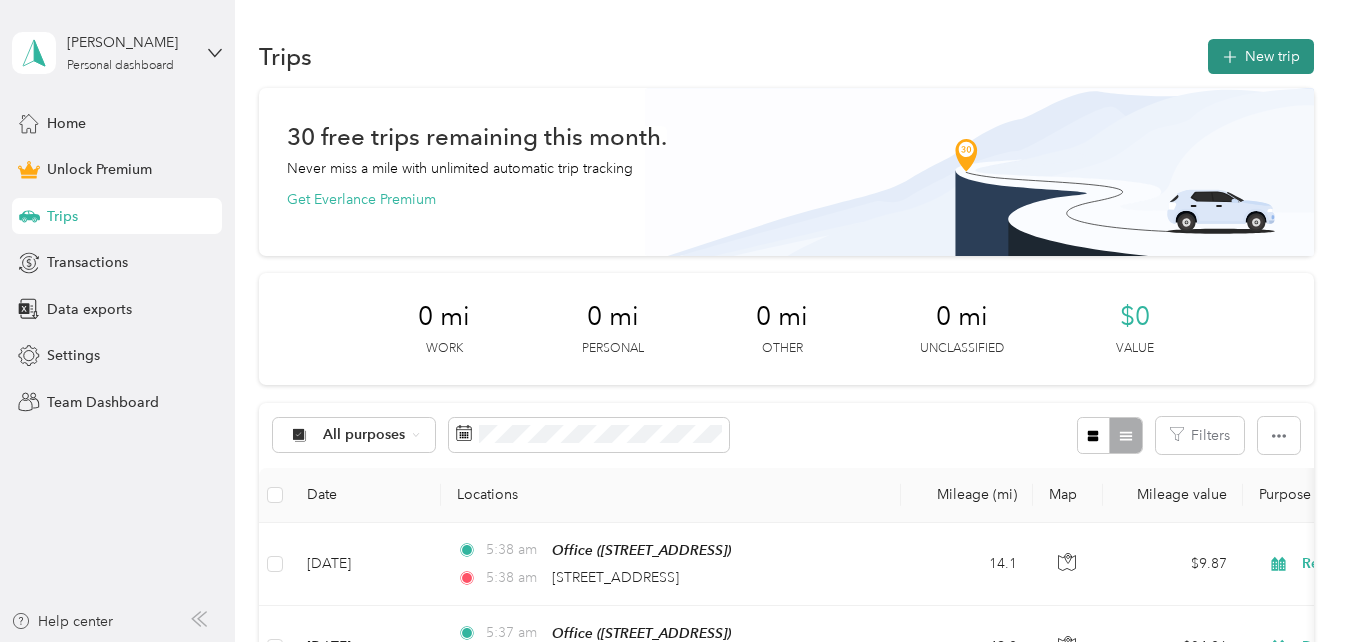 click on "New trip" at bounding box center [1261, 56] 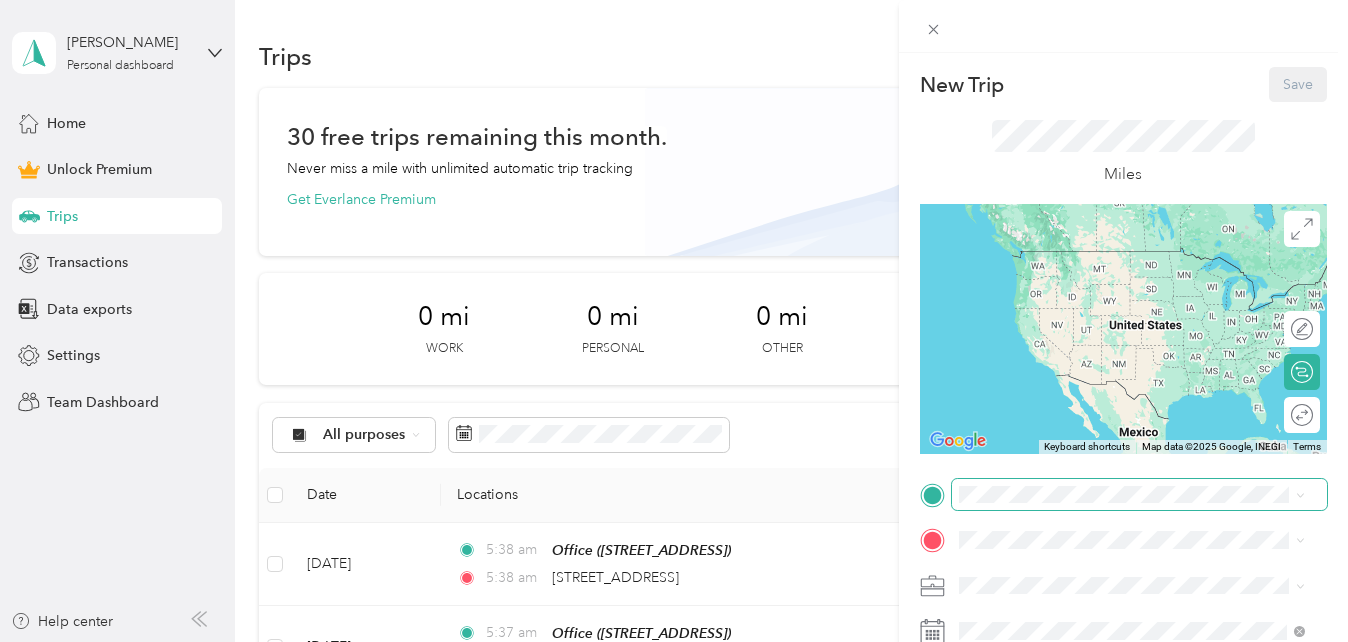 click at bounding box center (1139, 495) 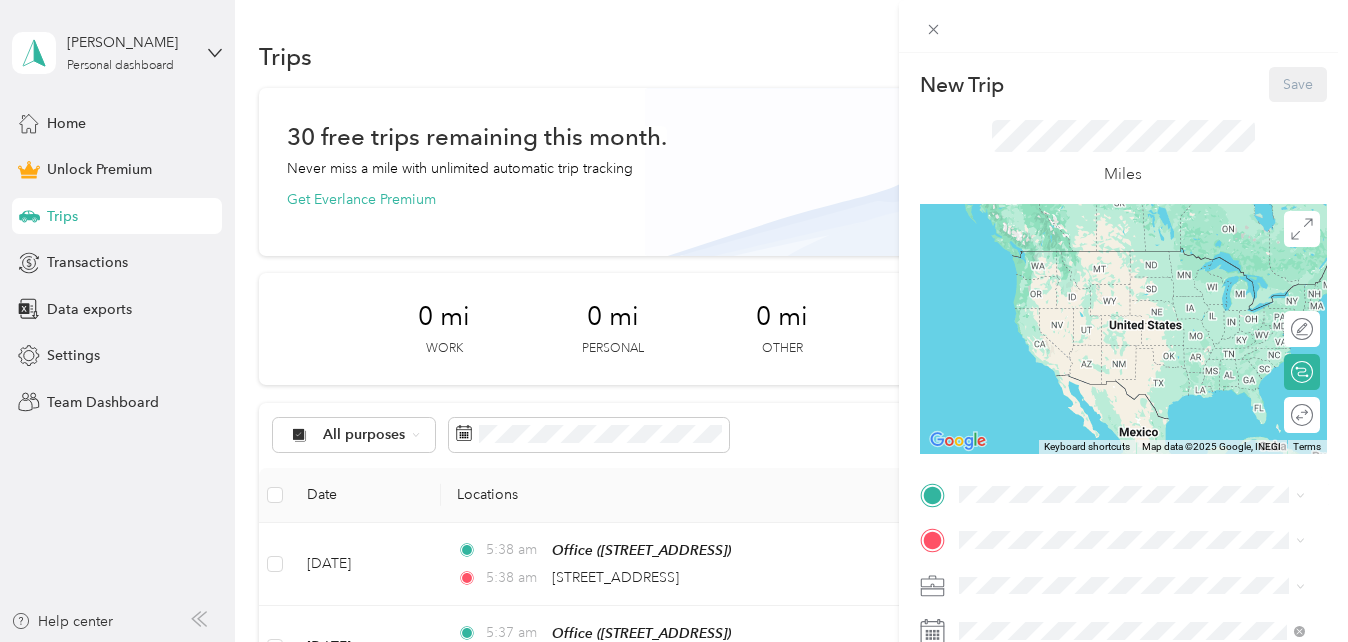 click on "Office [STREET_ADDRESS]" at bounding box center (1059, 582) 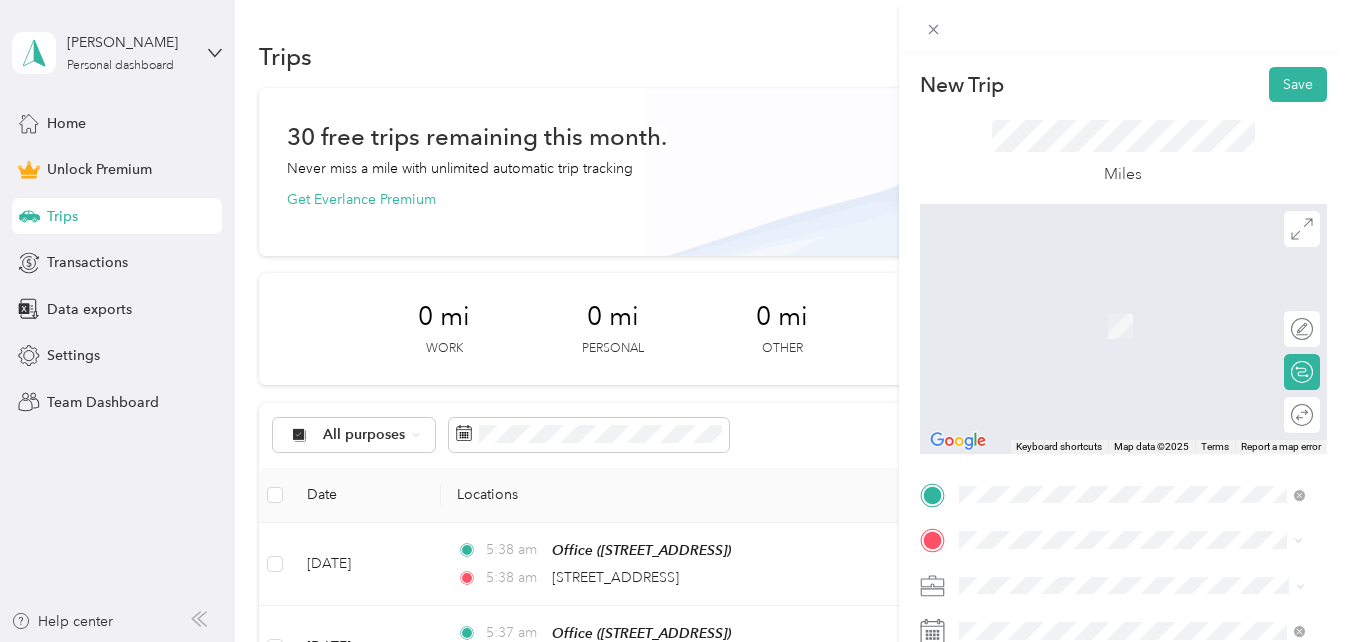 click on "[STREET_ADDRESS][PERSON_NAME][US_STATE]" at bounding box center (1147, 438) 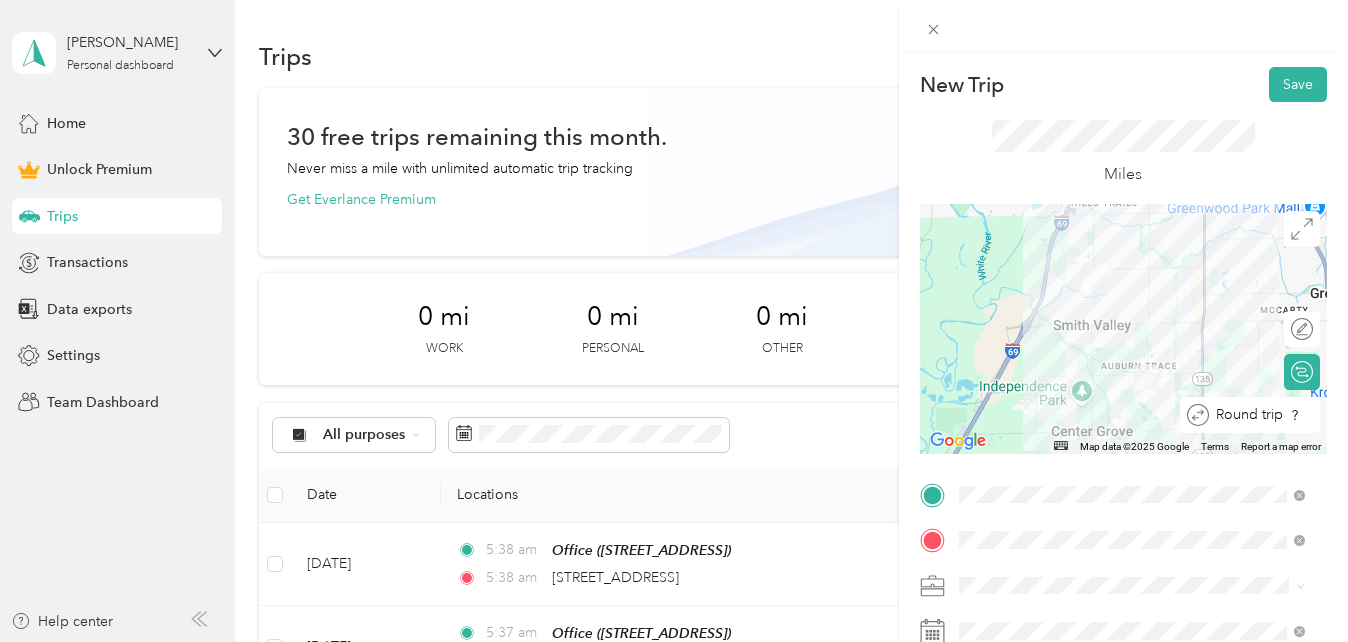 click on "Round trip" at bounding box center (1261, 415) 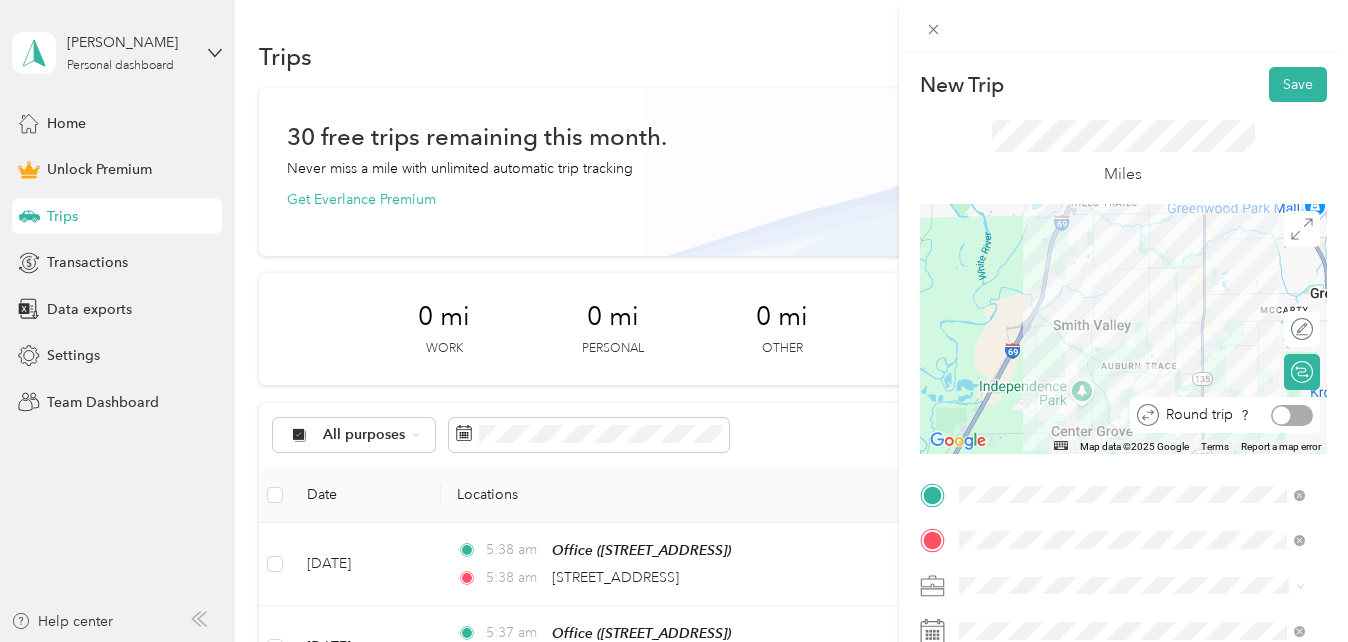 click at bounding box center (1292, 415) 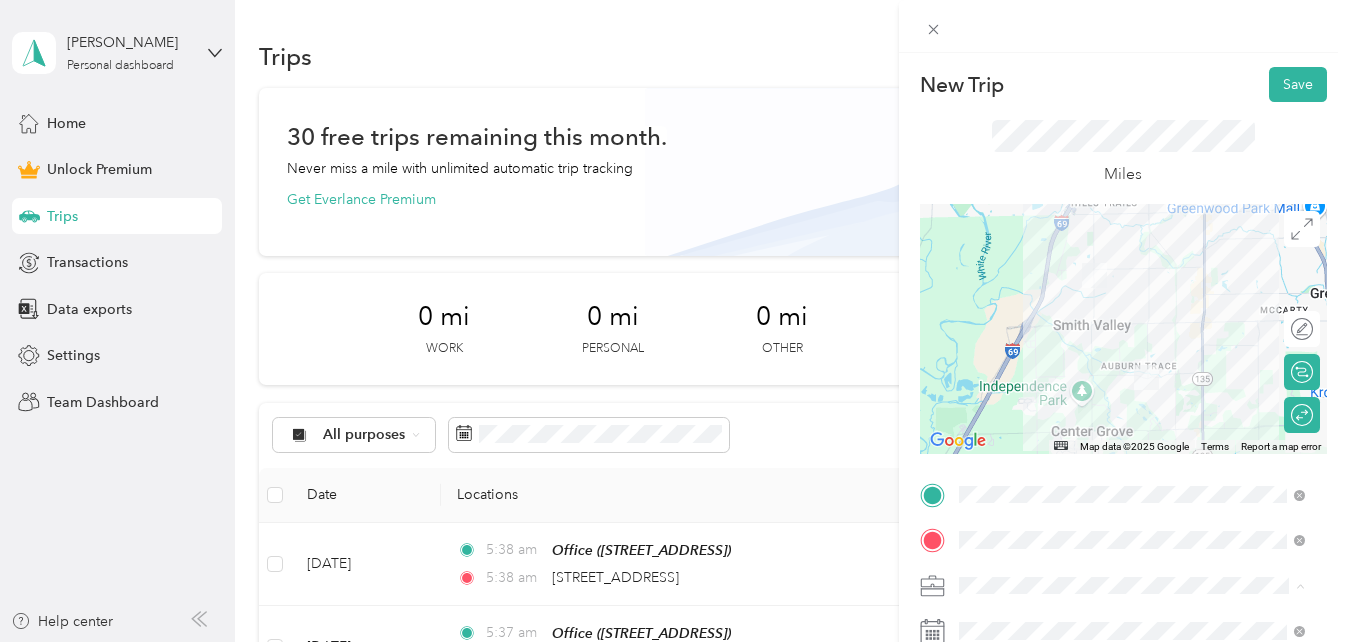 click on "Real Estate" at bounding box center [1132, 375] 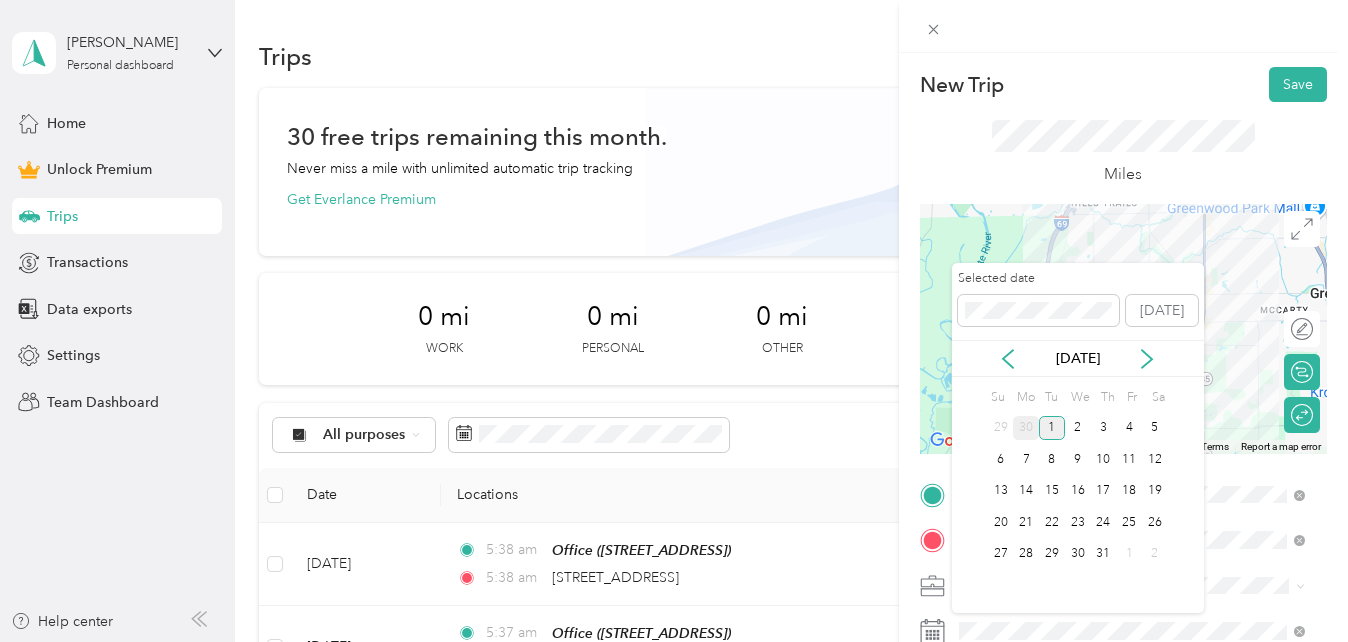 click on "30" at bounding box center (1026, 428) 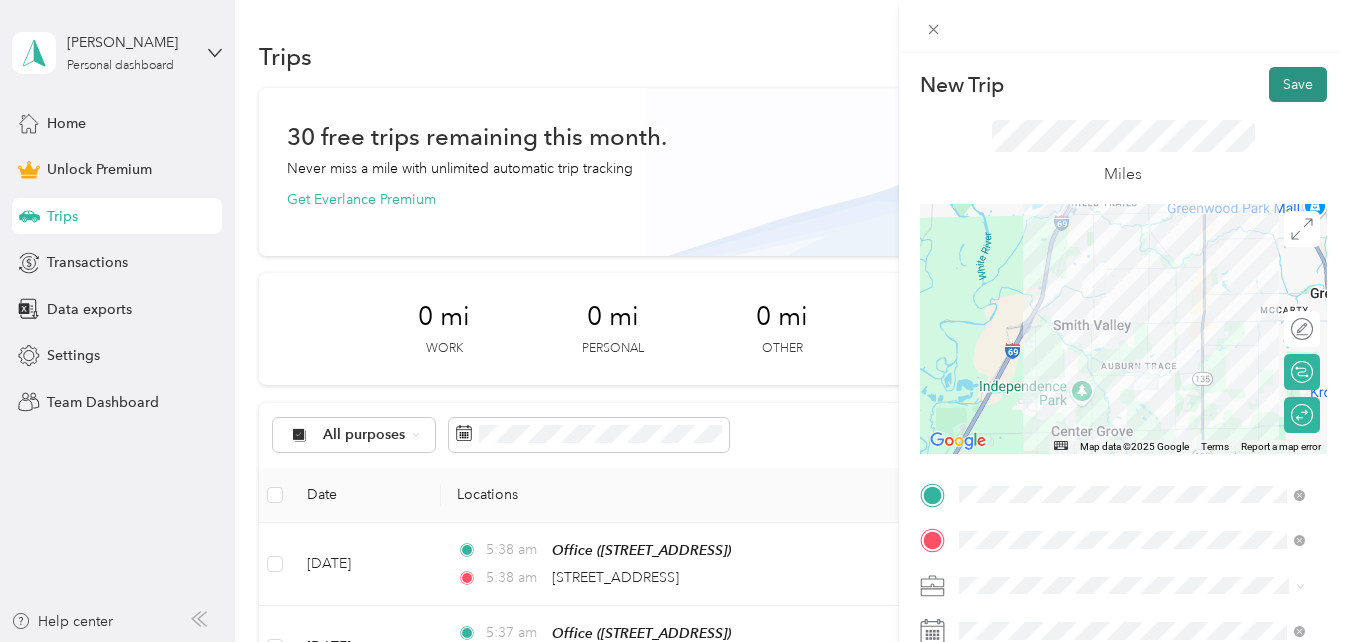 click on "Save" at bounding box center (1298, 84) 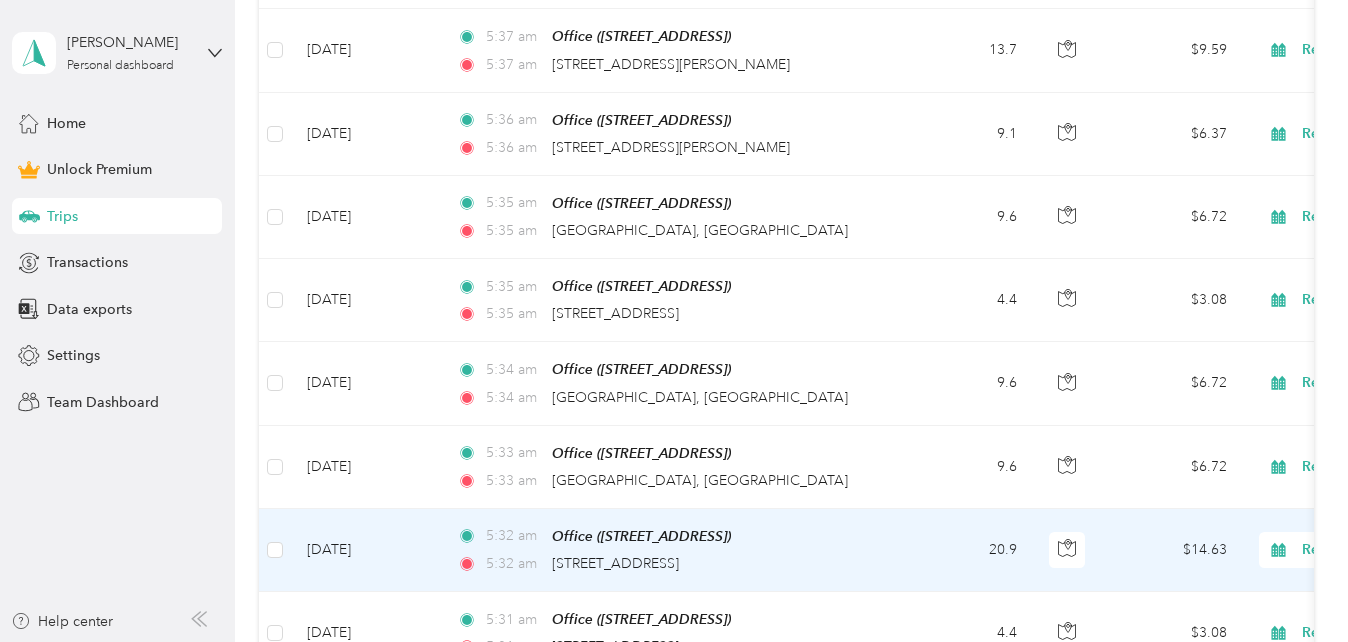 scroll, scrollTop: 0, scrollLeft: 0, axis: both 